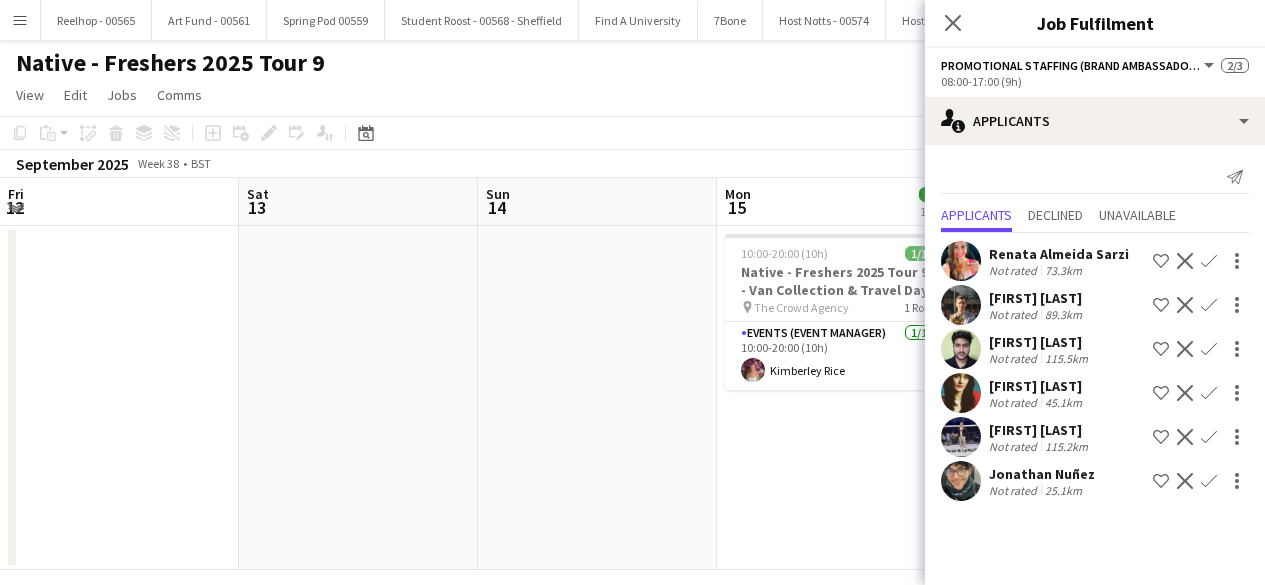 scroll, scrollTop: 0, scrollLeft: 0, axis: both 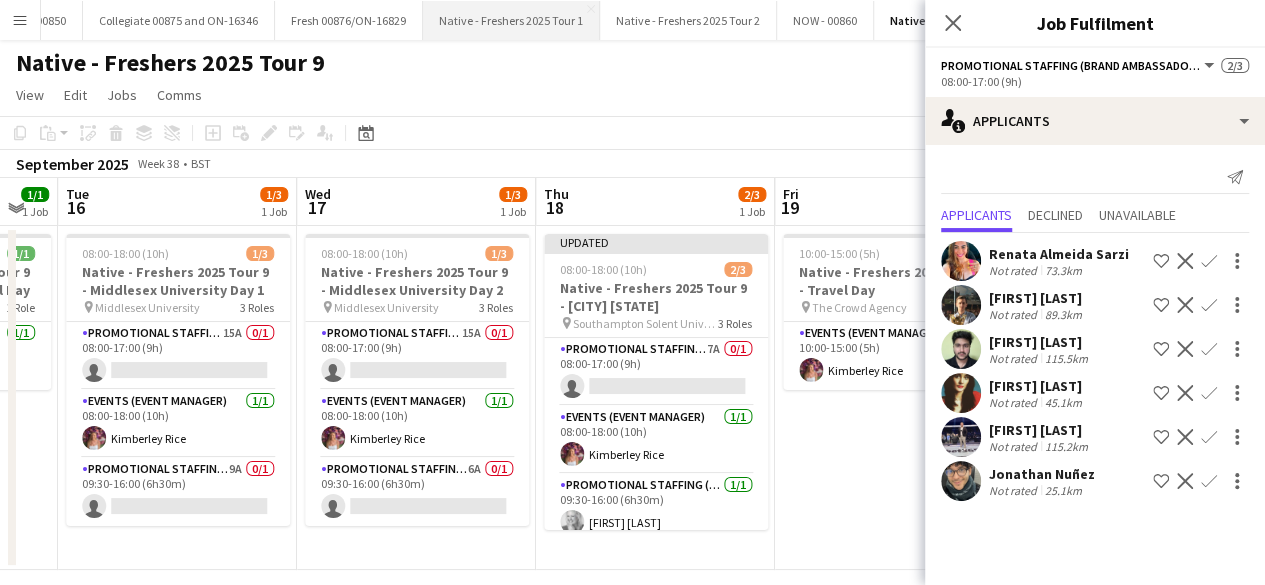 click on "Native - Freshers 2025 Tour 1
Close" at bounding box center [511, 20] 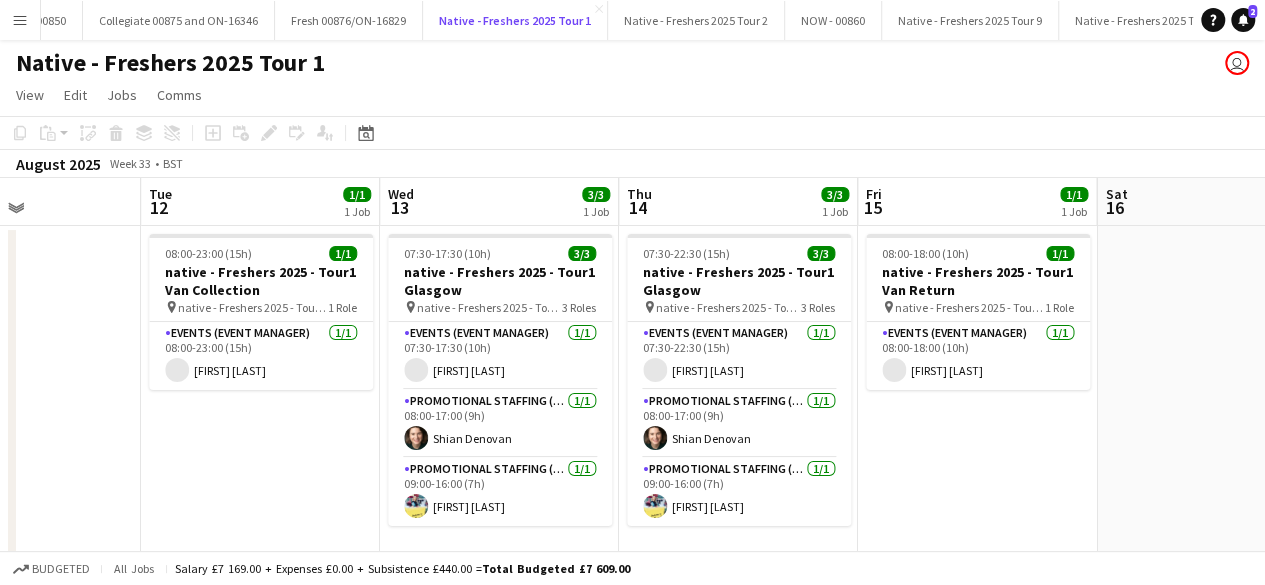scroll, scrollTop: 0, scrollLeft: 886, axis: horizontal 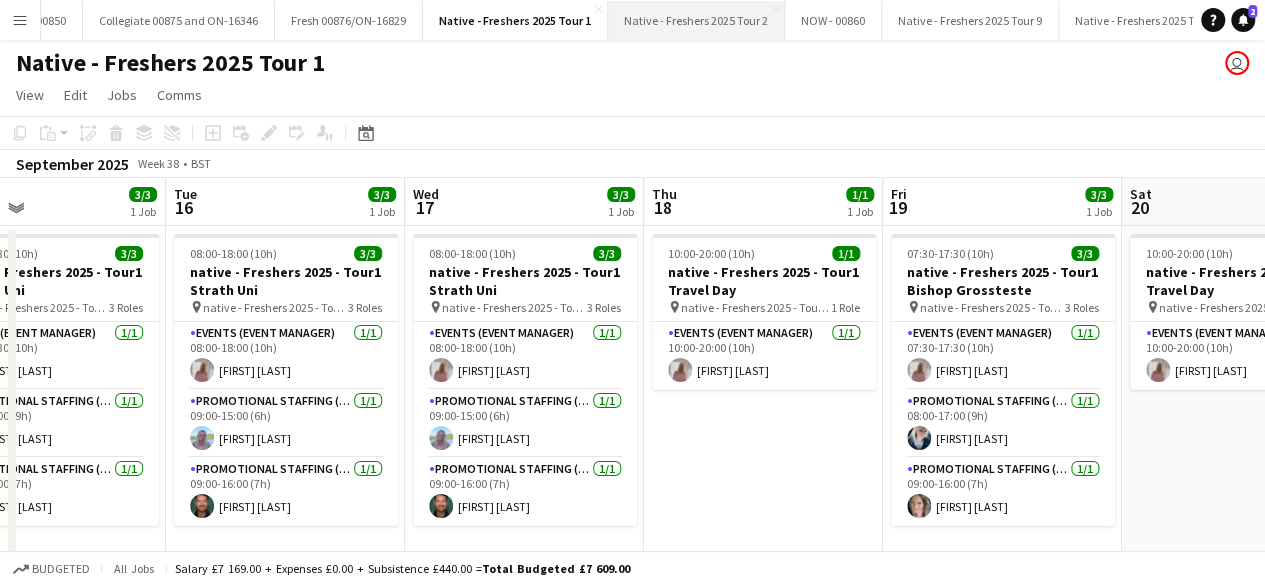 click on "Native - Freshers 2025 Tour 2
Close" at bounding box center (696, 20) 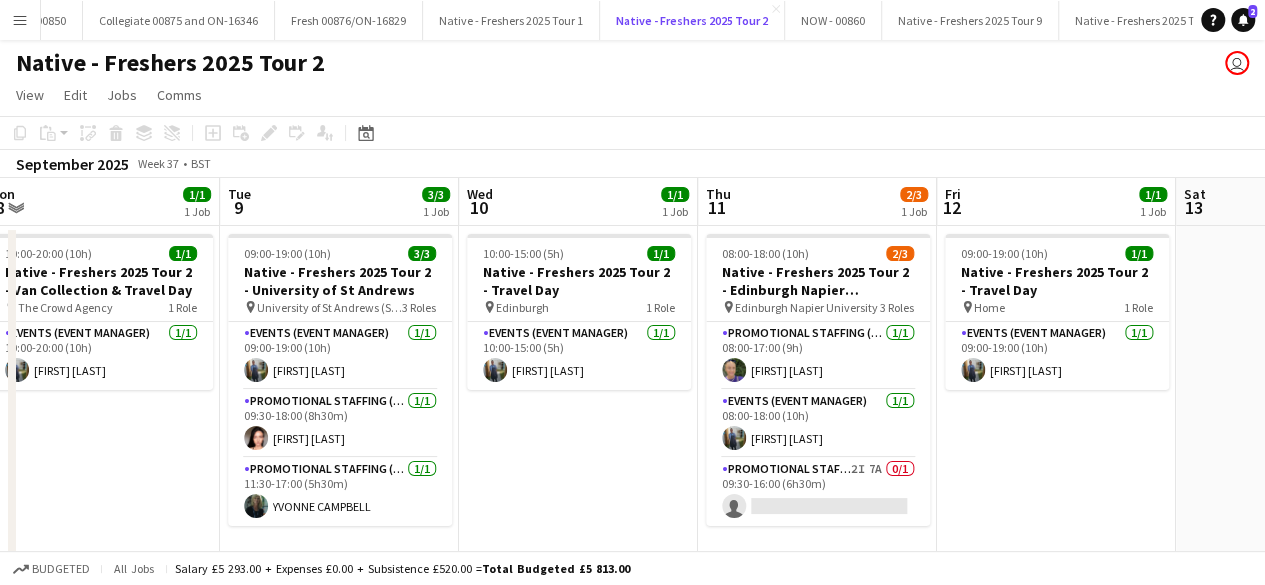 scroll, scrollTop: 0, scrollLeft: 501, axis: horizontal 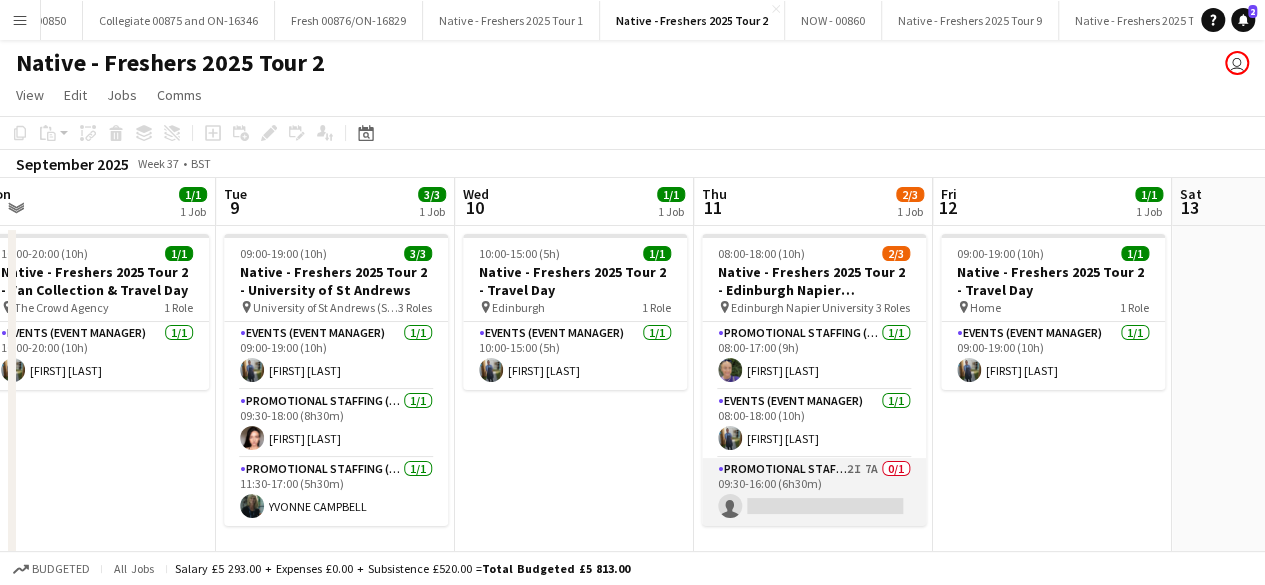 click on "Promotional Staffing (Brand Ambassadors)   2I   7A   0/1   09:30-16:00 (6h30m)
single-neutral-actions" at bounding box center (814, 492) 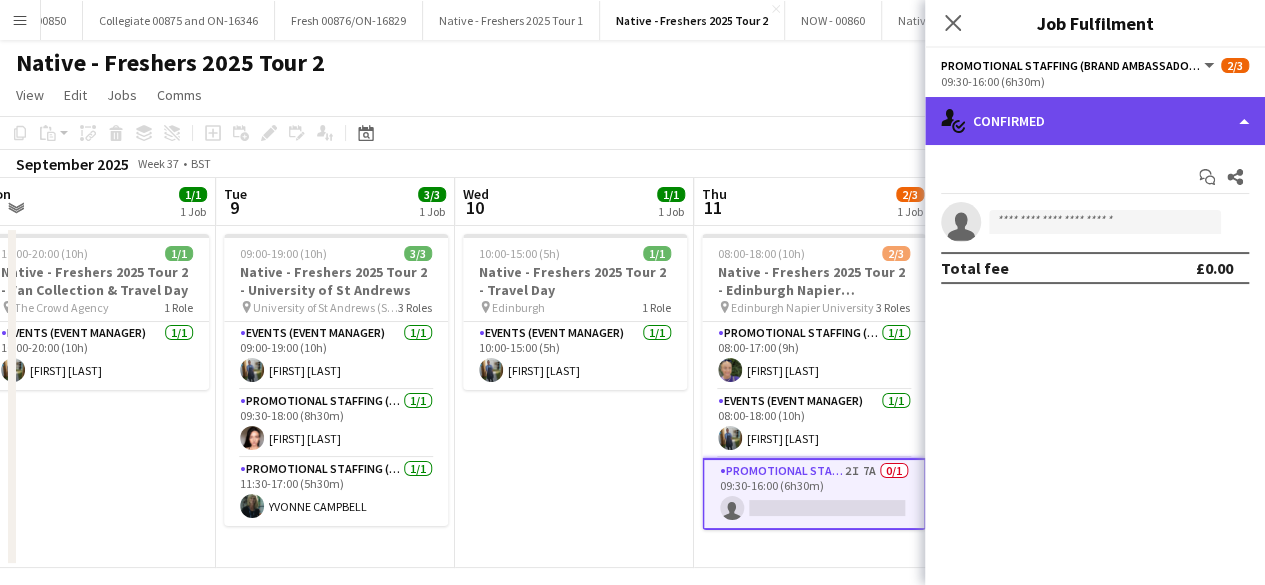 click on "single-neutral-actions-check-2
Confirmed" 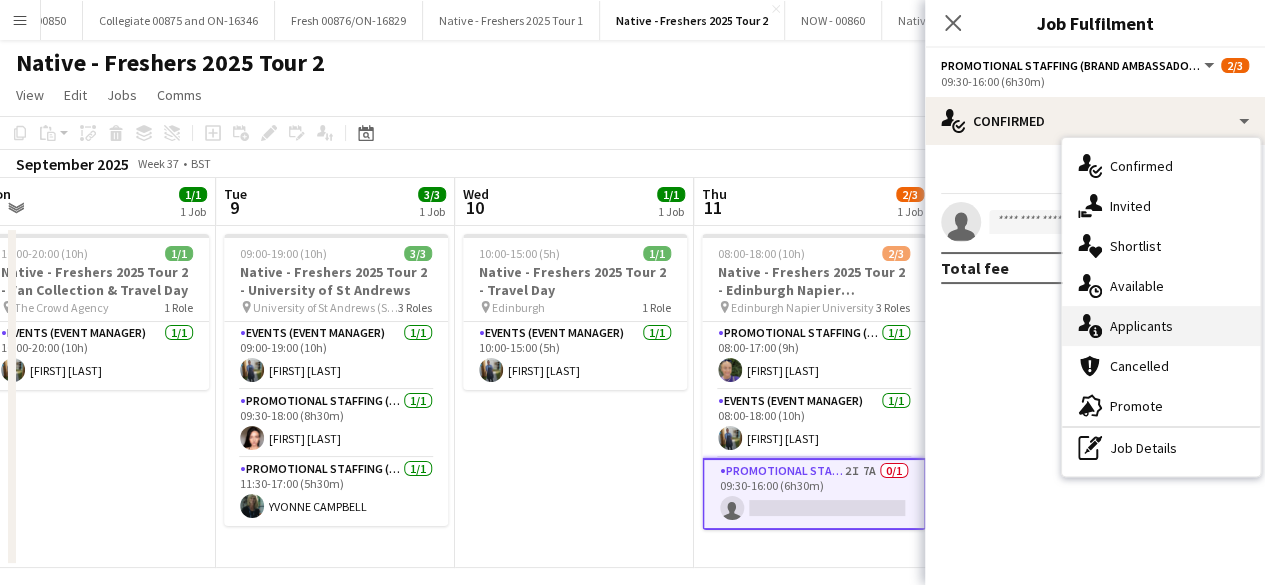 click on "single-neutral-actions-information
Applicants" at bounding box center (1161, 326) 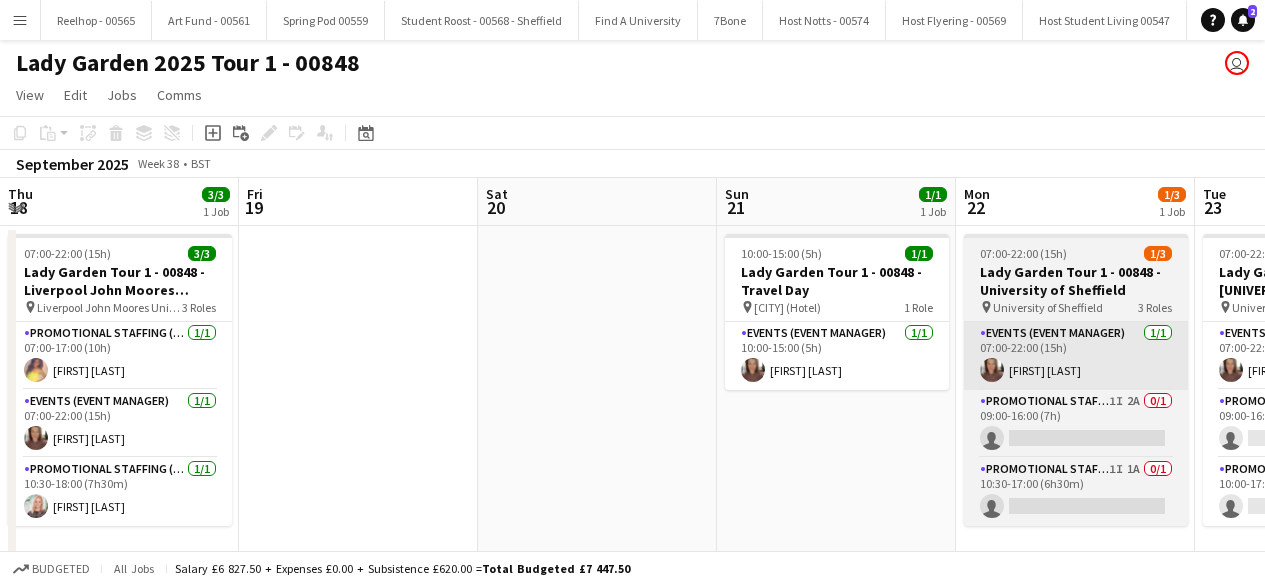 scroll, scrollTop: 0, scrollLeft: 0, axis: both 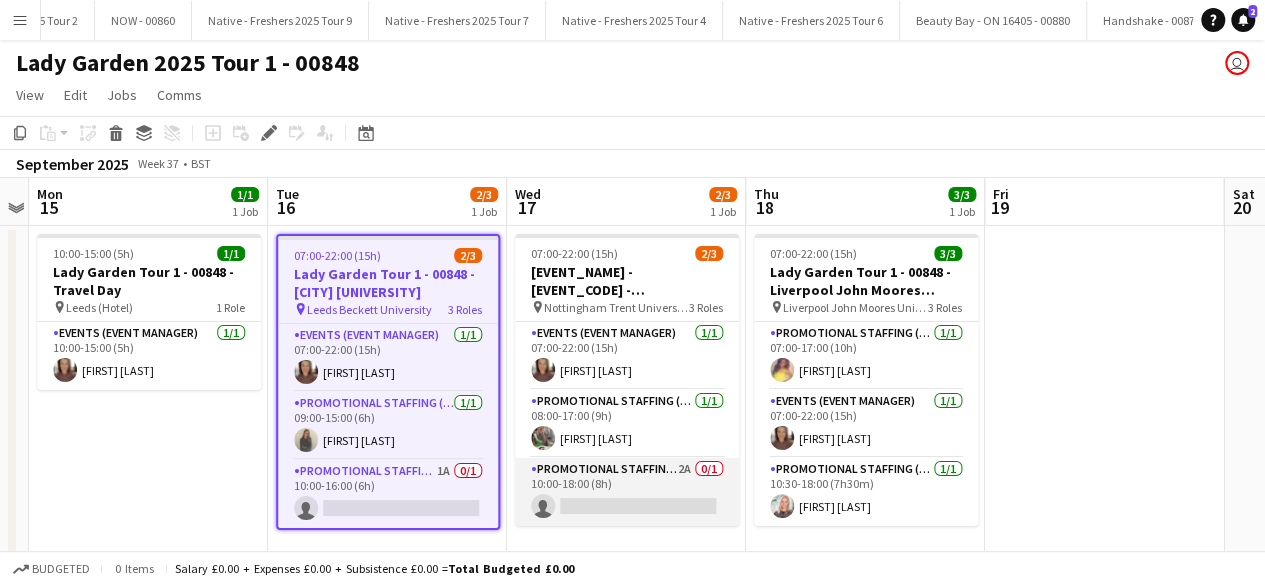 click on "Promotional Staffing (Brand Ambassadors)   2A   0/1   10:00-18:00 (8h)
single-neutral-actions" at bounding box center (627, 492) 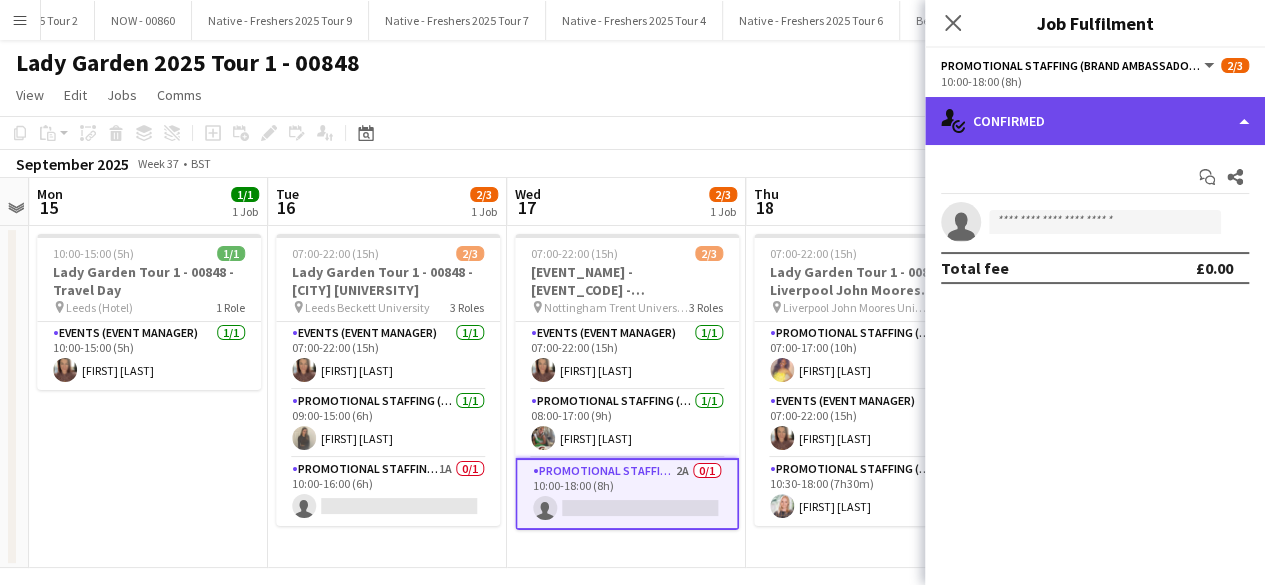 click on "single-neutral-actions-check-2
Confirmed" 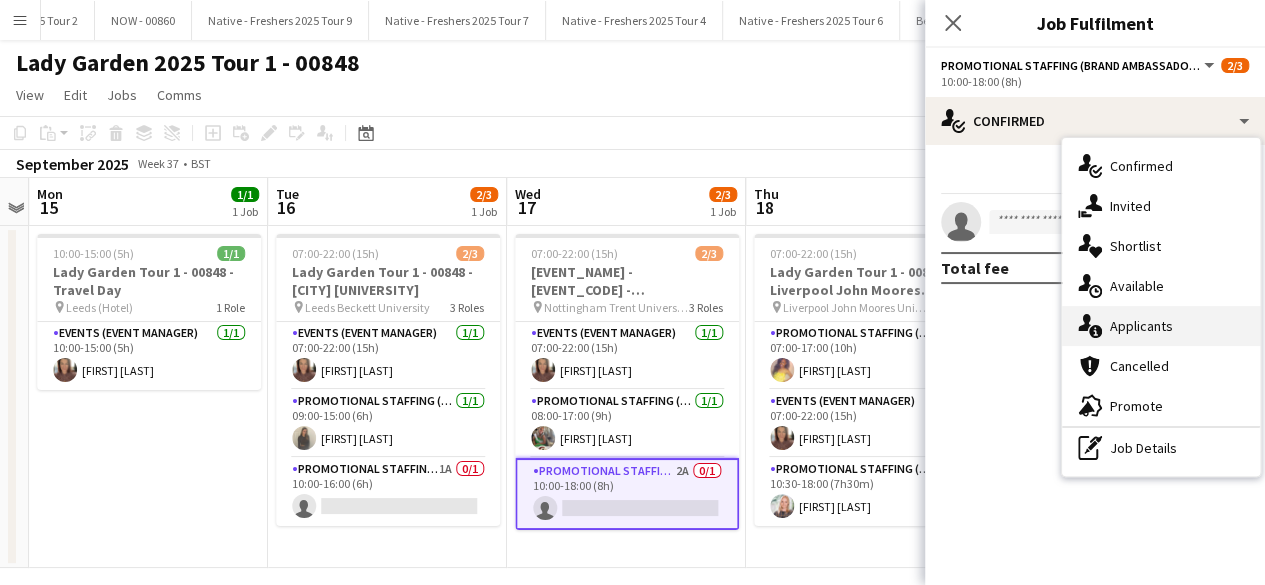 click on "single-neutral-actions-information
Applicants" at bounding box center [1161, 326] 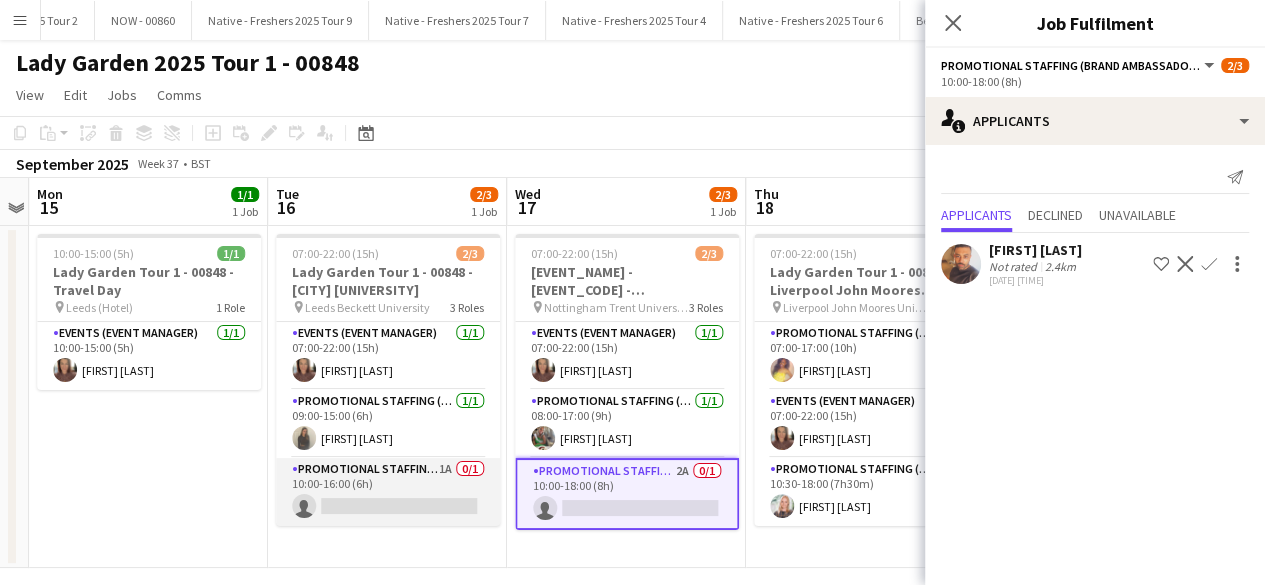 click on "Promotional Staffing (Brand Ambassadors)   1A   0/1   10:00-16:00 (6h)
single-neutral-actions" at bounding box center [388, 492] 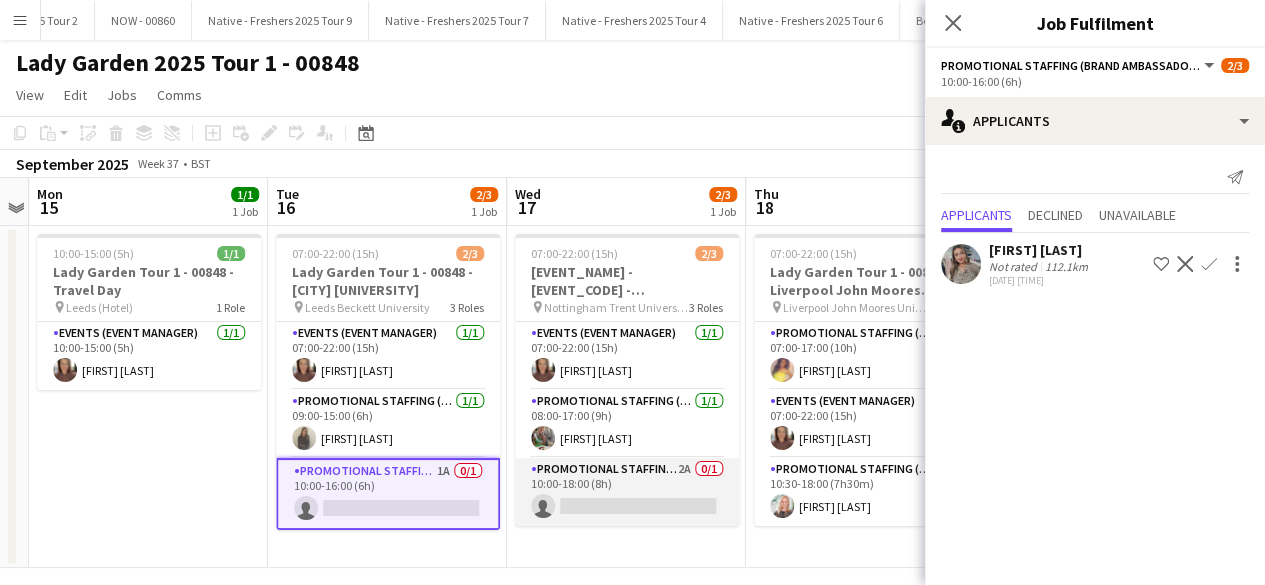 click on "Promotional Staffing (Brand Ambassadors)   2A   0/1   10:00-18:00 (8h)
single-neutral-actions" at bounding box center [627, 492] 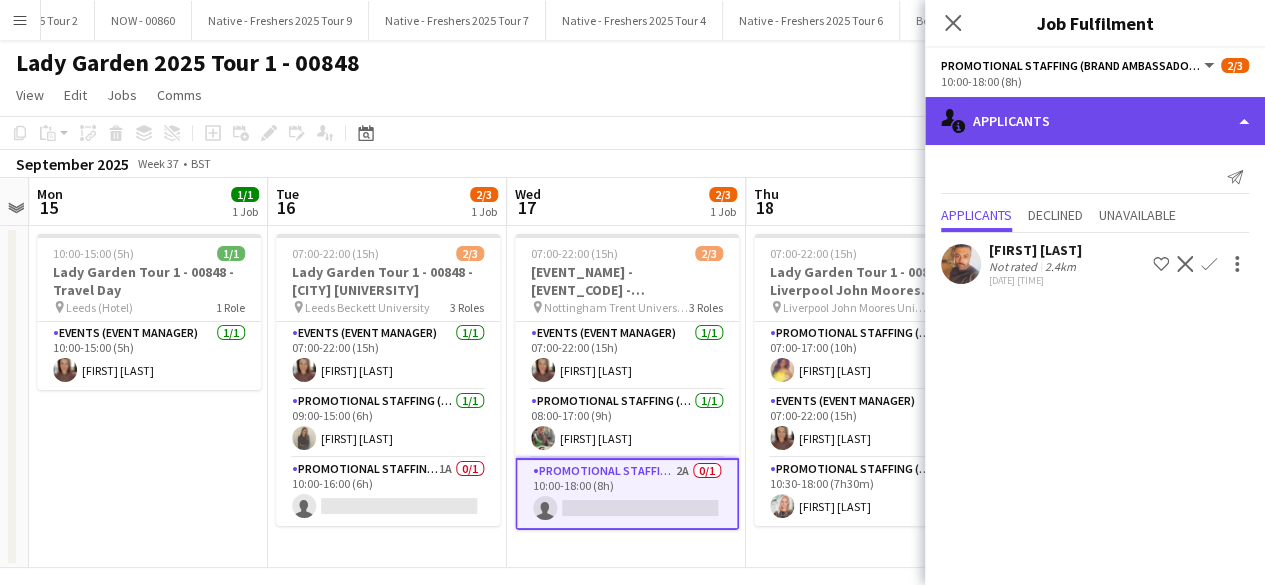 click on "single-neutral-actions-information
Applicants" 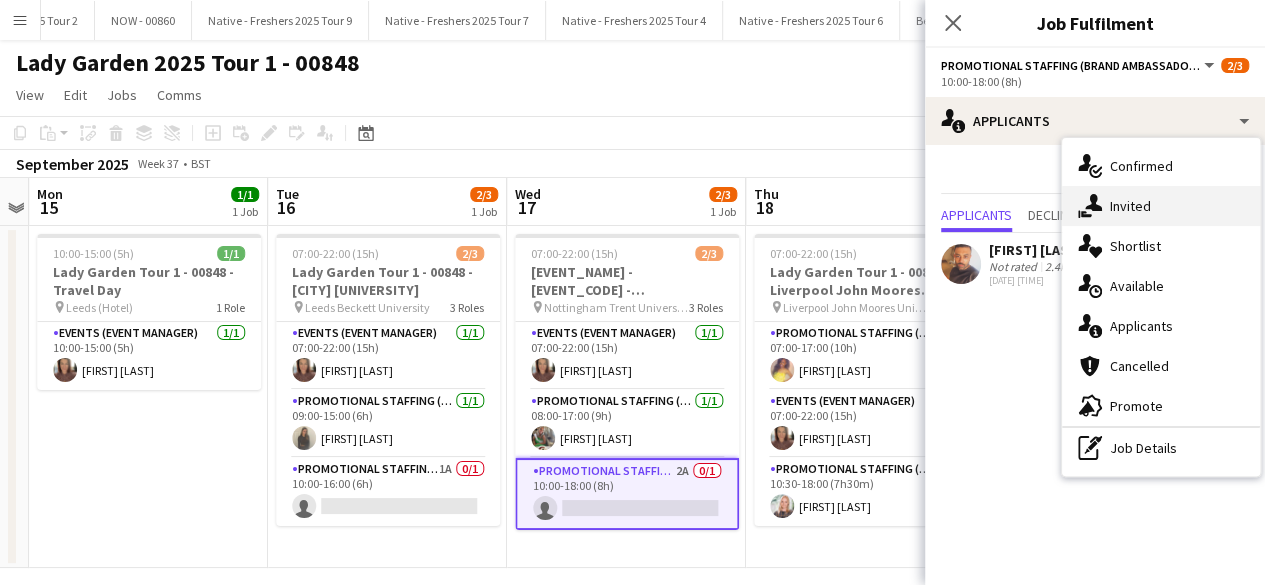click on "single-neutral-actions-share-1
Invited" at bounding box center (1161, 206) 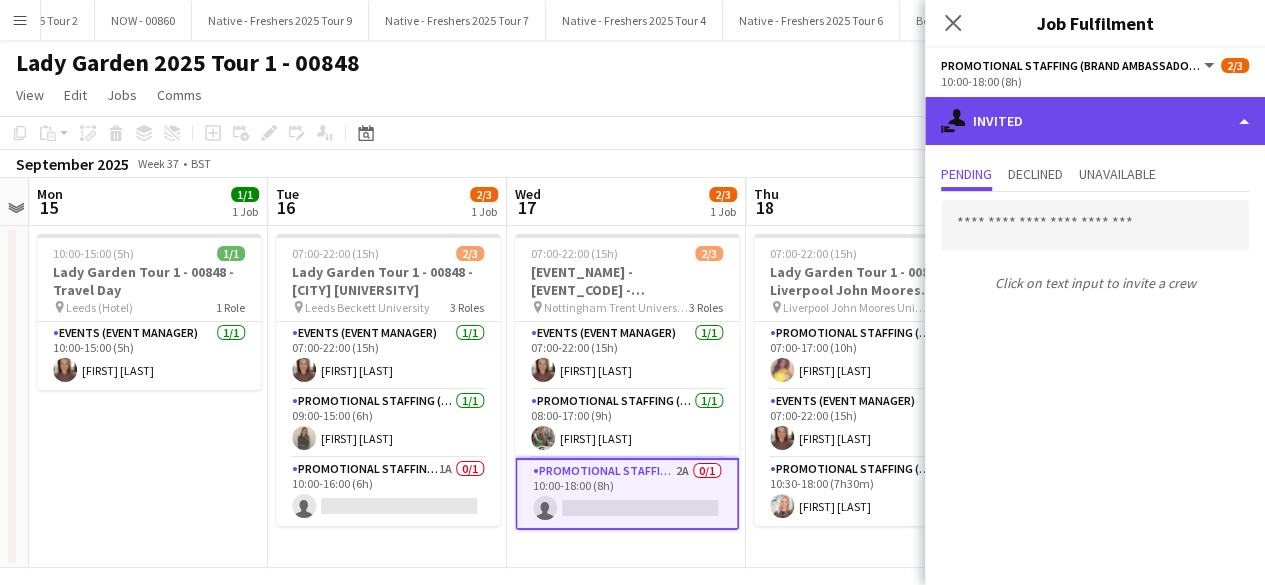 click on "single-neutral-actions-share-1
Invited" 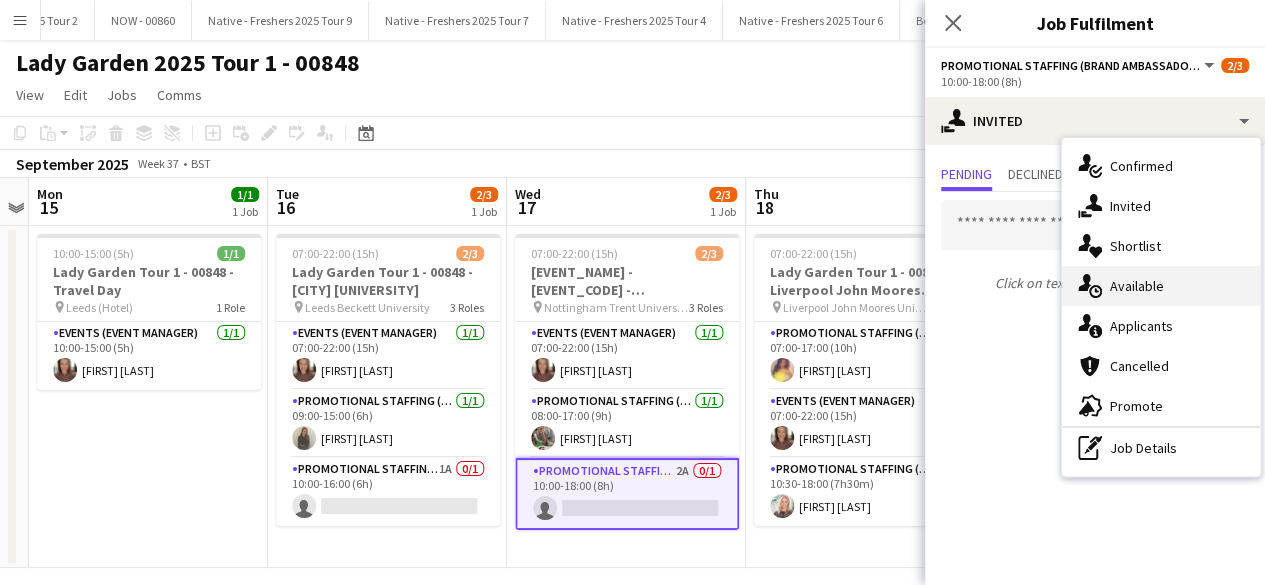 click on "single-neutral-actions-upload
Available" at bounding box center [1161, 286] 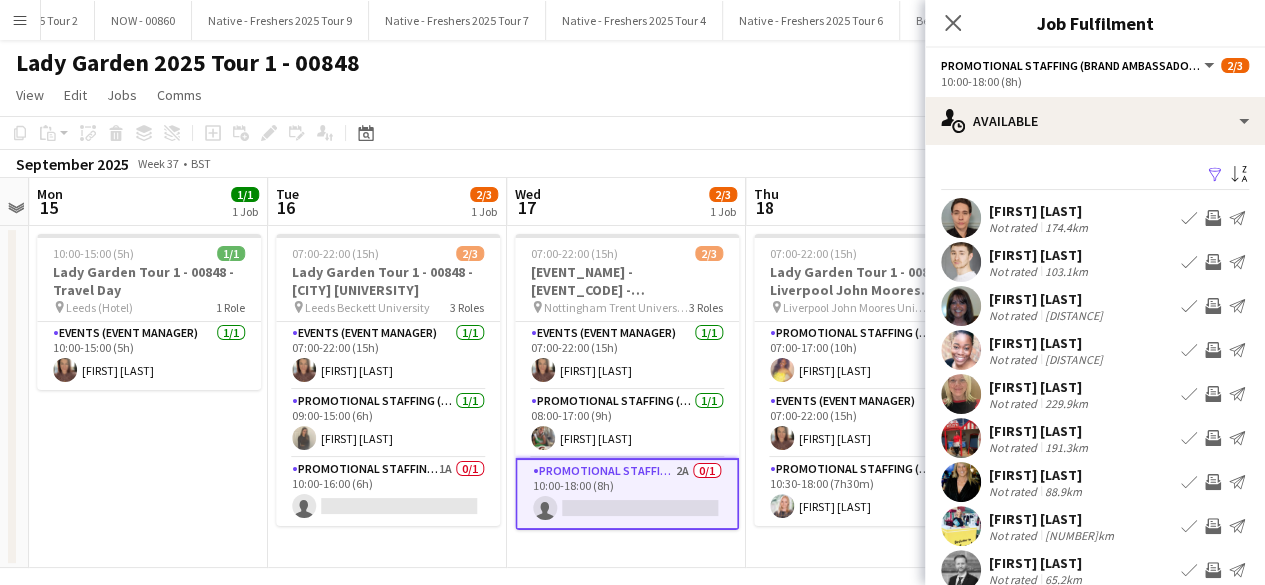 click on "Filter" at bounding box center (1215, 175) 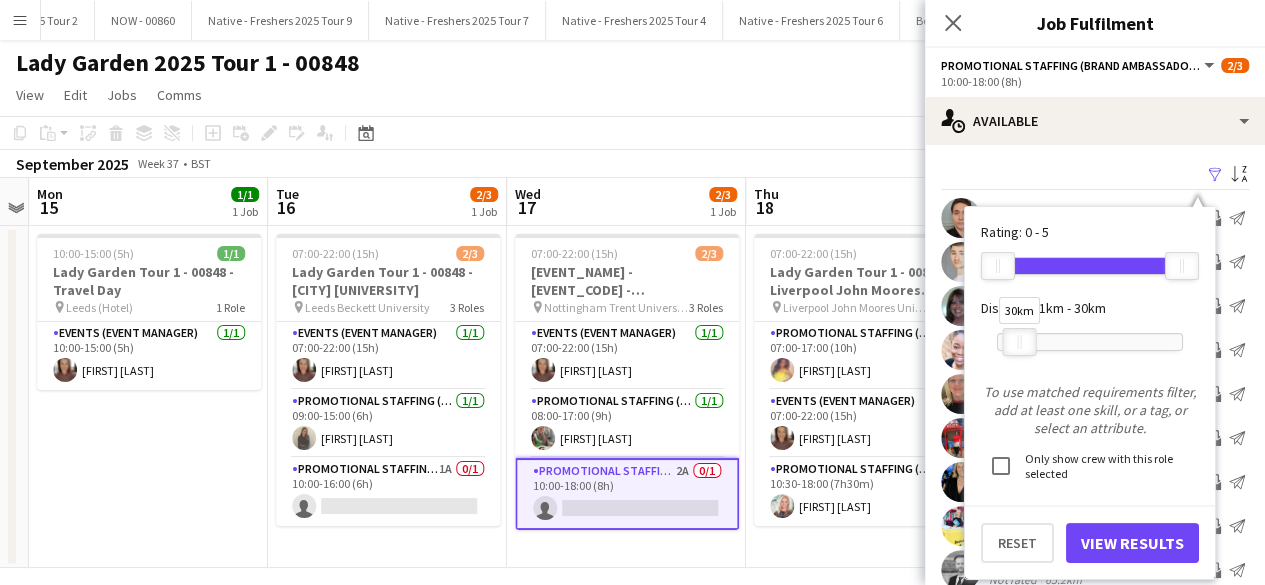 drag, startPoint x: 1176, startPoint y: 335, endPoint x: 1013, endPoint y: 344, distance: 163.24828 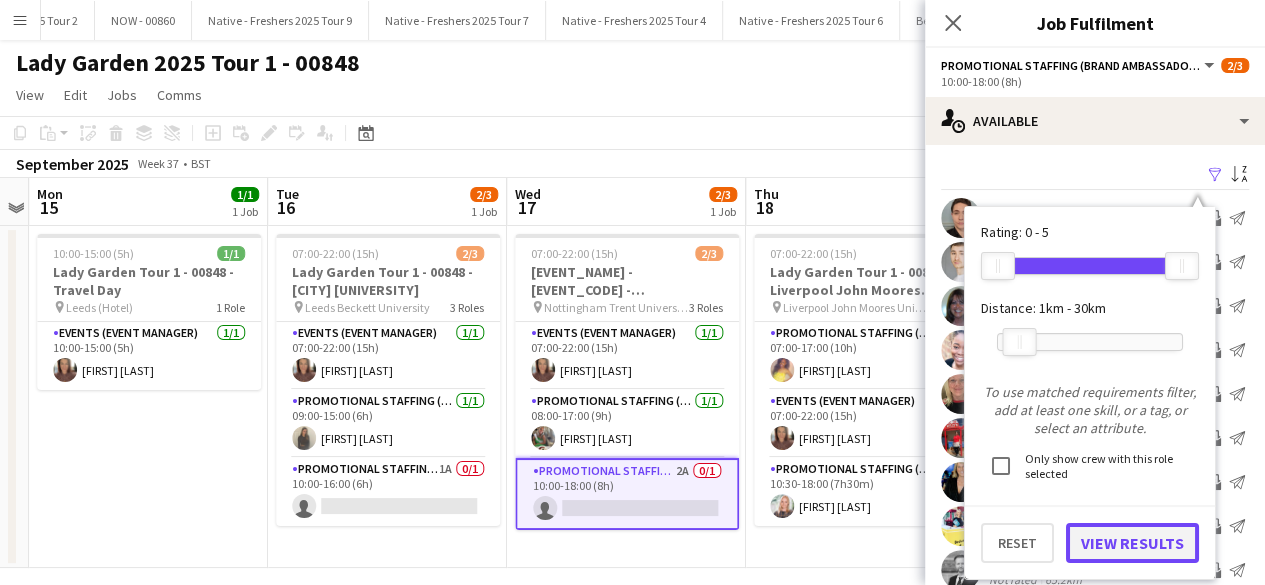 click on "View Results" at bounding box center (1132, 543) 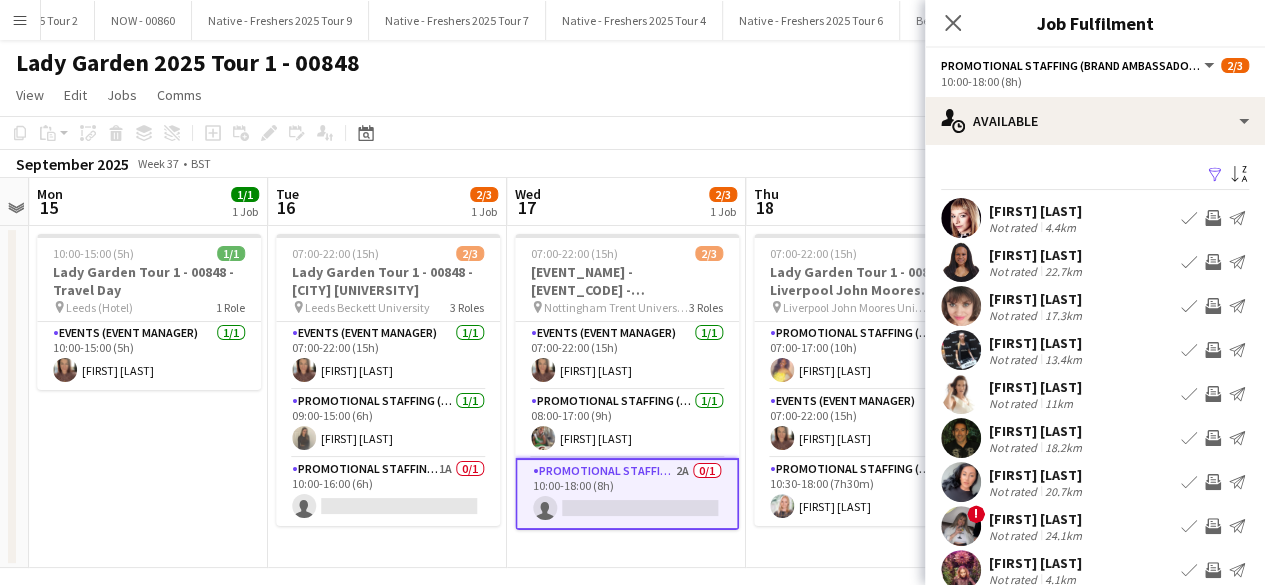click at bounding box center (961, 218) 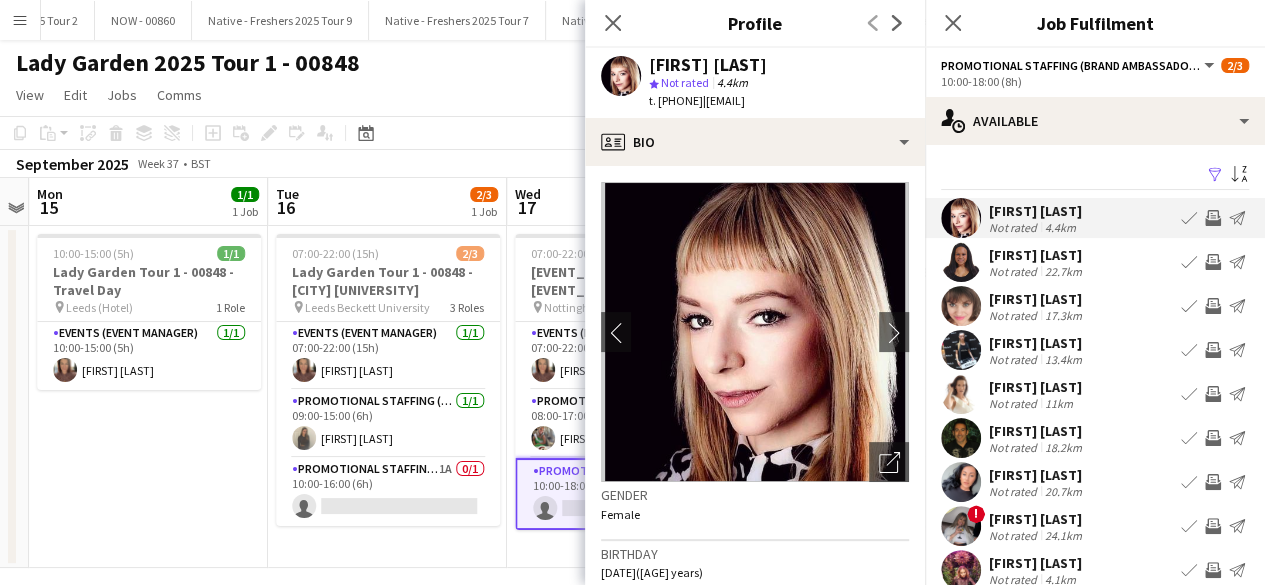 click at bounding box center (961, 482) 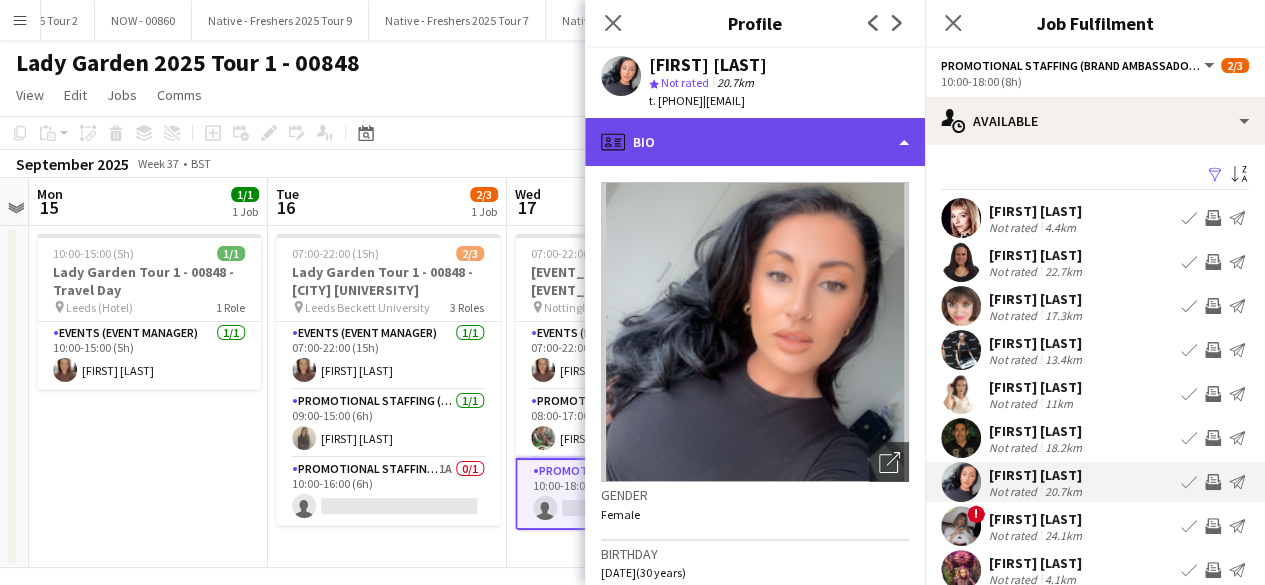 click on "profile
Bio" 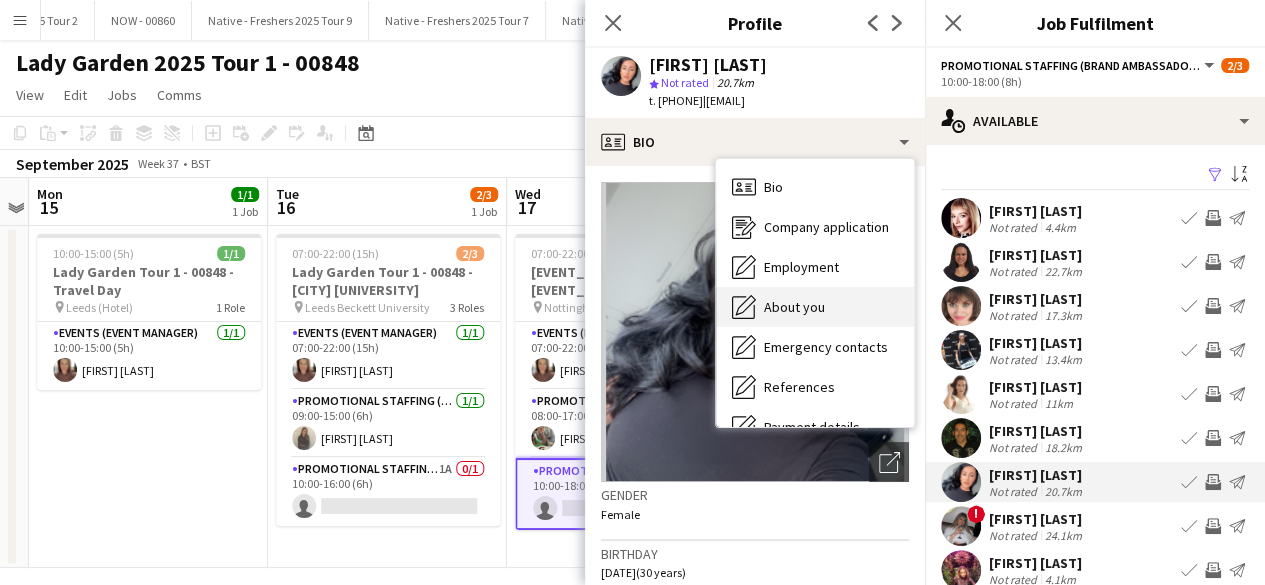 click on "About you" at bounding box center [794, 307] 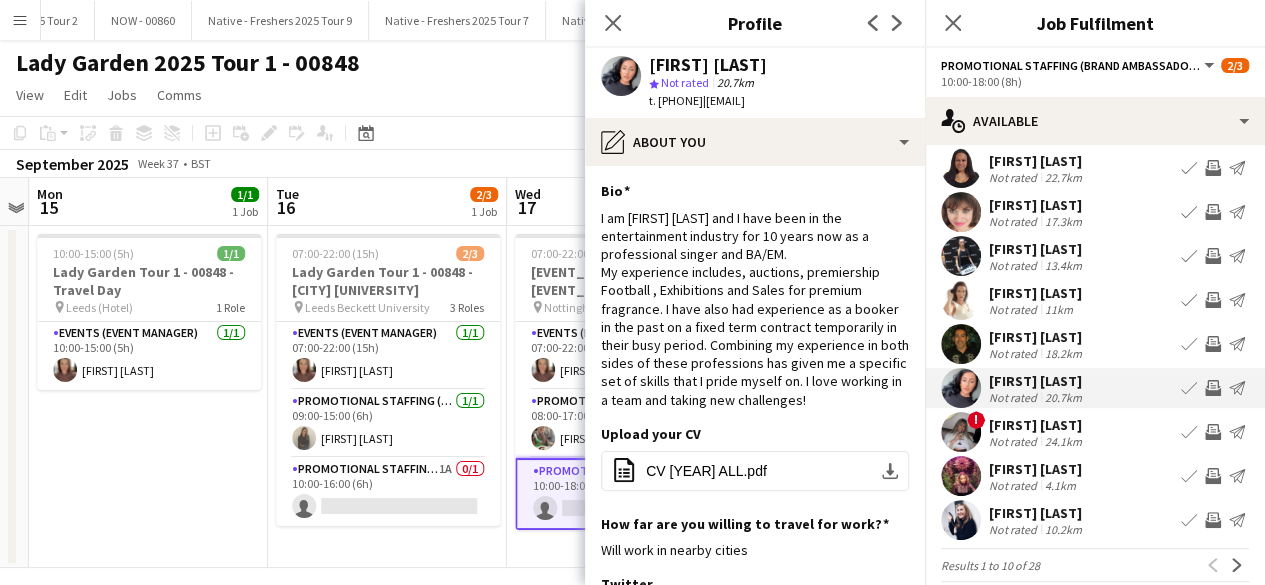 scroll, scrollTop: 90, scrollLeft: 0, axis: vertical 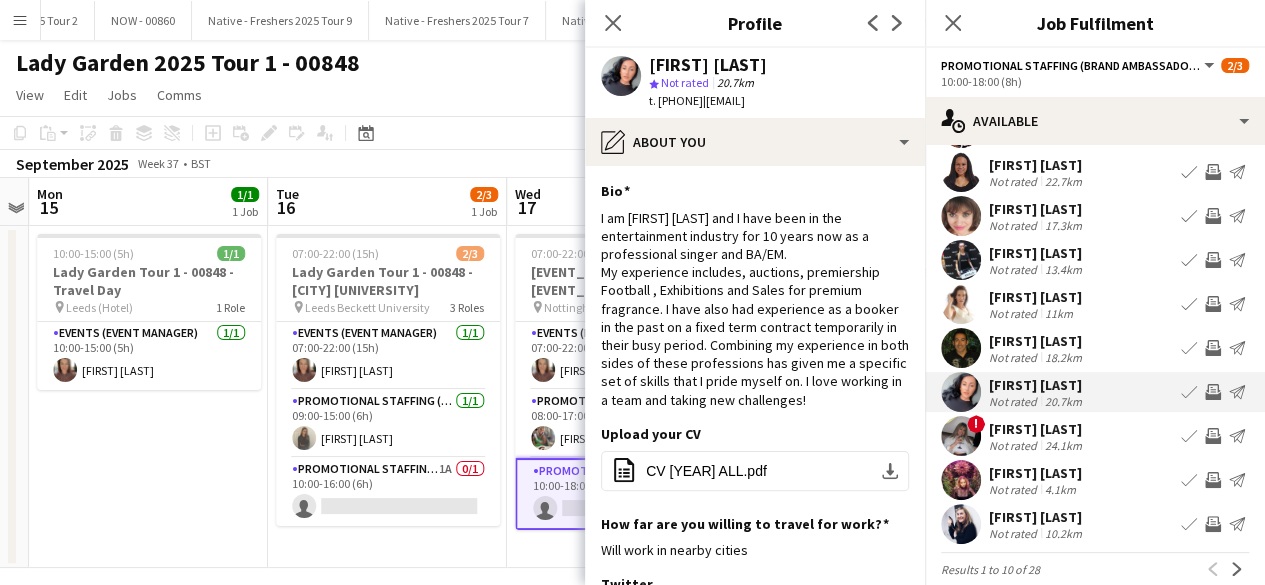 click at bounding box center (961, 524) 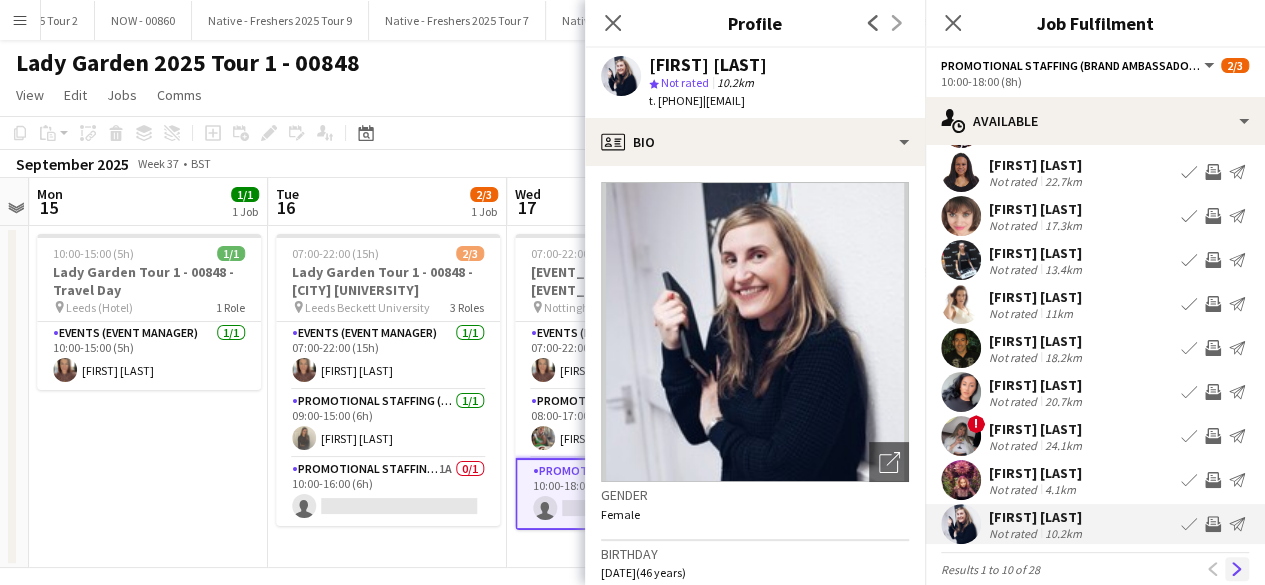 click on "Next" 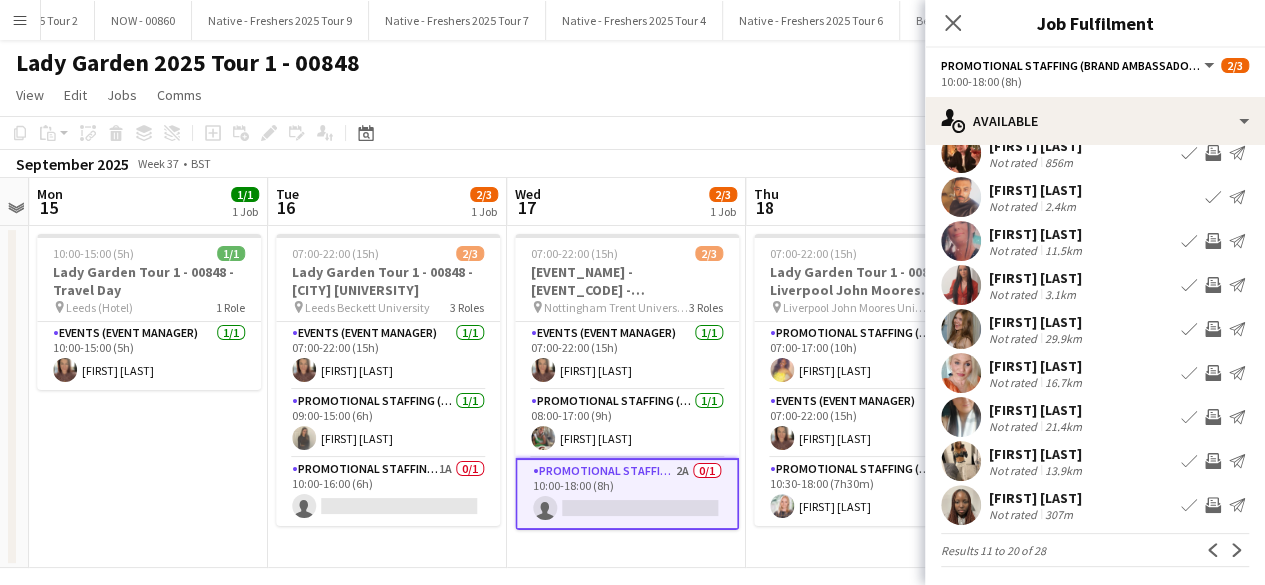 scroll, scrollTop: 114, scrollLeft: 0, axis: vertical 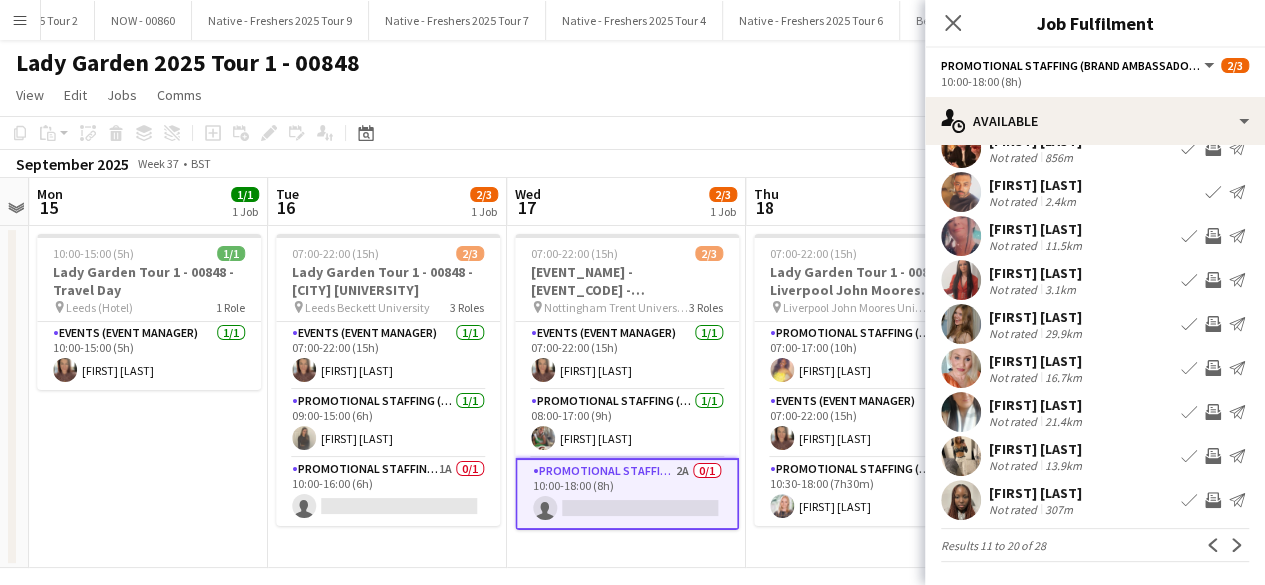 click at bounding box center (961, 368) 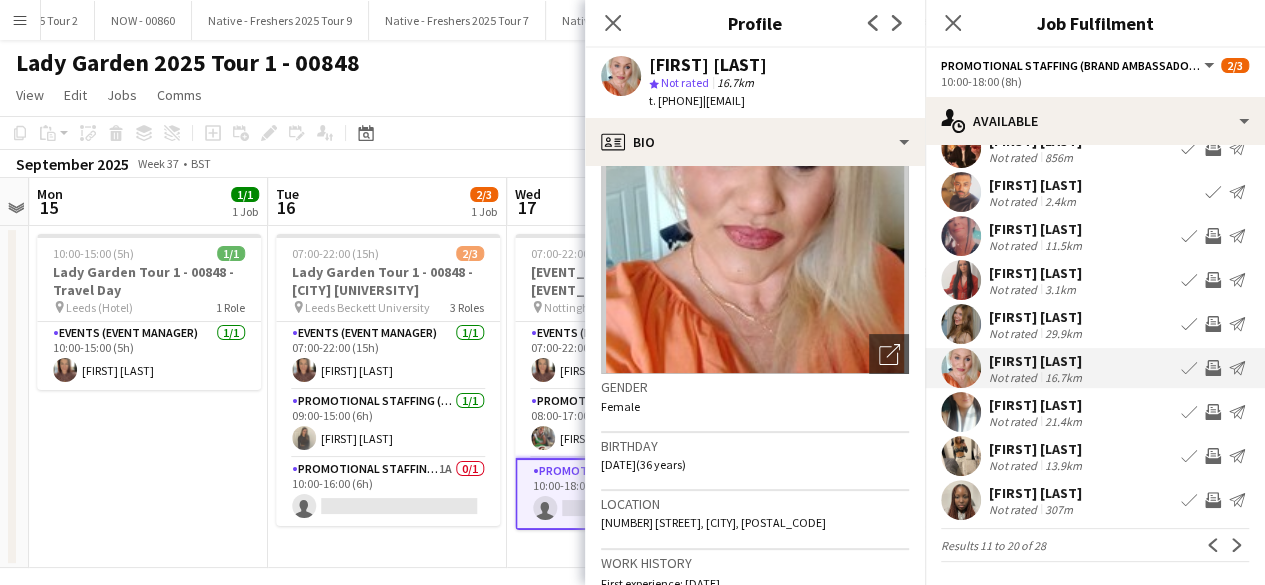 scroll, scrollTop: 109, scrollLeft: 0, axis: vertical 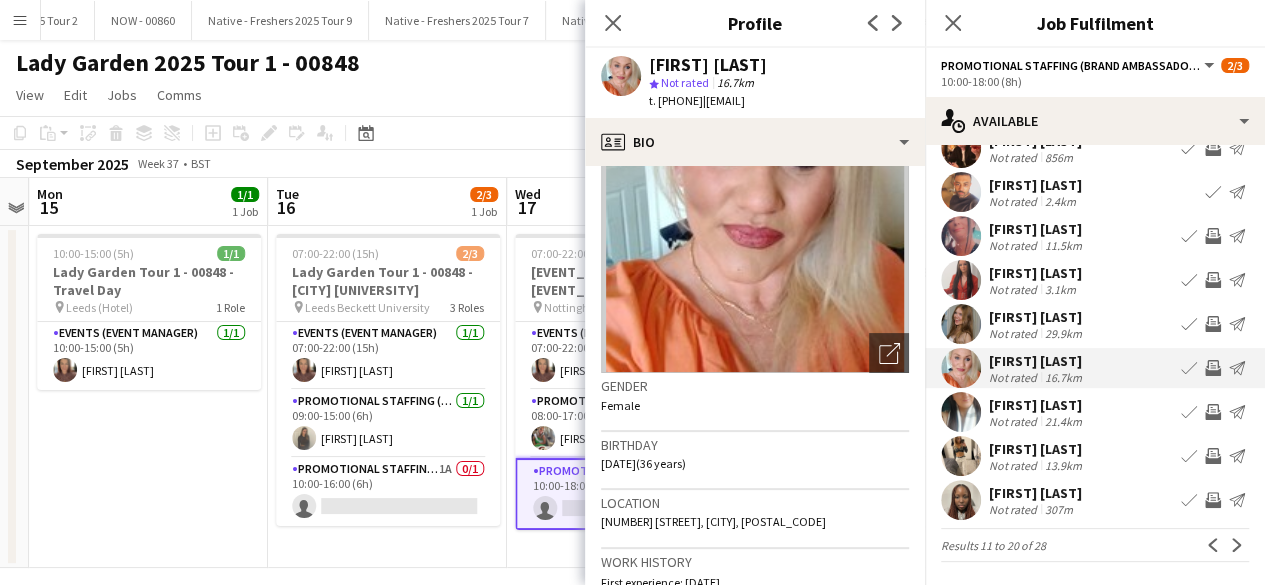 click at bounding box center [961, 324] 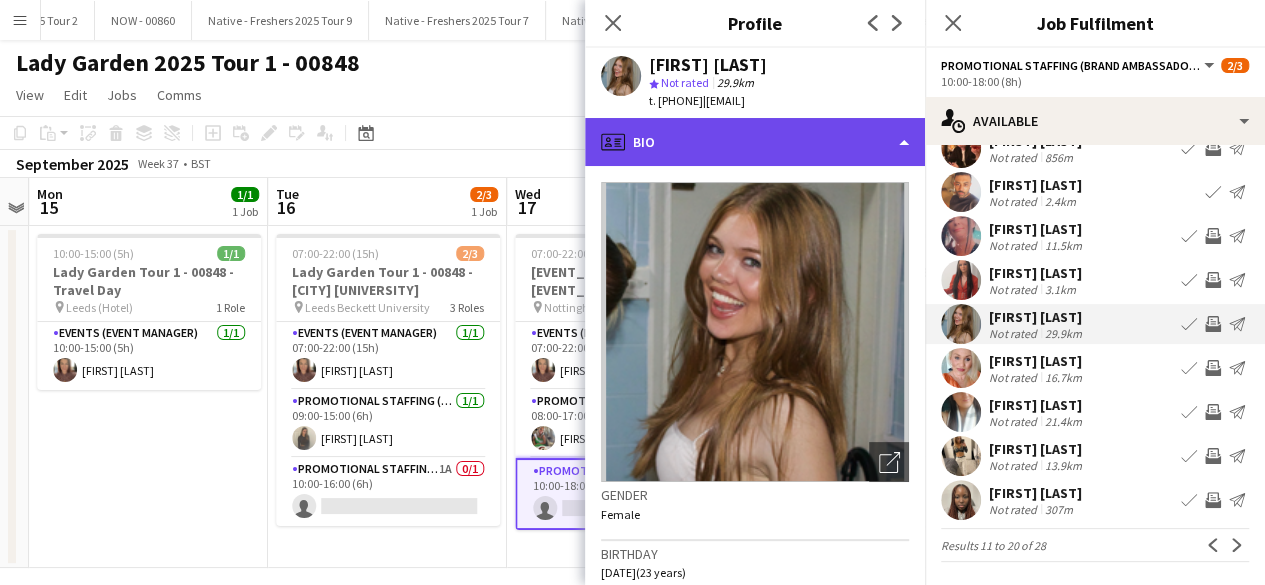 click on "profile
Bio" 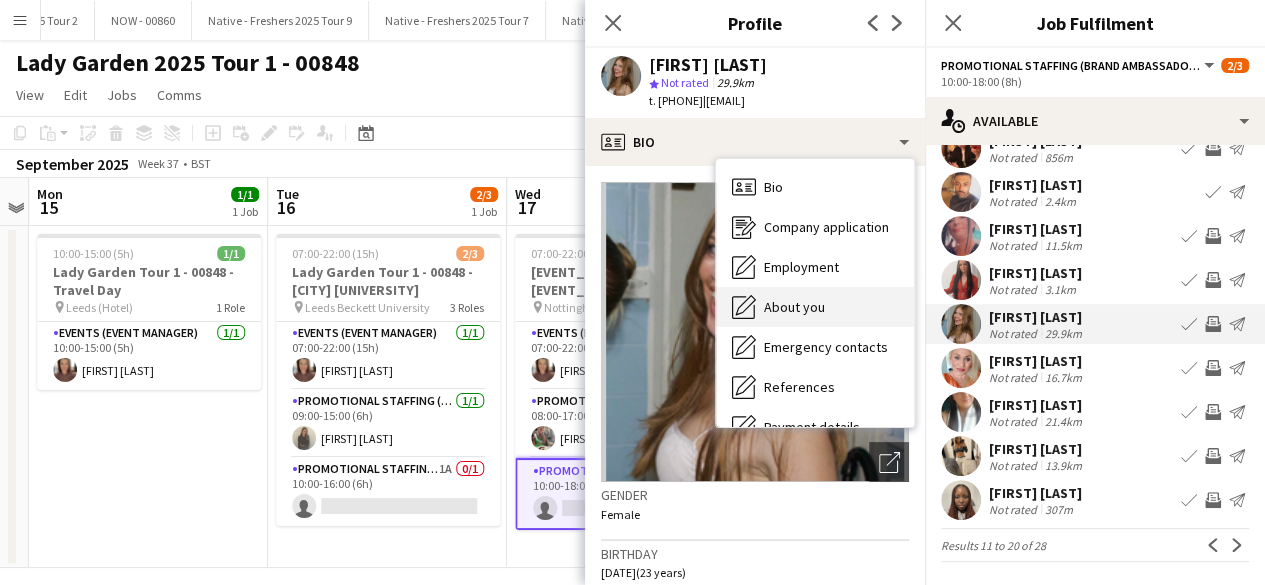 click on "About you" at bounding box center [794, 307] 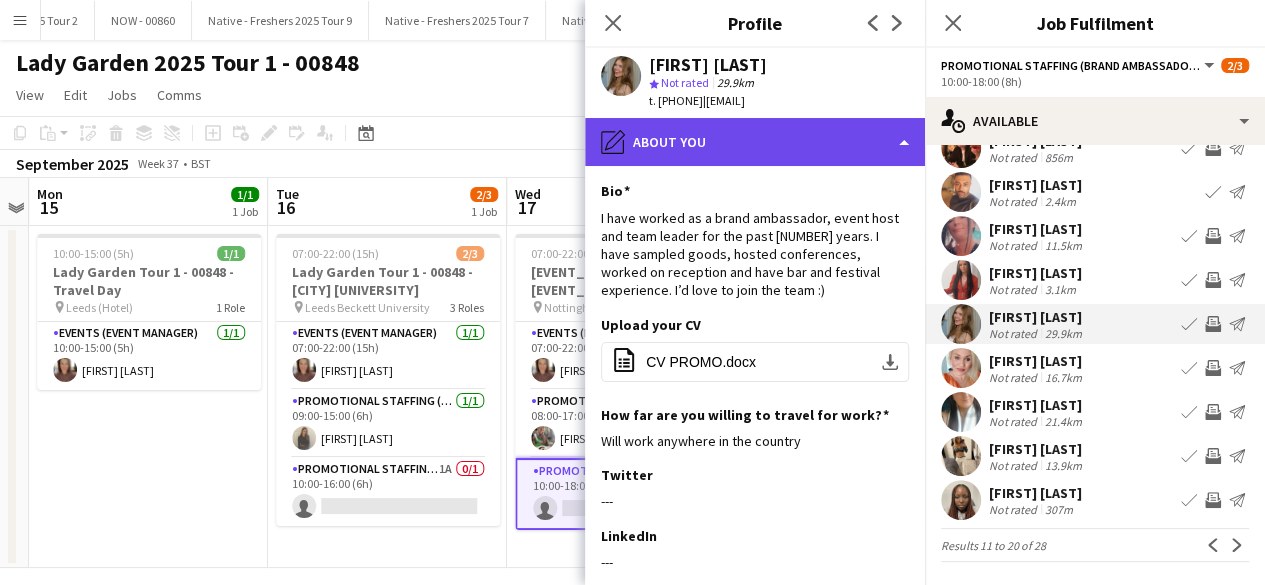 click on "pencil4
About you" 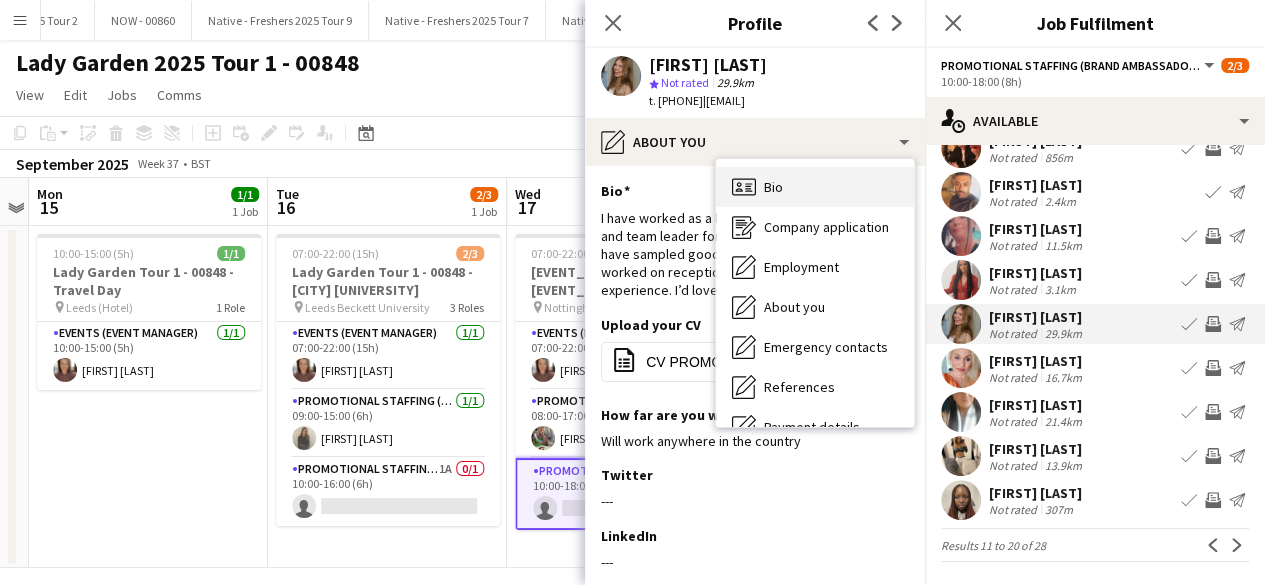 click on "Bio
Bio" at bounding box center (815, 187) 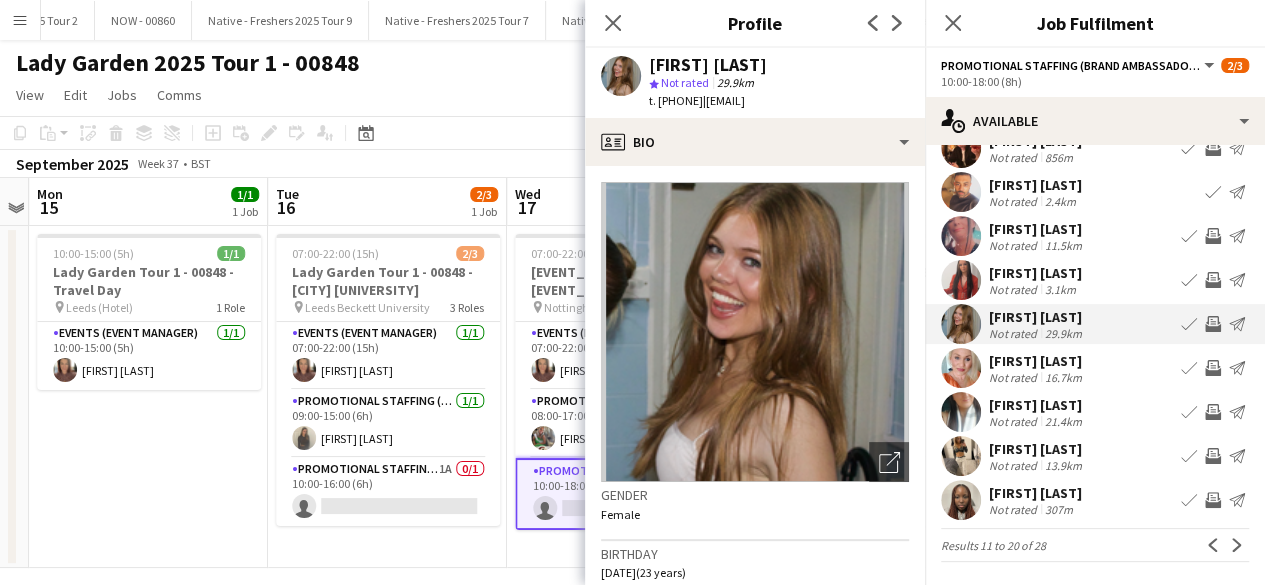 click at bounding box center (961, 456) 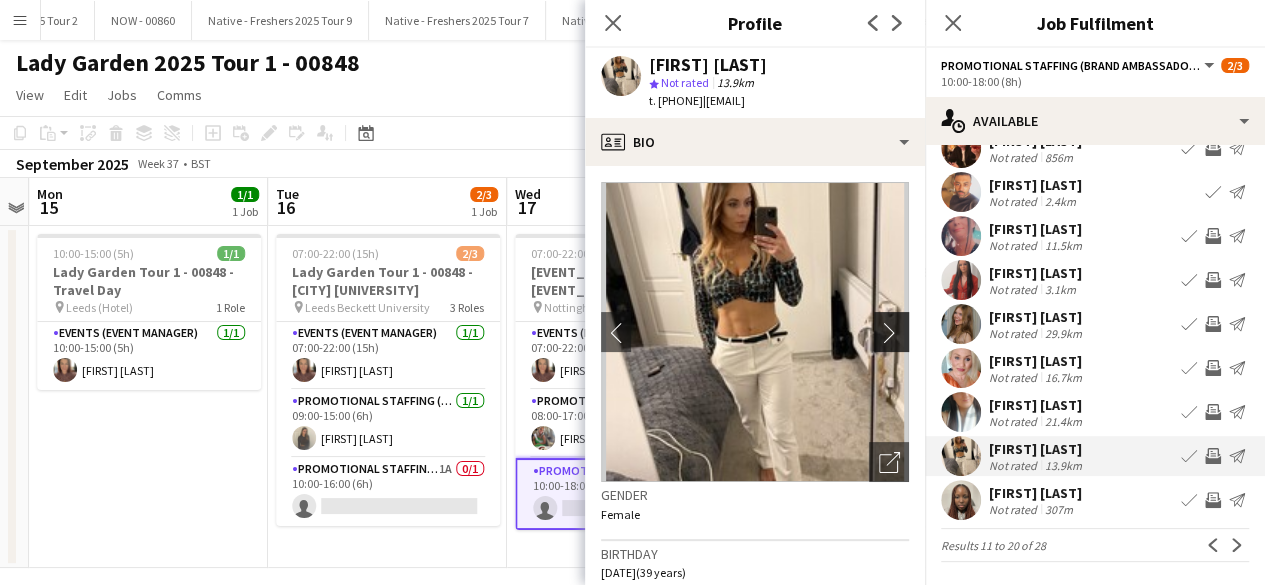 click on "chevron-right" 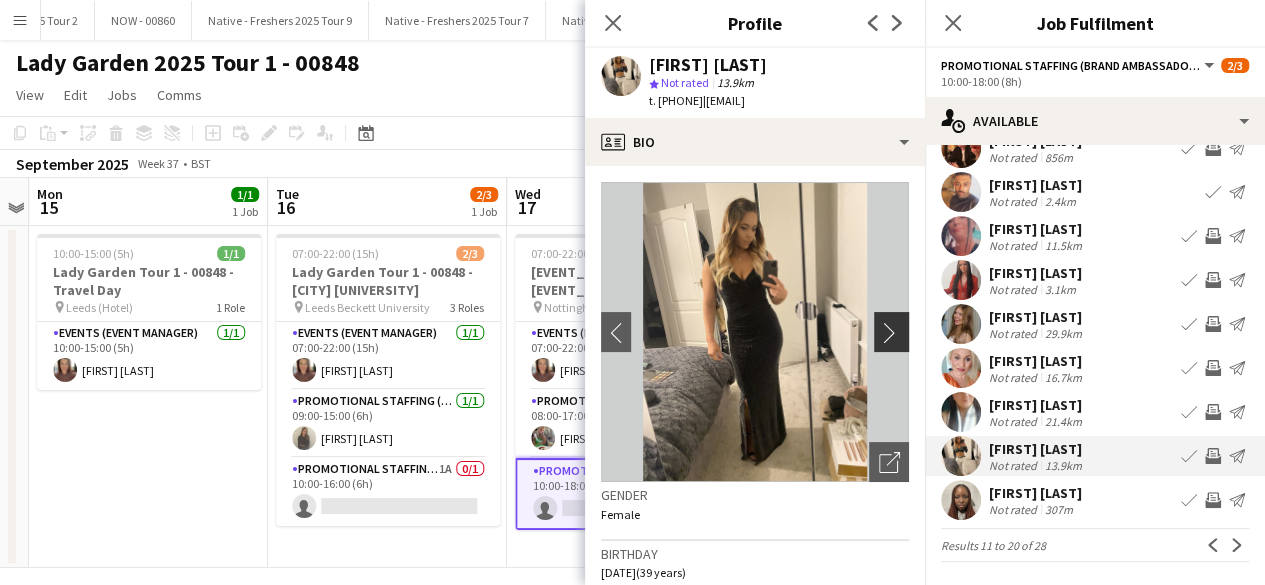 click on "chevron-right" 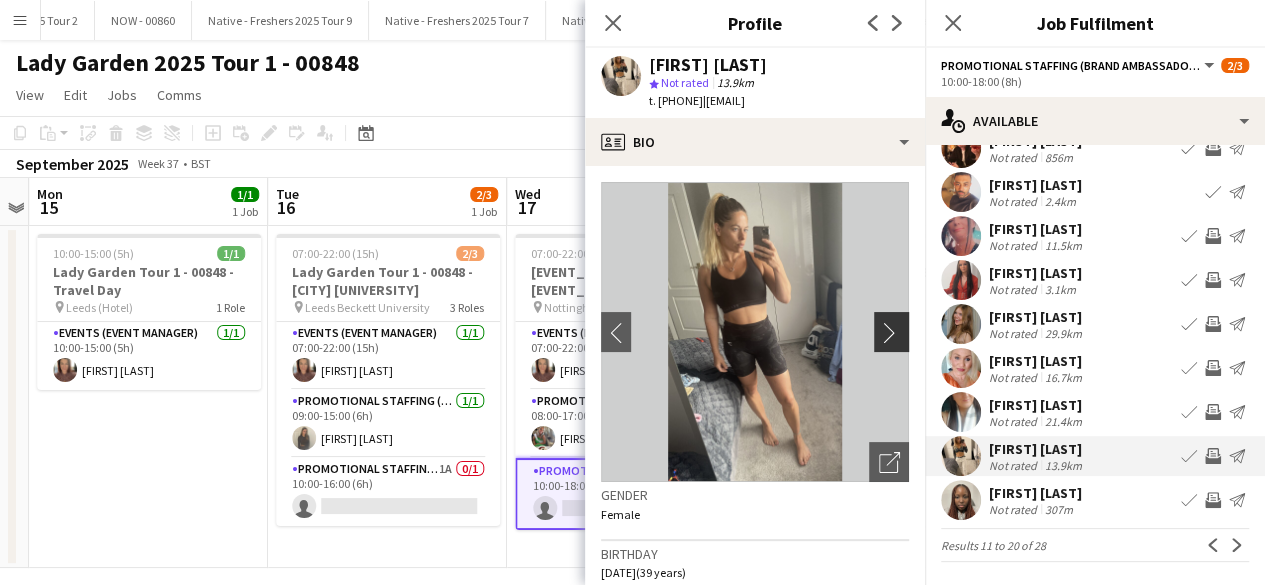 click on "chevron-right" 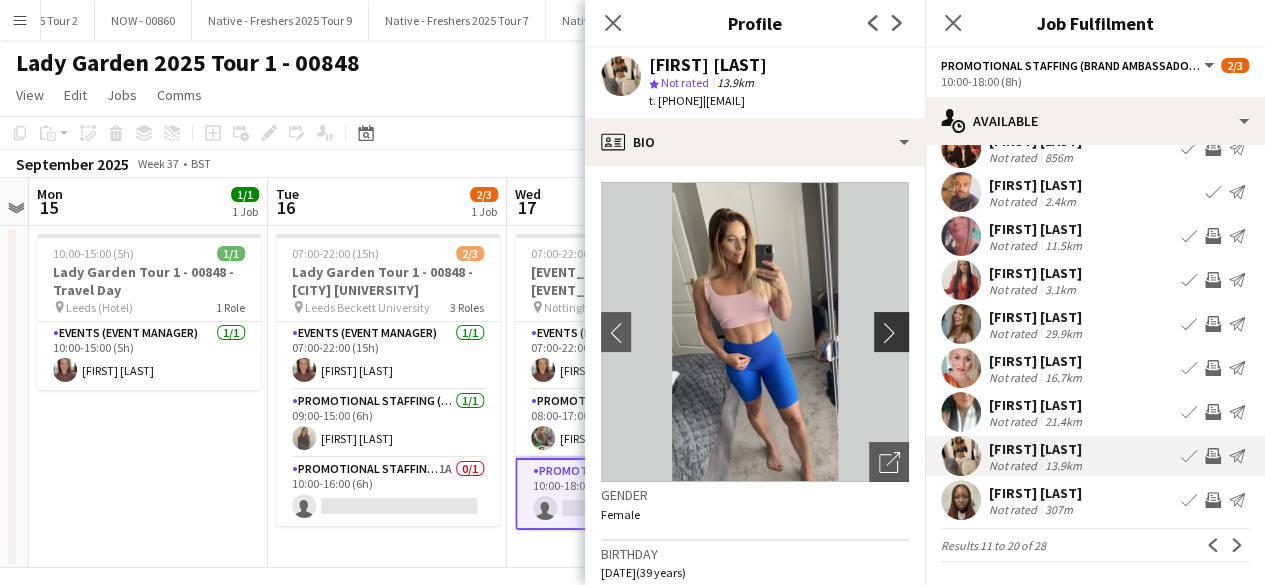 click on "chevron-right" 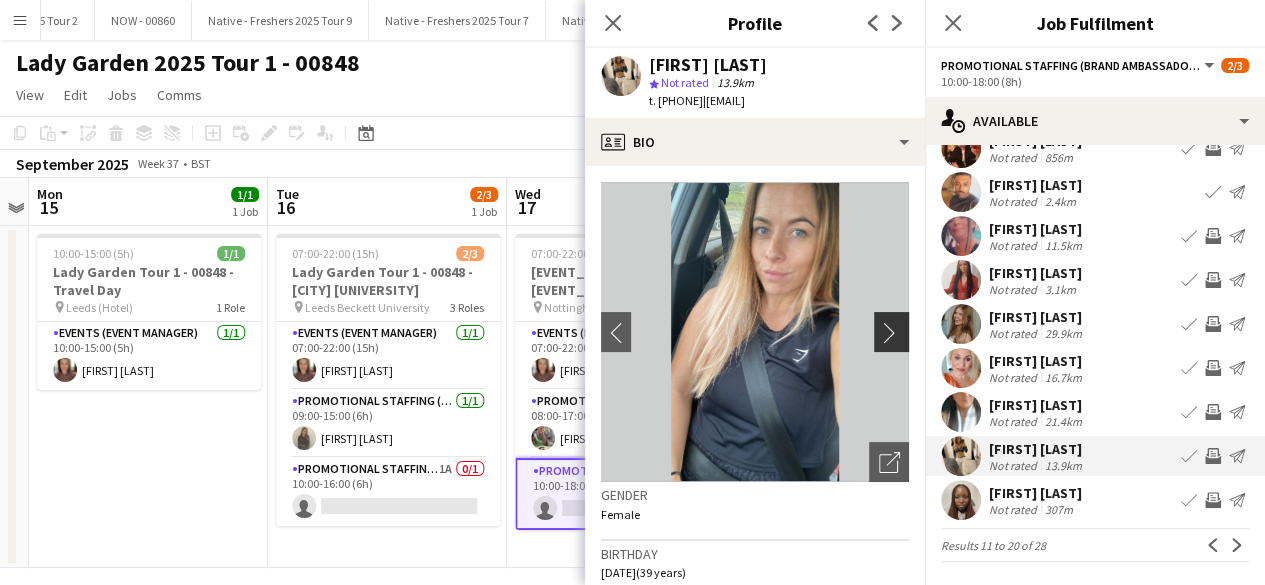 click on "chevron-right" 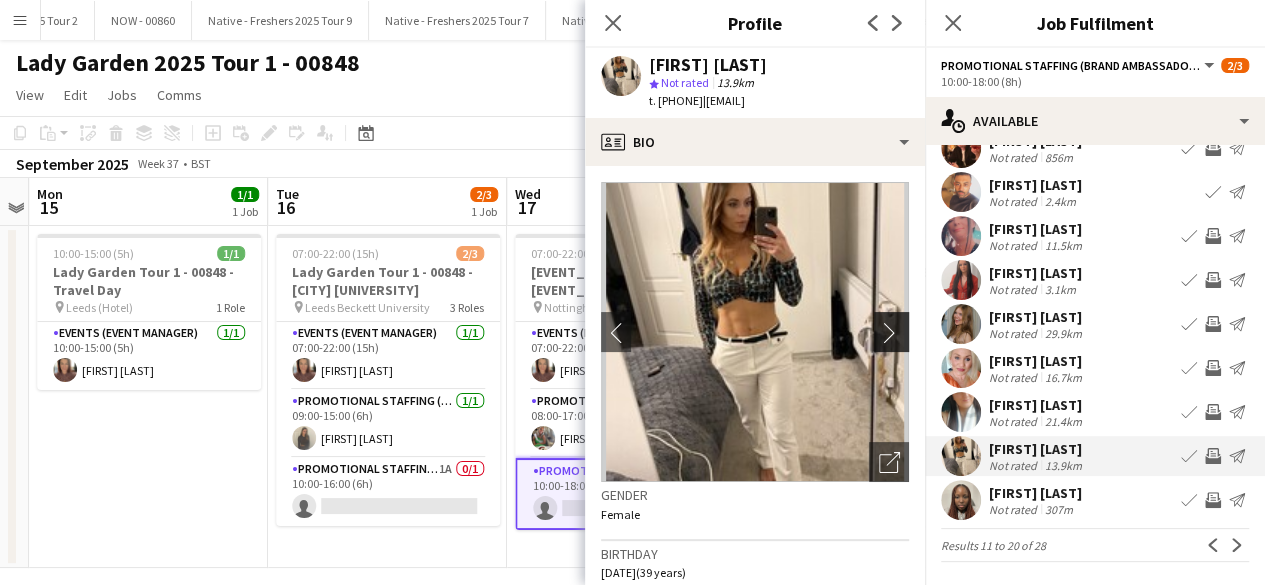 click on "chevron-right" 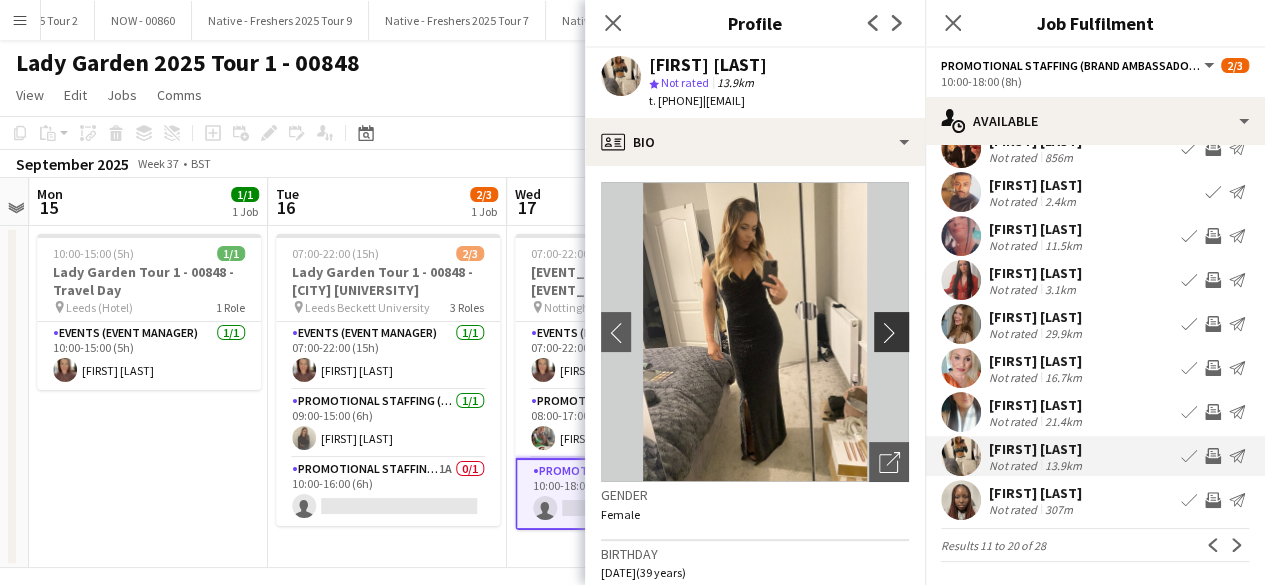 click on "chevron-right" 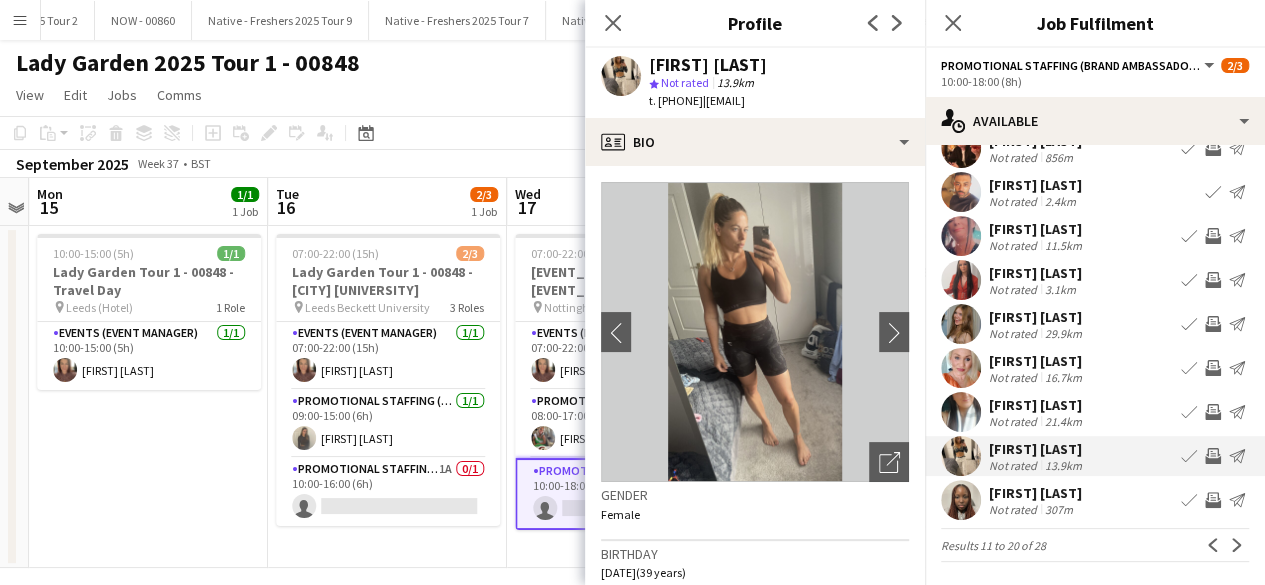 click at bounding box center [961, 500] 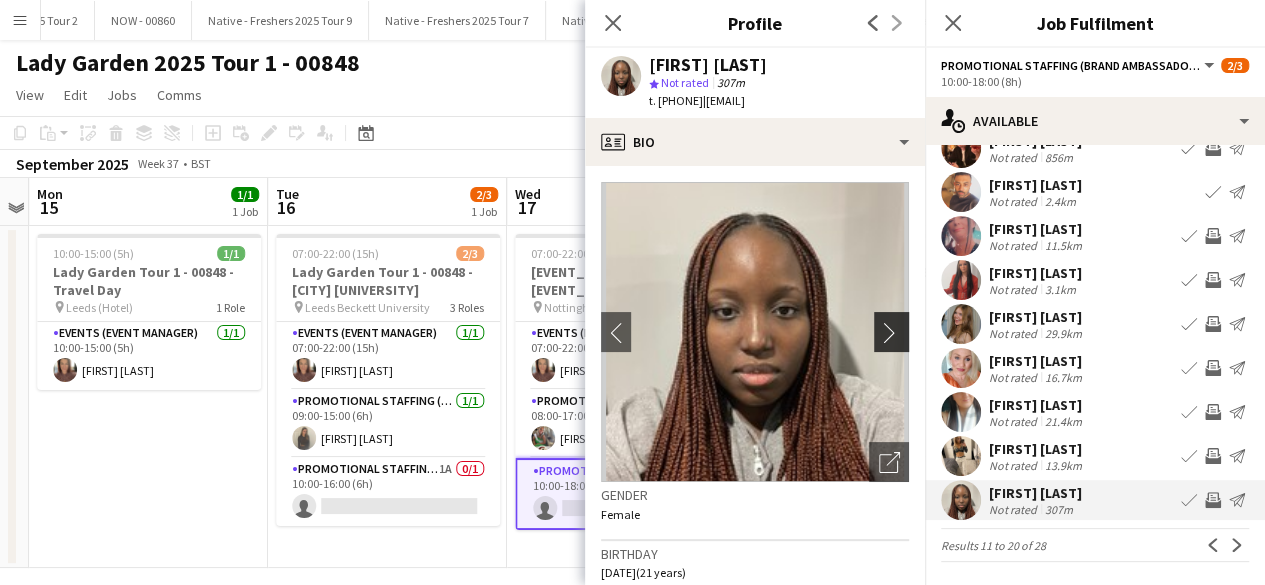 click on "chevron-right" 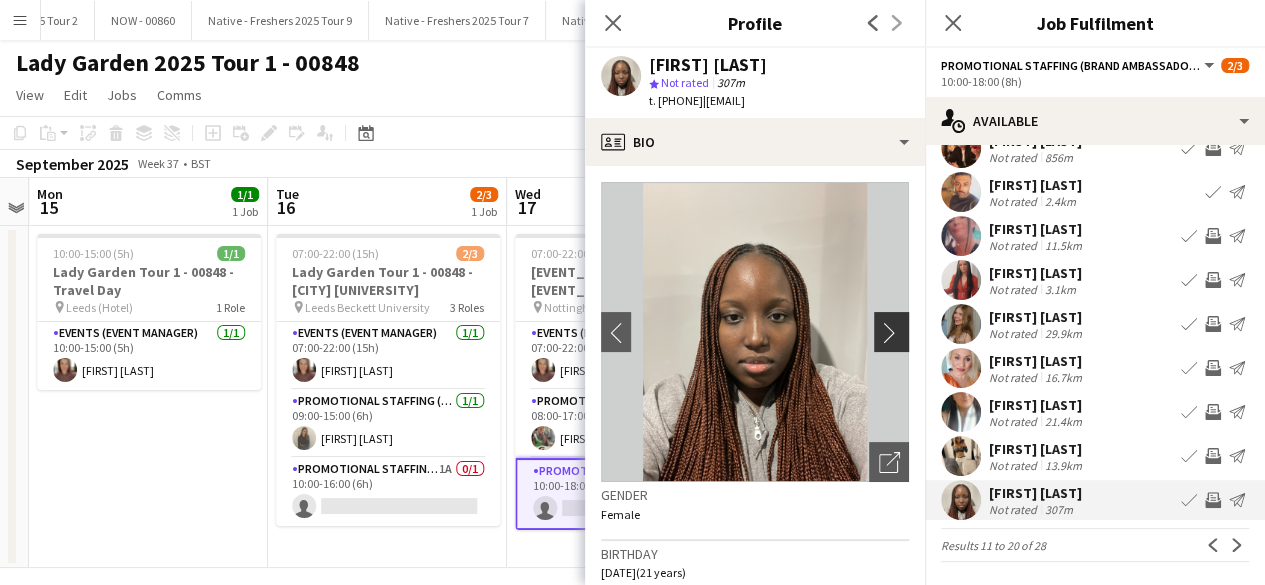 click on "chevron-right" 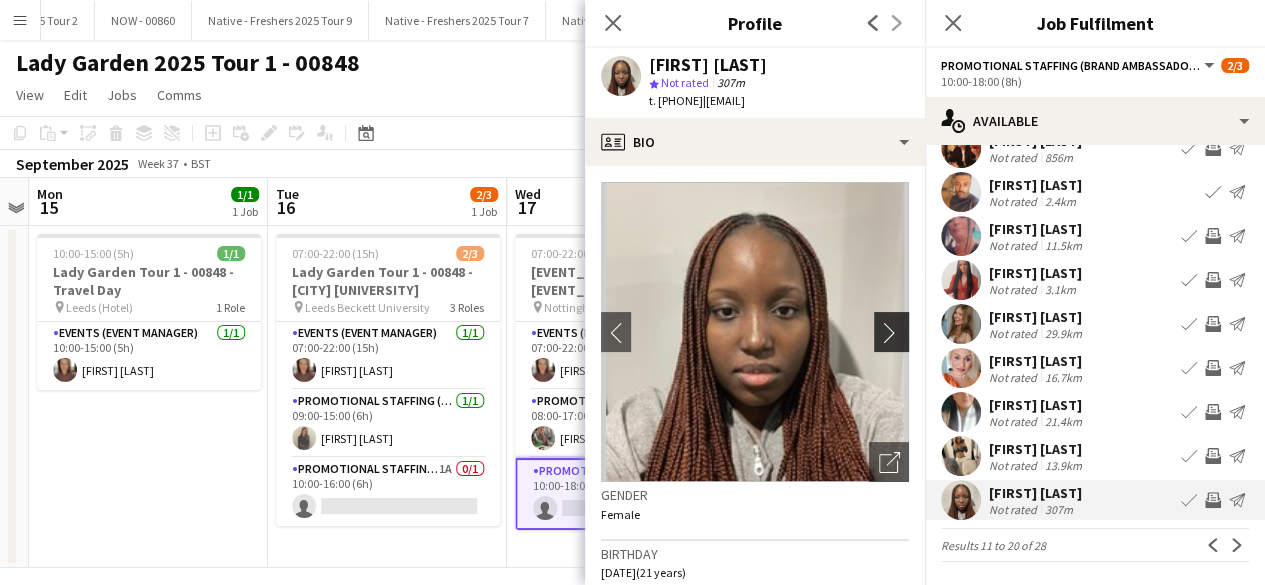 click on "chevron-right" 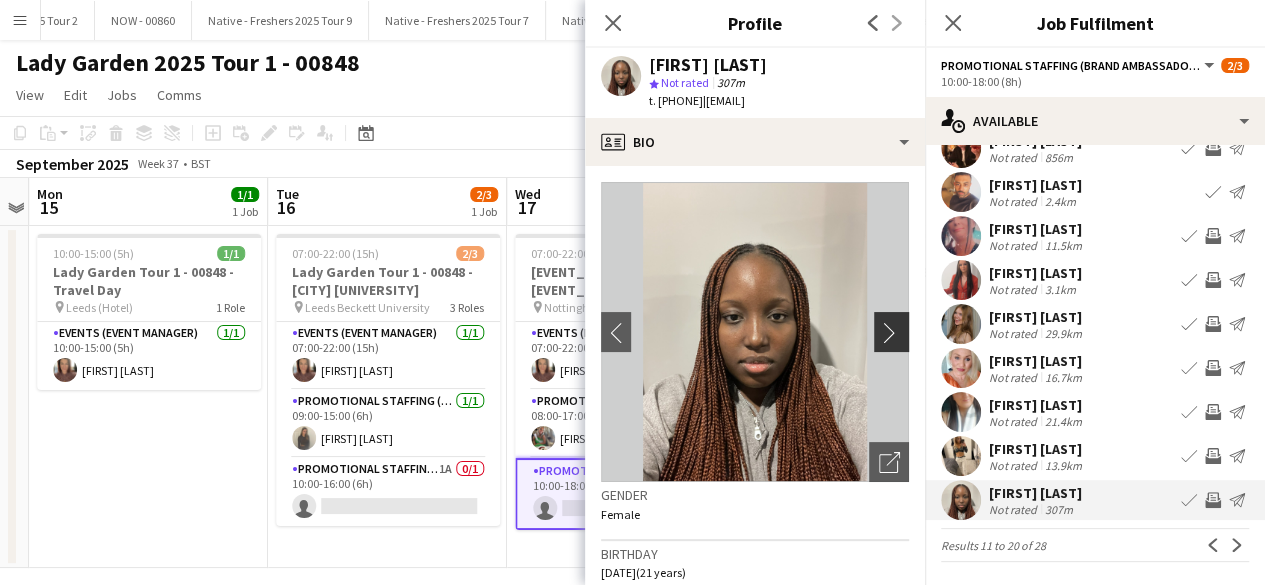 click on "chevron-right" 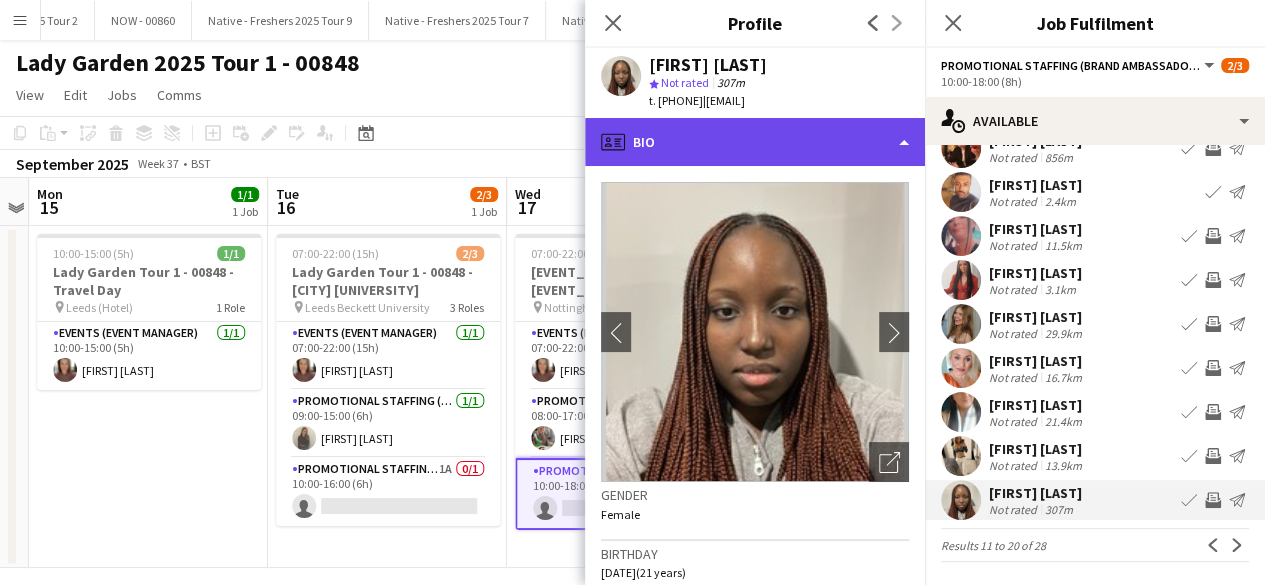 click on "profile
Bio" 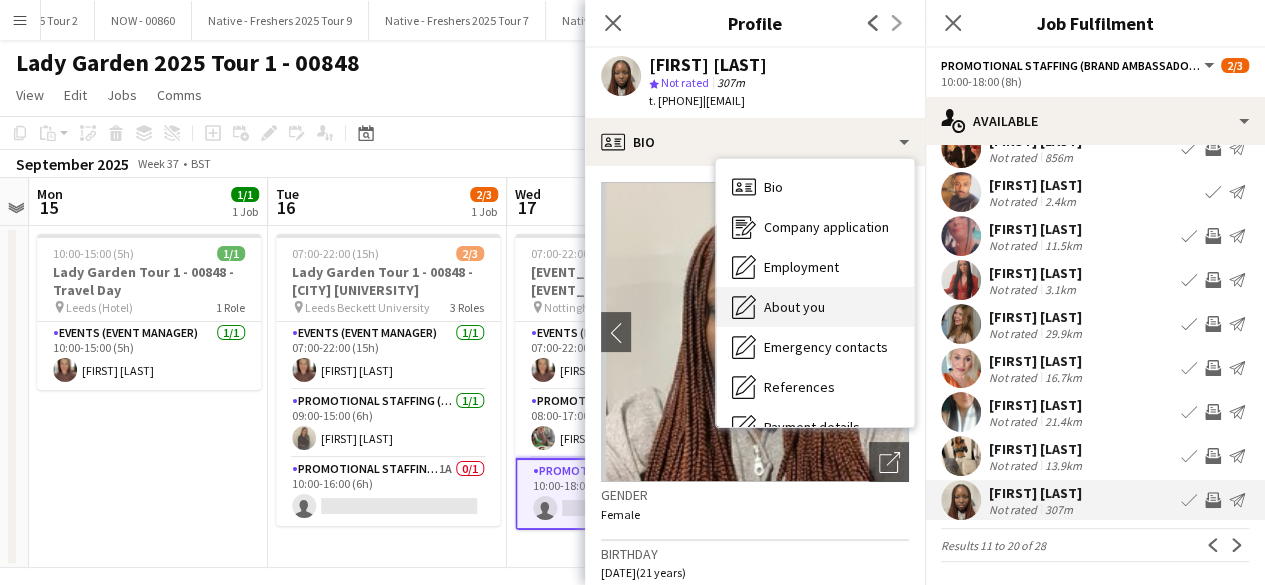 click on "About you" at bounding box center (794, 307) 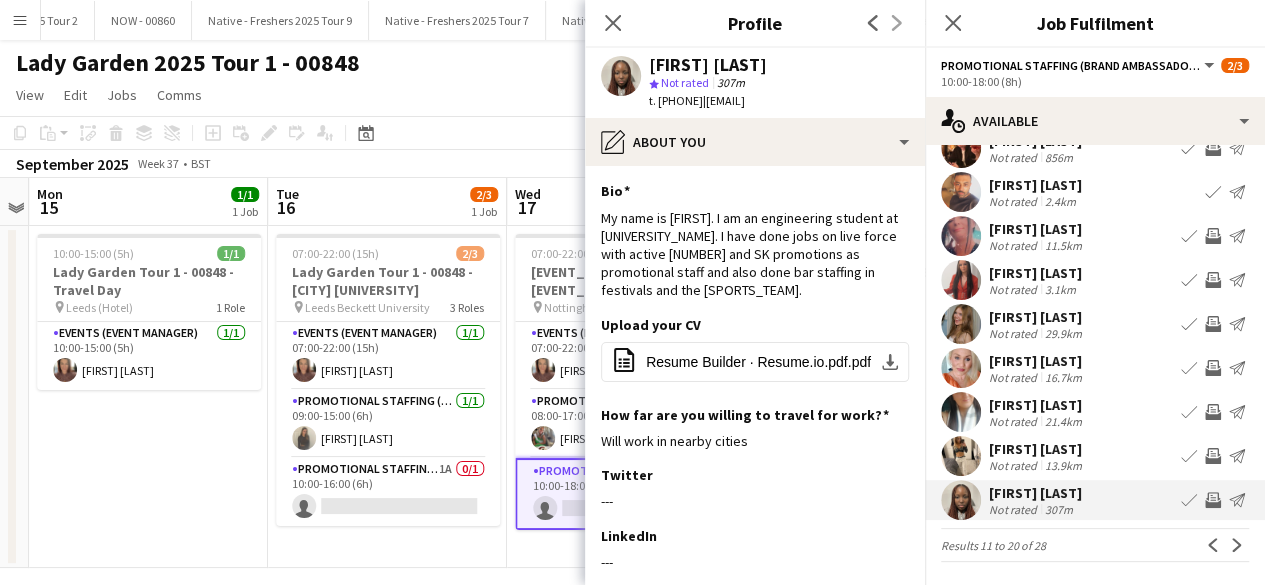 scroll, scrollTop: 16, scrollLeft: 0, axis: vertical 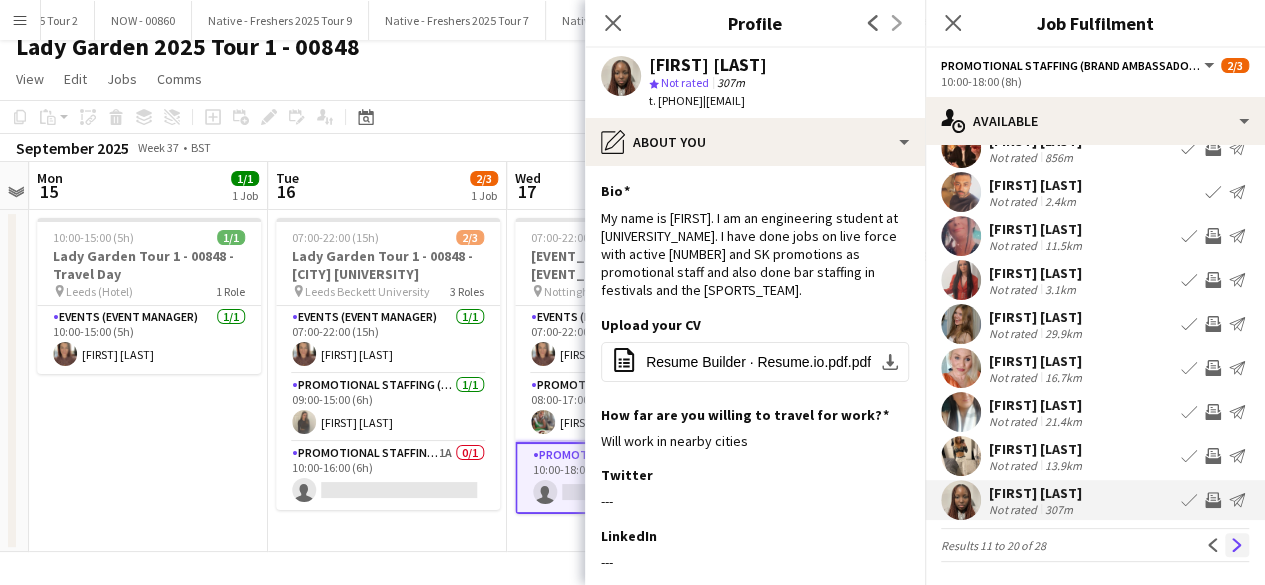 click on "Next" 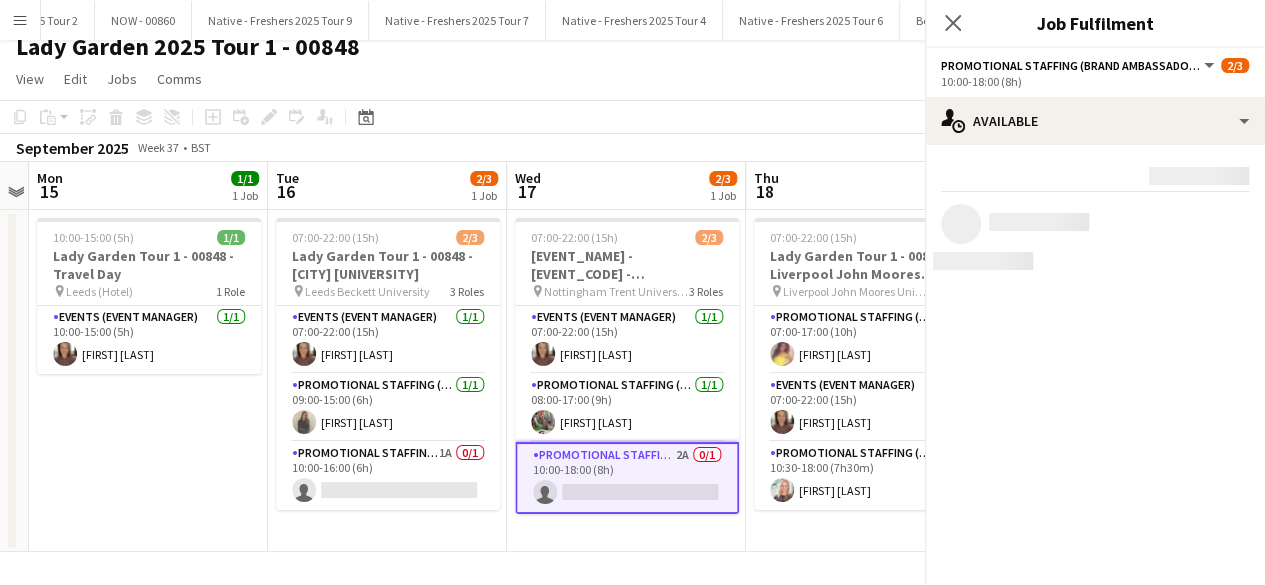 scroll, scrollTop: 0, scrollLeft: 0, axis: both 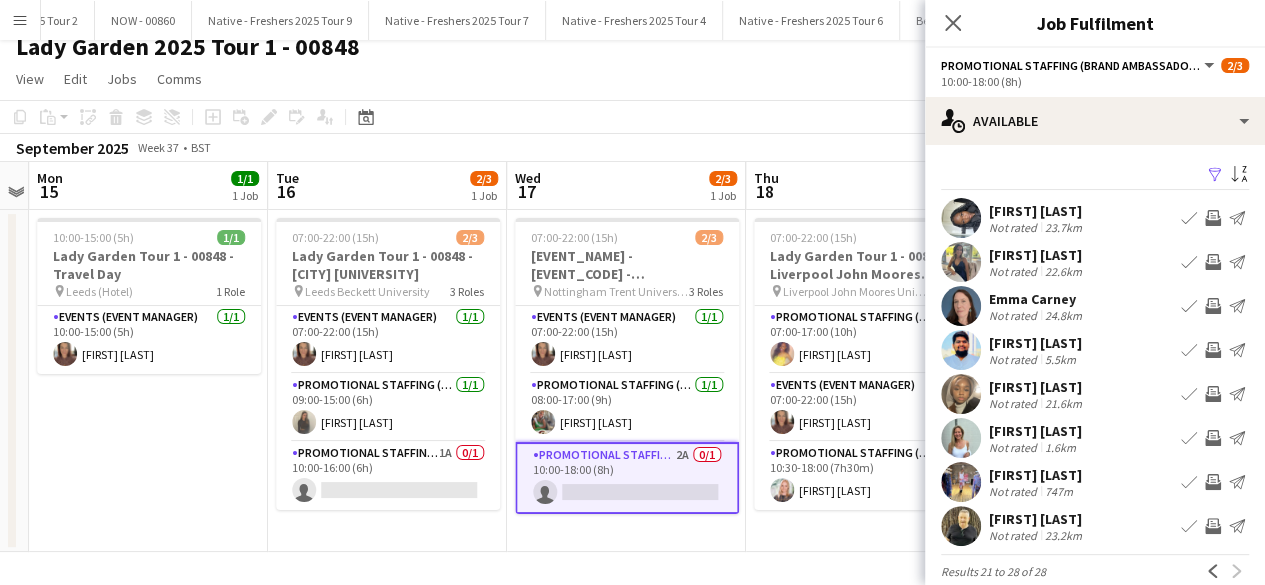 click at bounding box center (961, 262) 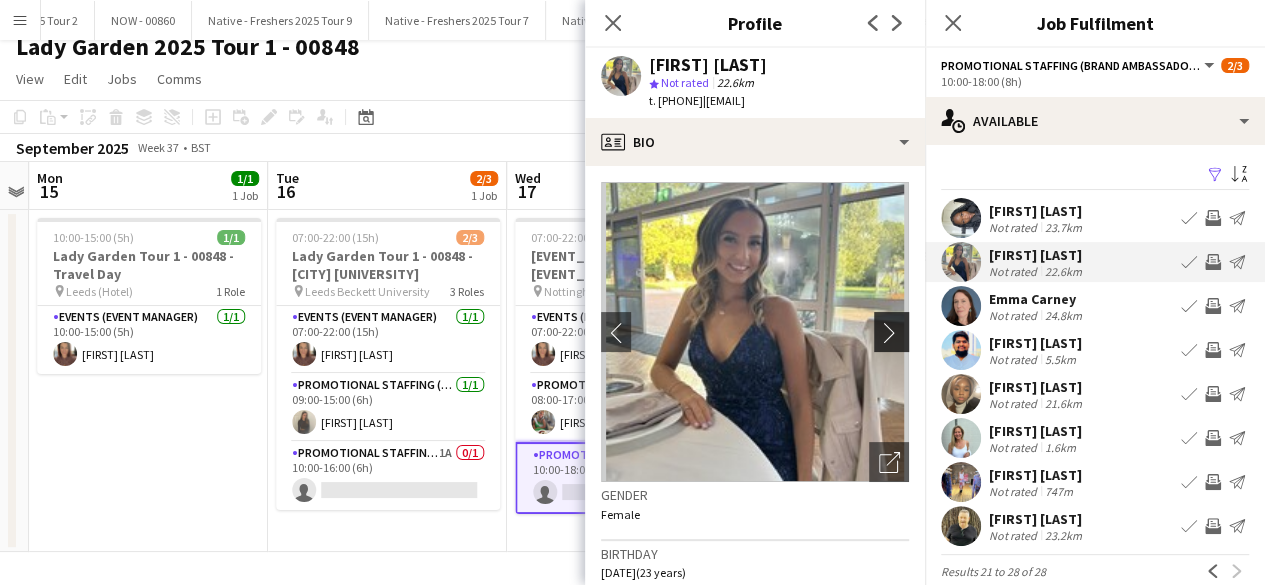 click on "chevron-right" 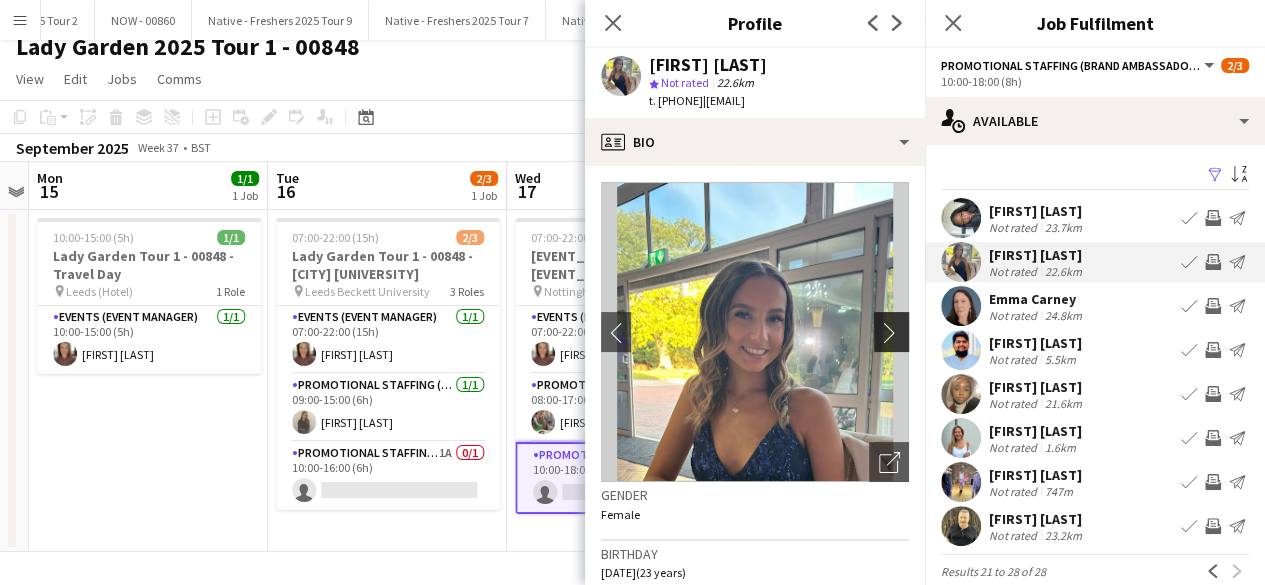 click on "chevron-right" 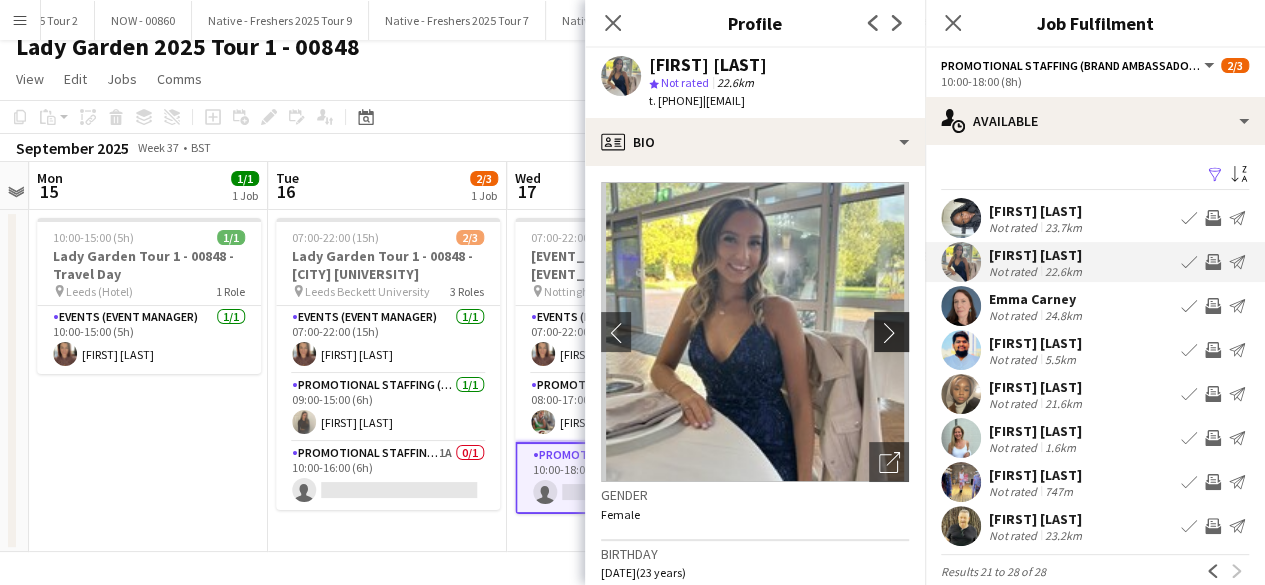 click on "chevron-right" 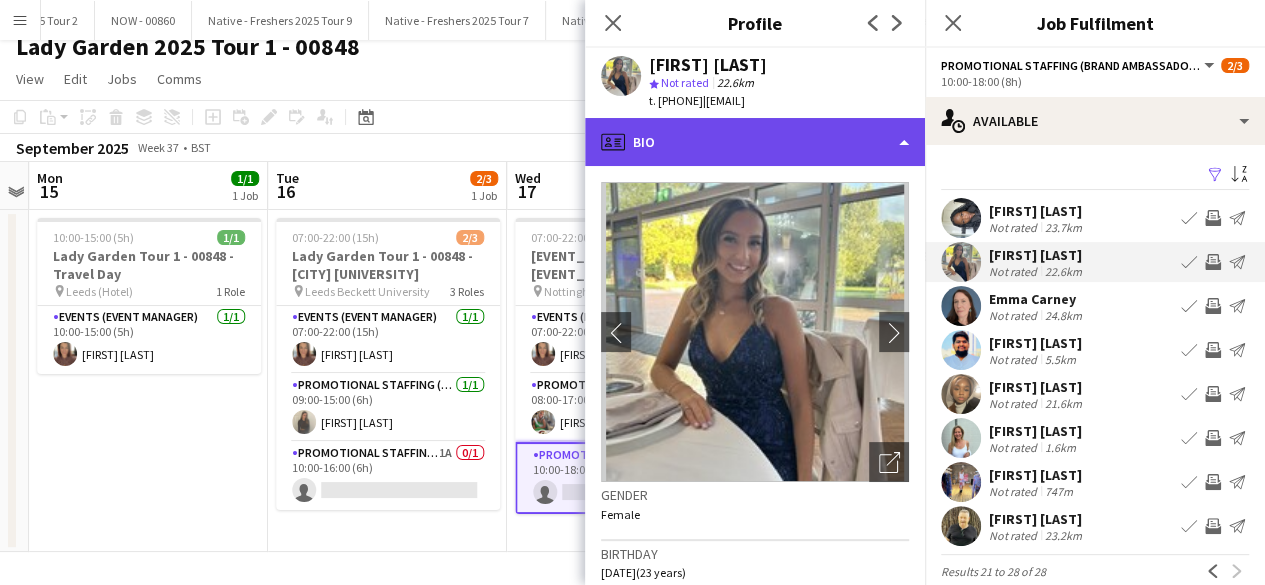 click on "profile
Bio" 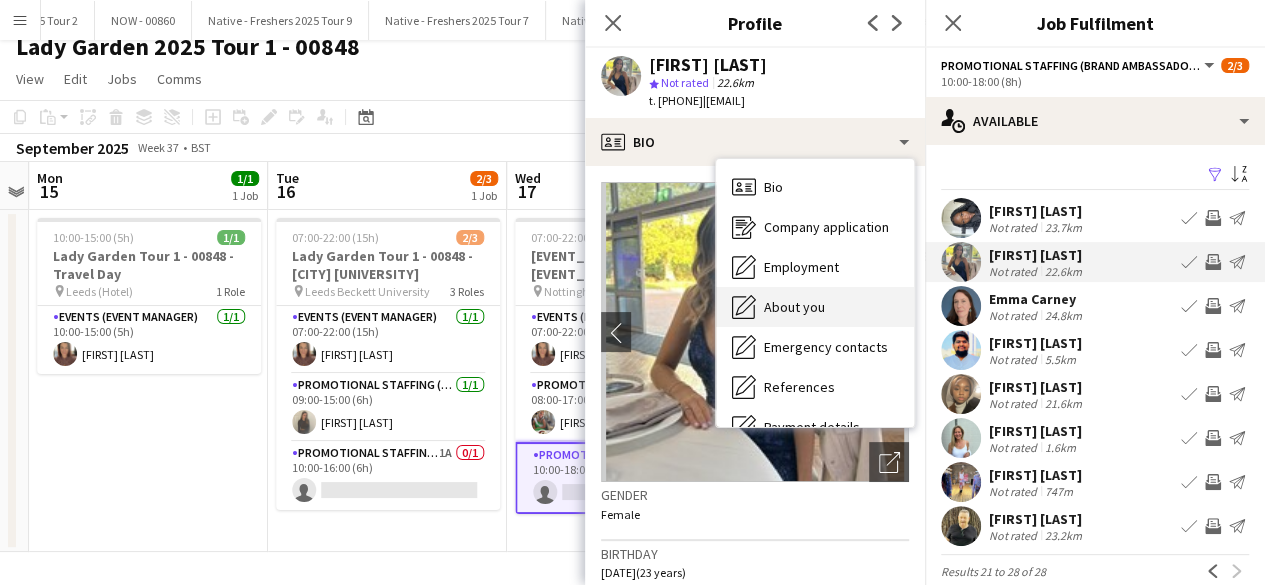 click on "About you" at bounding box center (794, 307) 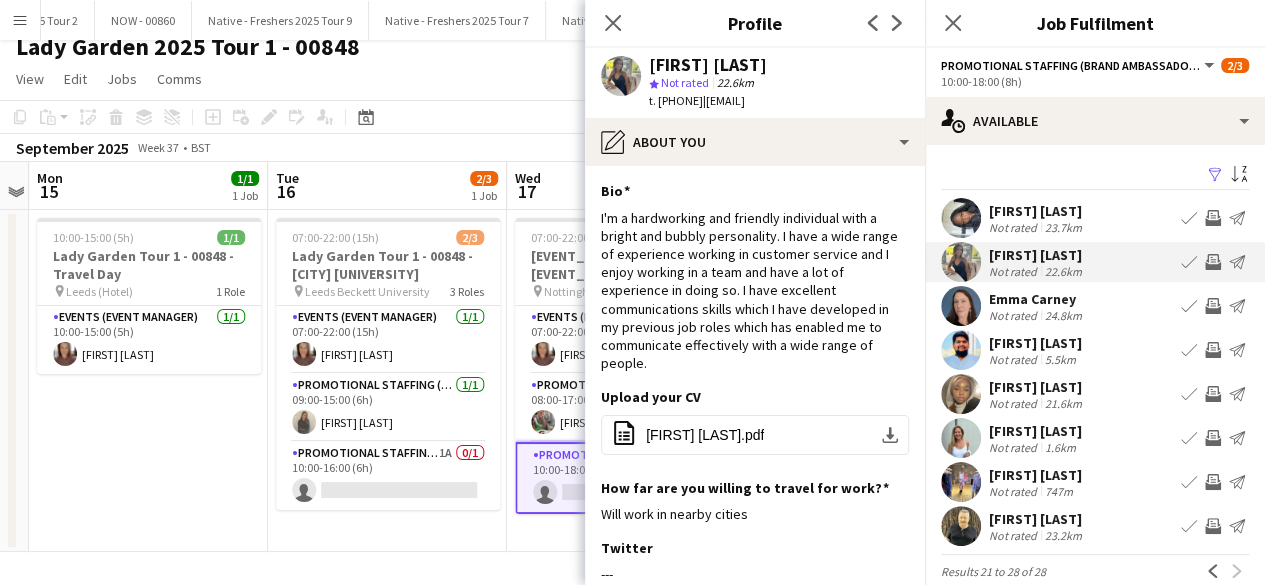 click at bounding box center [961, 218] 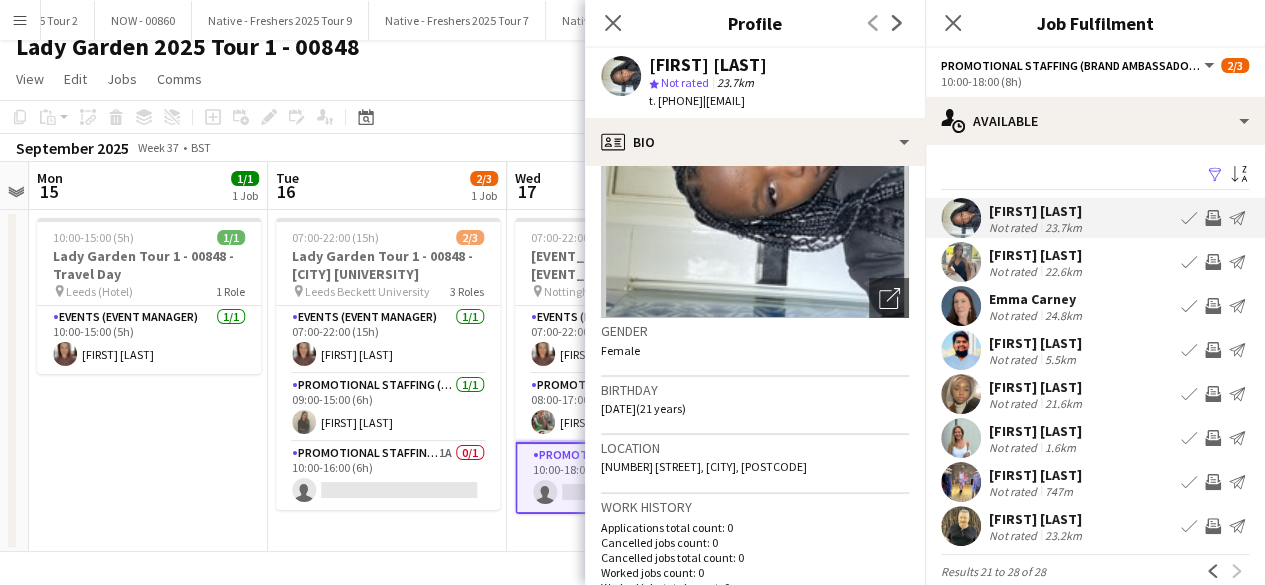 scroll, scrollTop: 165, scrollLeft: 0, axis: vertical 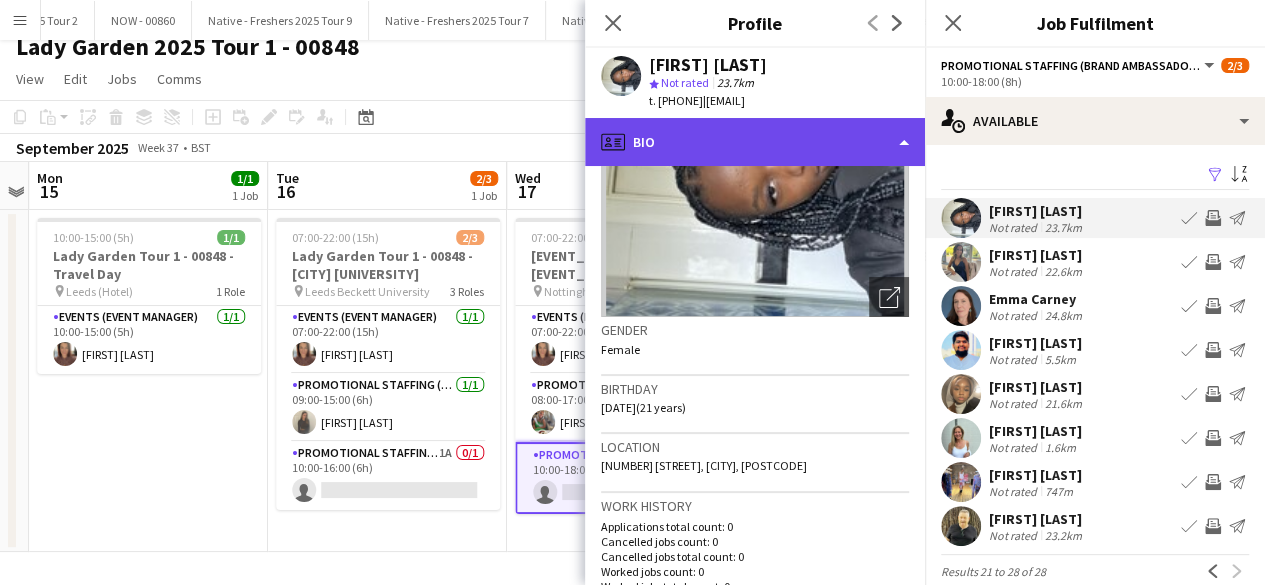 click on "profile
Bio" 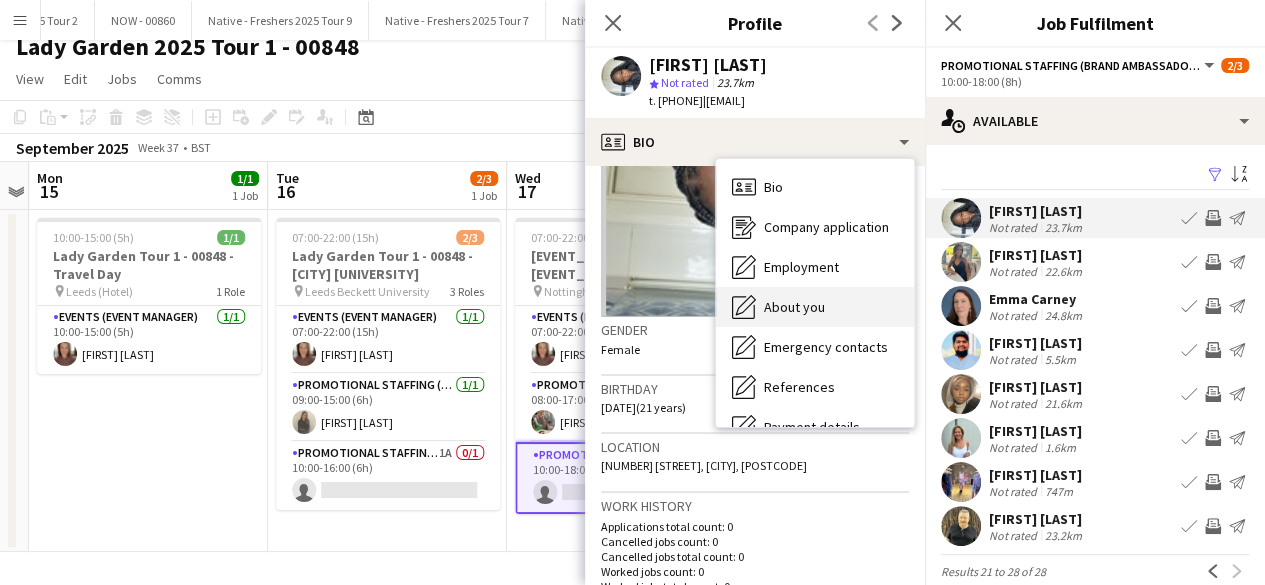 click on "About you" at bounding box center [794, 307] 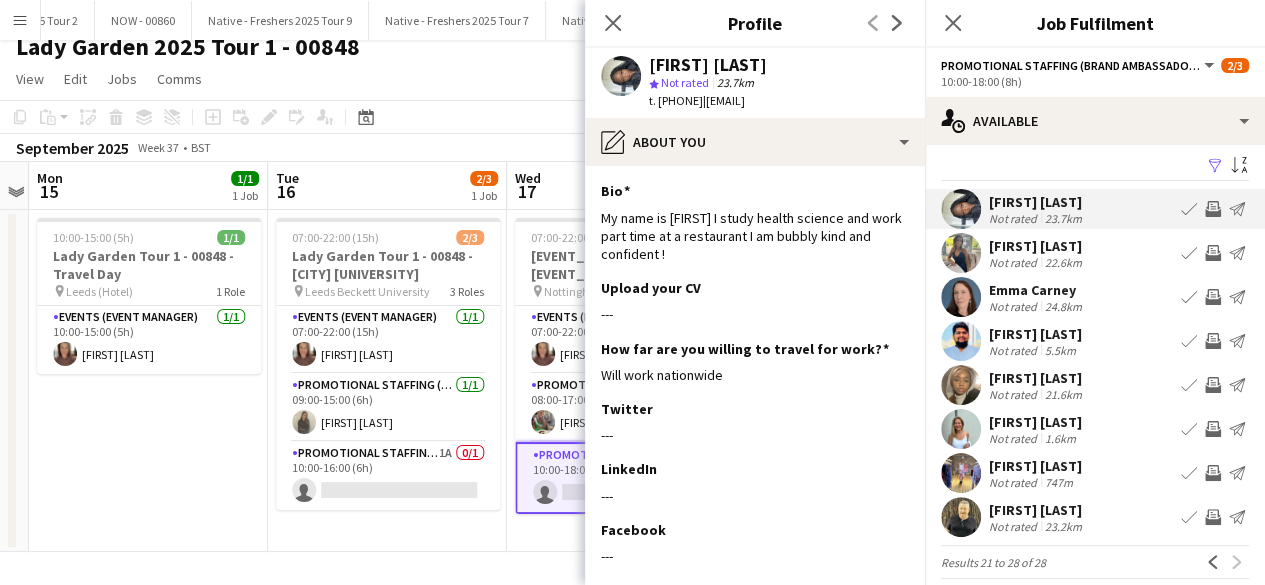 scroll, scrollTop: 10, scrollLeft: 0, axis: vertical 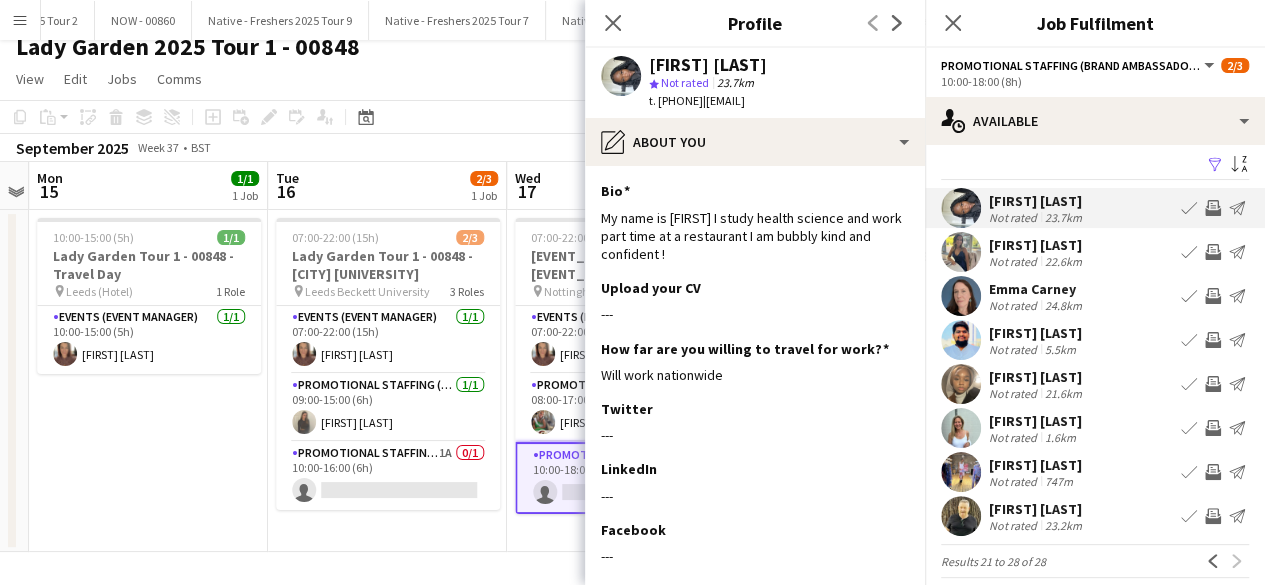 click at bounding box center (961, 472) 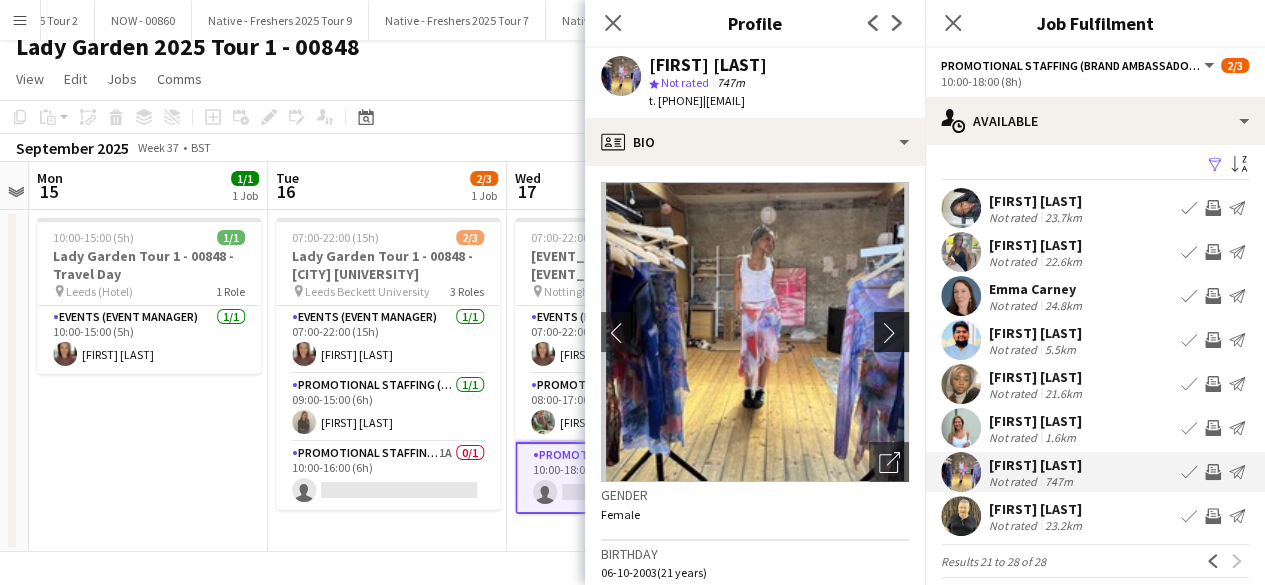 click on "chevron-right" 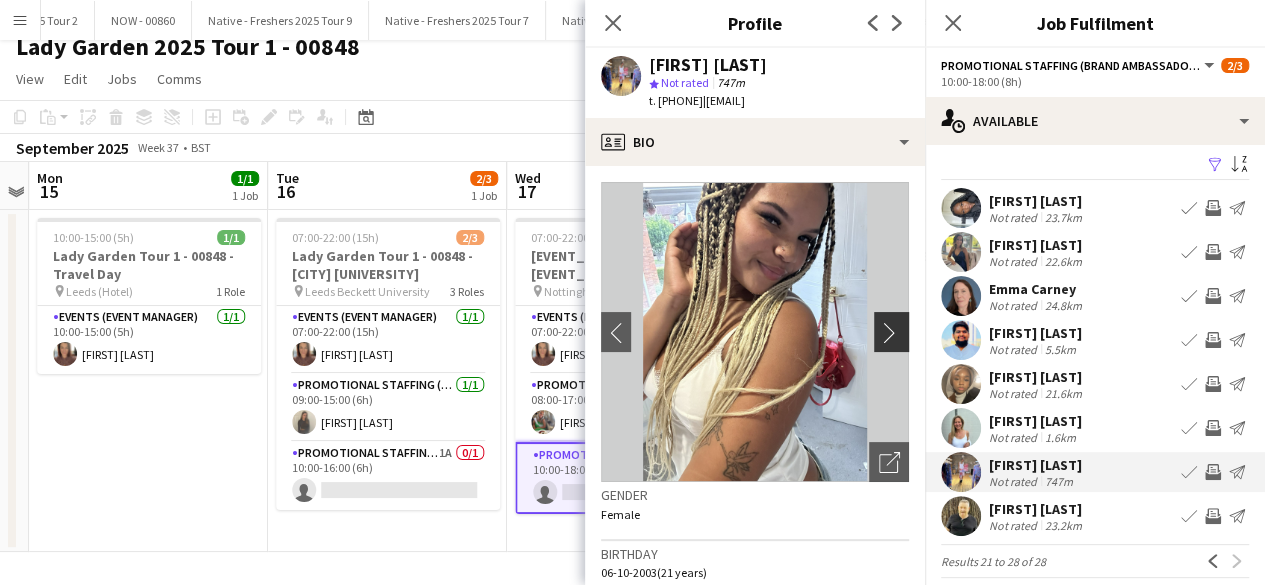 click on "chevron-right" 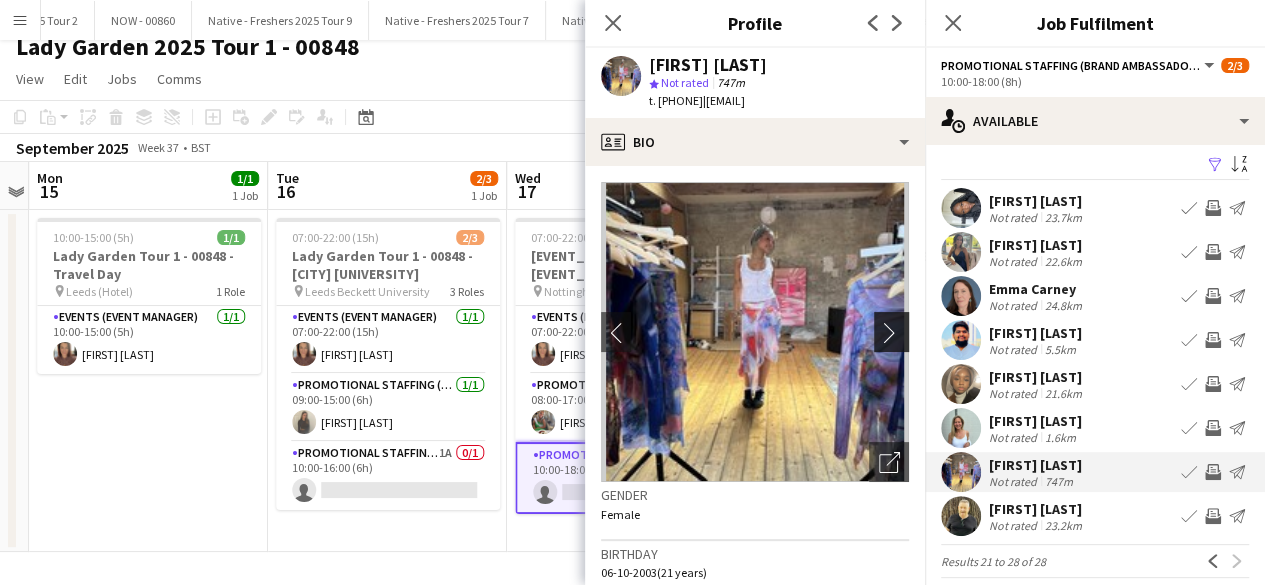 click on "chevron-right" 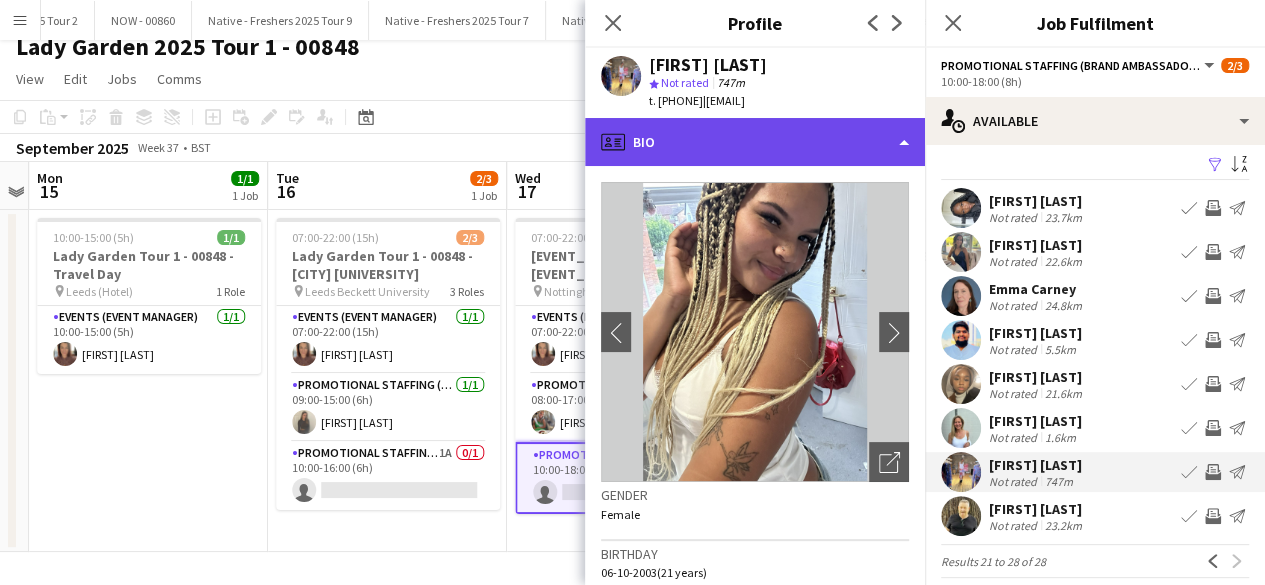 click on "profile
Bio" 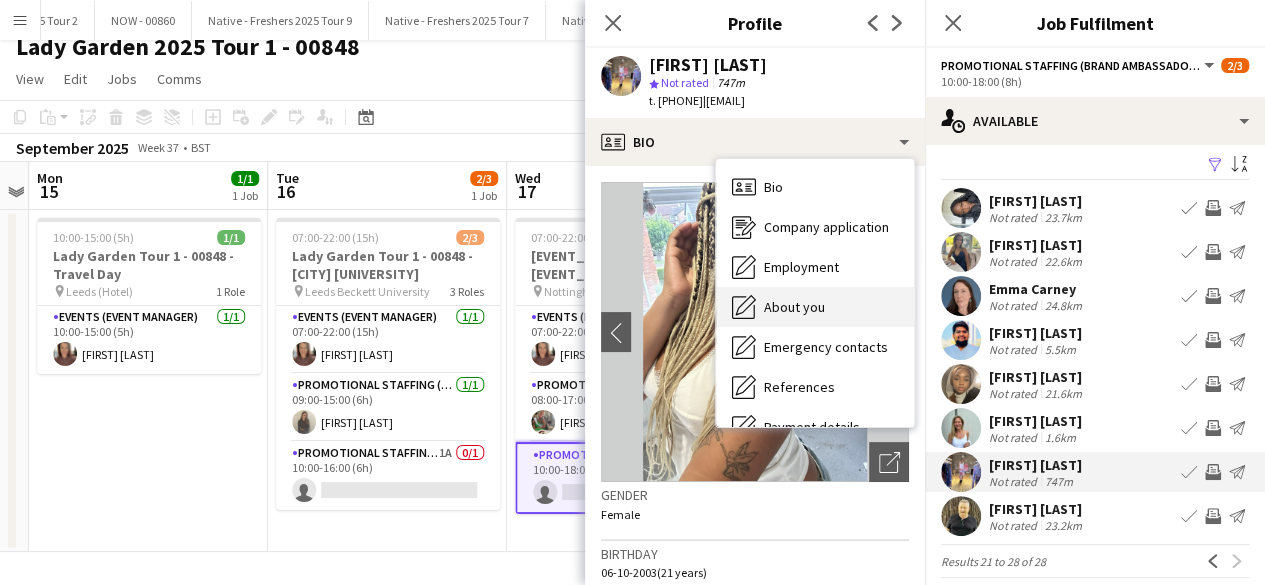 click on "About you" at bounding box center [794, 307] 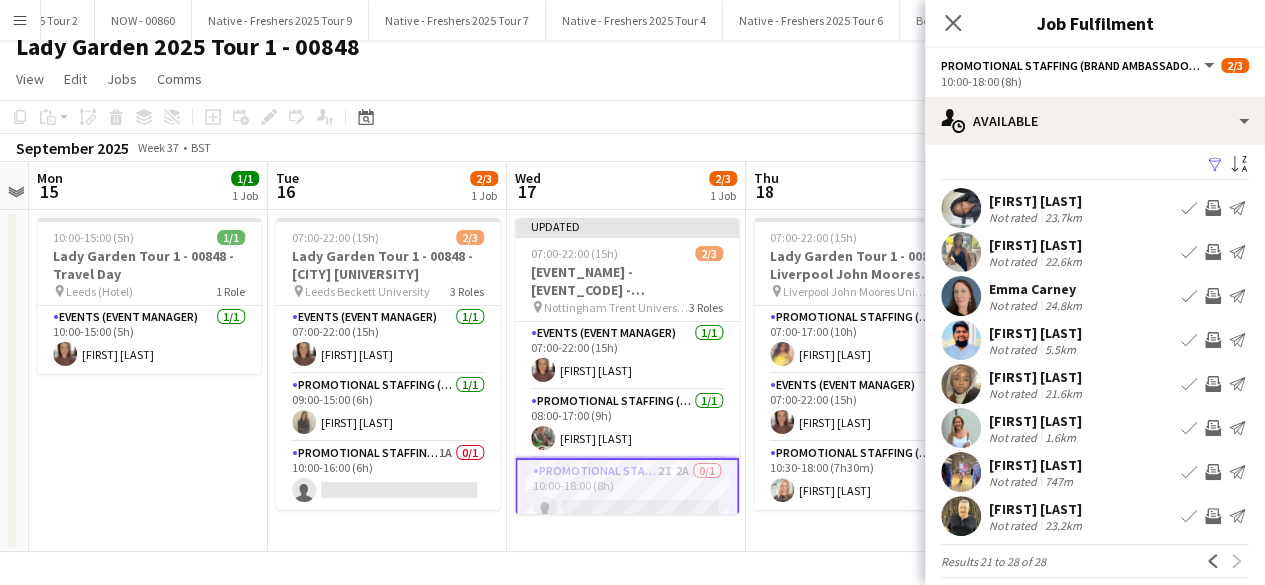 click at bounding box center (961, 208) 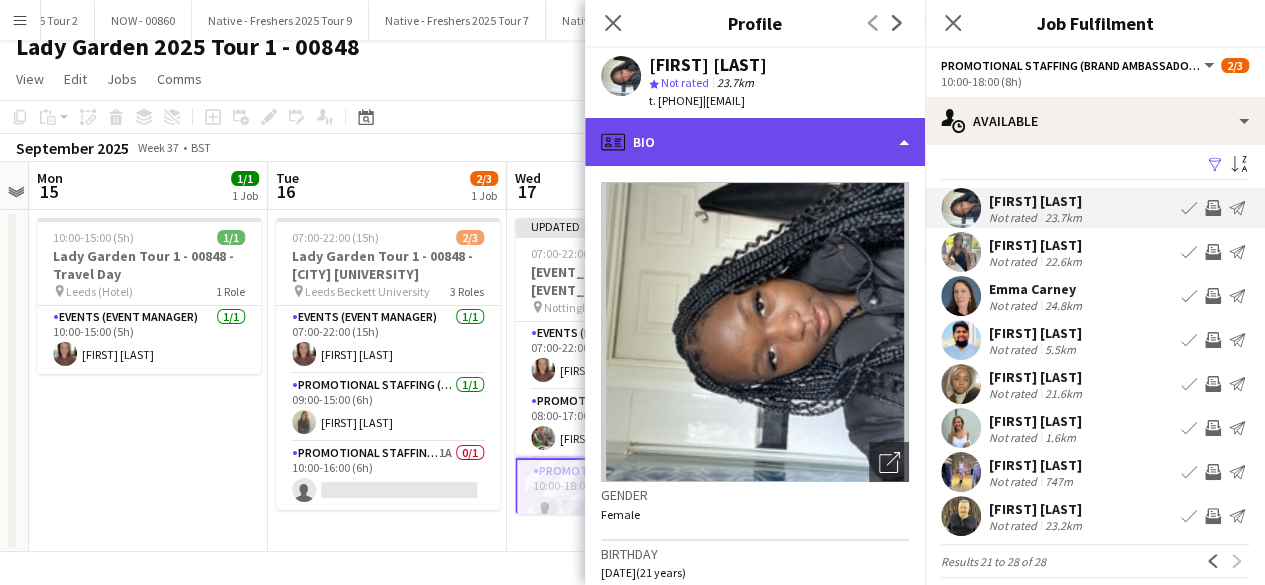 click on "profile
Bio" 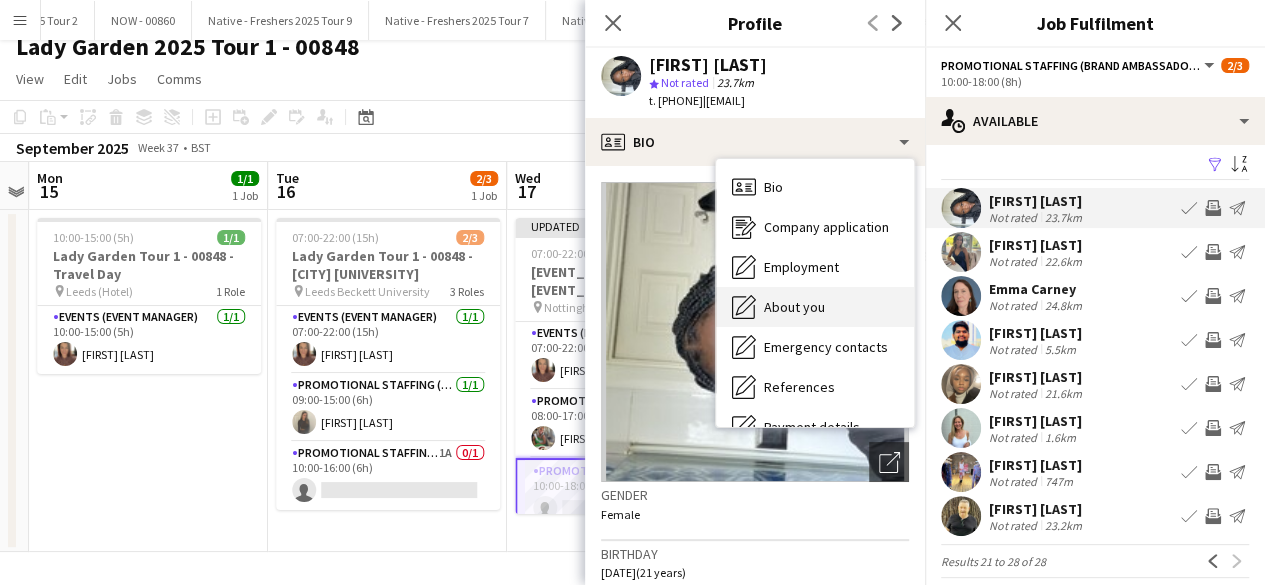 click on "About you" at bounding box center [794, 307] 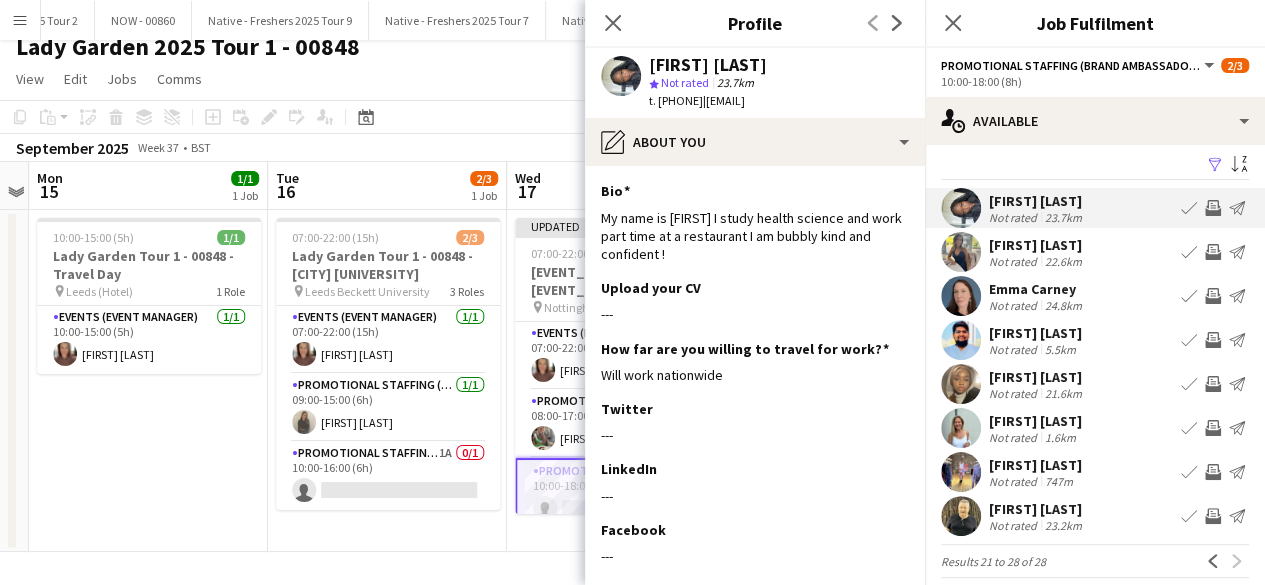 click at bounding box center (961, 384) 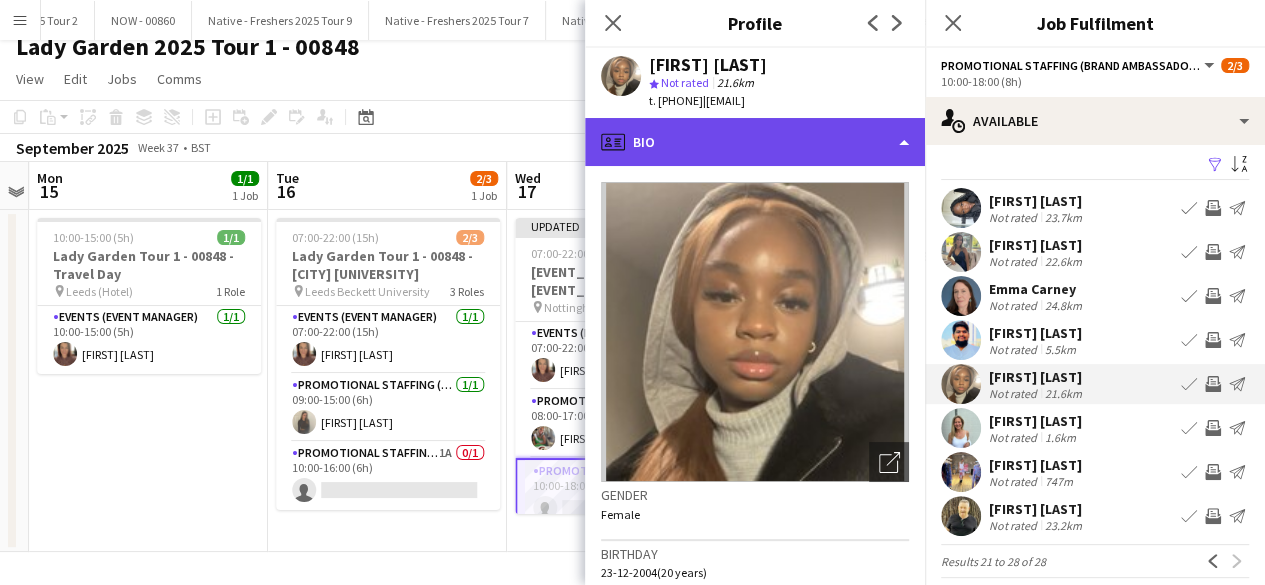 click on "profile
Bio" 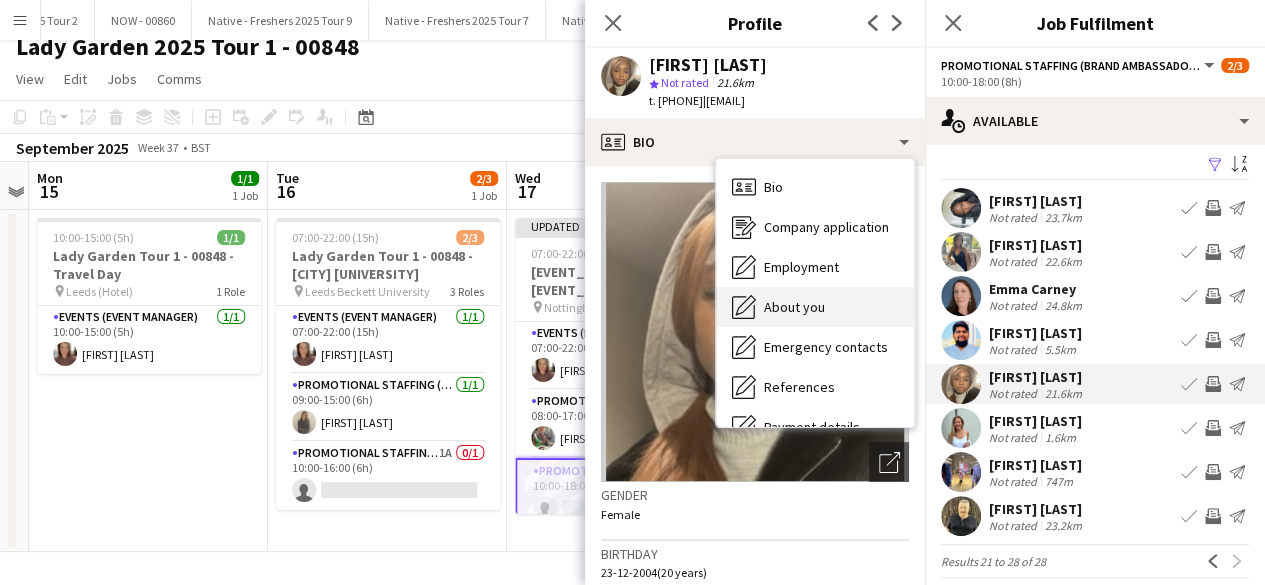 click on "About you" at bounding box center [794, 307] 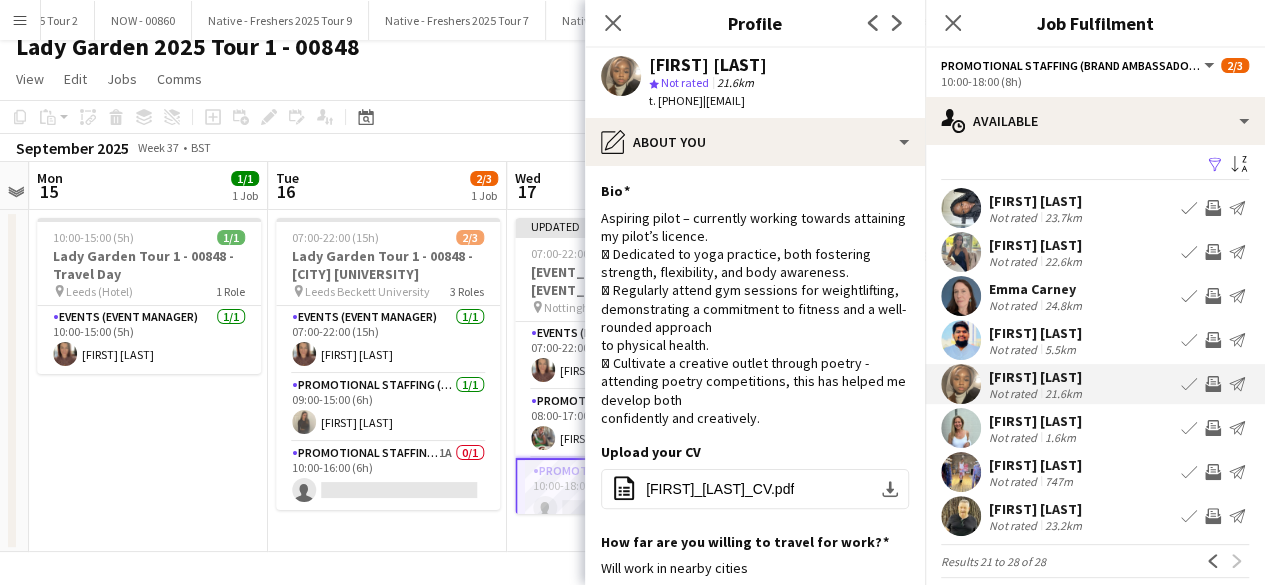 click at bounding box center [961, 472] 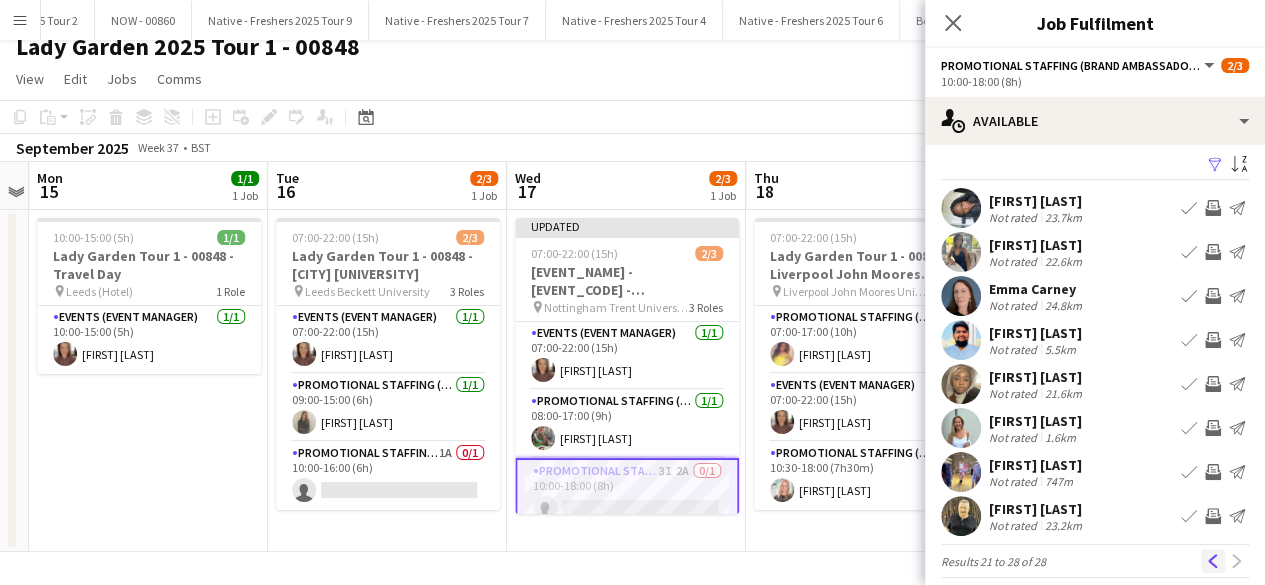 click on "Previous" 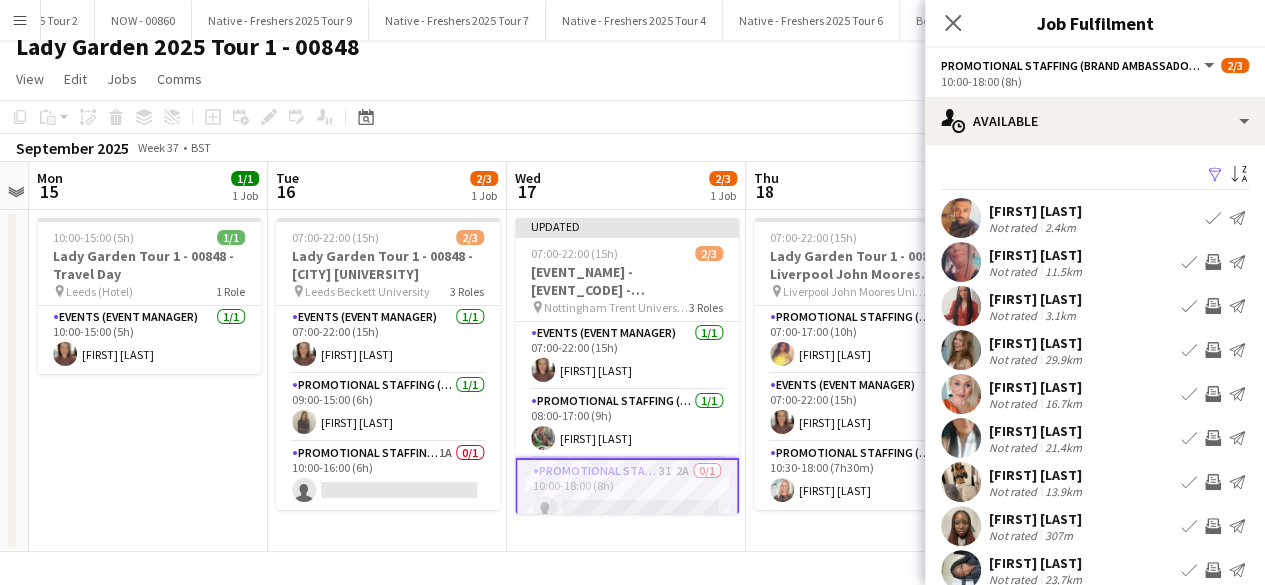 click at bounding box center (961, 306) 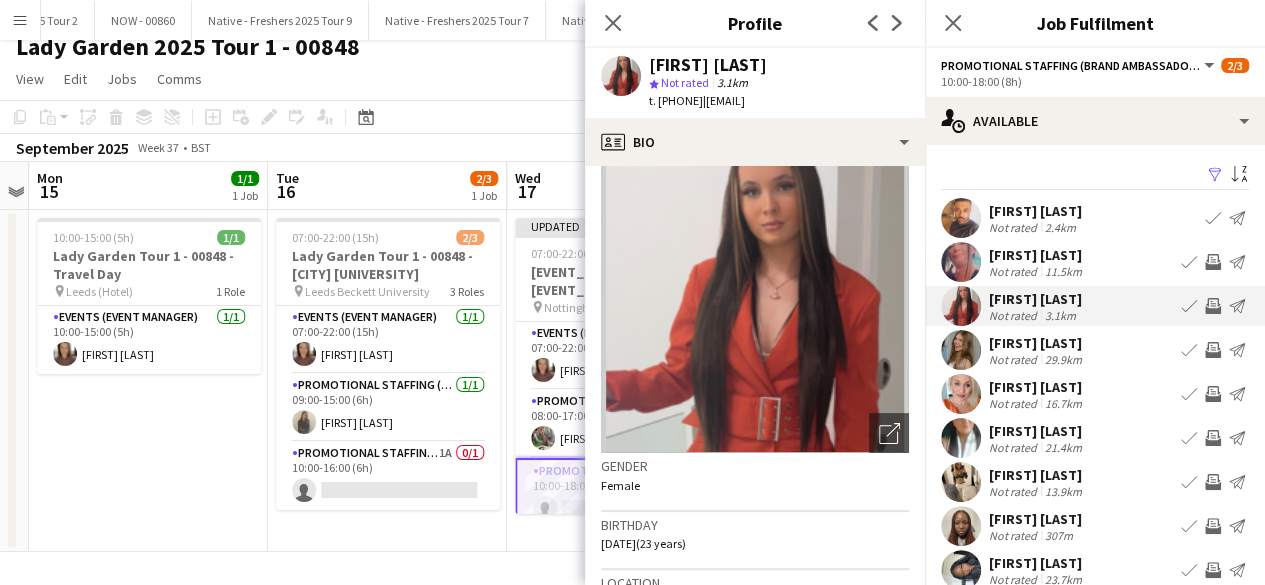 scroll, scrollTop: 0, scrollLeft: 0, axis: both 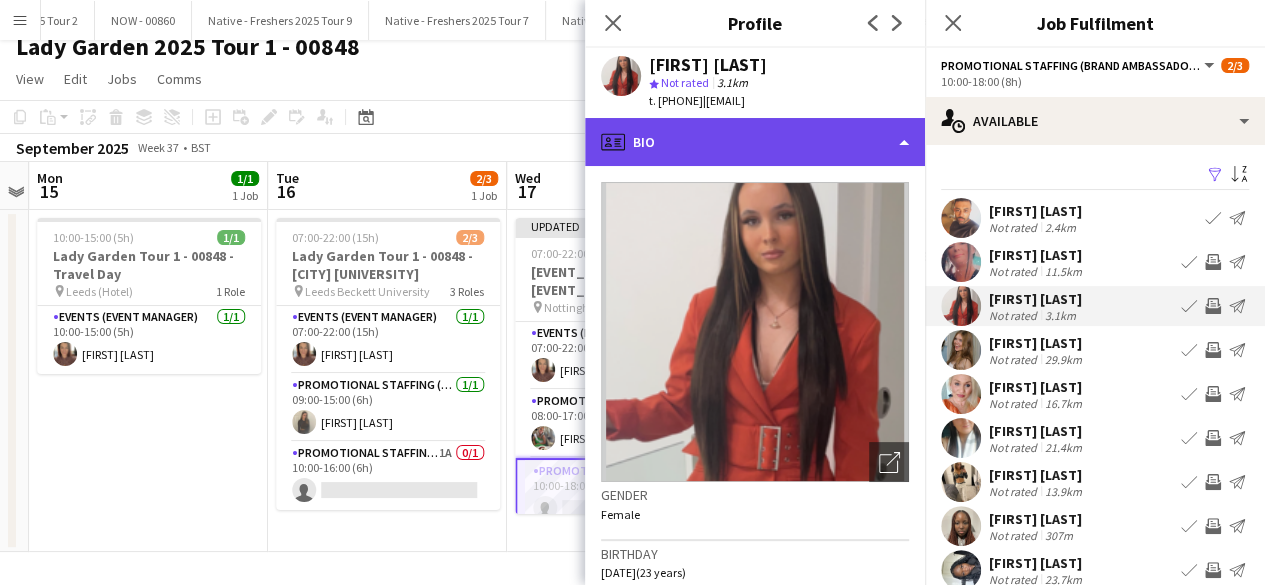 click on "profile
Bio" 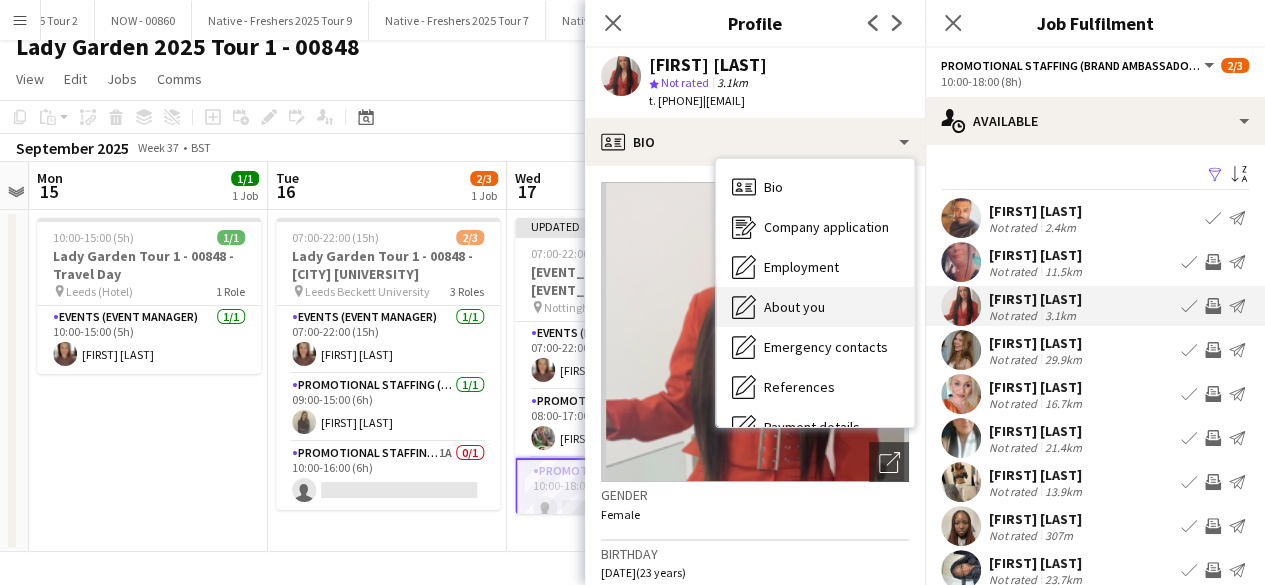 click on "About you
About you" at bounding box center [815, 307] 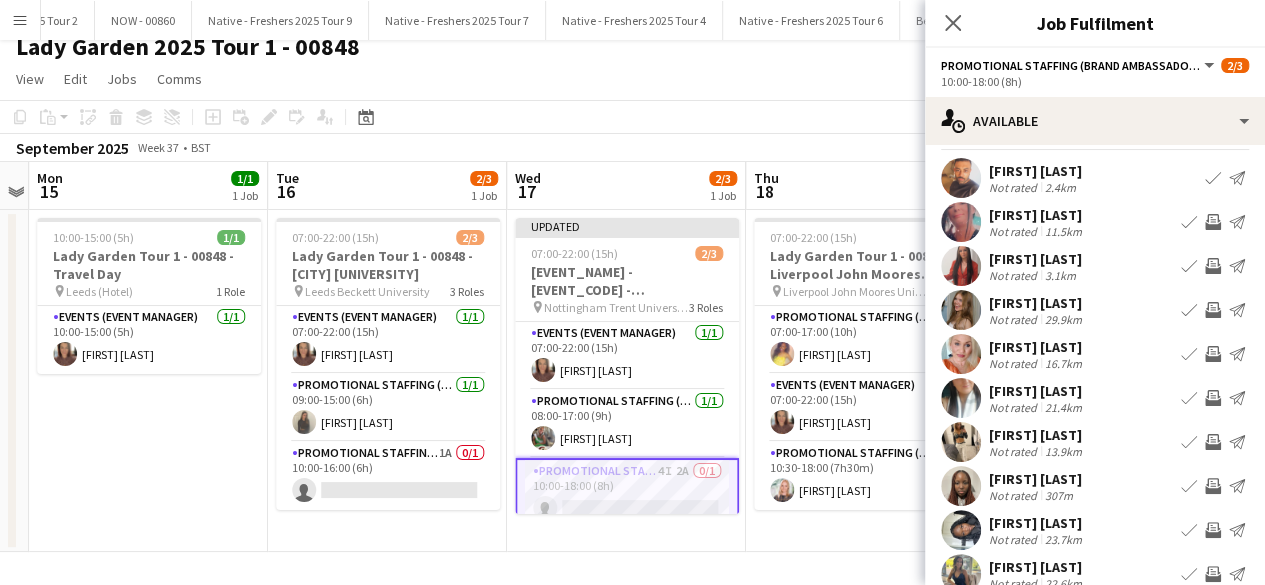 scroll, scrollTop: 42, scrollLeft: 0, axis: vertical 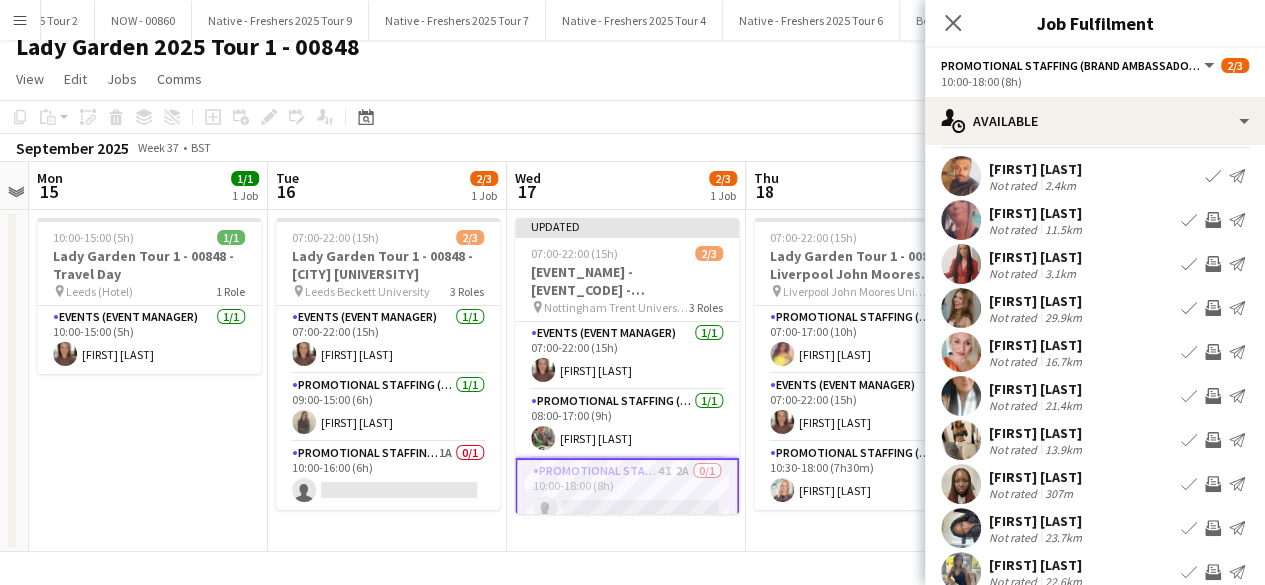 click at bounding box center (961, 220) 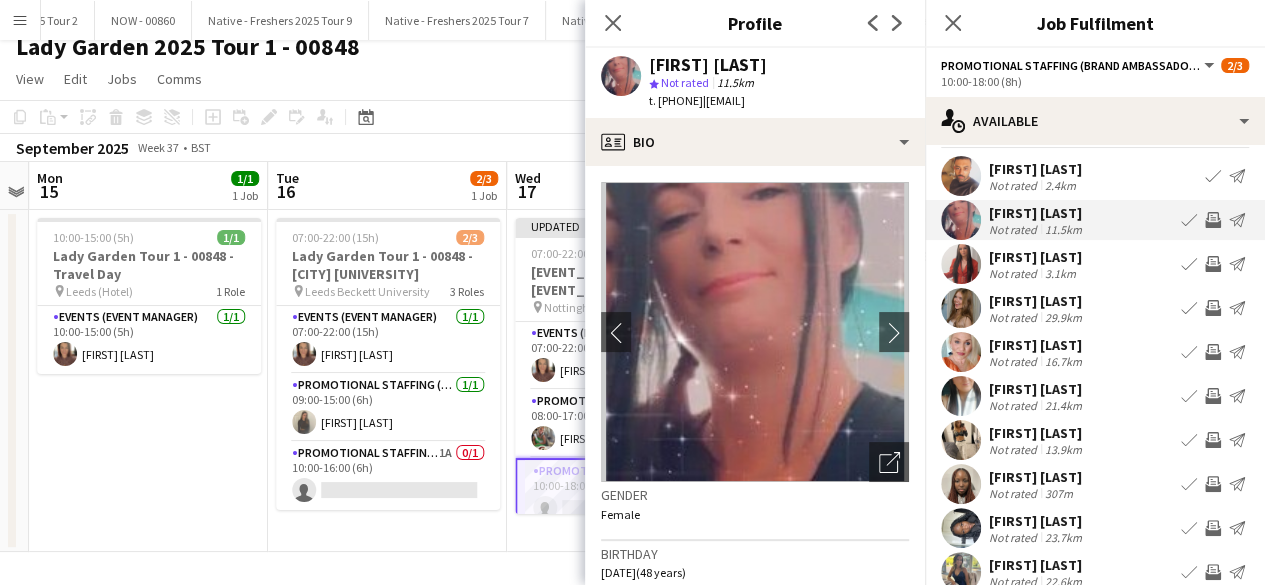 click at bounding box center [961, 396] 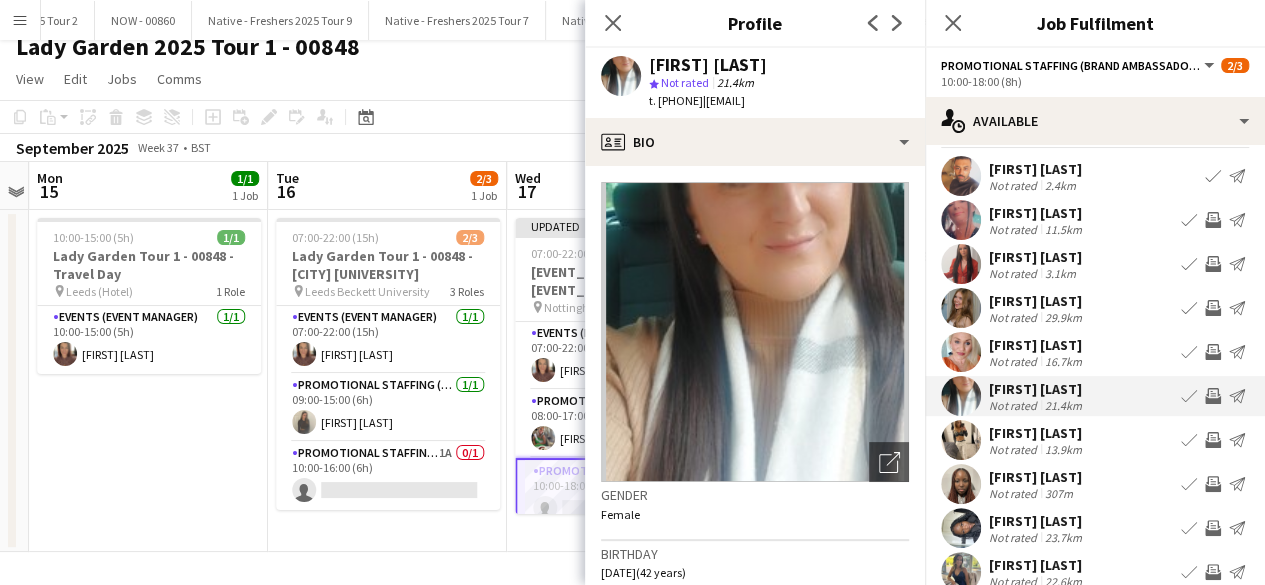 click at bounding box center (961, 308) 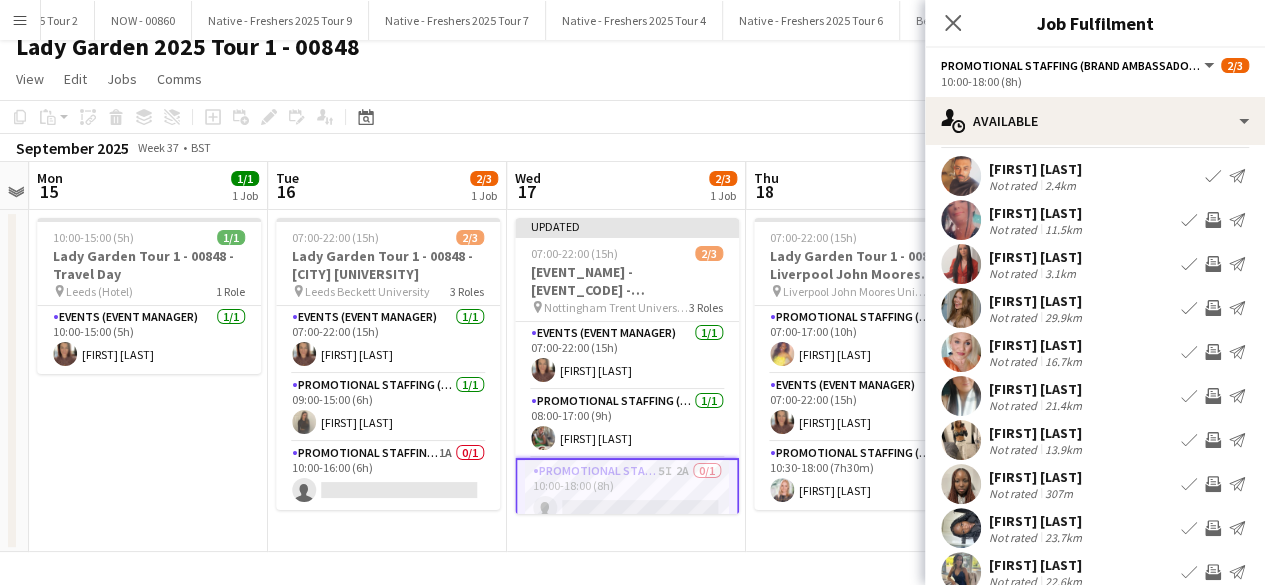 scroll, scrollTop: 114, scrollLeft: 0, axis: vertical 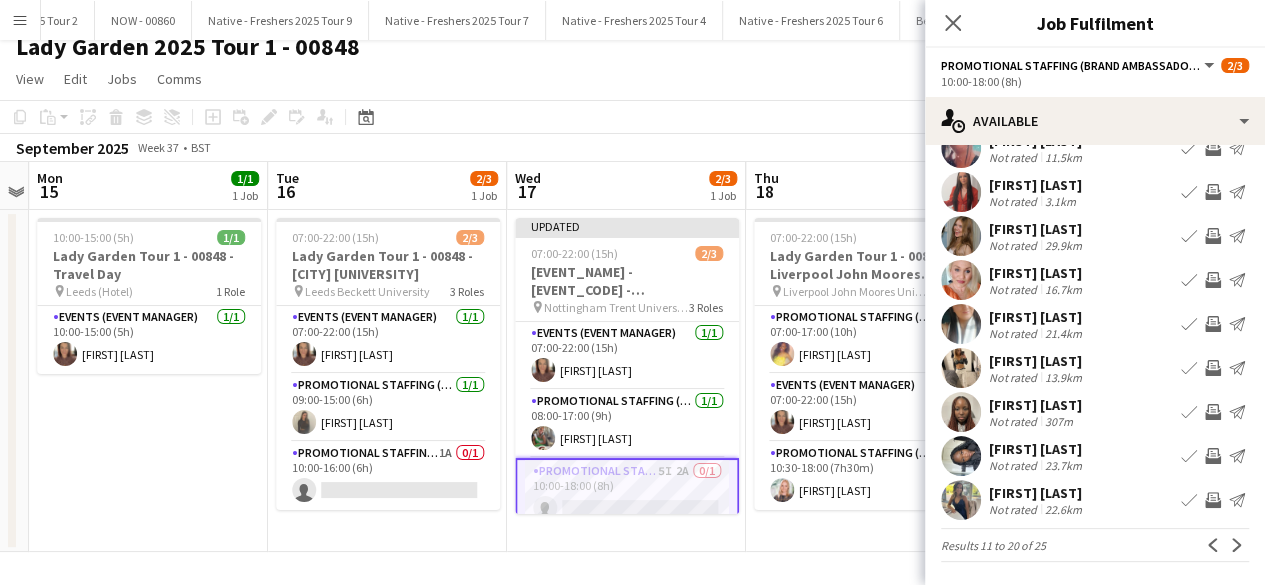 click at bounding box center [961, 412] 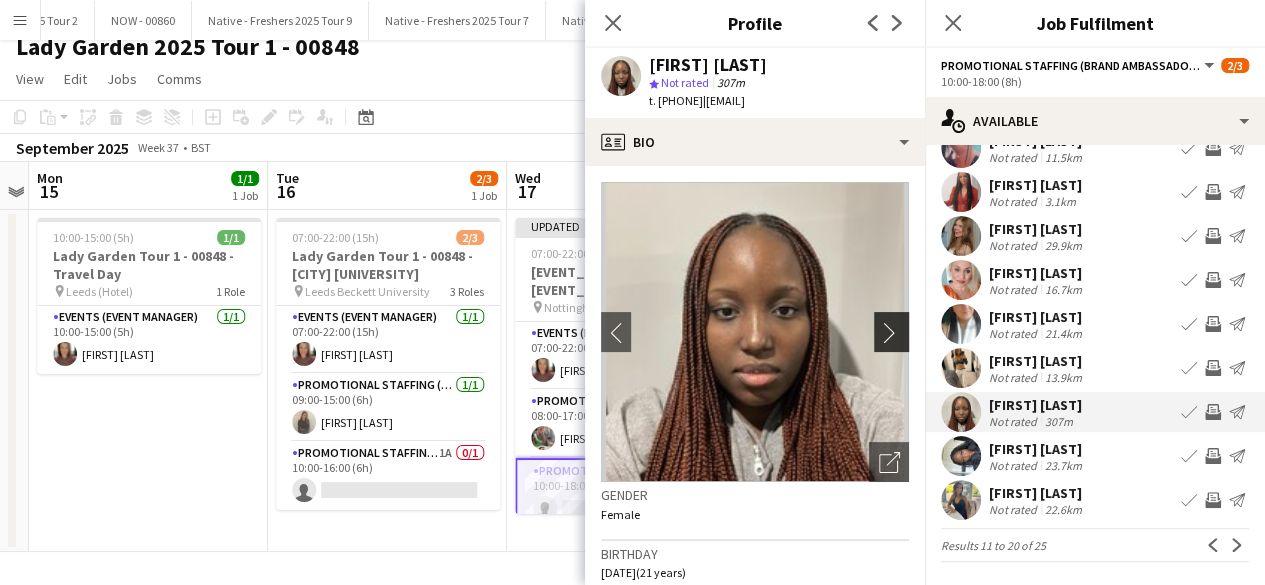 click on "chevron-right" 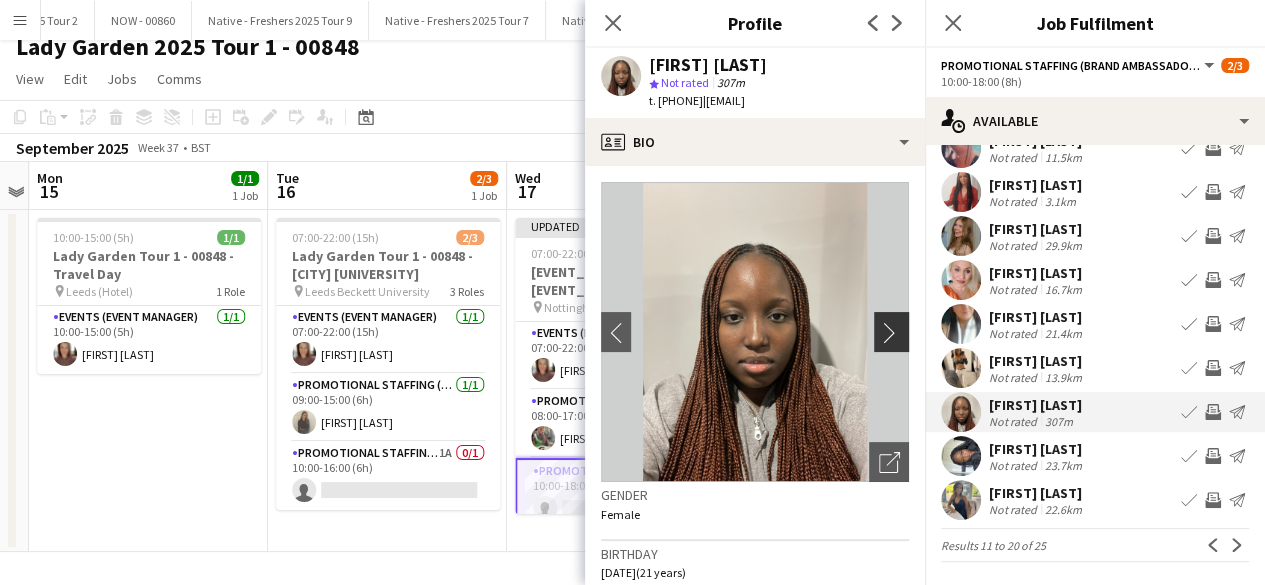 click on "chevron-right" 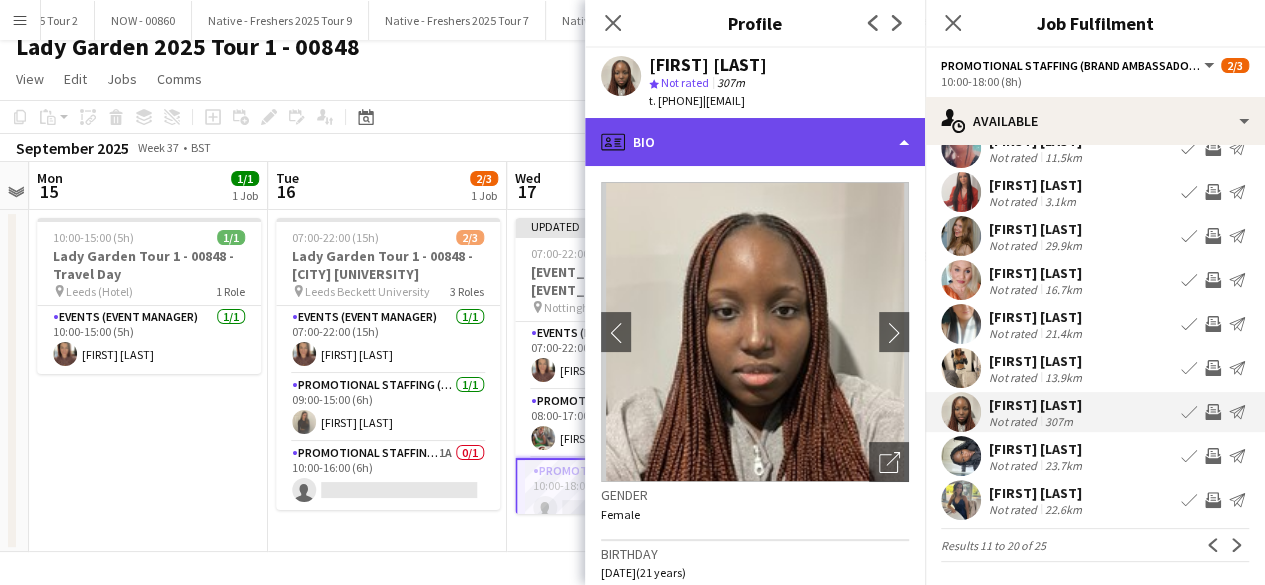 click on "profile
Bio" 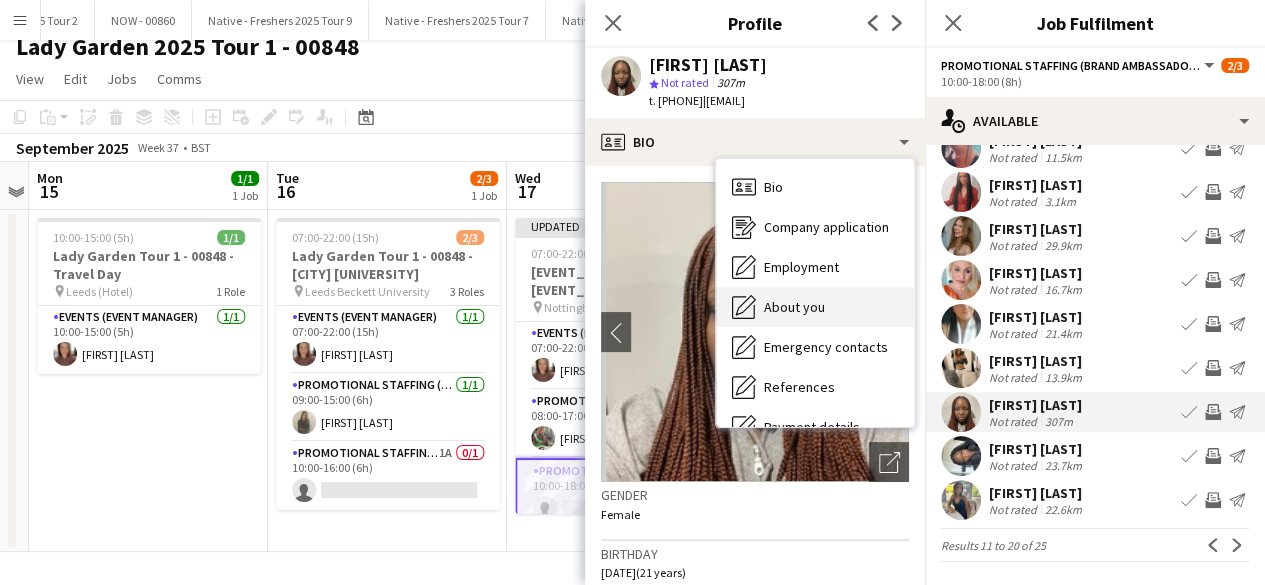 click on "About you
About you" at bounding box center [815, 307] 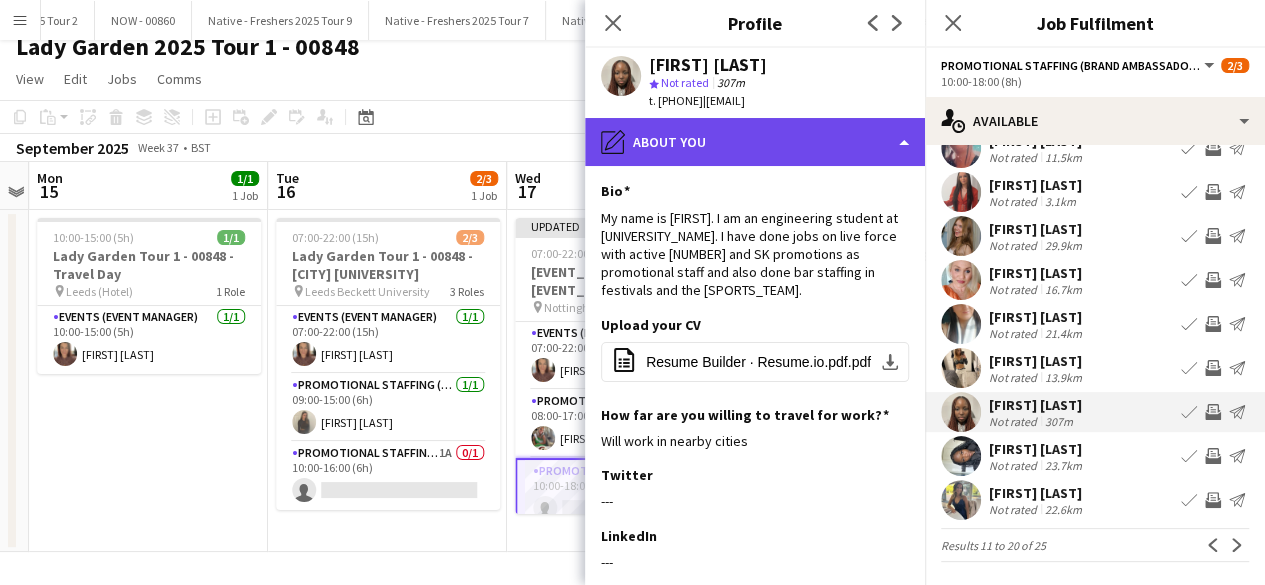 click on "pencil4
About you" 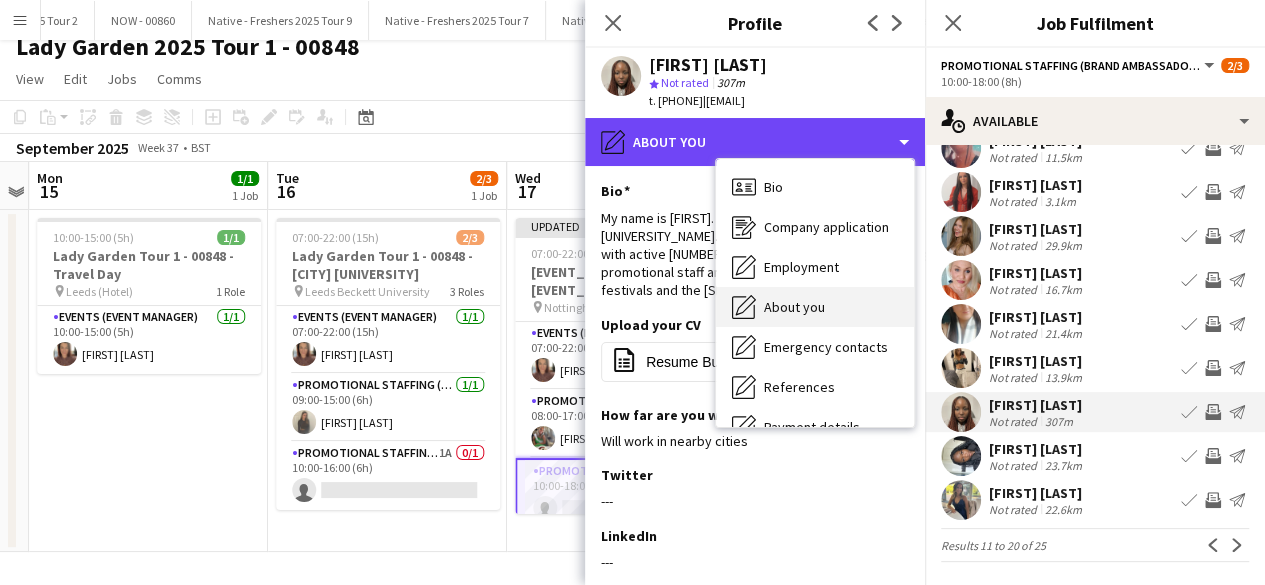 scroll, scrollTop: 188, scrollLeft: 0, axis: vertical 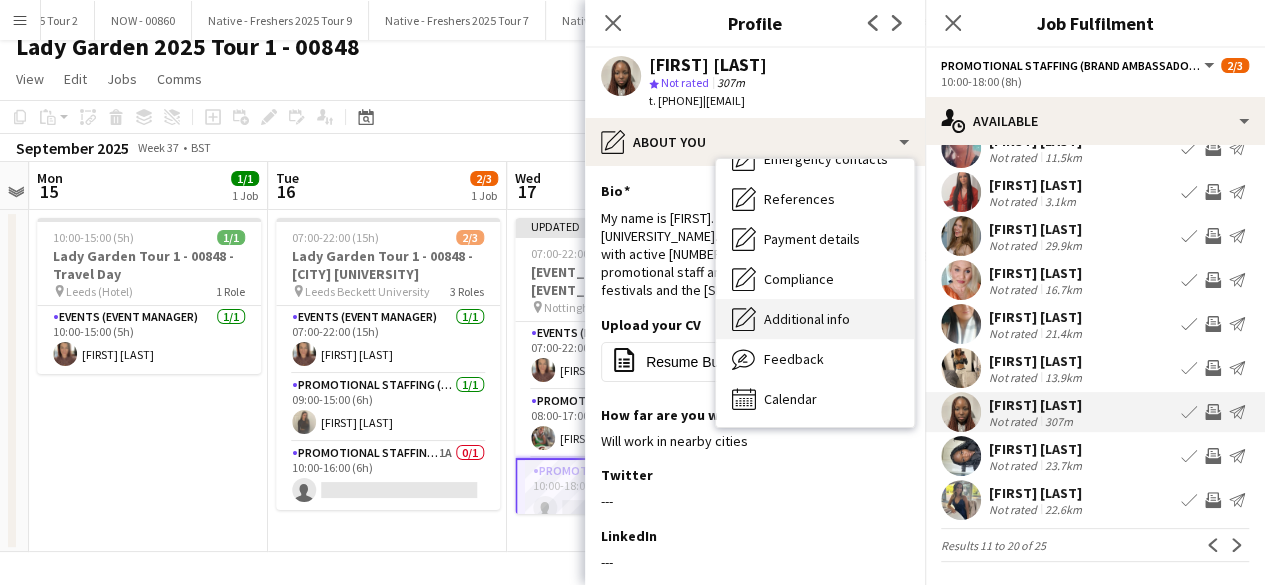 click on "Additional info" at bounding box center (807, 319) 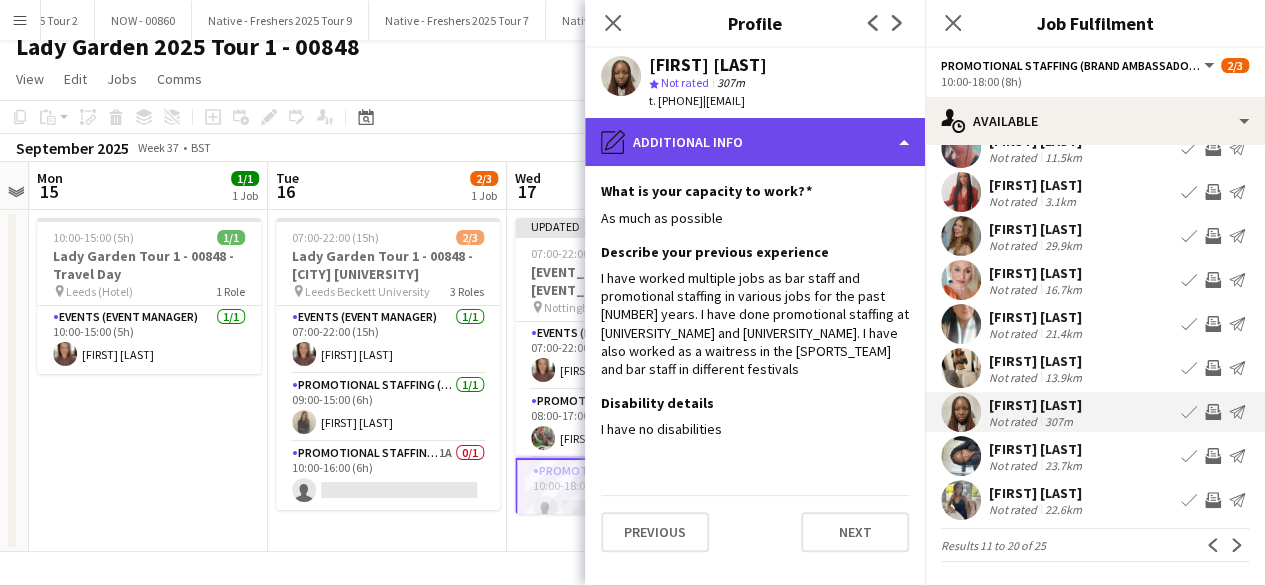 click on "pencil4
Additional info" 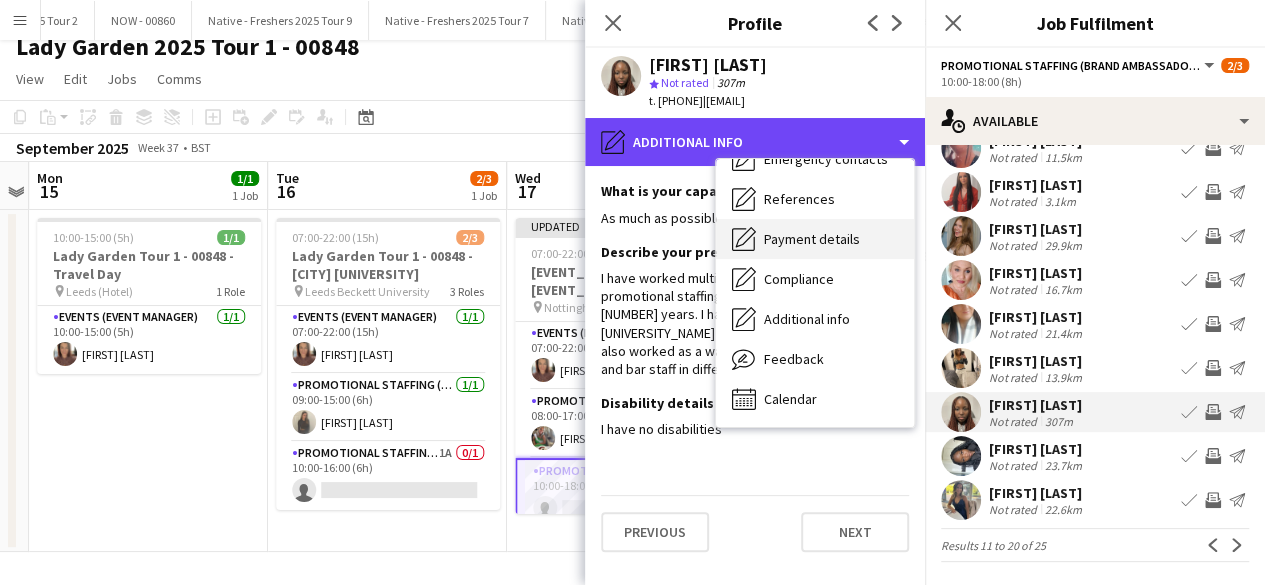 scroll, scrollTop: 0, scrollLeft: 0, axis: both 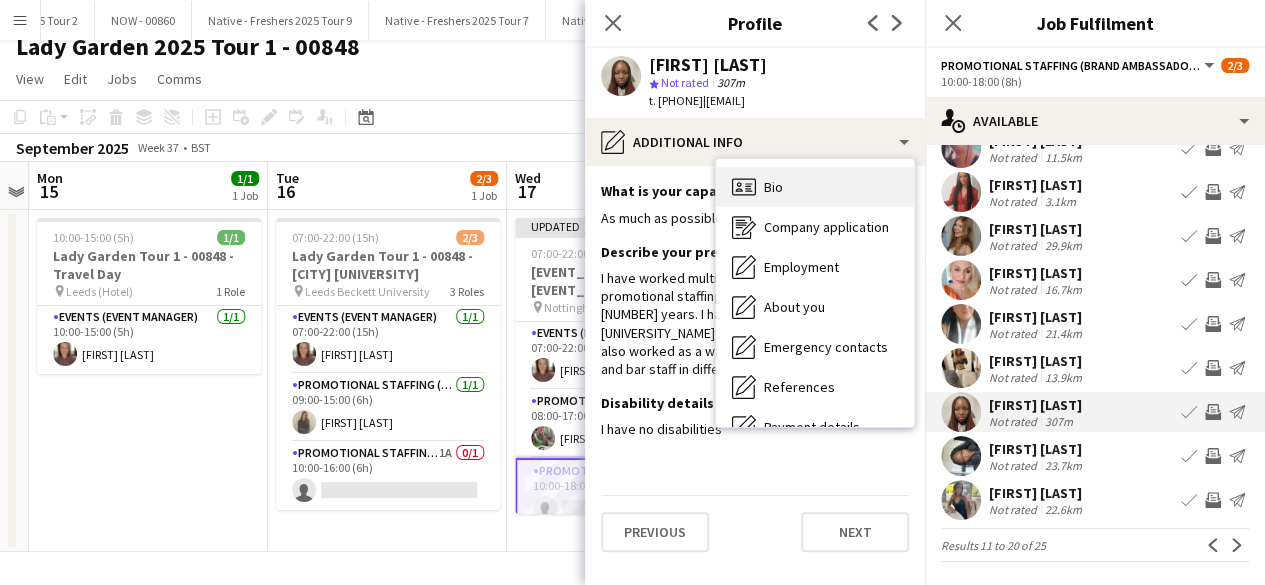 click on "Bio
Bio" at bounding box center [815, 187] 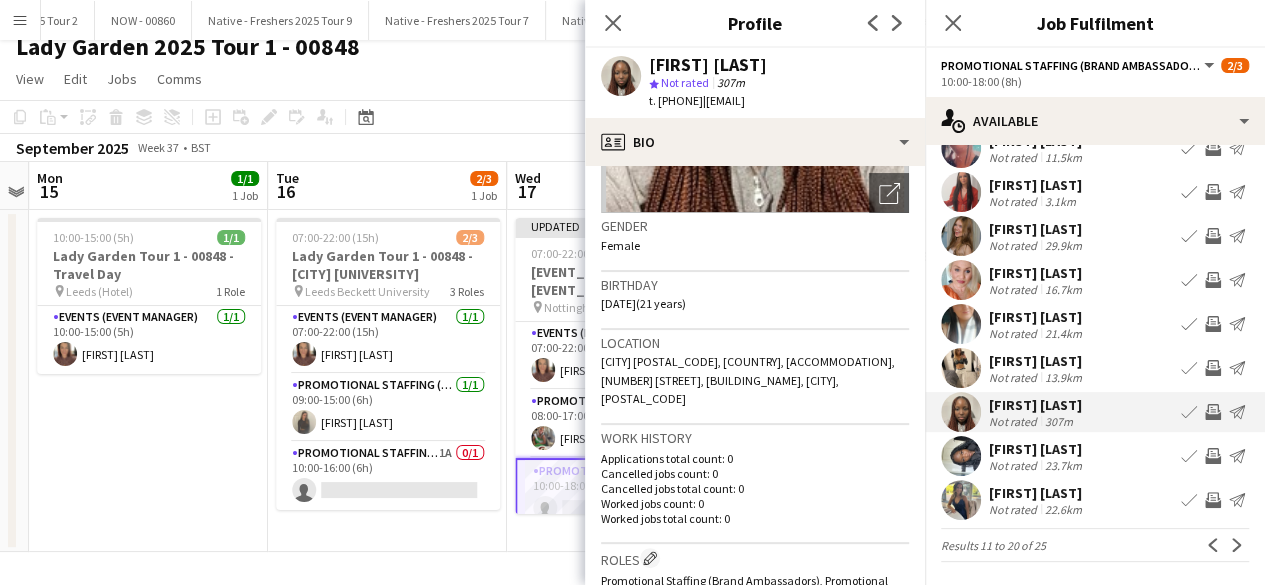 scroll, scrollTop: 298, scrollLeft: 0, axis: vertical 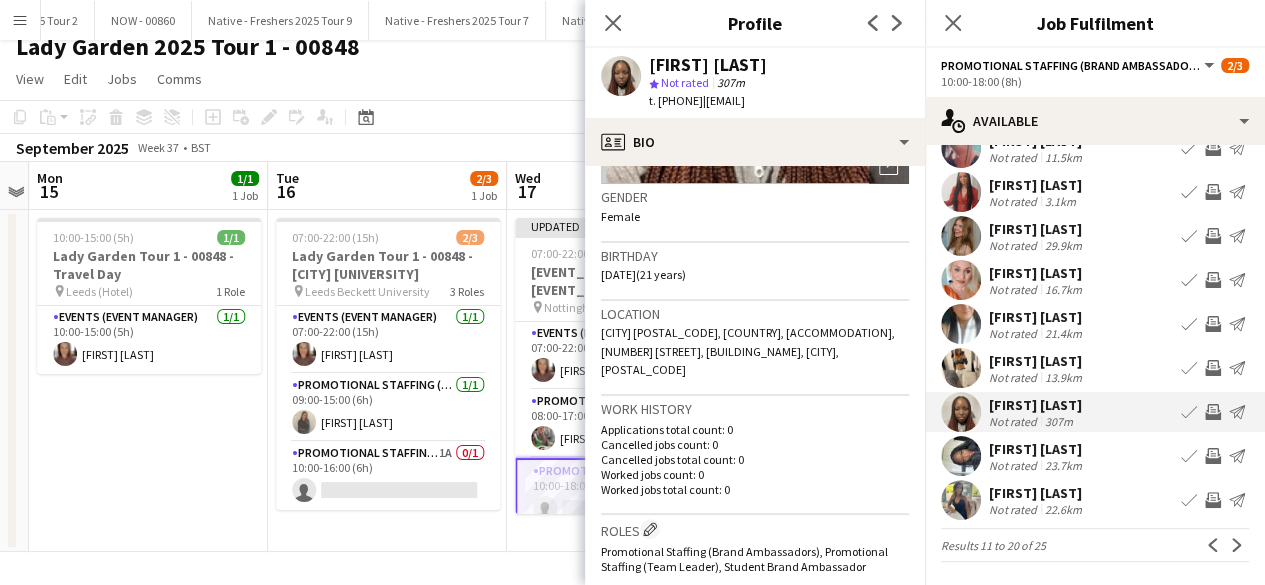 click at bounding box center (961, 456) 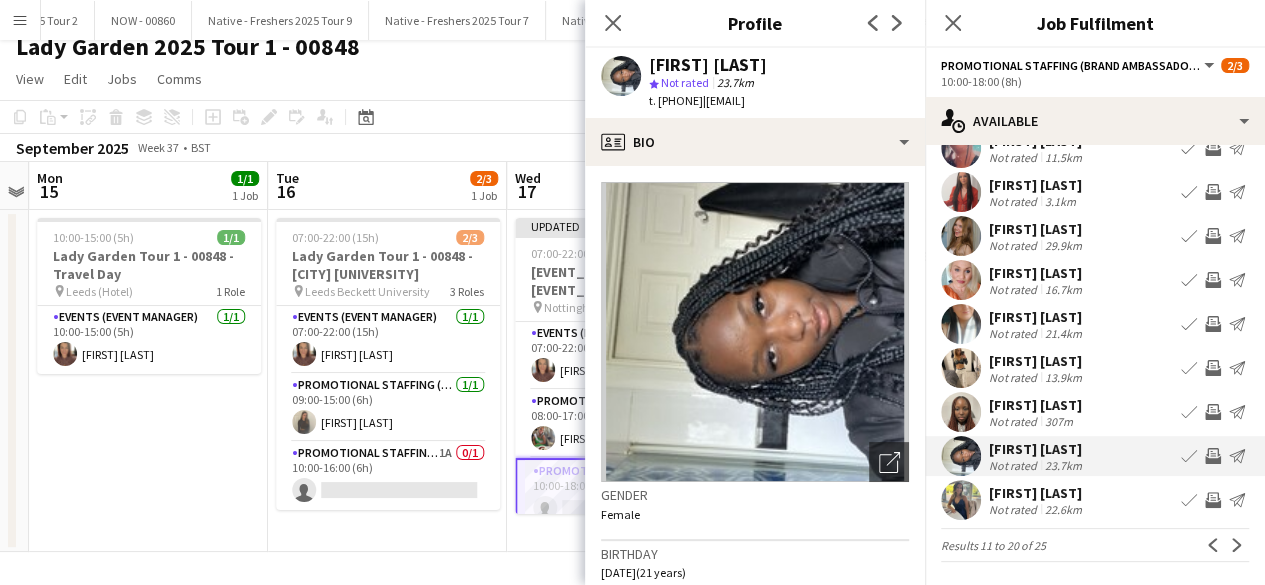 click on "Open photos pop-in
Gender   Female   Birthday   24-05-2004   (21 years)   Location   21 MacKenzie Street, Derby, DE22 3DD   Work history   Applications total count: 0   Cancelled jobs count: 0   Cancelled jobs total count: 0   Worked jobs count: 0   Worked jobs total count: 0   Roles
Edit crew company roles
Promotional Staffing (Brand Ambassadors), Promotional Staffing (Team Leader), Student Brand Ambassador   Skills
Edit crew company skills
Incomplete   Tags
Edit crew company tags
Incomplete   Attributes   Do you have access to any of these vehicles?   No  Student?   Yes  Profile   Employed Crew   Unique ID   1435
Edit crew unique ID
Default fees   Default Hourly Fee 1
Edit this field
--   Default Hourly Fee 2
Edit this field
--   Default Fixed Fee 1" 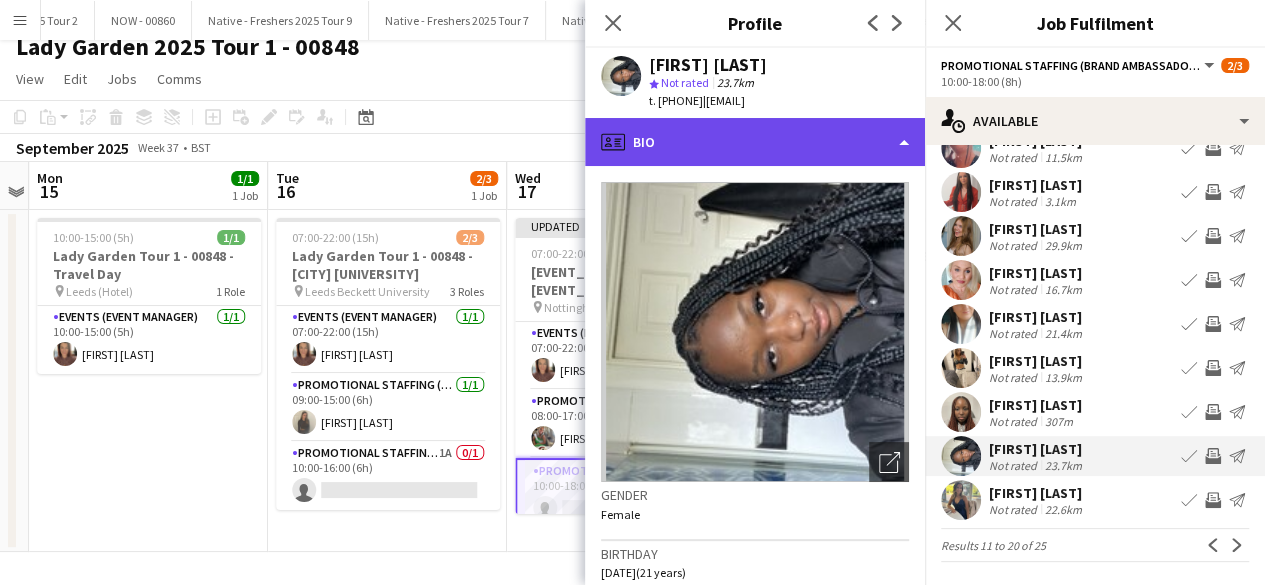 click on "profile
Bio" 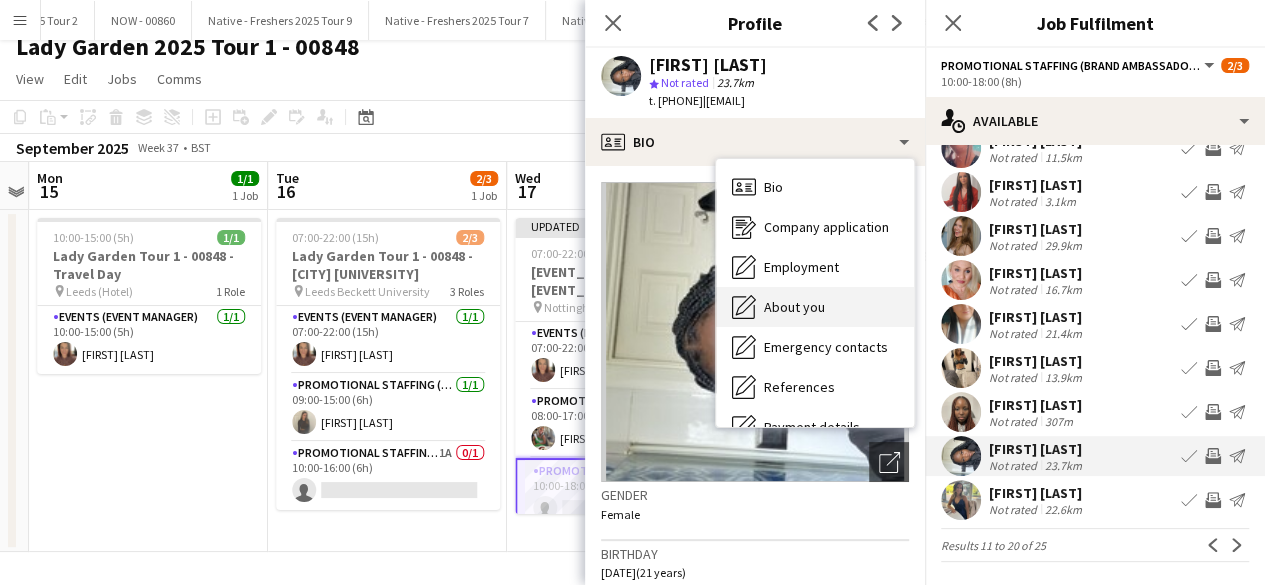 click on "About you" at bounding box center (794, 307) 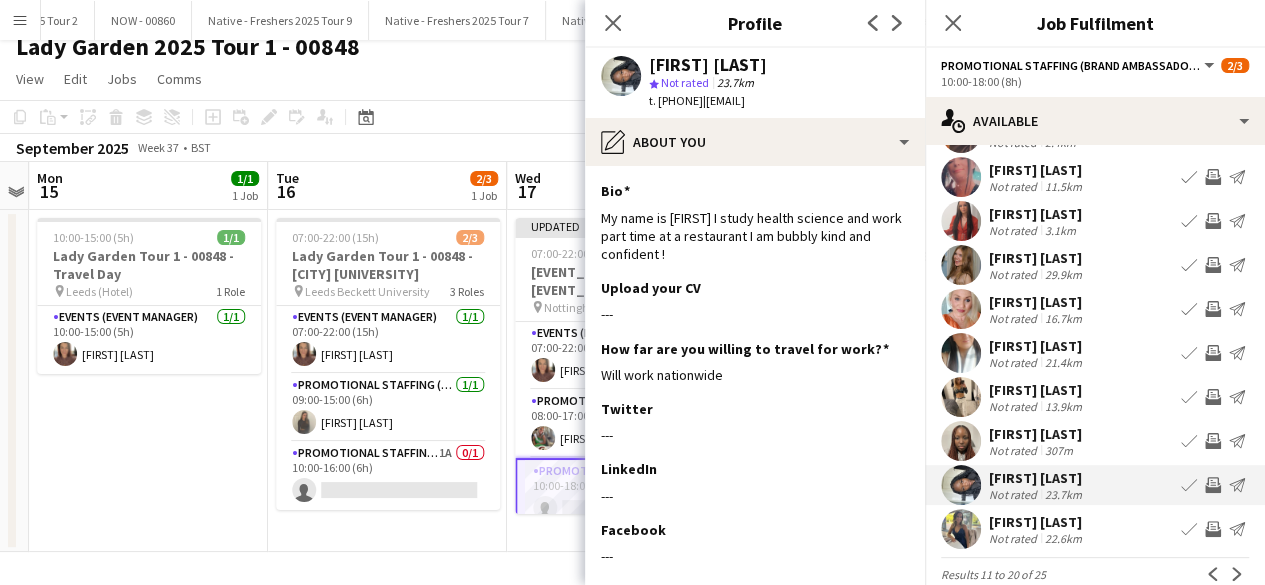 scroll, scrollTop: 102, scrollLeft: 0, axis: vertical 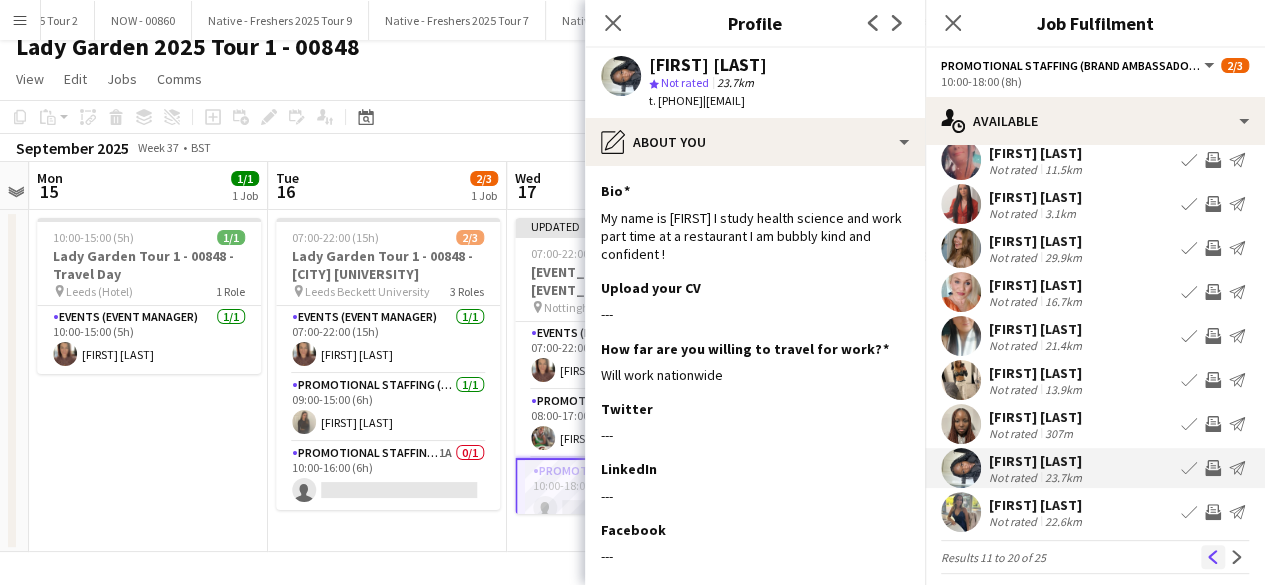 click on "Previous" 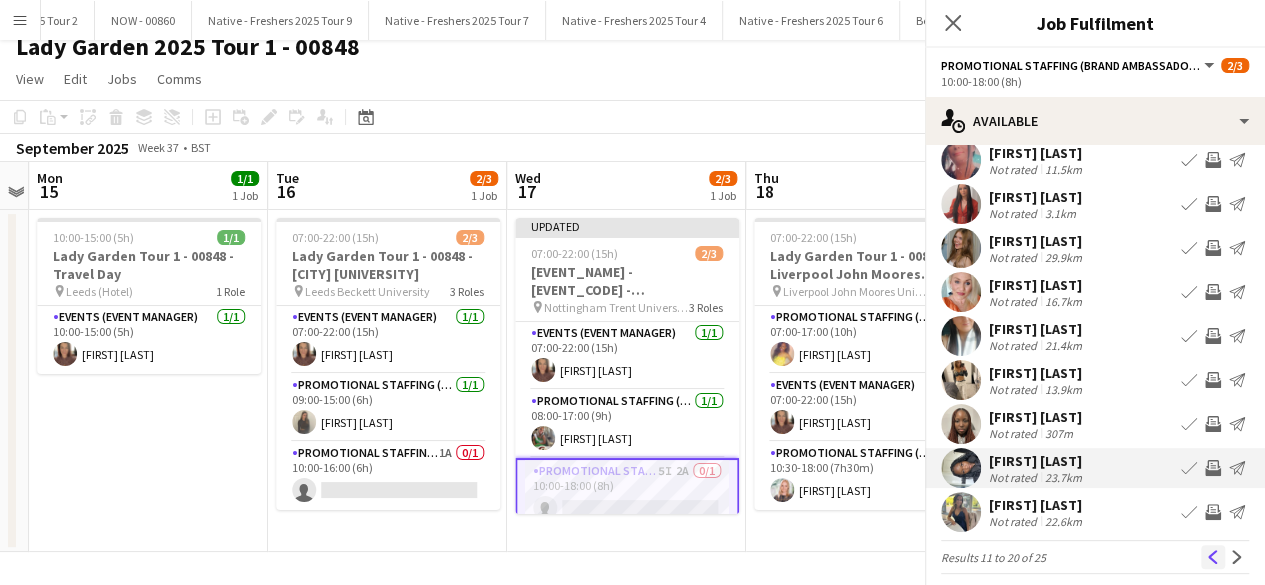 scroll, scrollTop: 0, scrollLeft: 0, axis: both 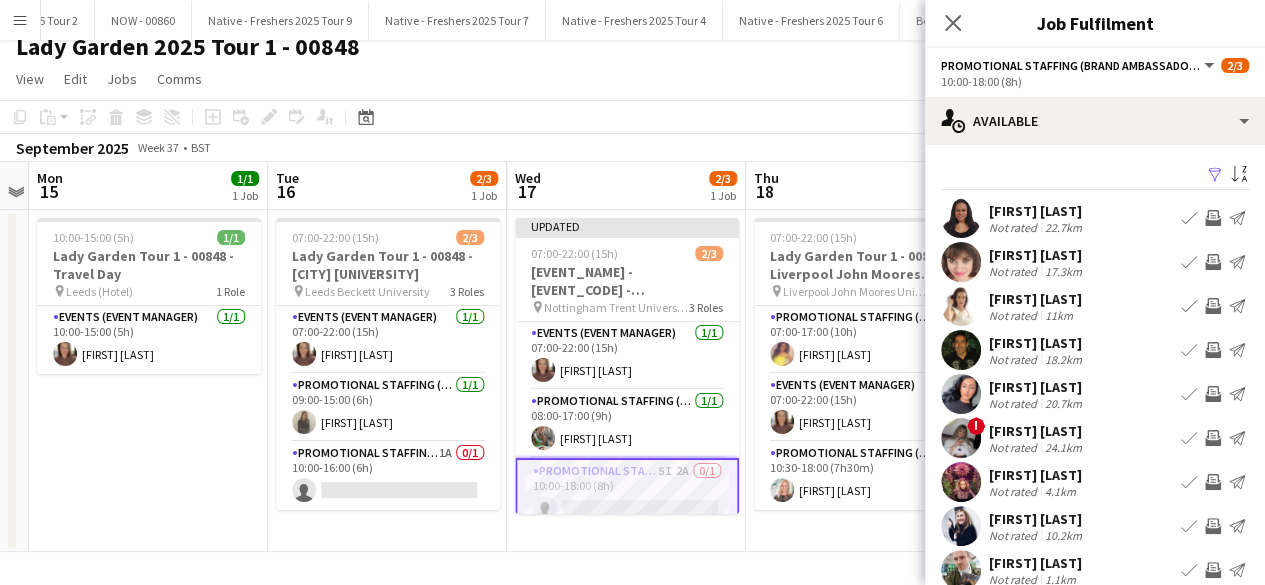 click at bounding box center (961, 218) 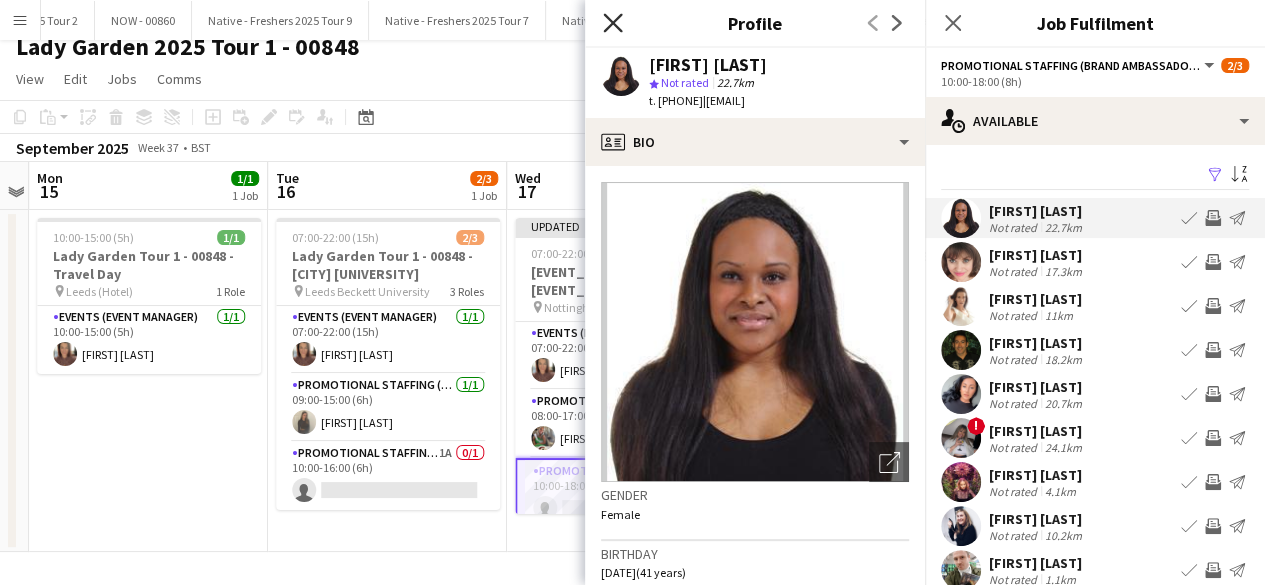 click 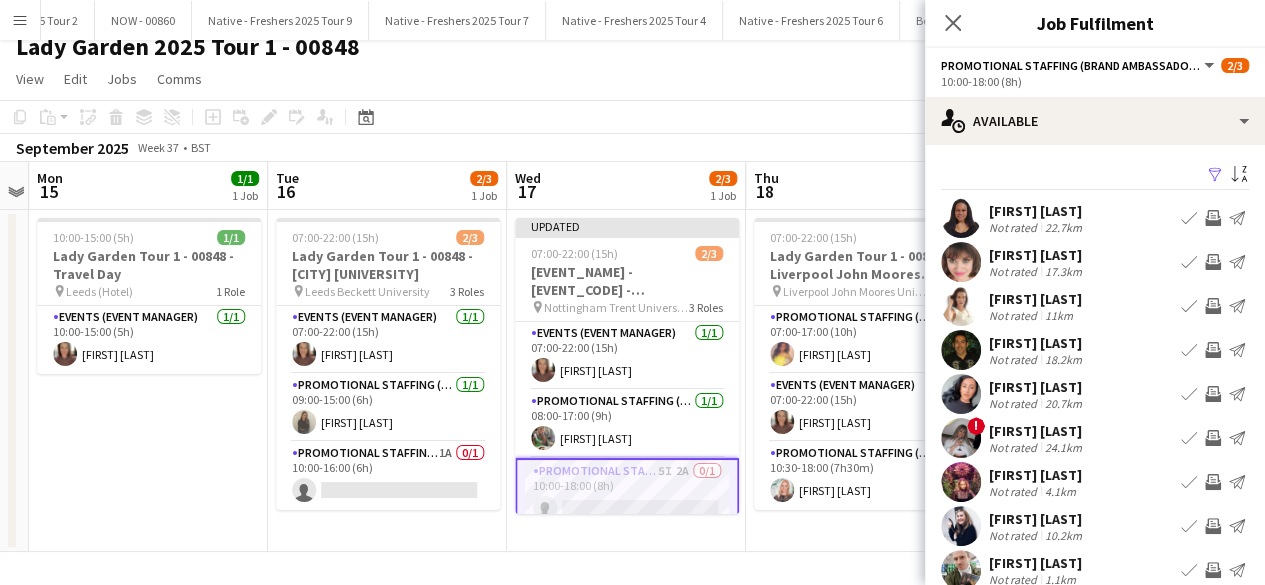 click at bounding box center [961, 394] 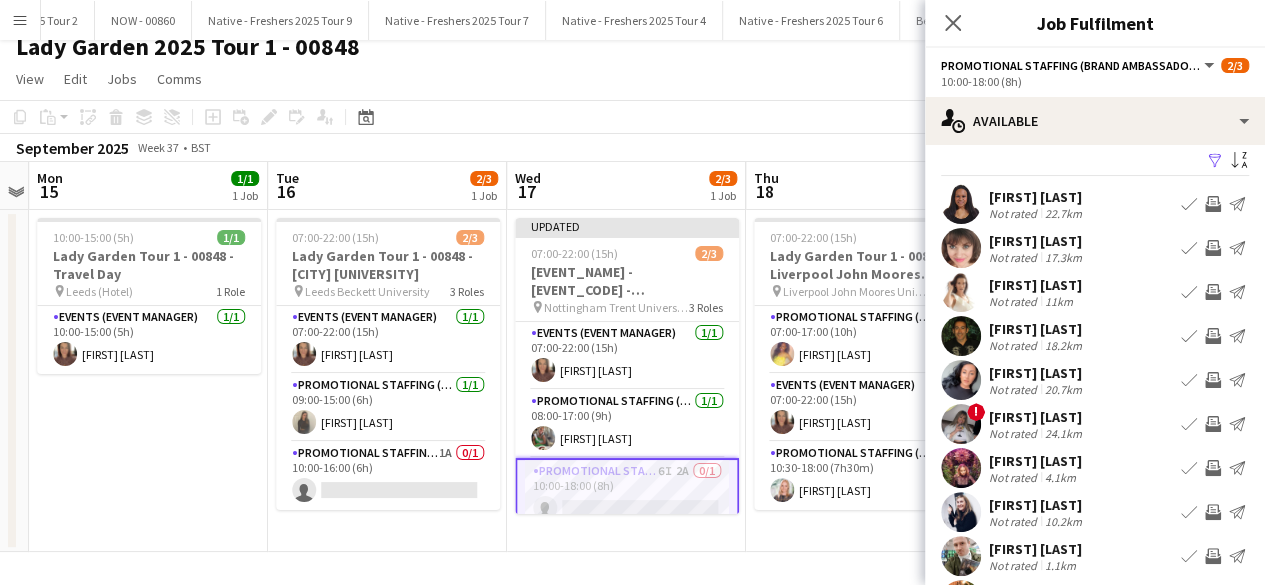 scroll, scrollTop: 0, scrollLeft: 0, axis: both 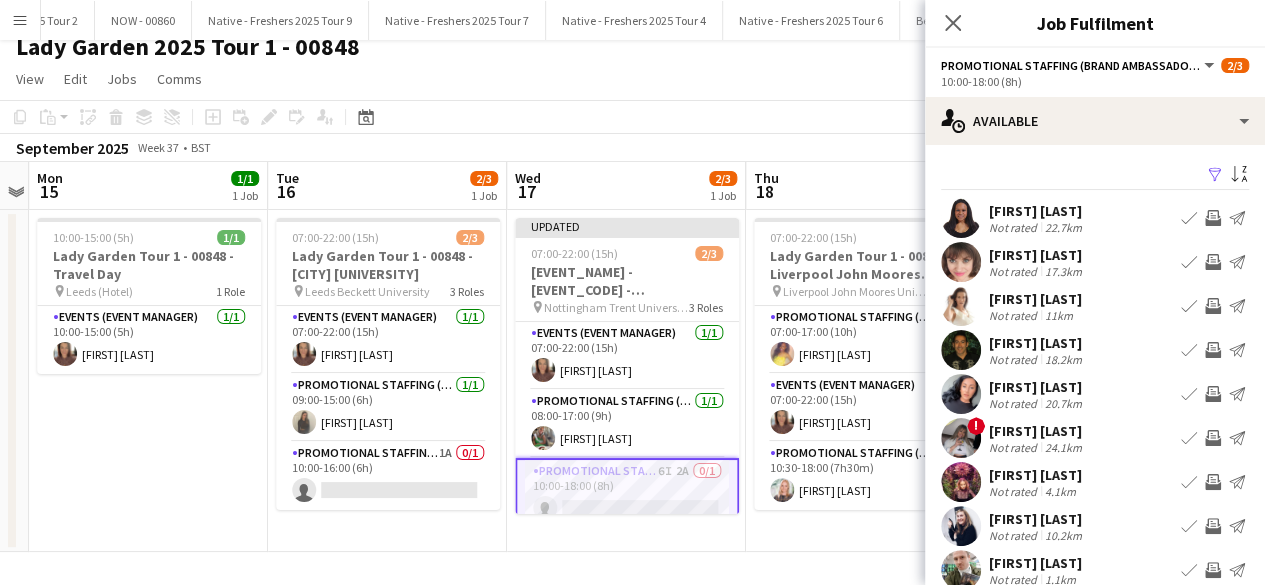 click at bounding box center (961, 306) 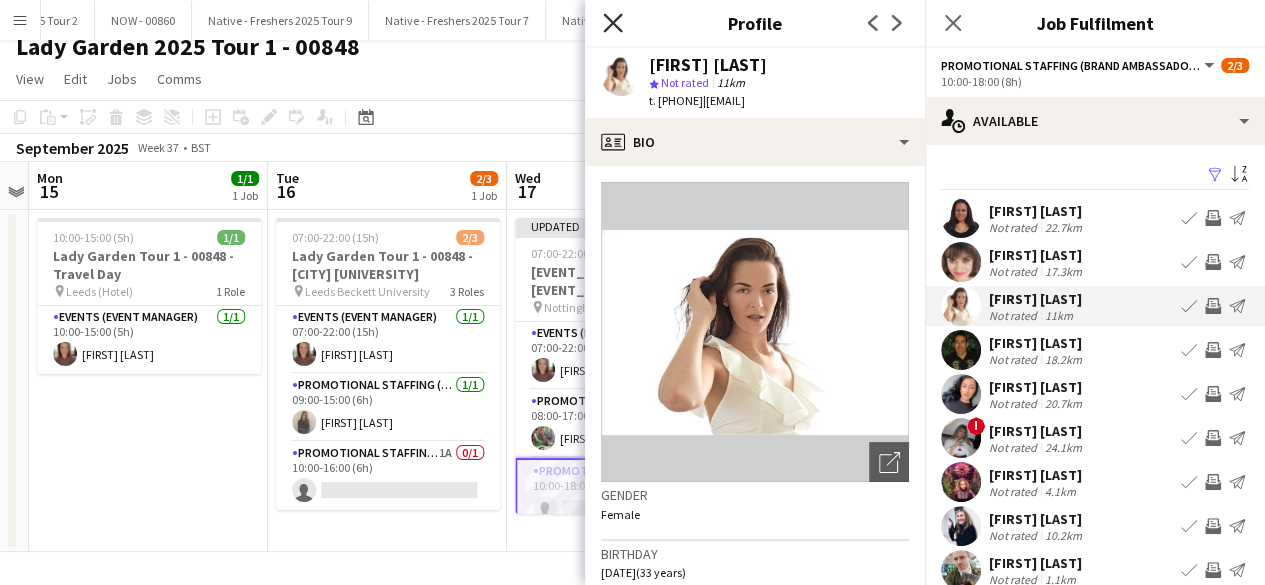 click 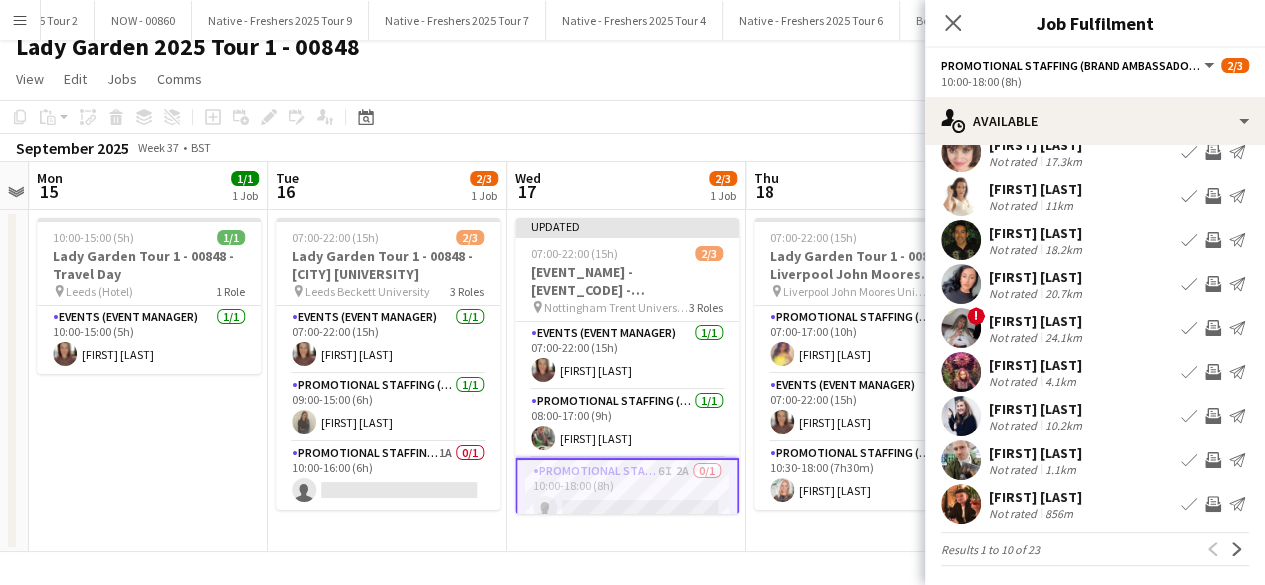scroll, scrollTop: 114, scrollLeft: 0, axis: vertical 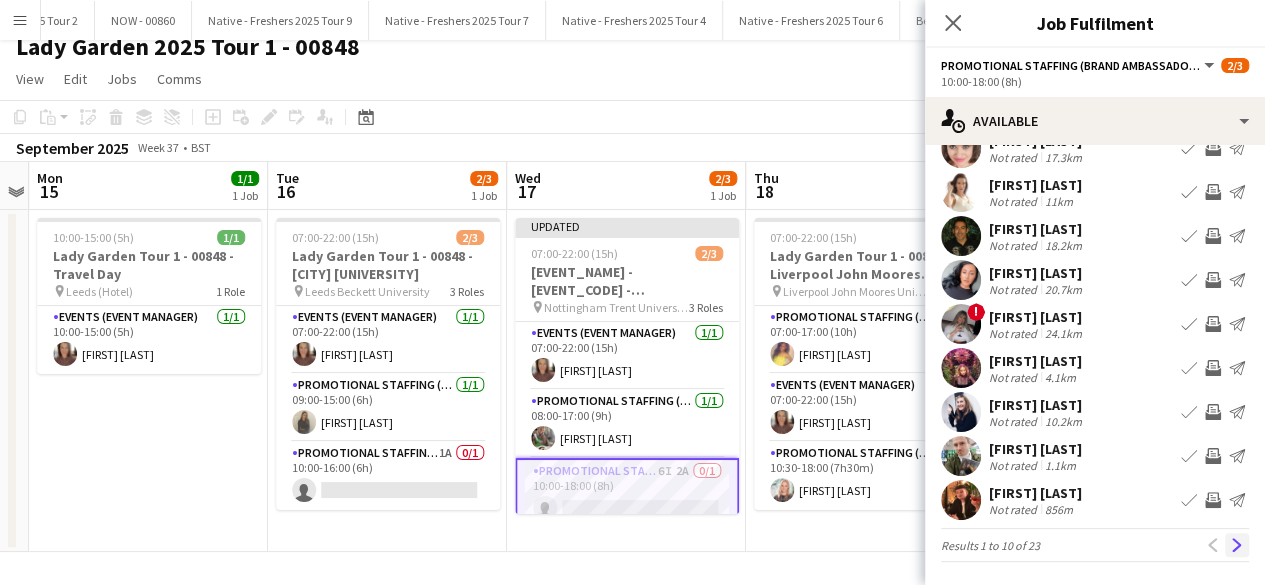 click on "Next" 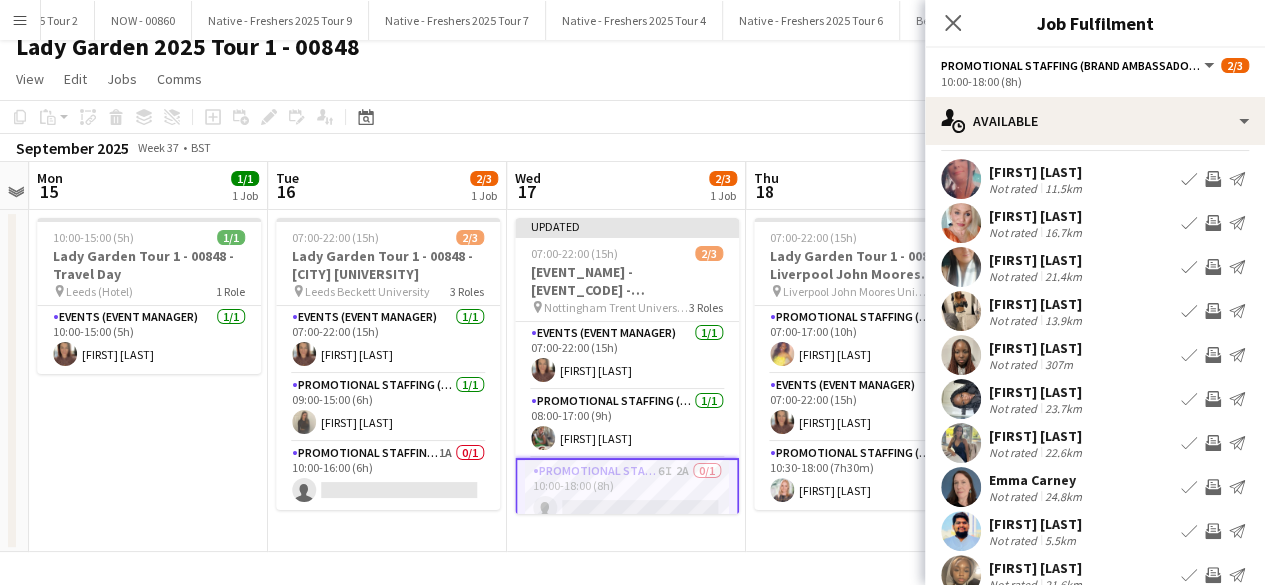 scroll, scrollTop: 26, scrollLeft: 0, axis: vertical 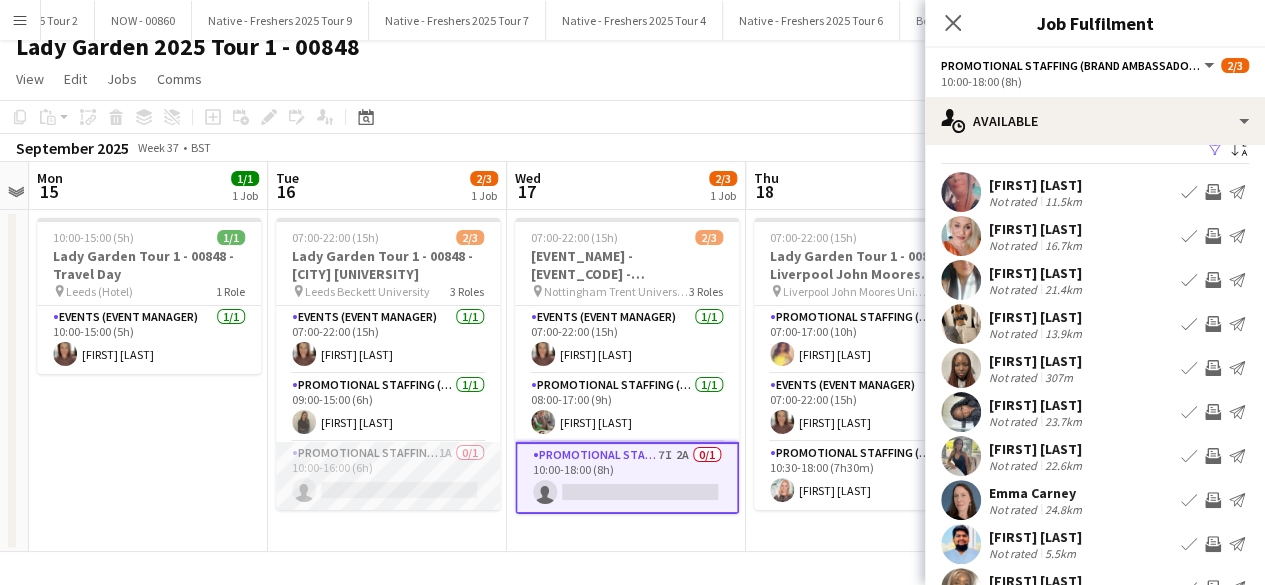 click on "Promotional Staffing (Brand Ambassadors)   1A   0/1   10:00-16:00 (6h)
single-neutral-actions" at bounding box center (388, 476) 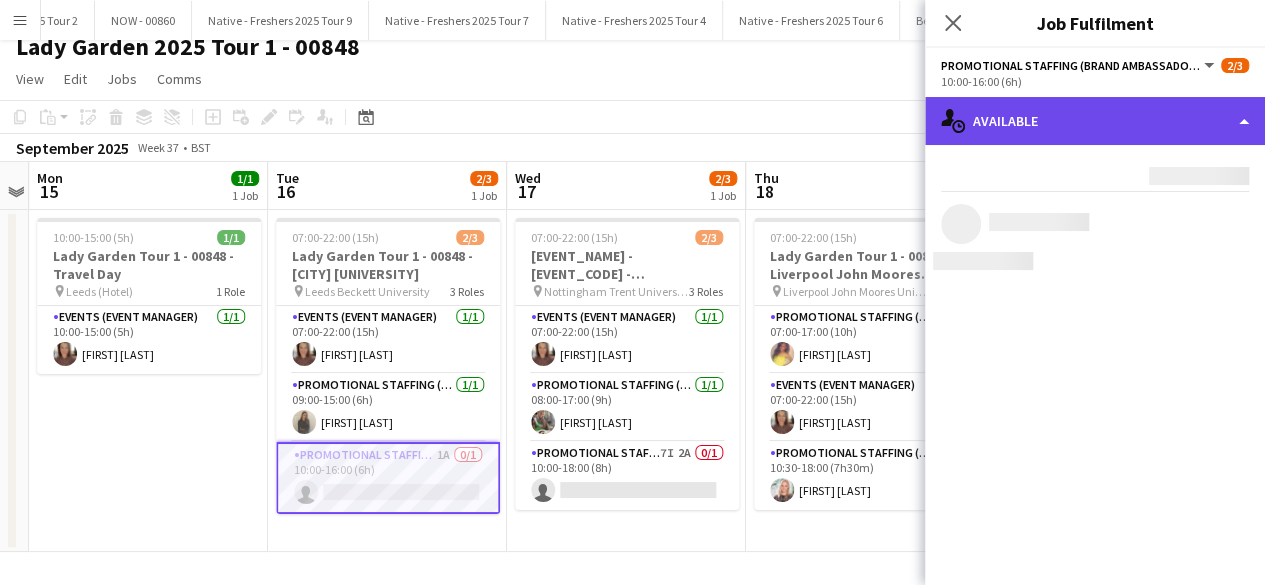 click on "single-neutral-actions-upload
Available" 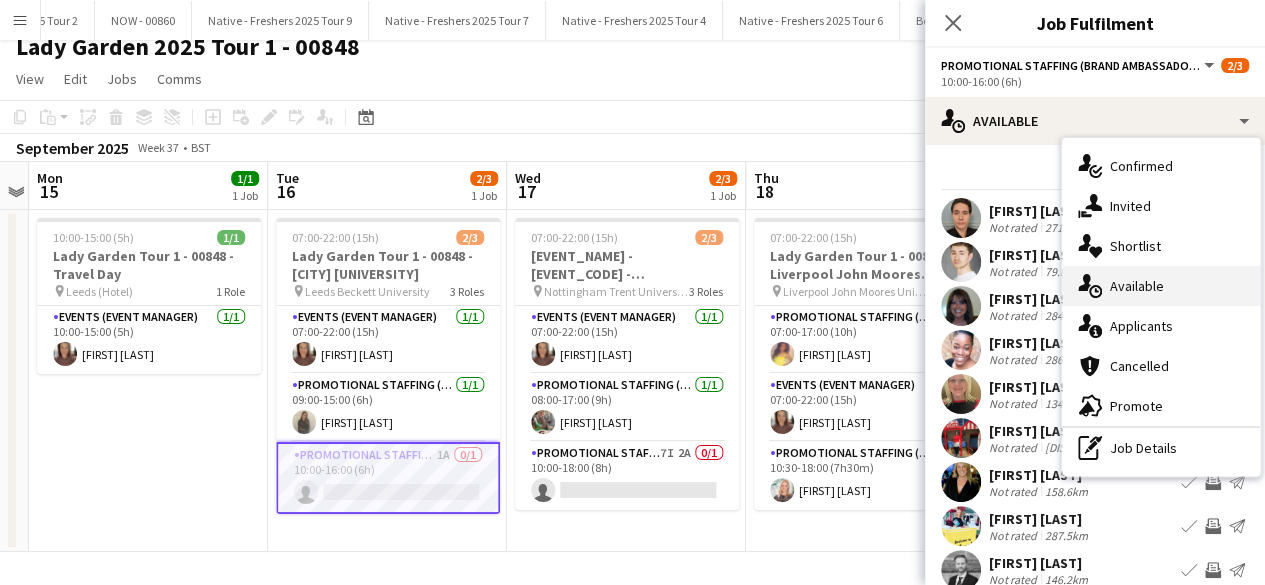 click on "single-neutral-actions-upload
Available" at bounding box center [1161, 286] 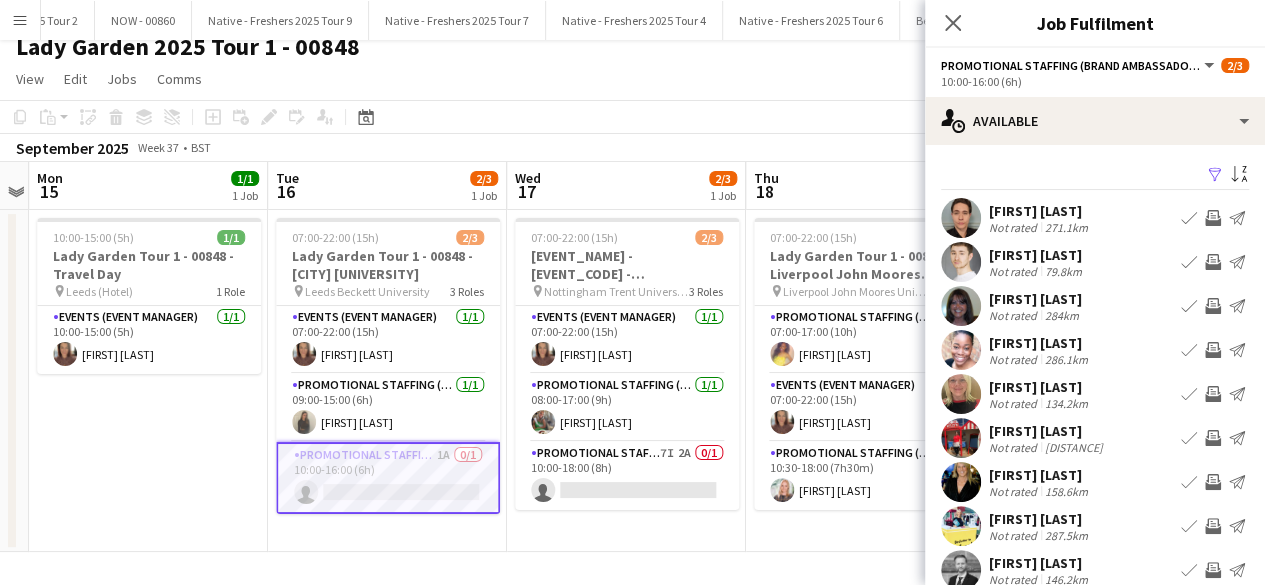 click on "Filter" at bounding box center (1215, 175) 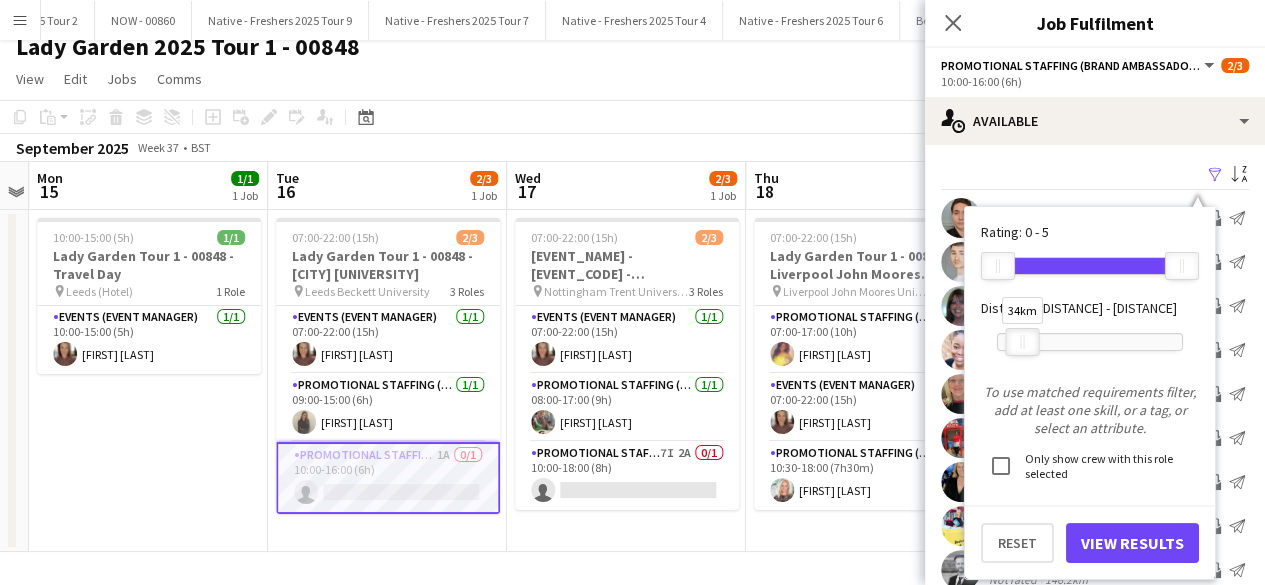 drag, startPoint x: 1180, startPoint y: 333, endPoint x: 1020, endPoint y: 342, distance: 160.25293 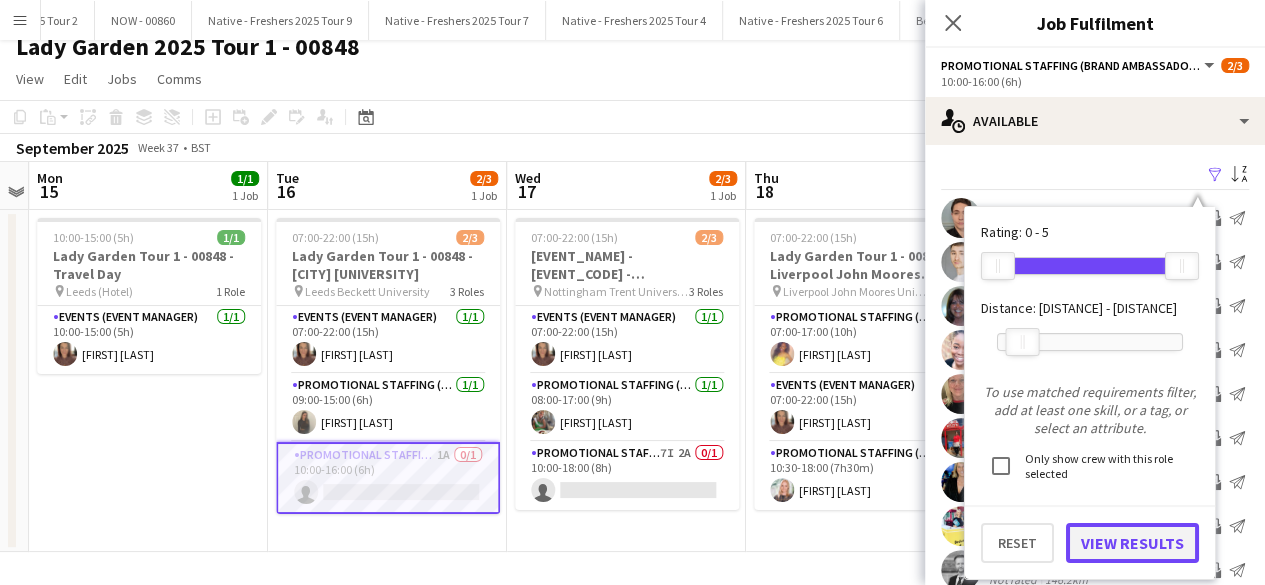 click on "View Results" at bounding box center (1132, 543) 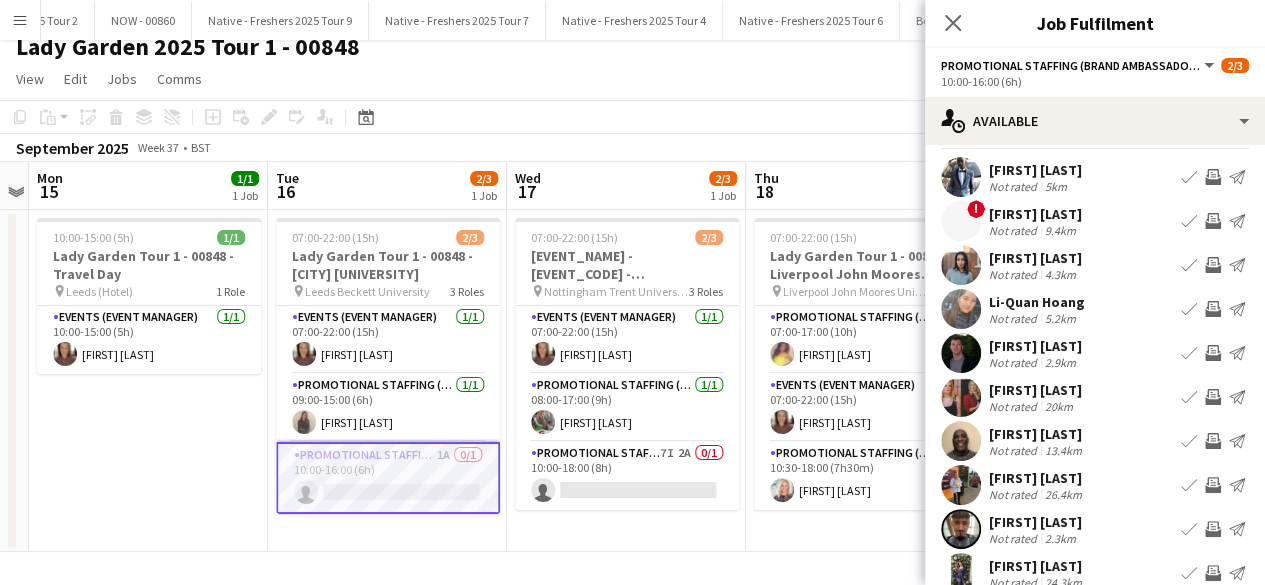 scroll, scrollTop: 42, scrollLeft: 0, axis: vertical 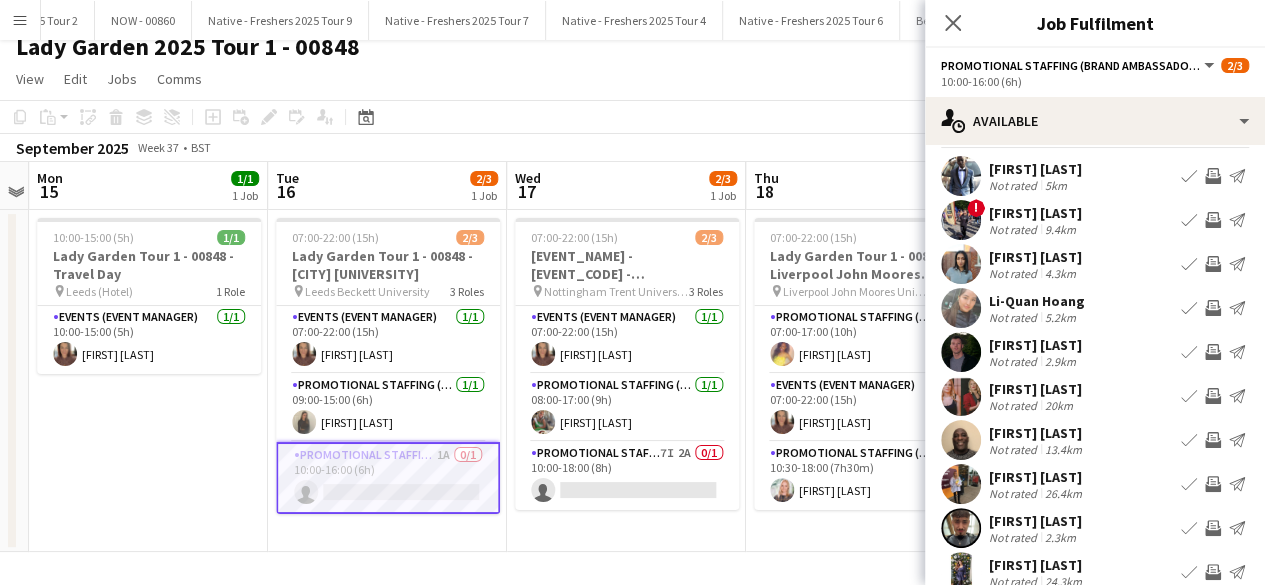 click at bounding box center [961, 264] 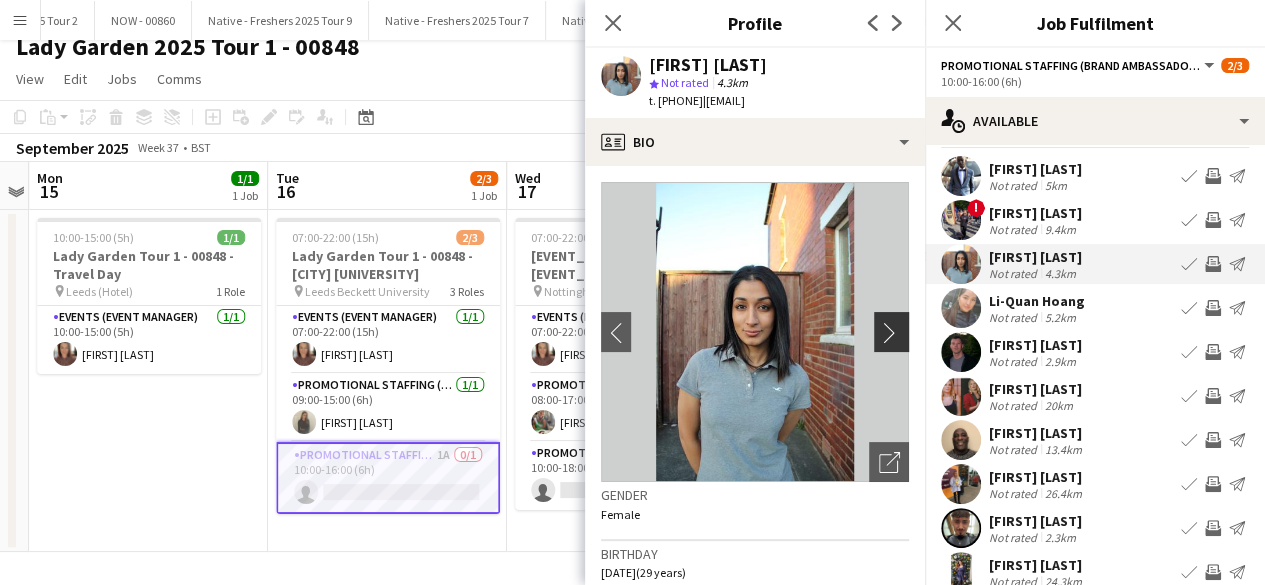 click on "chevron-right" 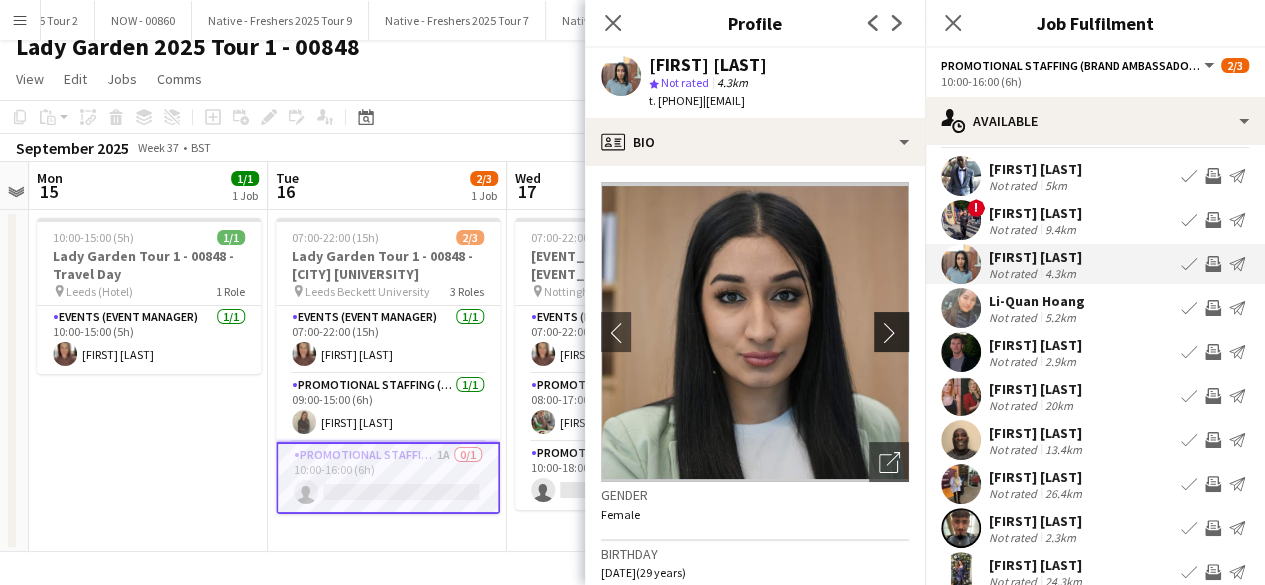 click on "chevron-right" 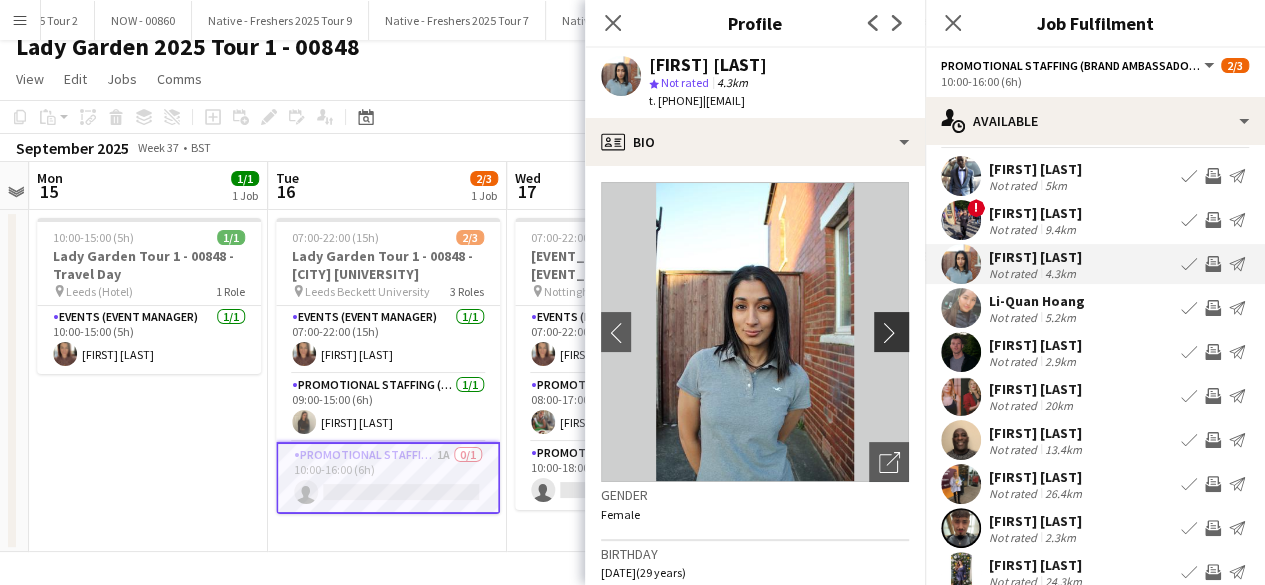 click on "chevron-right" 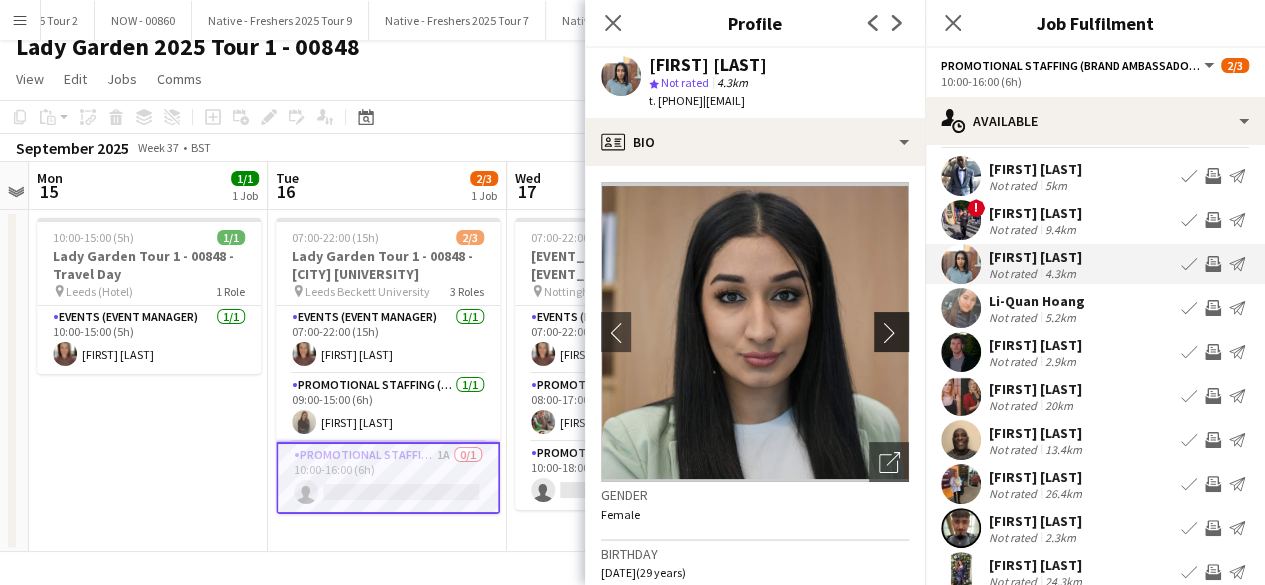 click on "chevron-right" 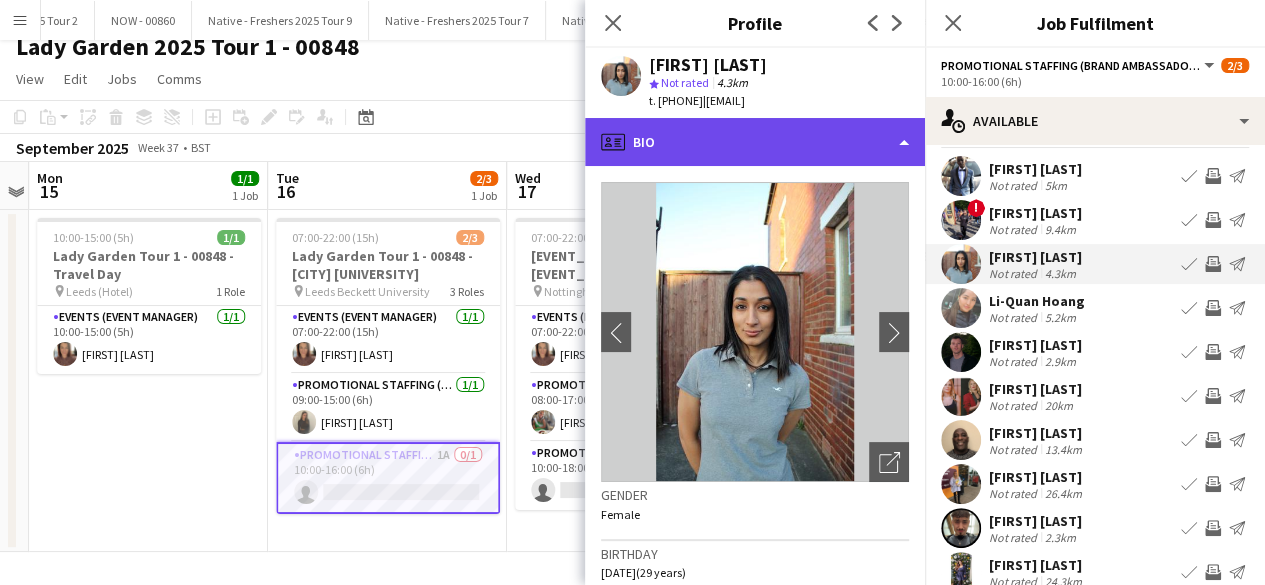 click on "profile
Bio" 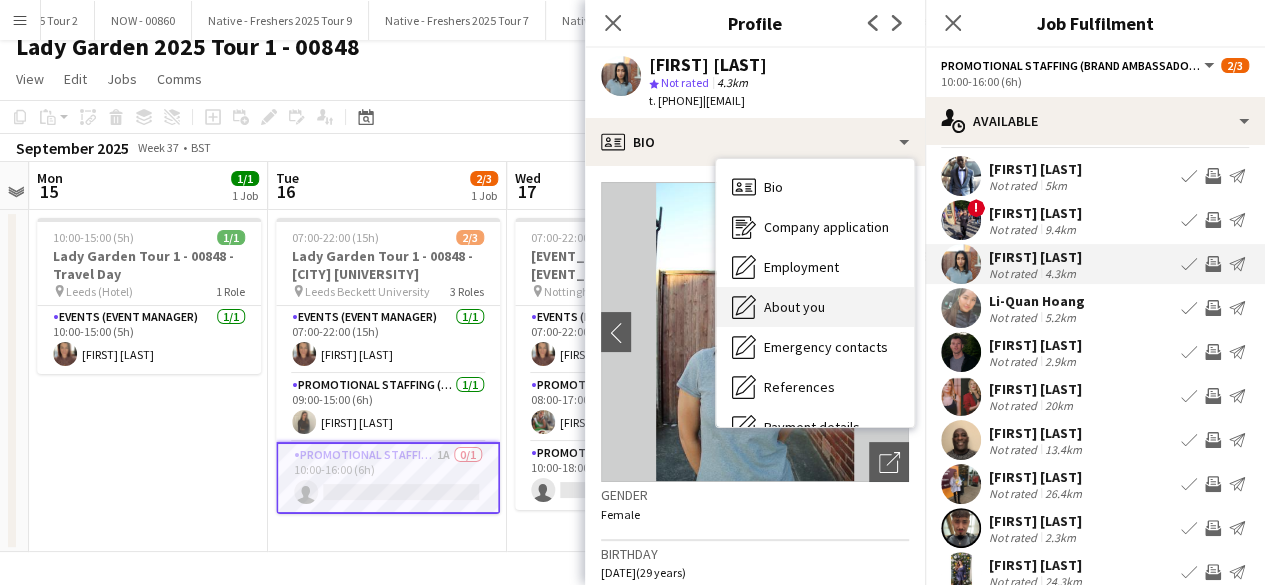 click on "About you" at bounding box center (794, 307) 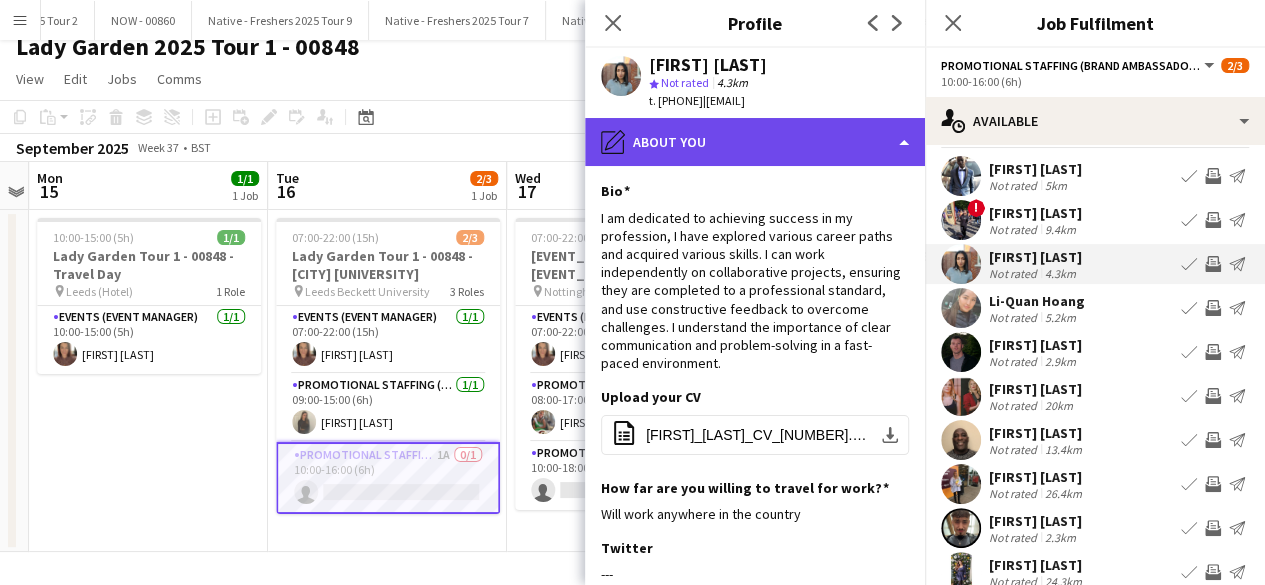 click on "pencil4
About you" 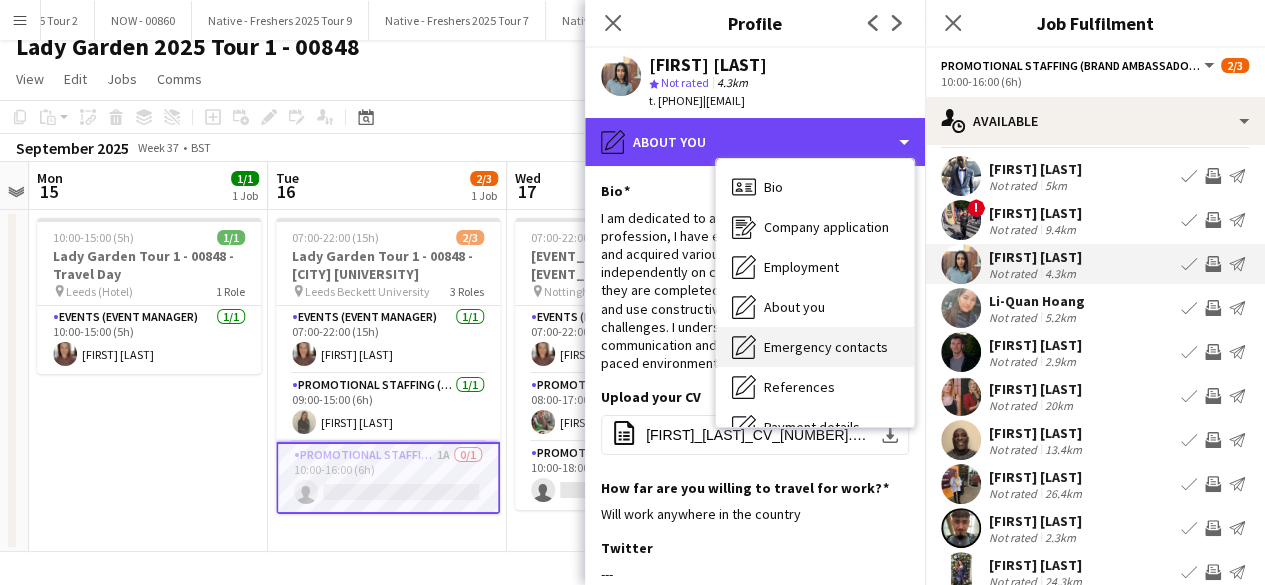scroll, scrollTop: 188, scrollLeft: 0, axis: vertical 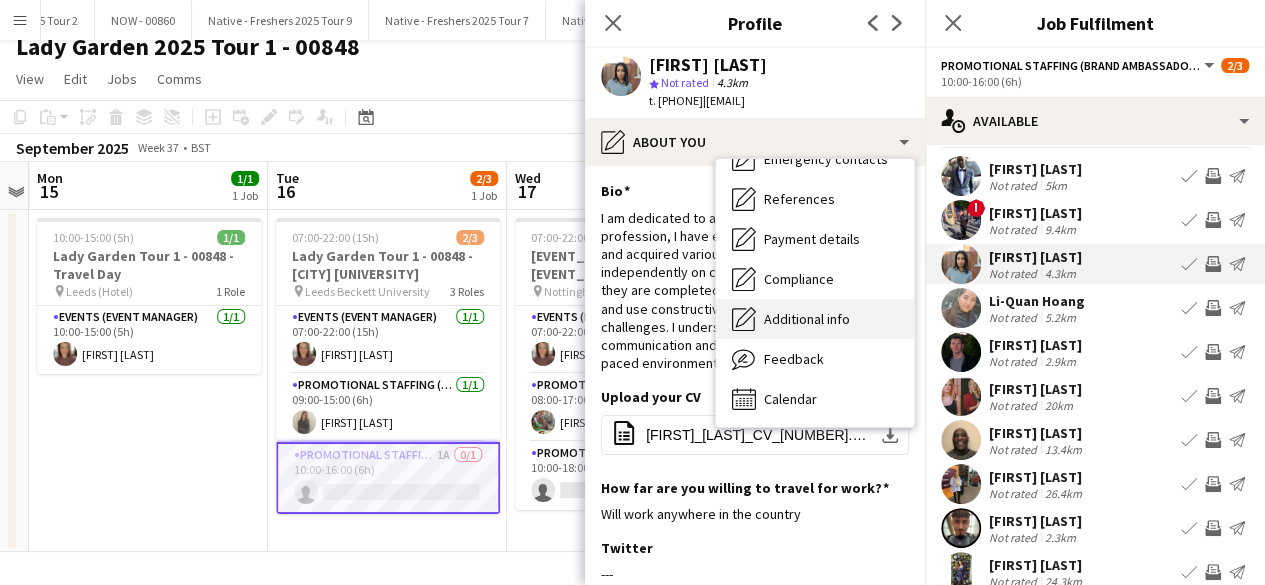click on "Additional info" at bounding box center (807, 319) 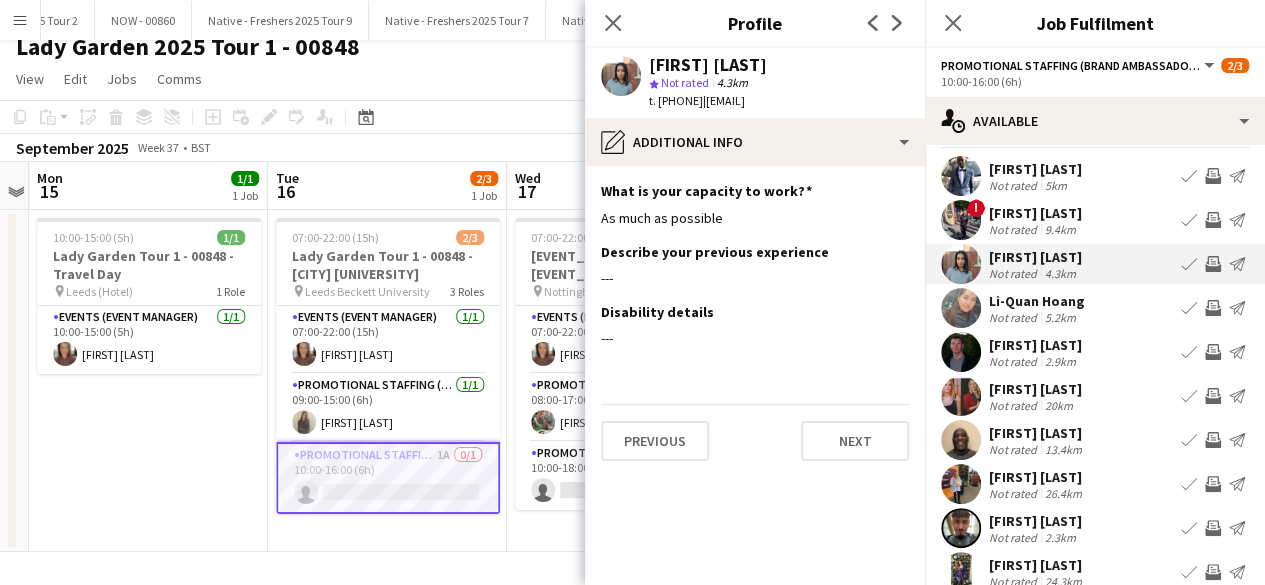 click at bounding box center (961, 396) 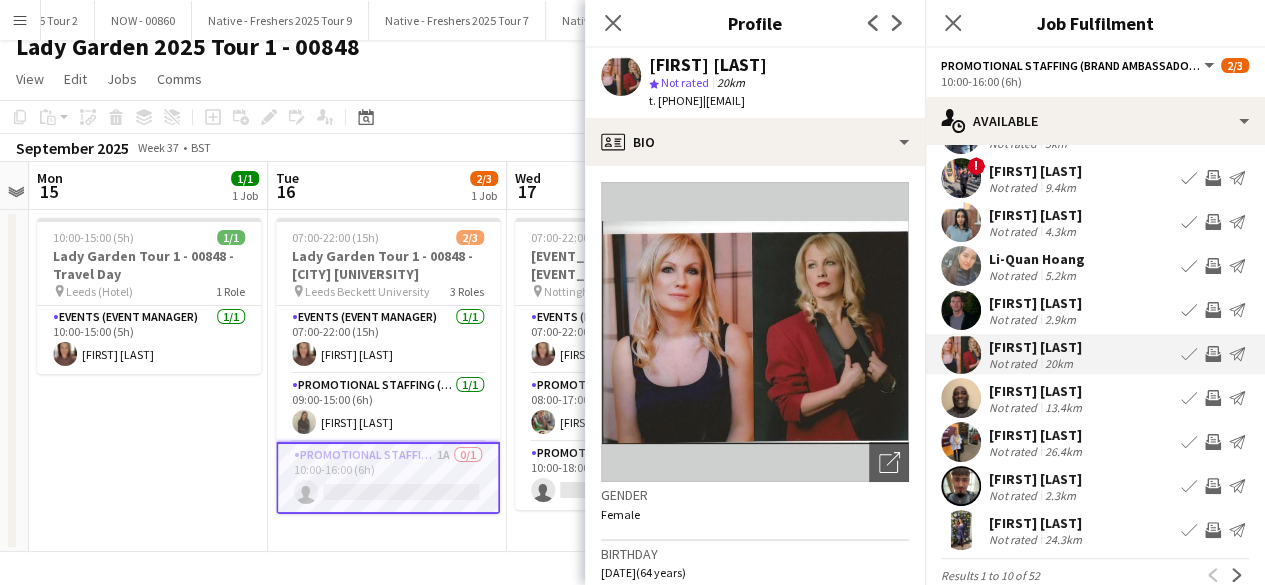 scroll, scrollTop: 87, scrollLeft: 0, axis: vertical 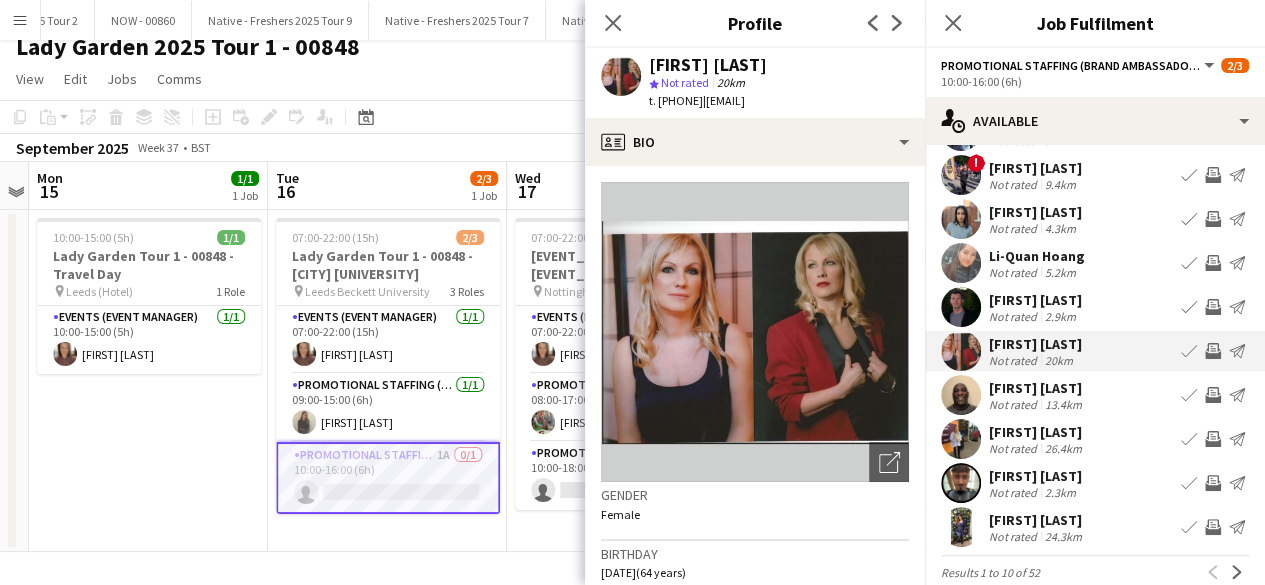 click at bounding box center [961, 263] 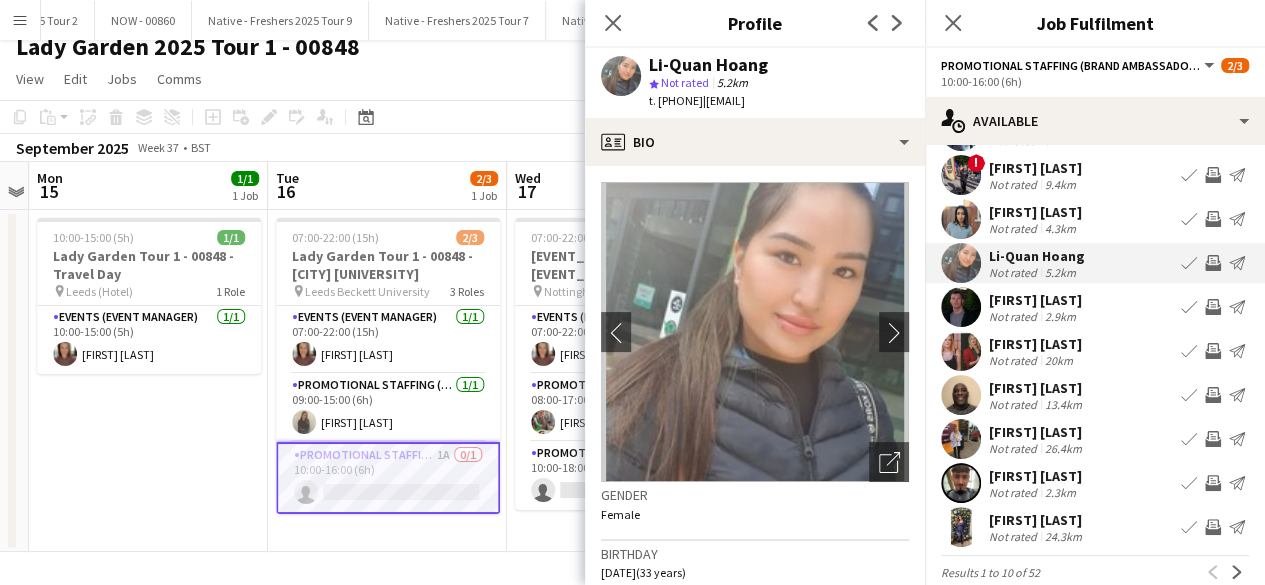 scroll, scrollTop: 114, scrollLeft: 0, axis: vertical 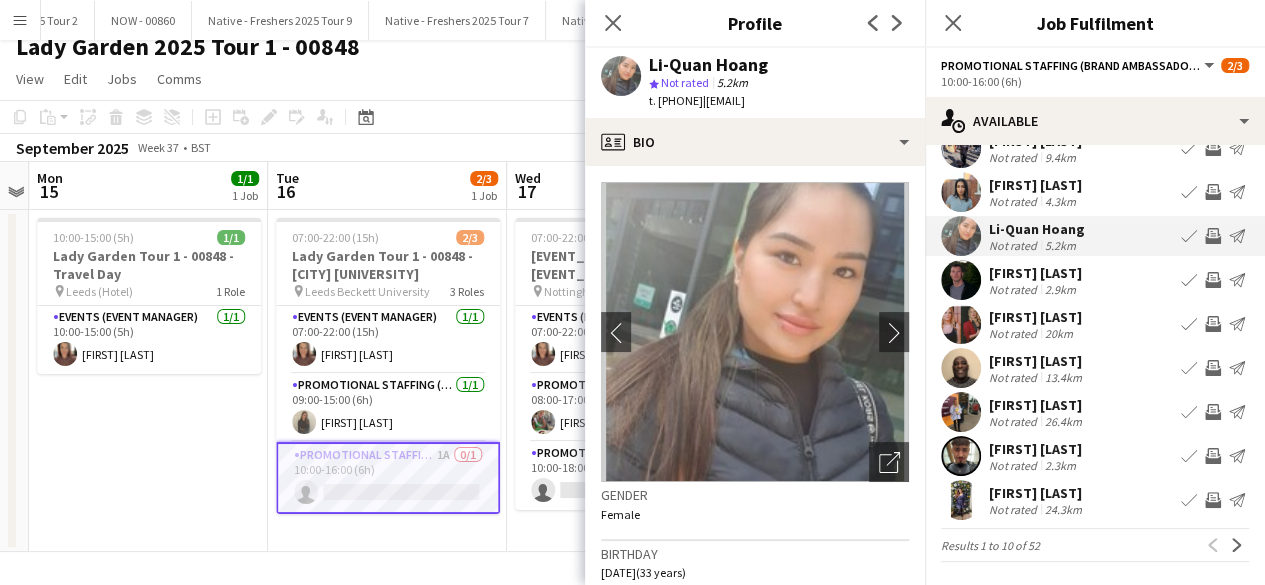 click at bounding box center (961, 412) 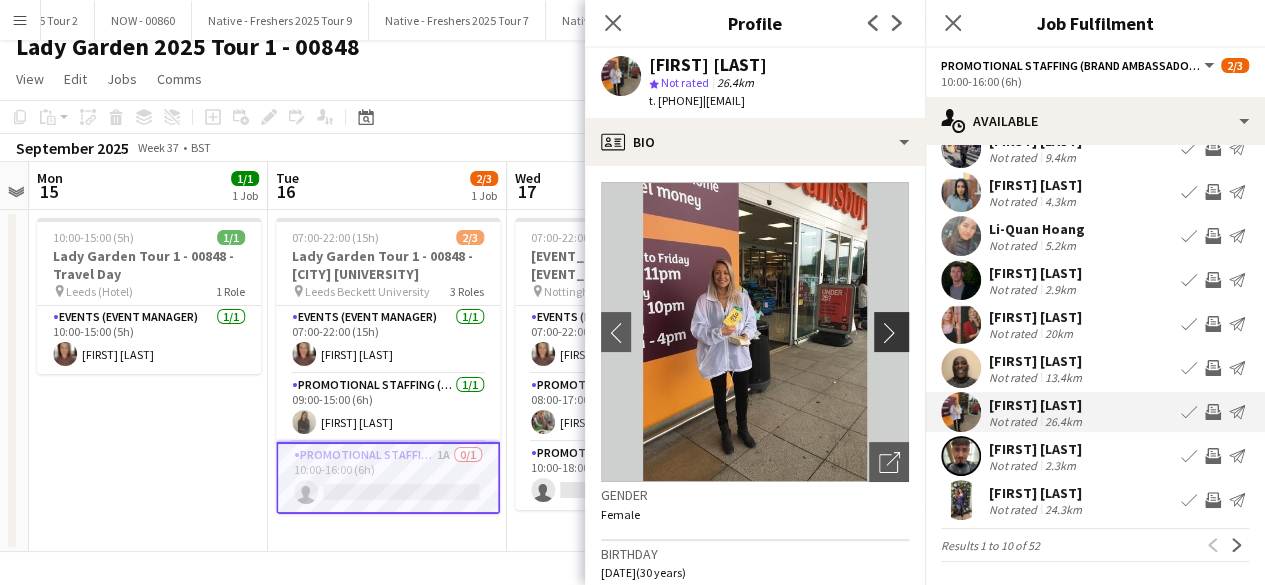 click on "chevron-right" 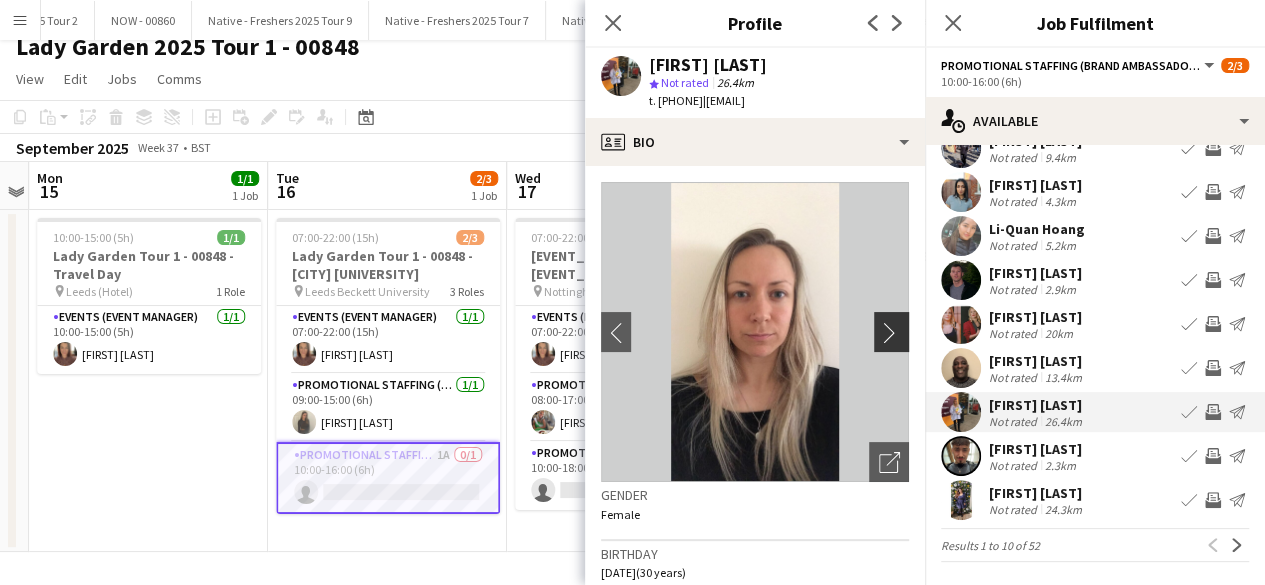 click on "chevron-right" 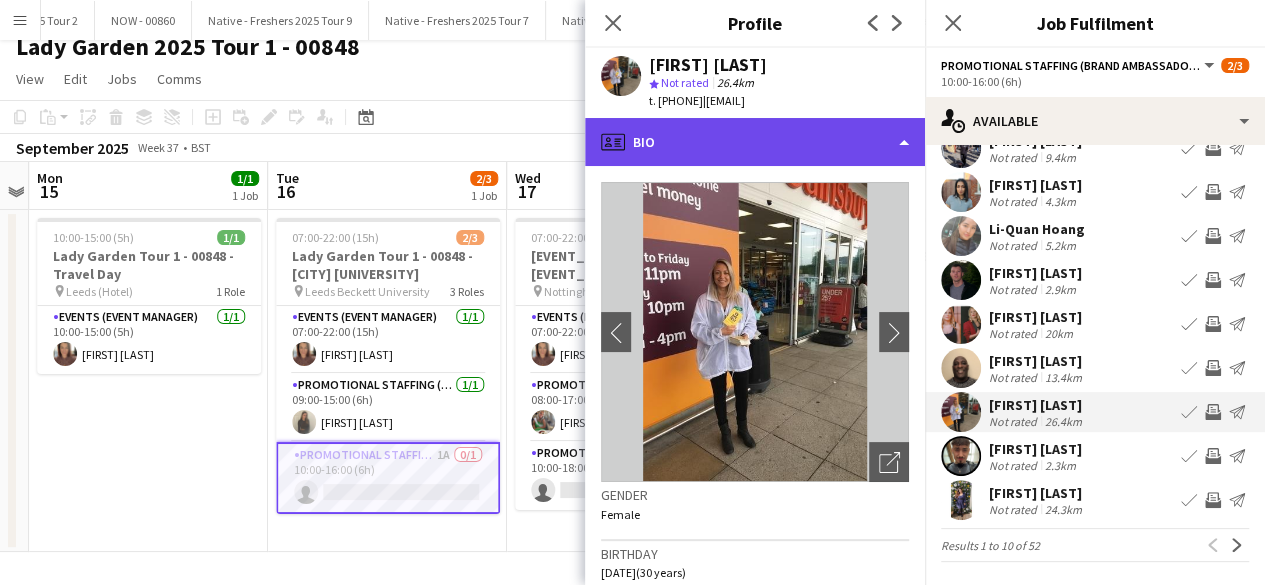 click on "profile
Bio" 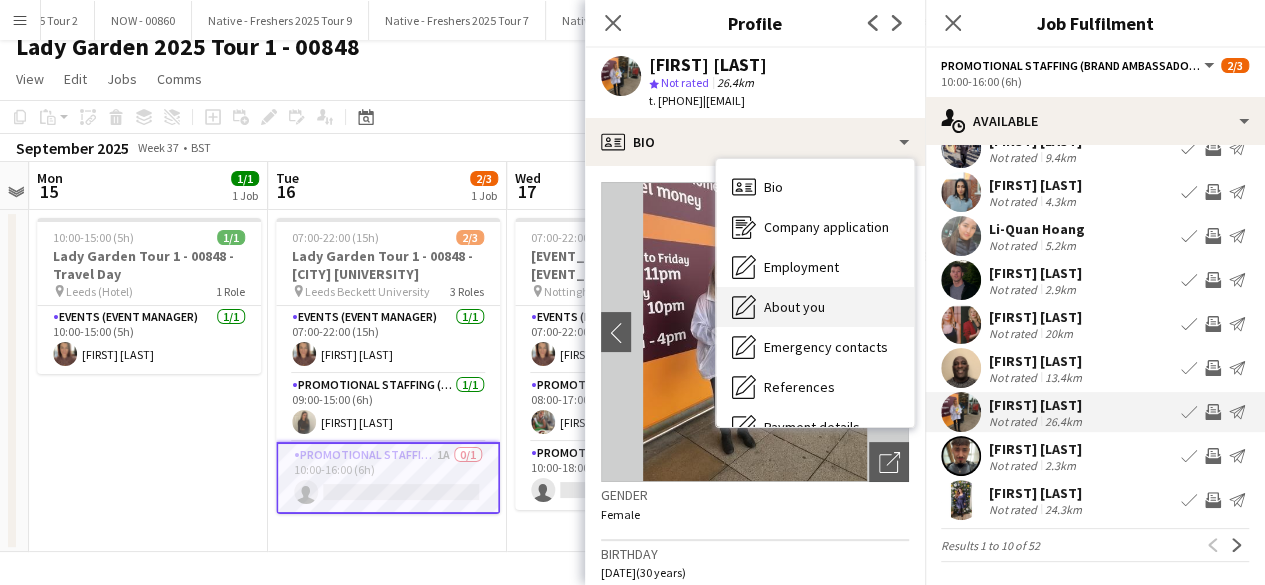 click on "About you" at bounding box center [794, 307] 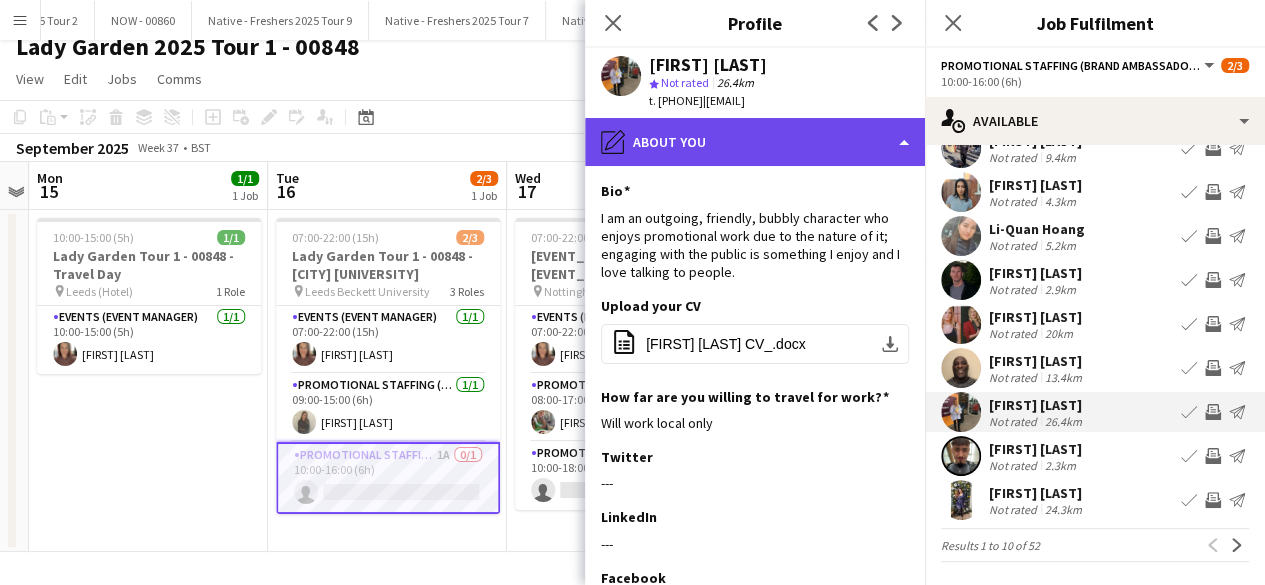 click on "pencil4
About you" 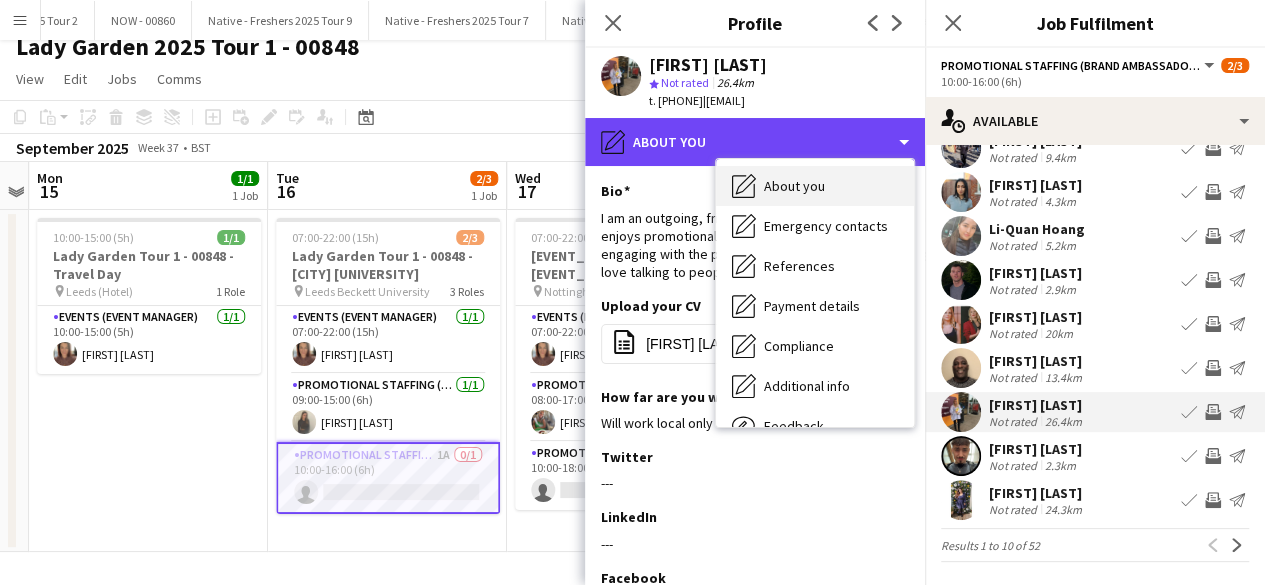 scroll, scrollTop: 122, scrollLeft: 0, axis: vertical 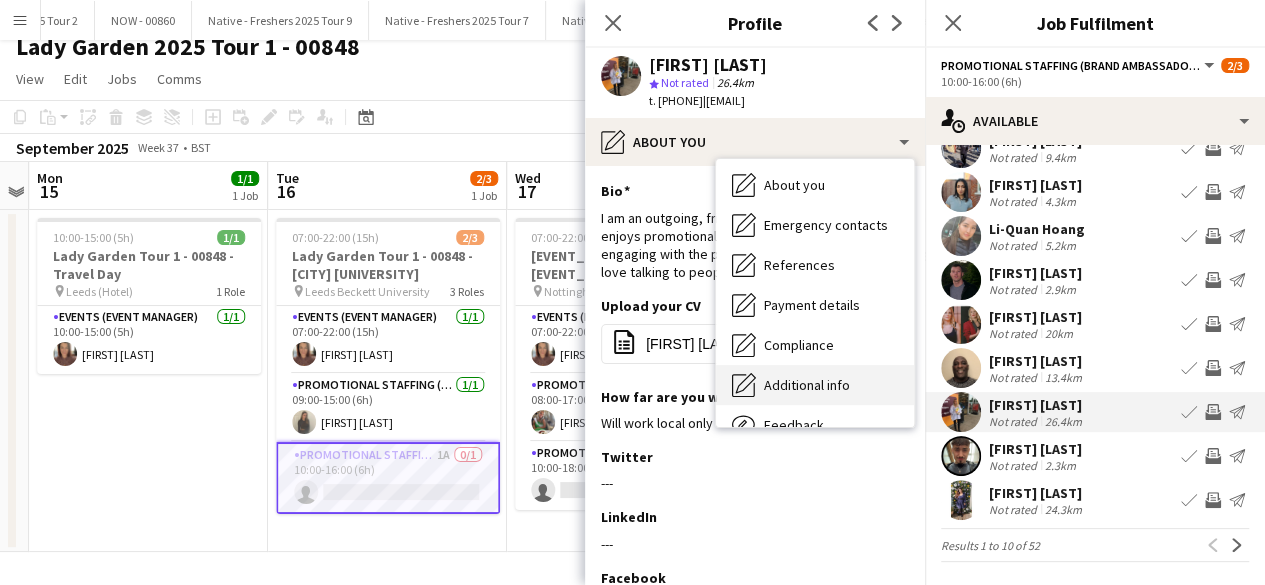 click on "Additional info
Additional info" at bounding box center (815, 385) 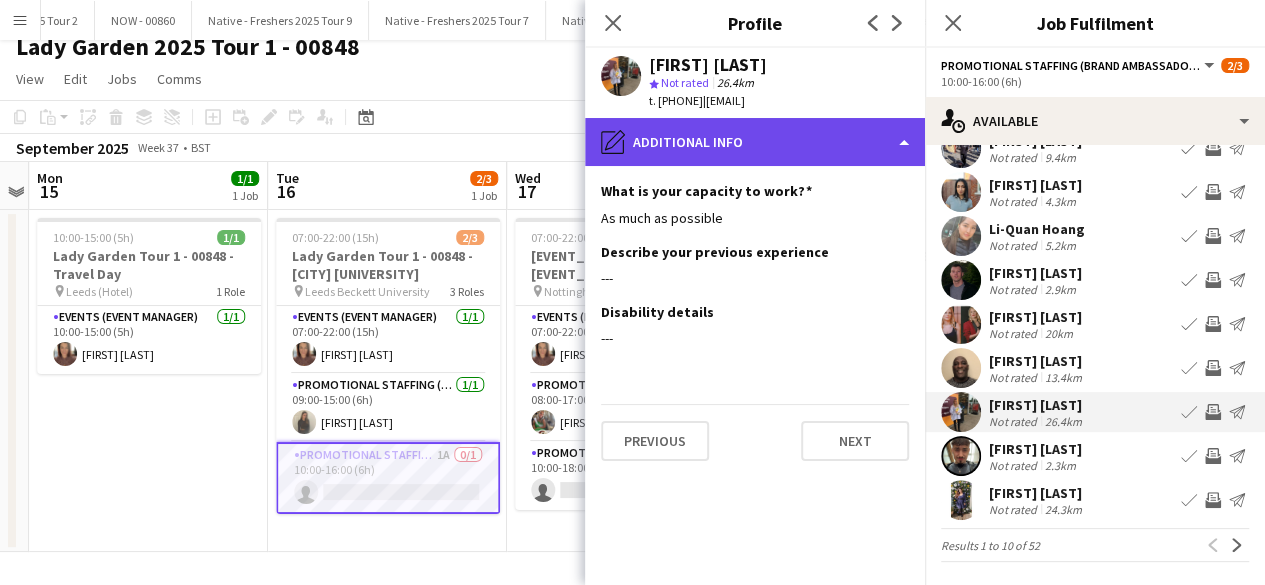 click on "pencil4
Additional info" 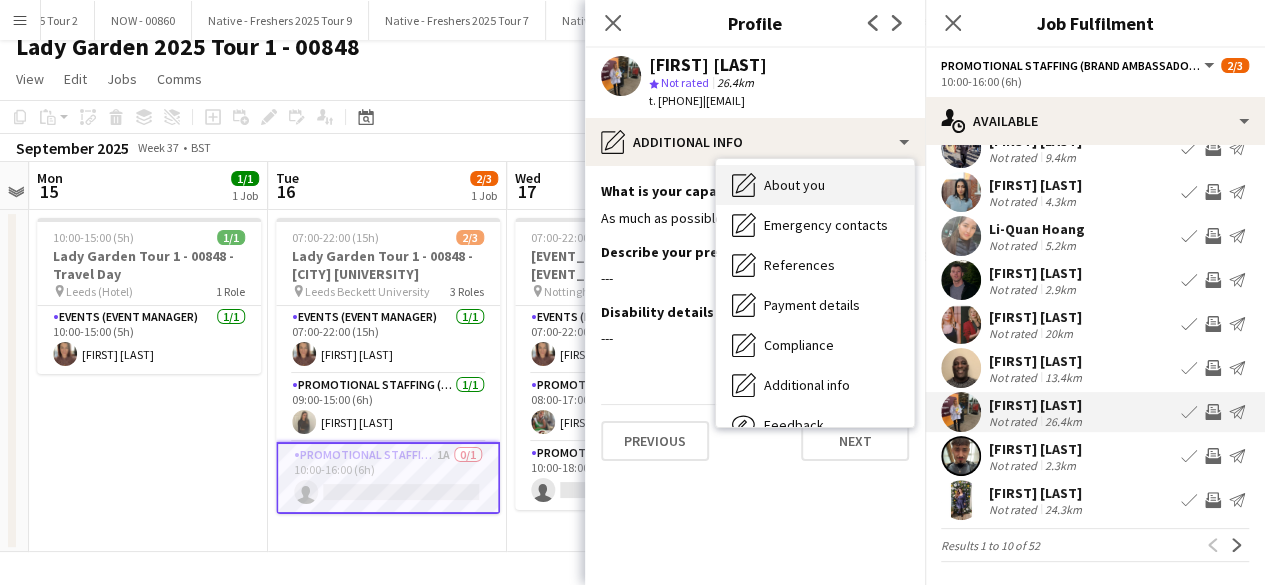 click on "About you" at bounding box center (794, 185) 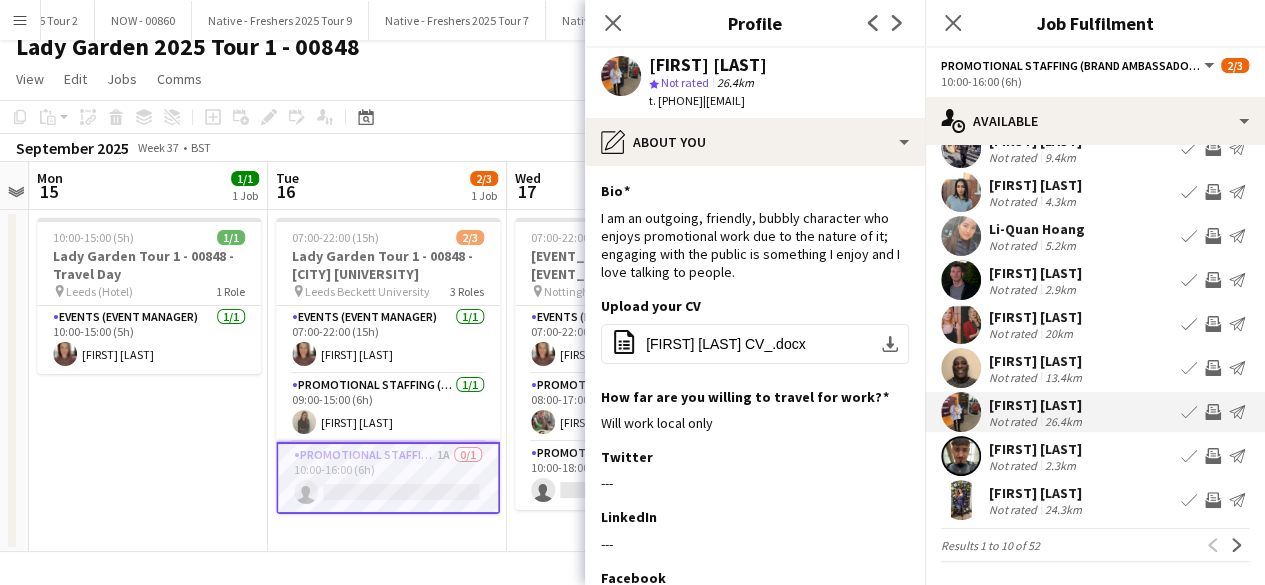 click at bounding box center [961, 500] 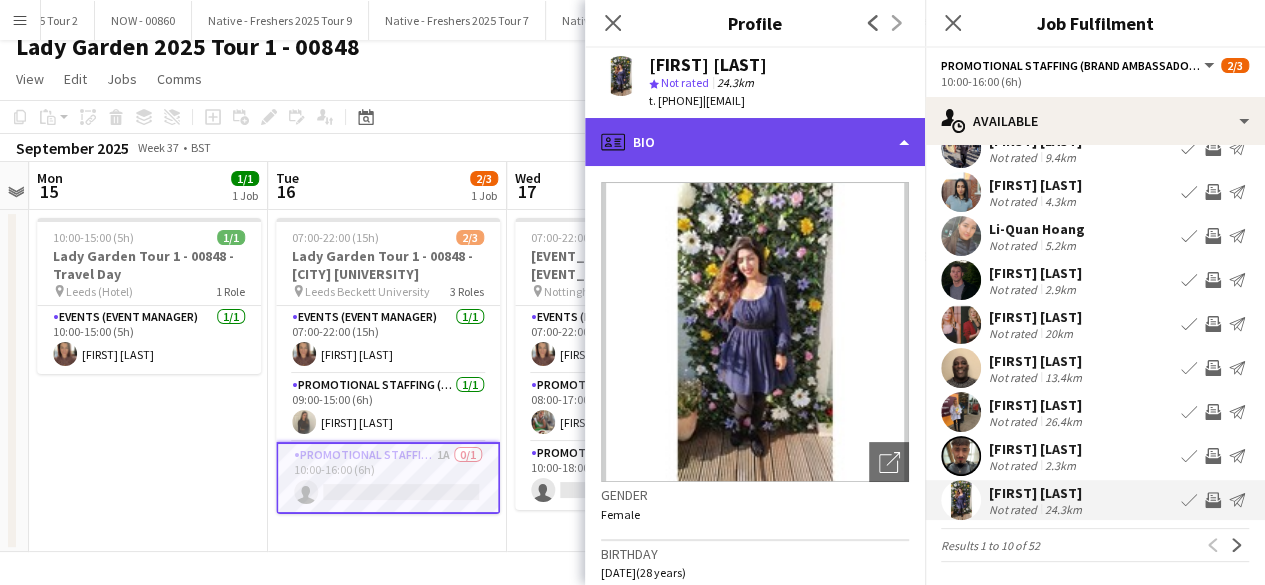 click on "profile
Bio" 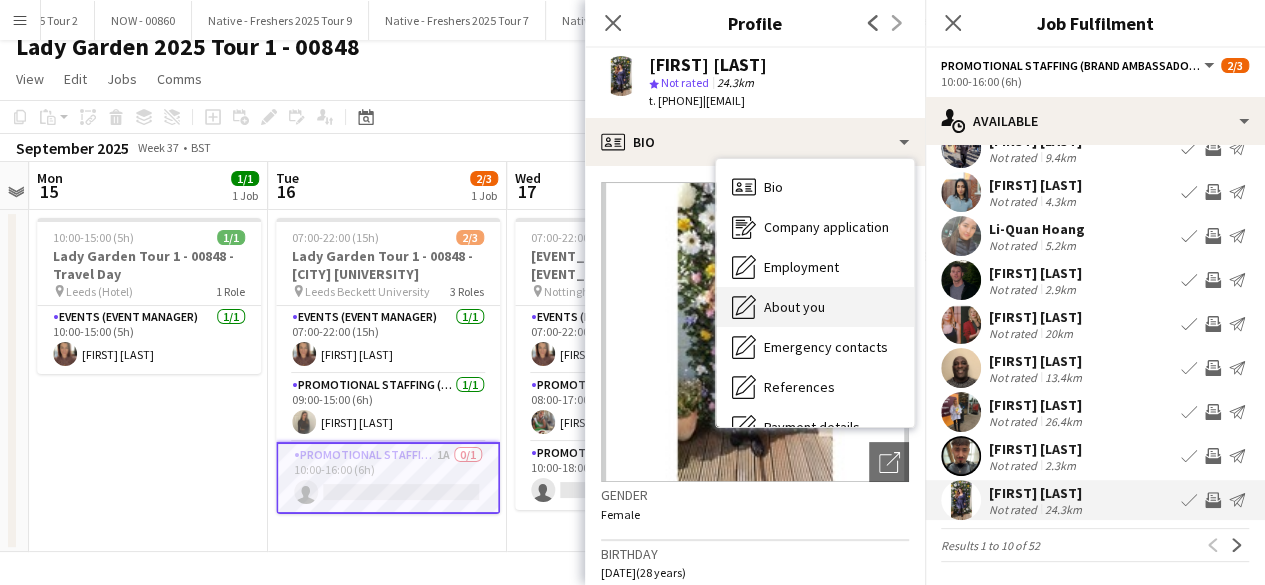 click on "About you" at bounding box center (794, 307) 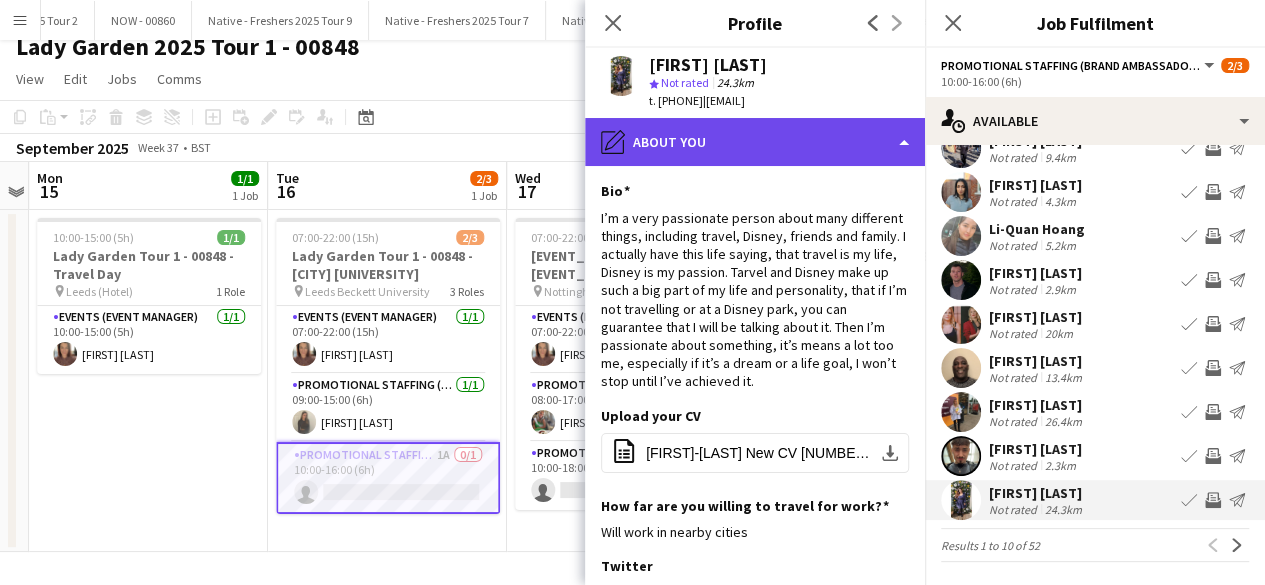 click on "pencil4
About you" 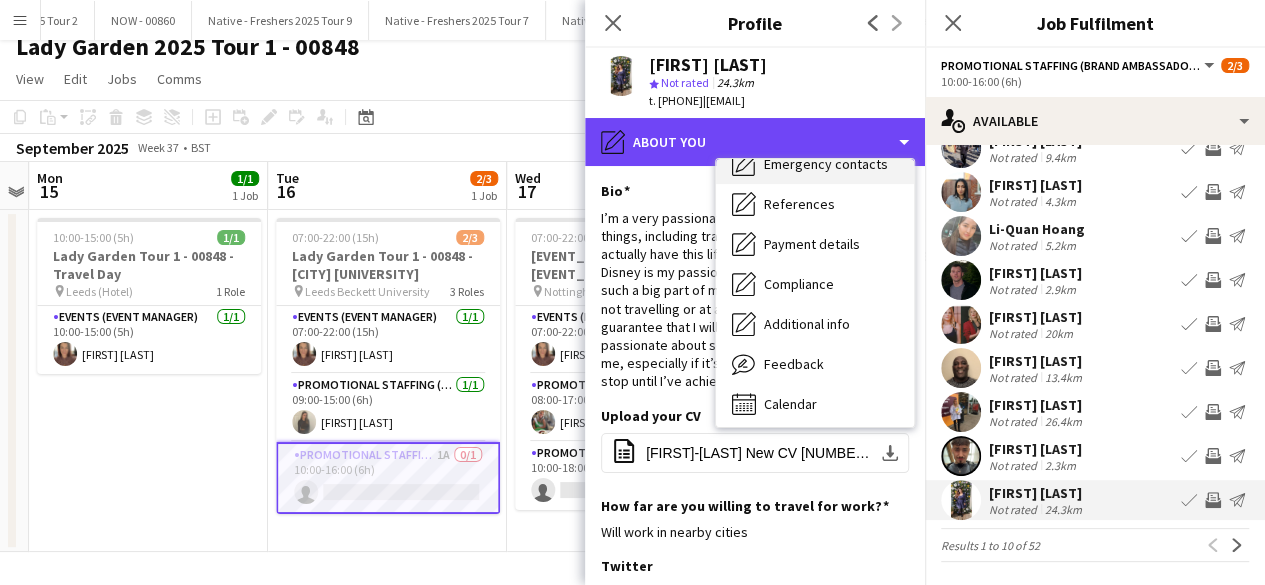 scroll, scrollTop: 188, scrollLeft: 0, axis: vertical 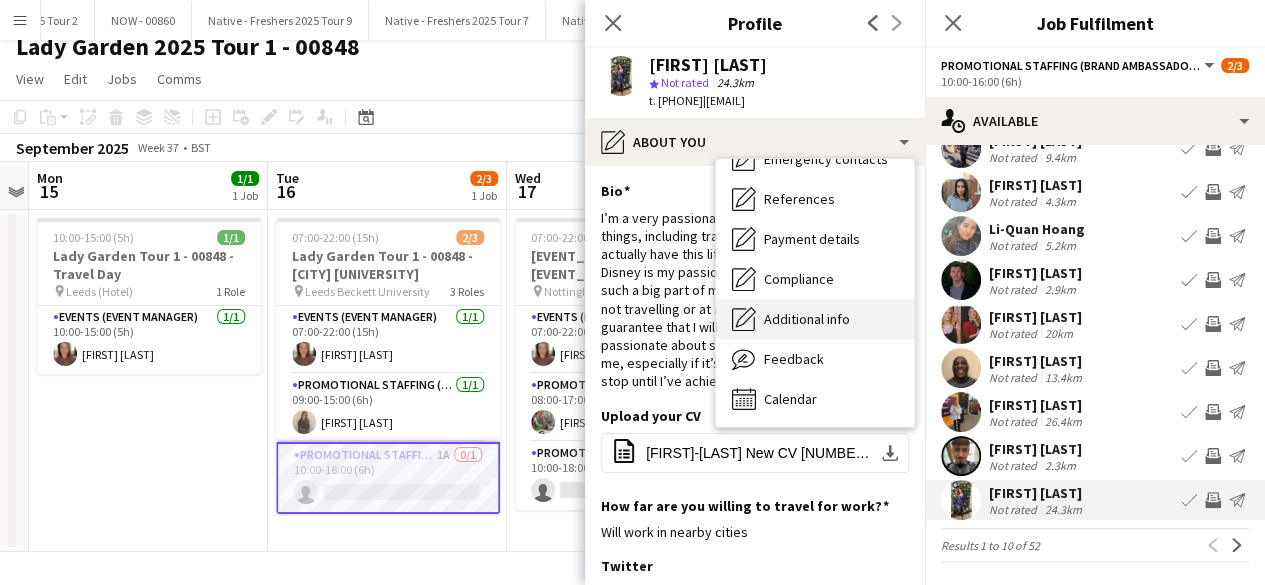 click on "Additional info
Additional info" at bounding box center (815, 319) 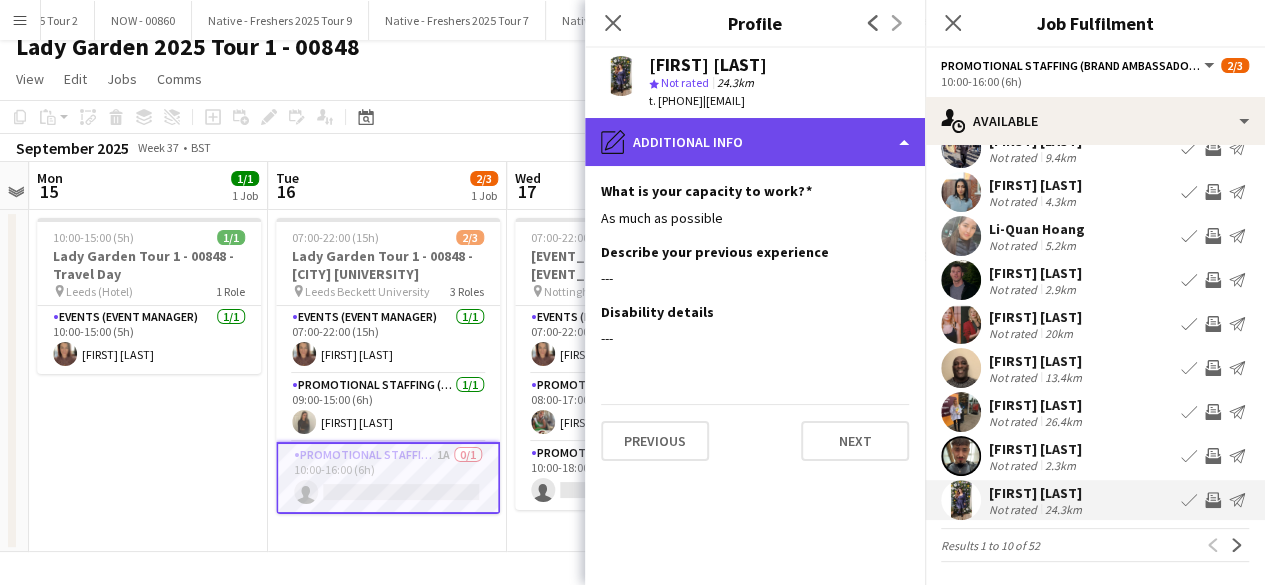 click on "pencil4
Additional info" 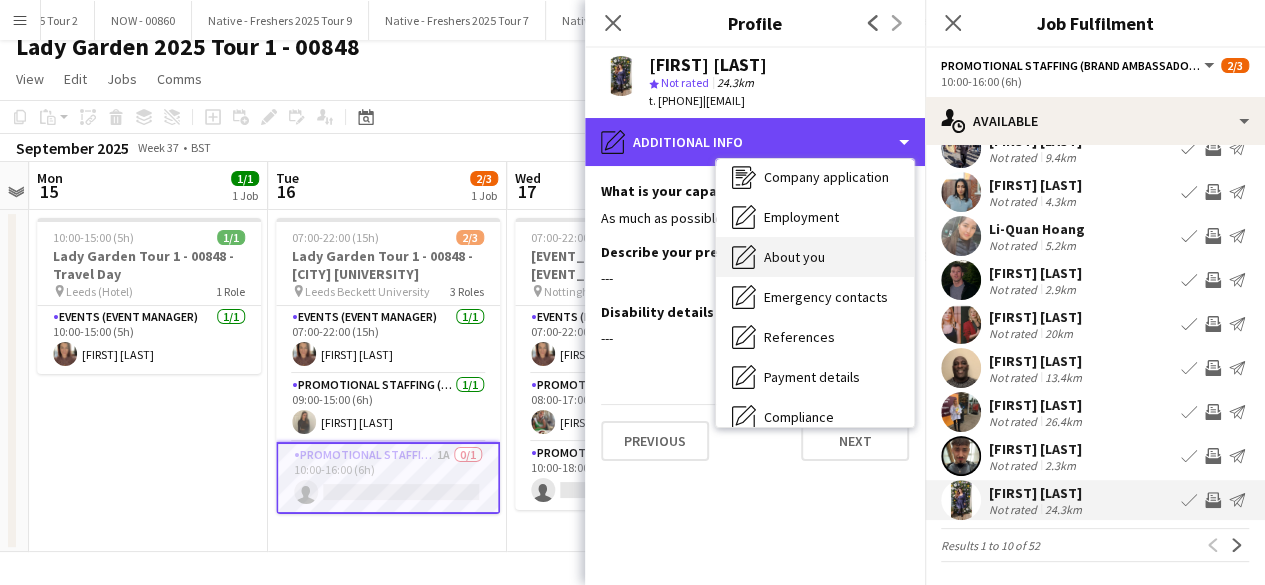 scroll, scrollTop: 44, scrollLeft: 0, axis: vertical 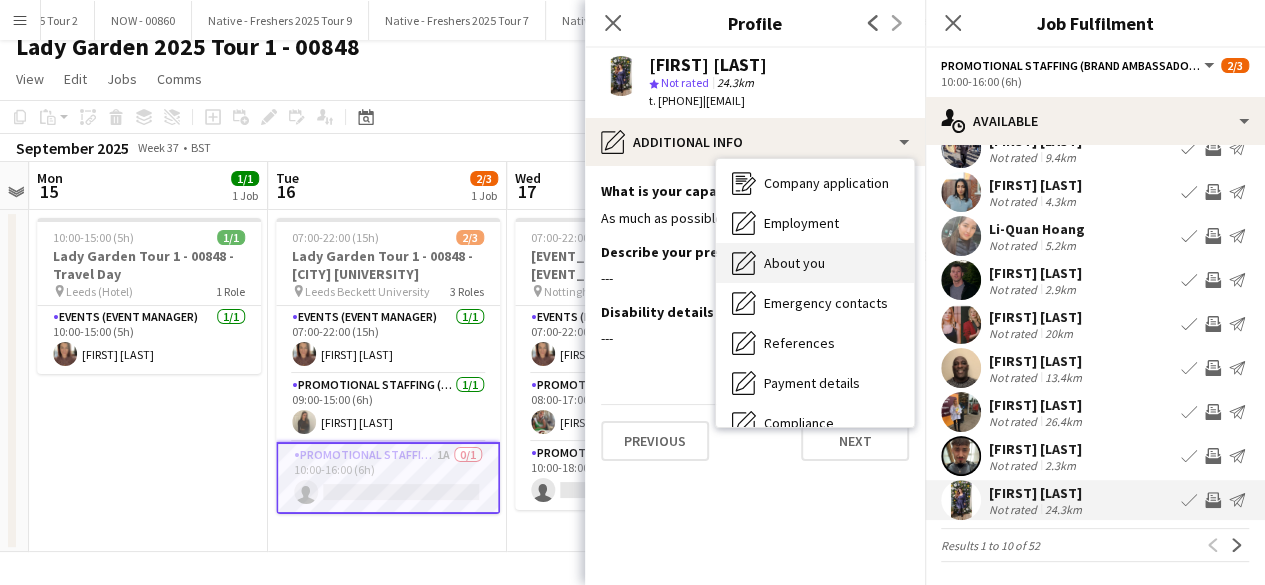 click on "About you
About you" at bounding box center [815, 263] 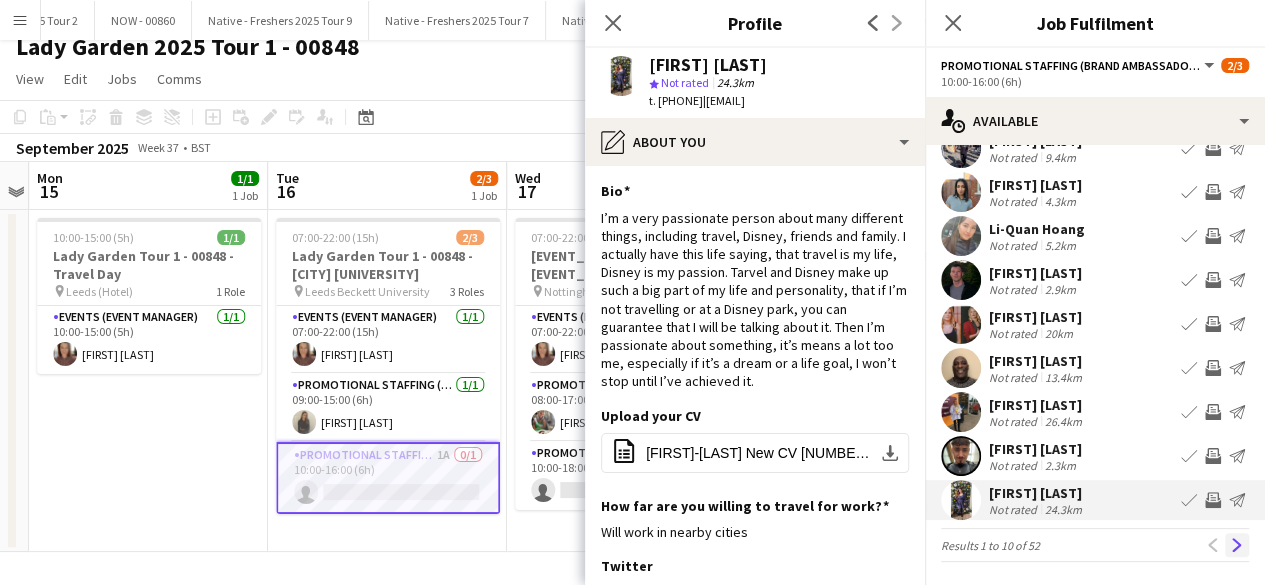 click on "Next" 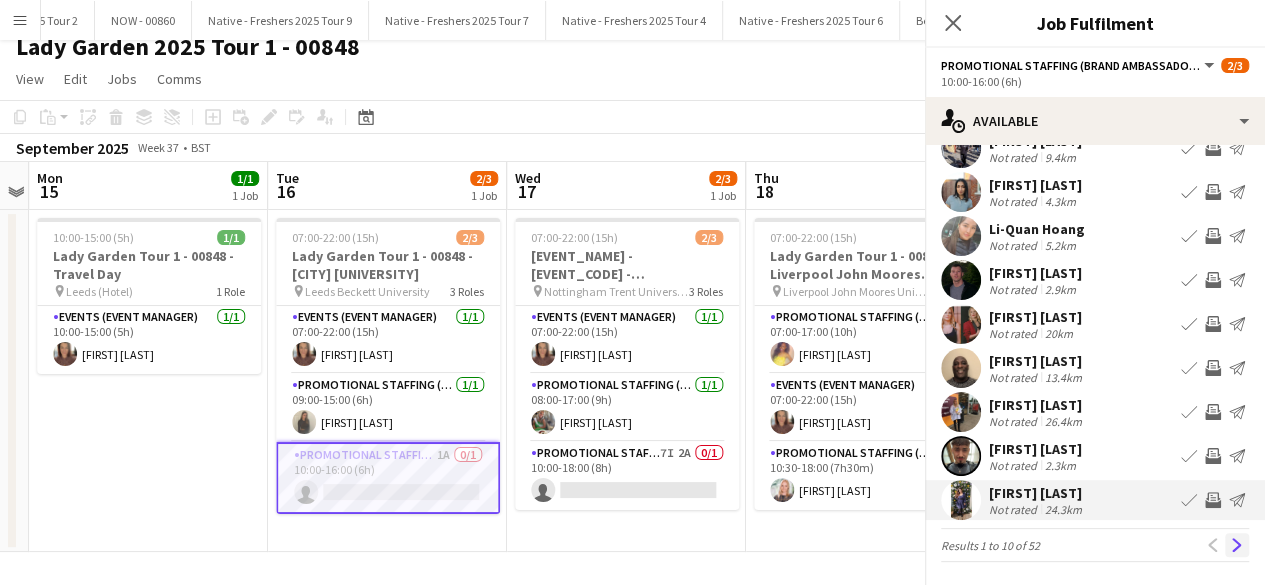 scroll, scrollTop: 0, scrollLeft: 0, axis: both 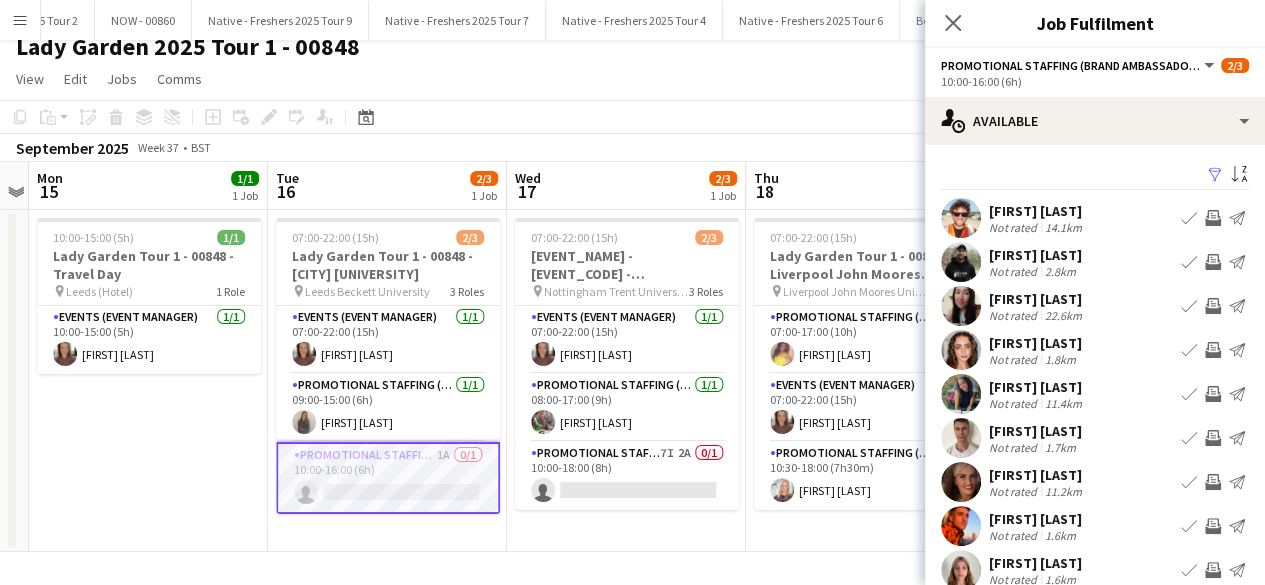 click at bounding box center [961, 306] 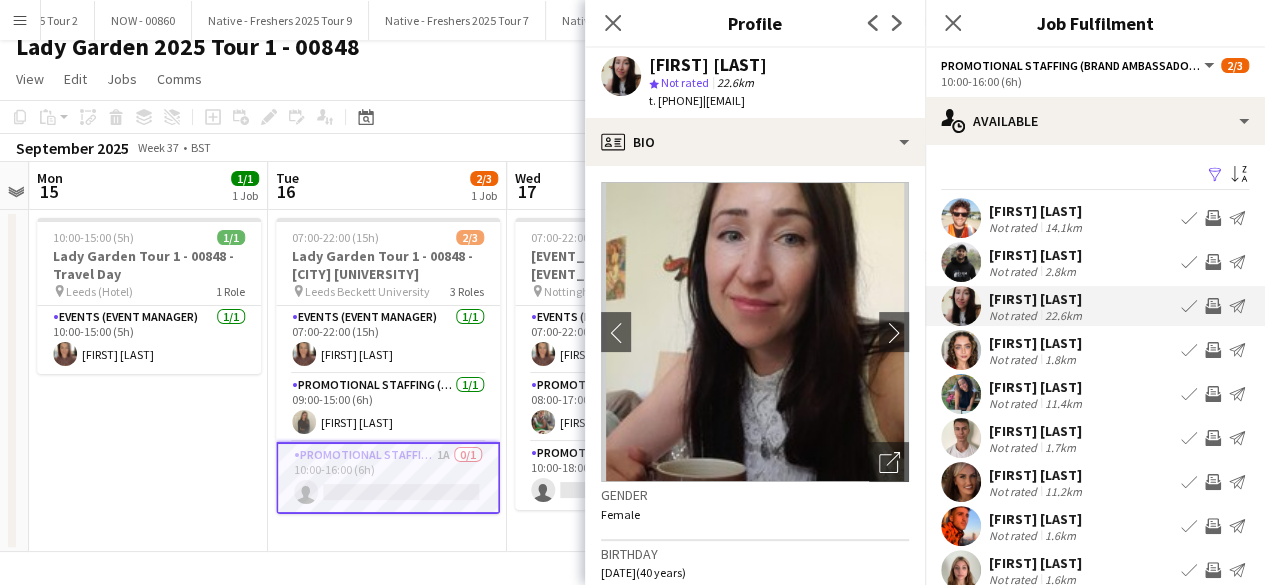 click at bounding box center [961, 350] 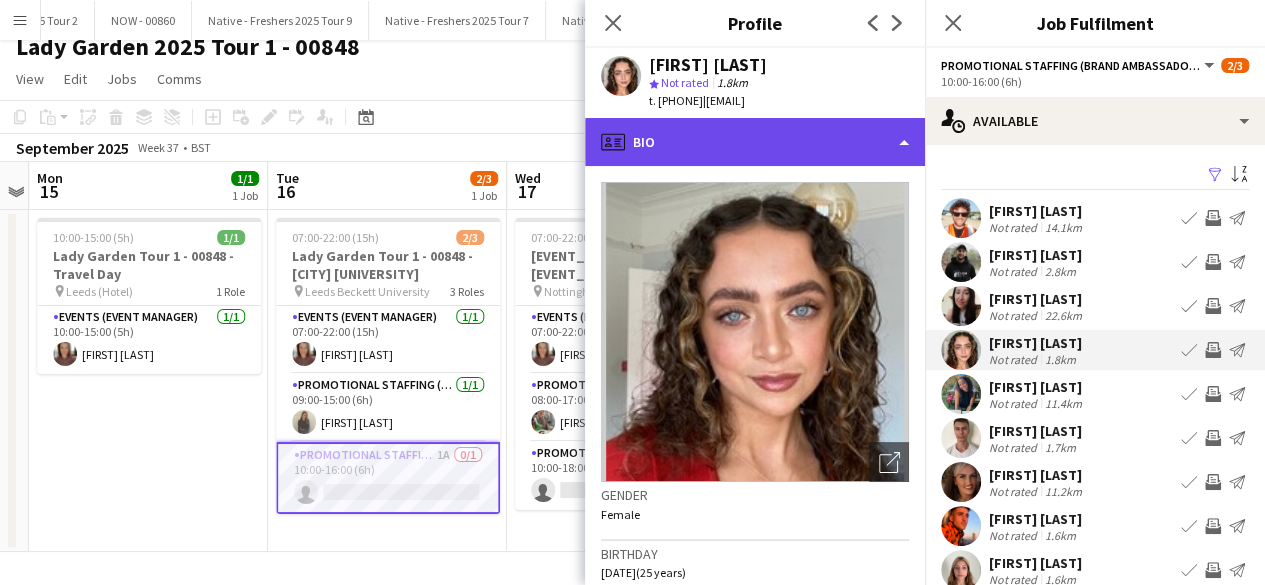 click on "profile
Bio" 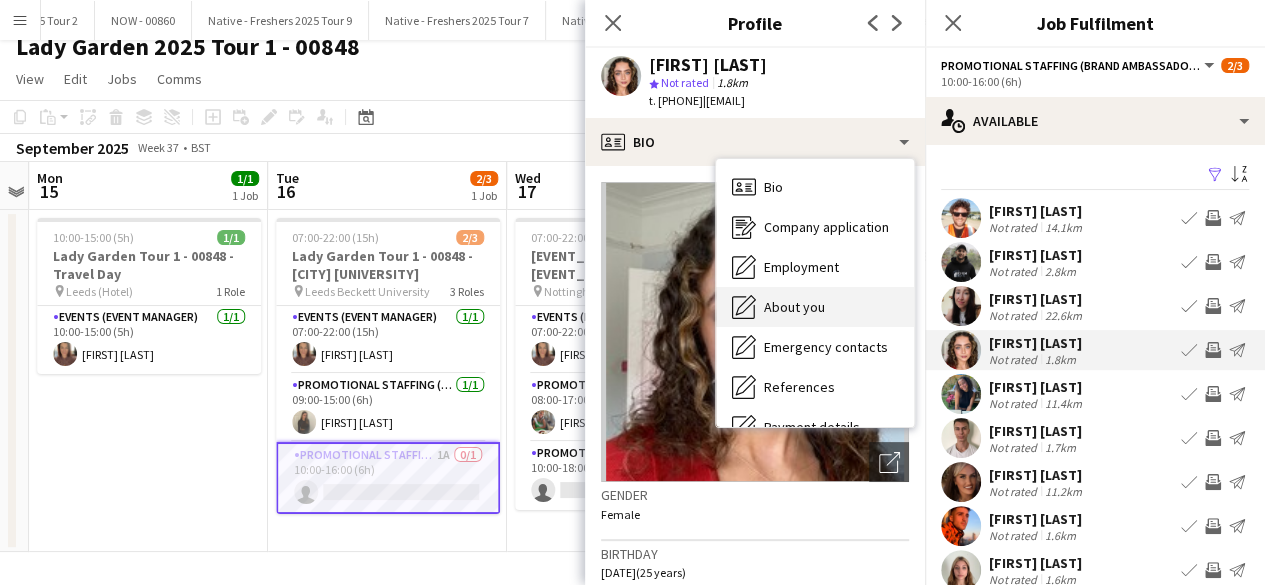 click on "About you
About you" at bounding box center [815, 307] 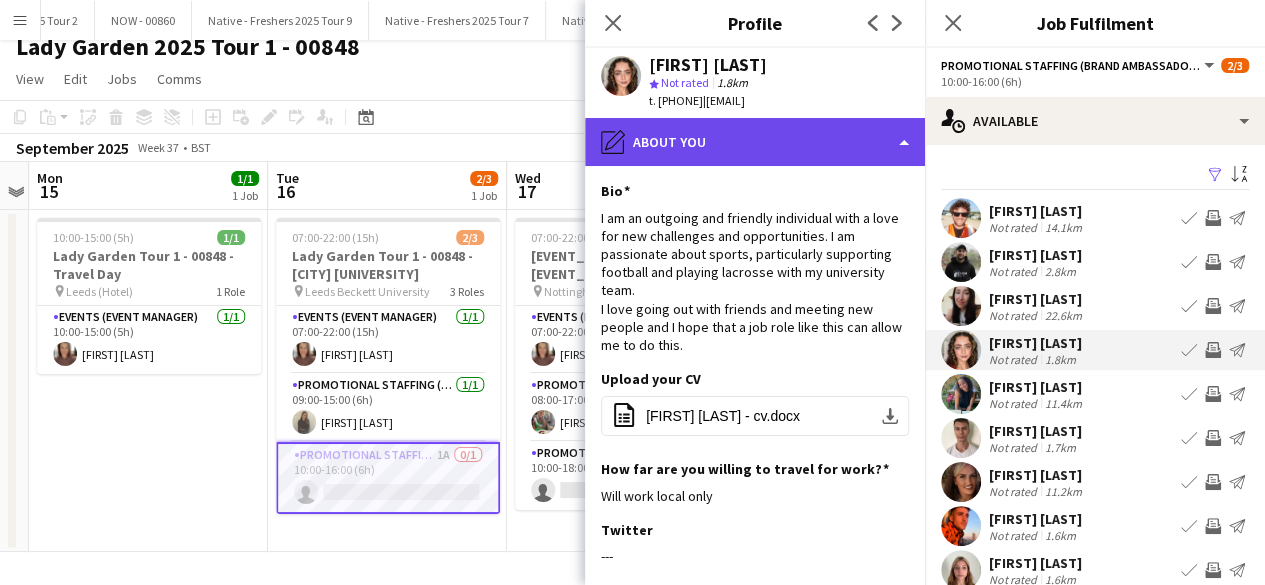 click on "pencil4
About you" 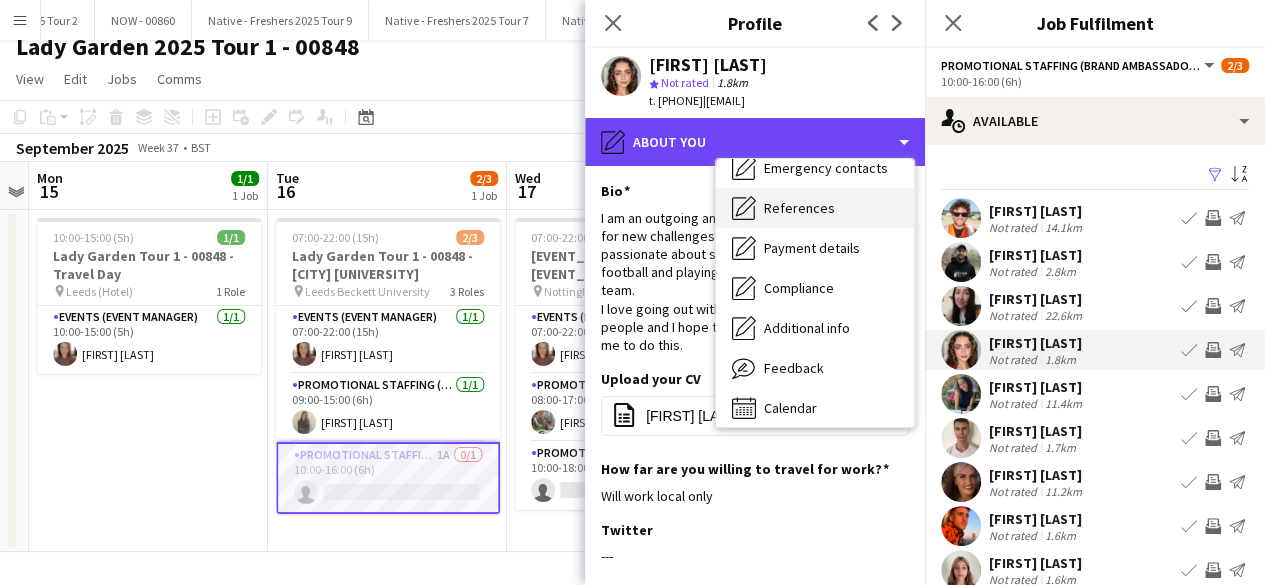 scroll, scrollTop: 186, scrollLeft: 0, axis: vertical 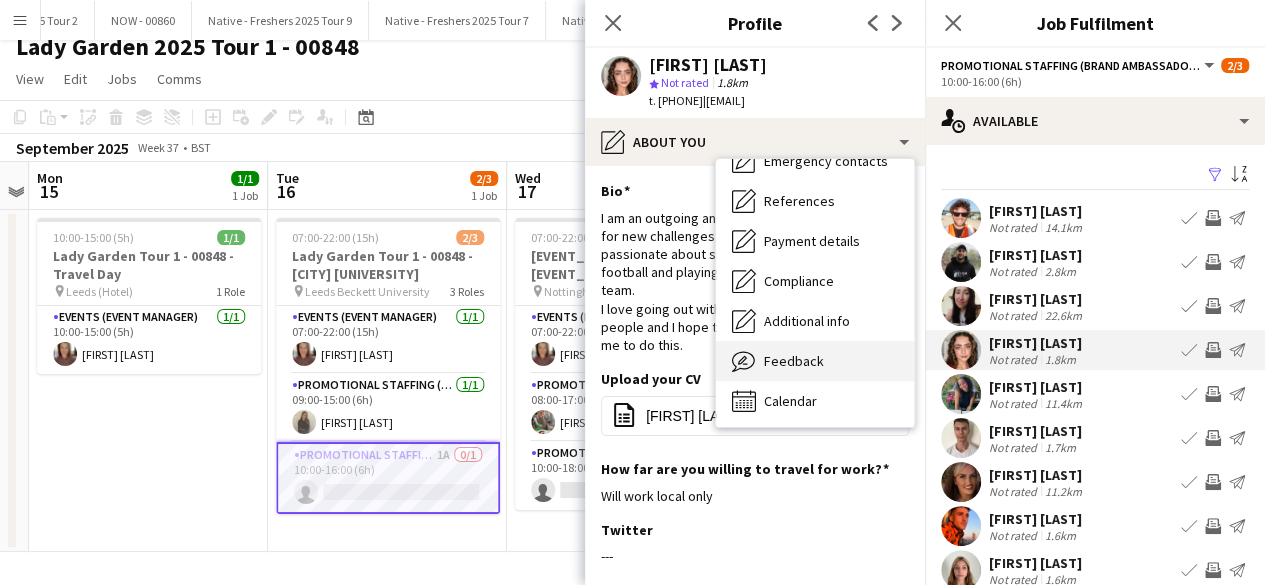 click on "Feedback" at bounding box center (794, 361) 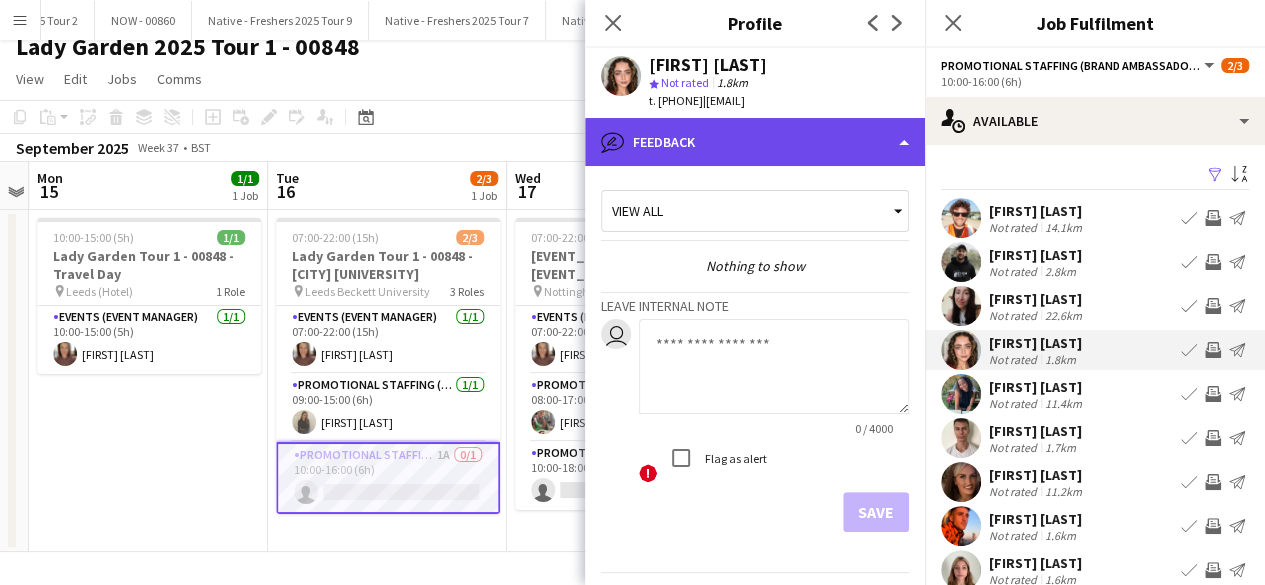 click on "bubble-pencil
Feedback" 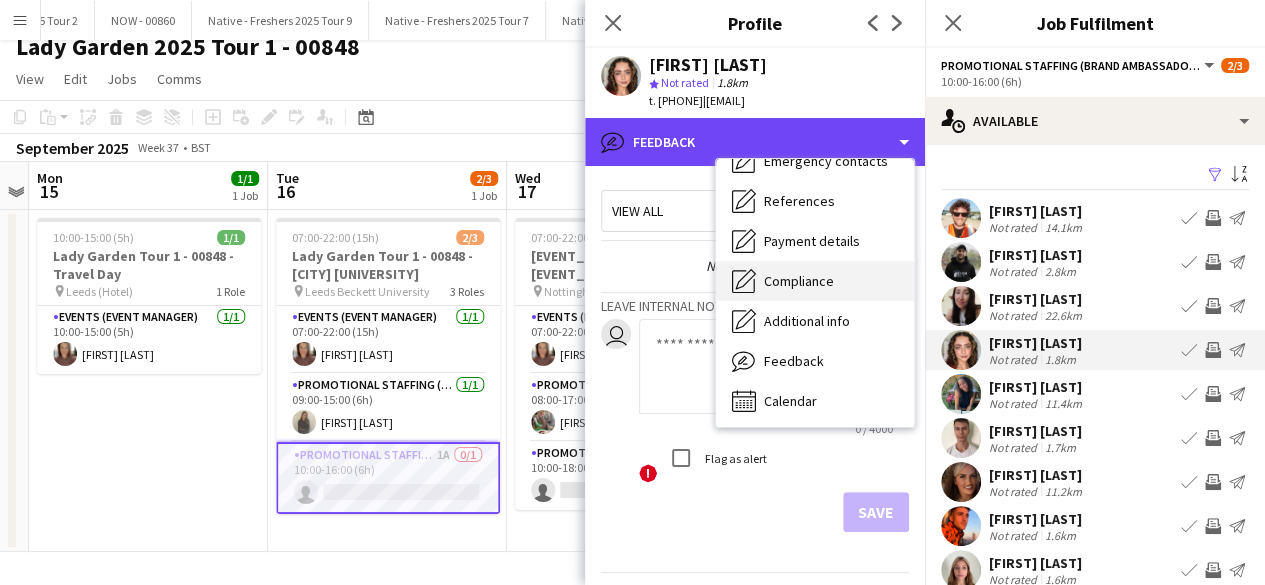 scroll, scrollTop: 0, scrollLeft: 0, axis: both 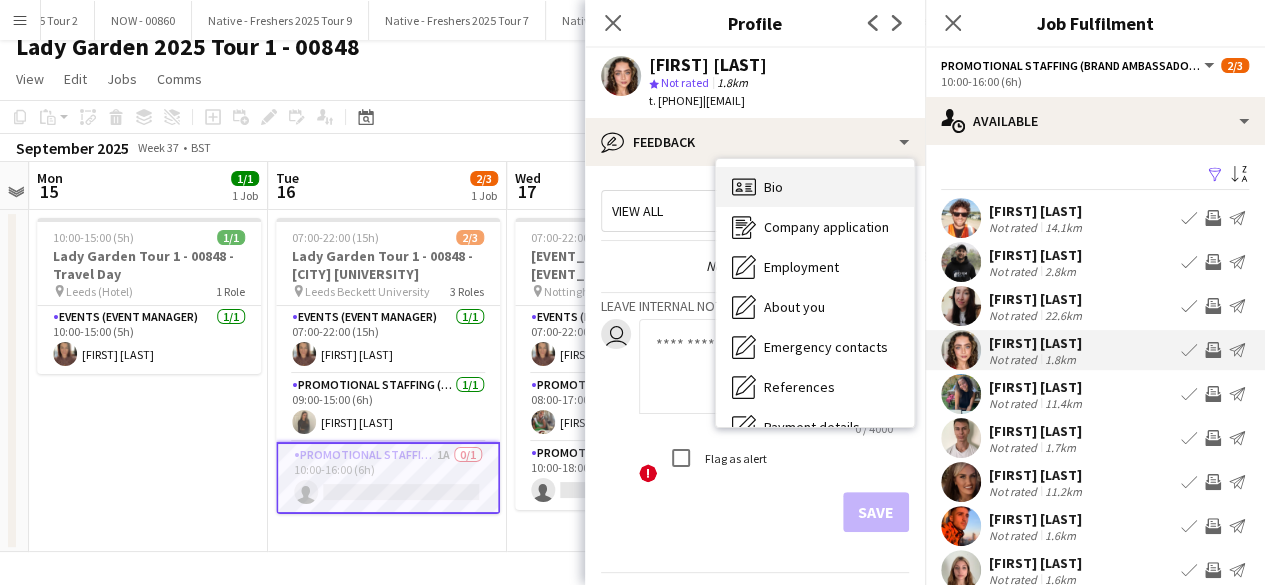 click on "Bio
Bio" at bounding box center (815, 187) 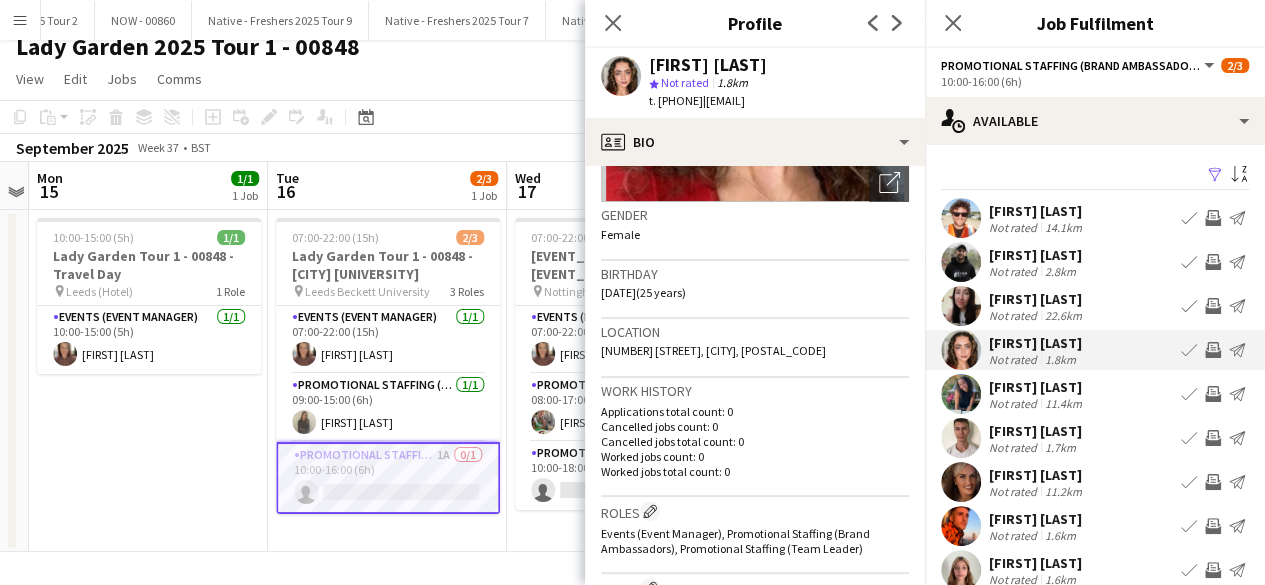 scroll, scrollTop: 284, scrollLeft: 0, axis: vertical 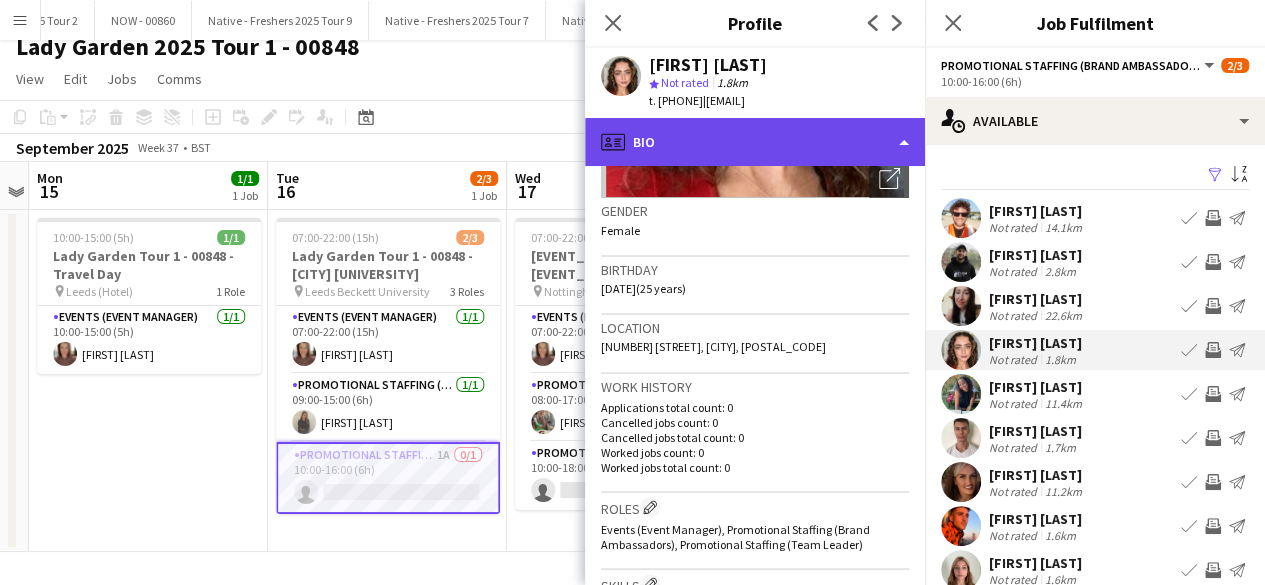 click on "profile
Bio" 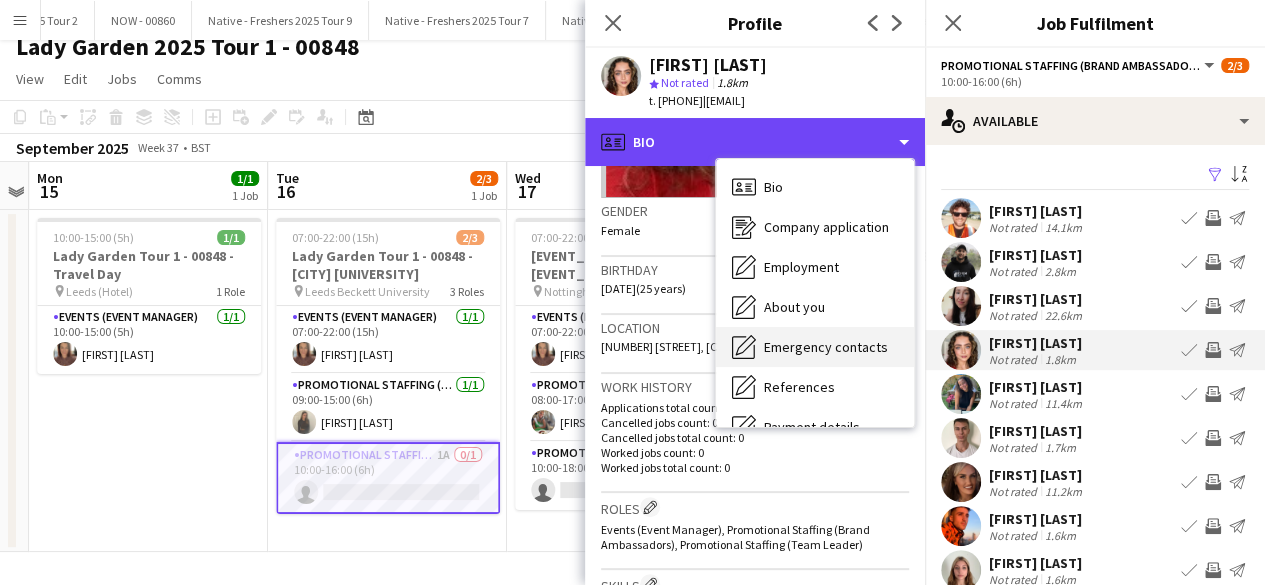 scroll, scrollTop: 188, scrollLeft: 0, axis: vertical 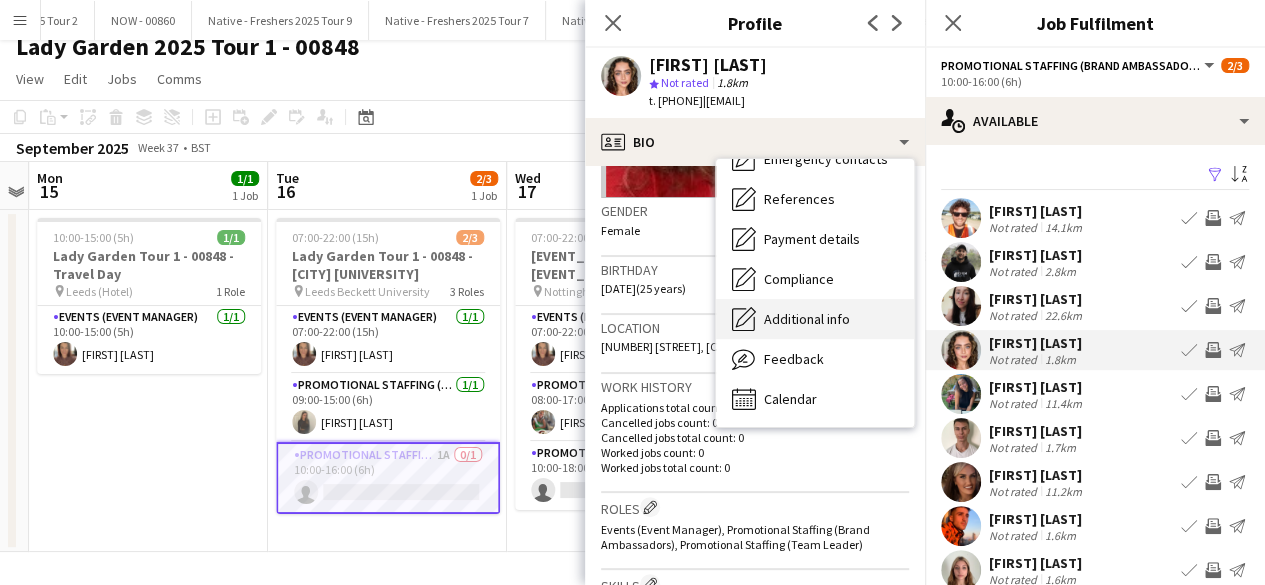 click on "Additional info
Additional info" at bounding box center [815, 319] 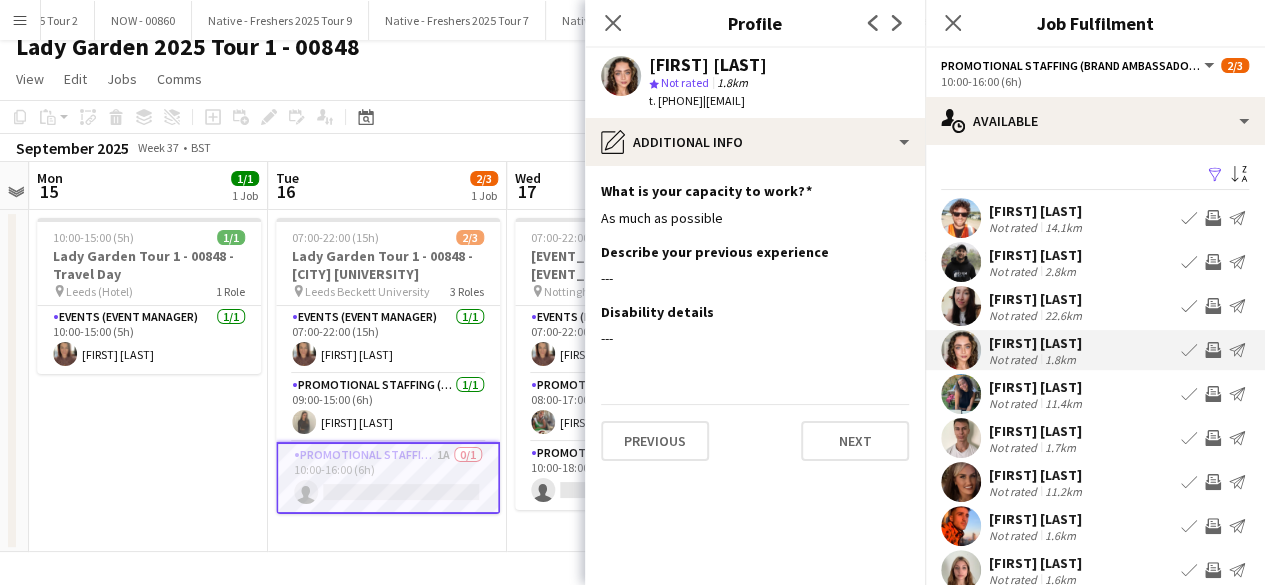 click at bounding box center (961, 394) 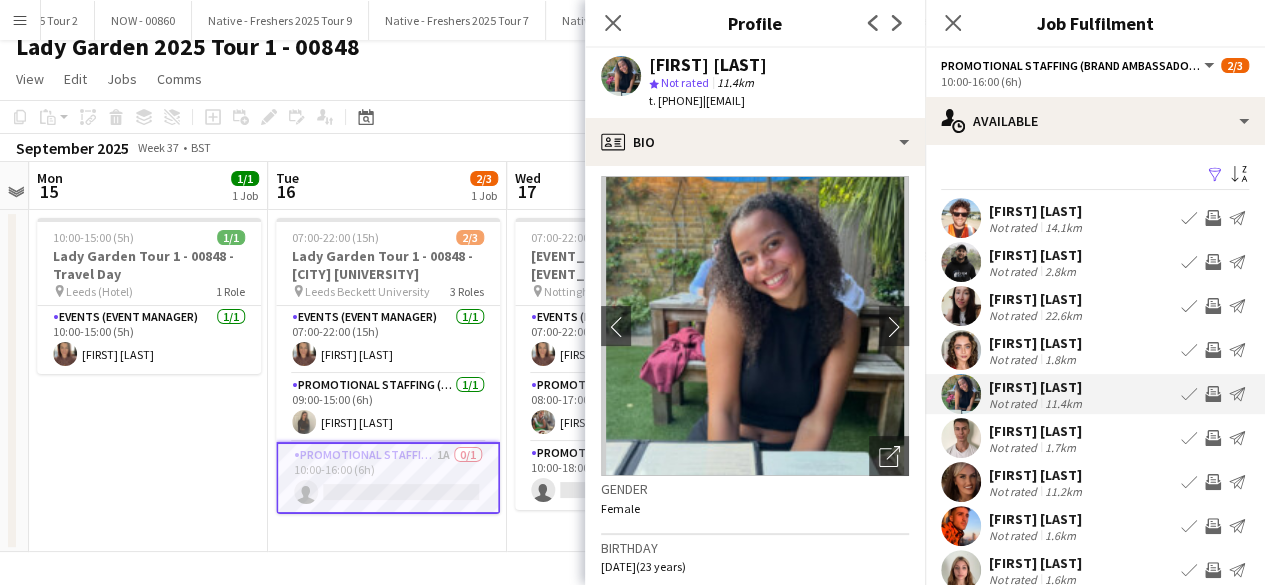 scroll, scrollTop: 0, scrollLeft: 0, axis: both 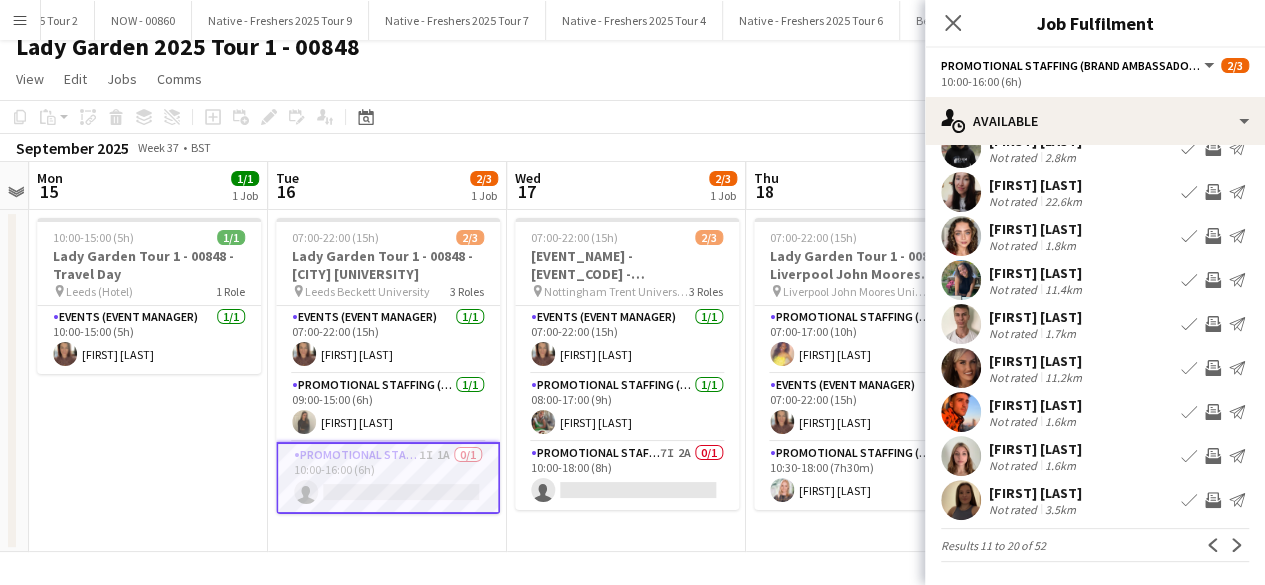 click at bounding box center (961, 456) 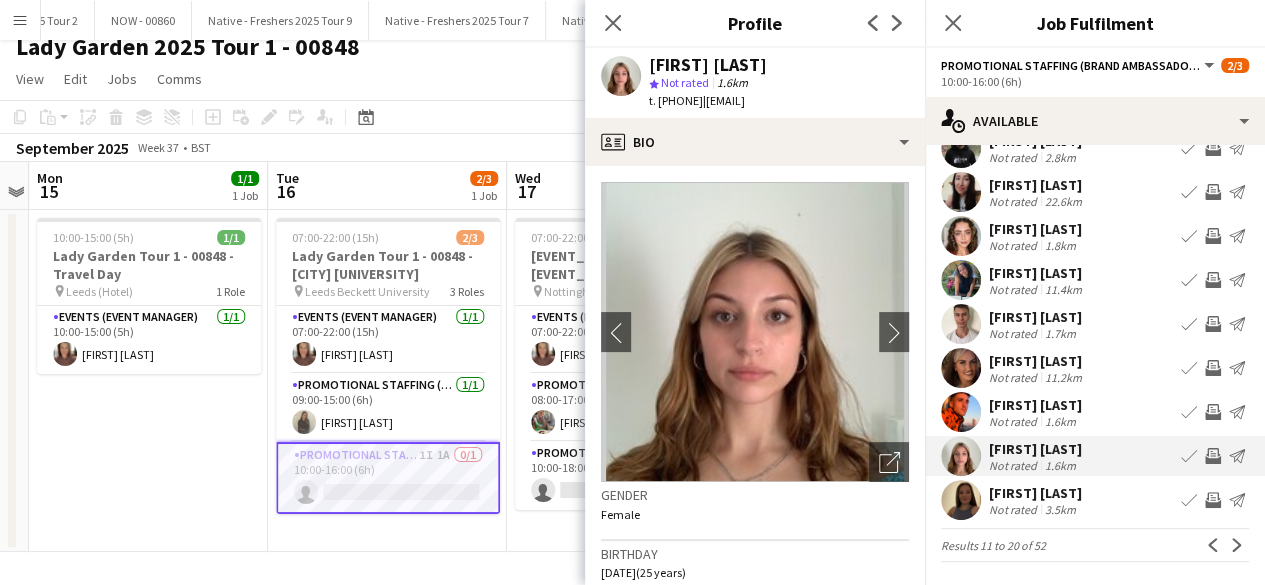 click 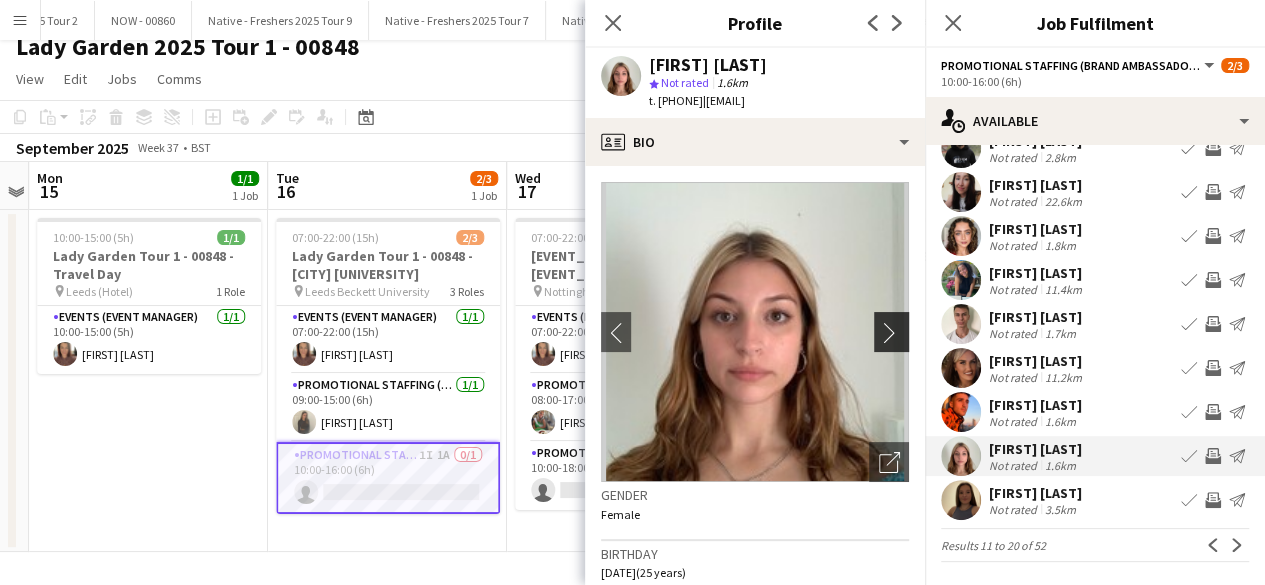 click on "chevron-right" 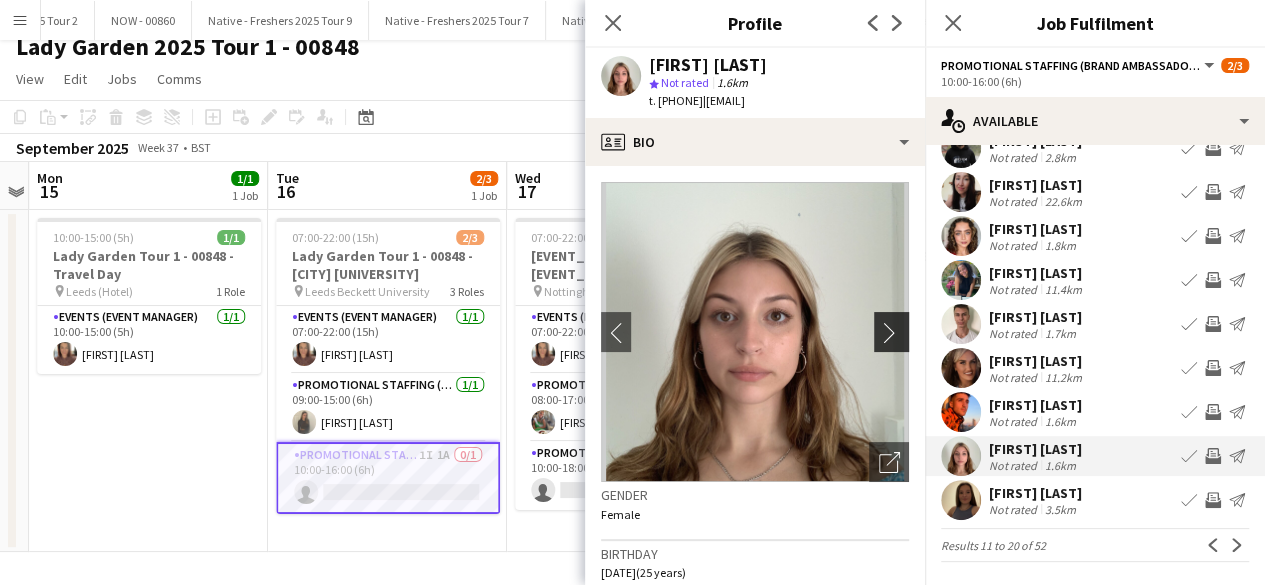 click on "chevron-right" 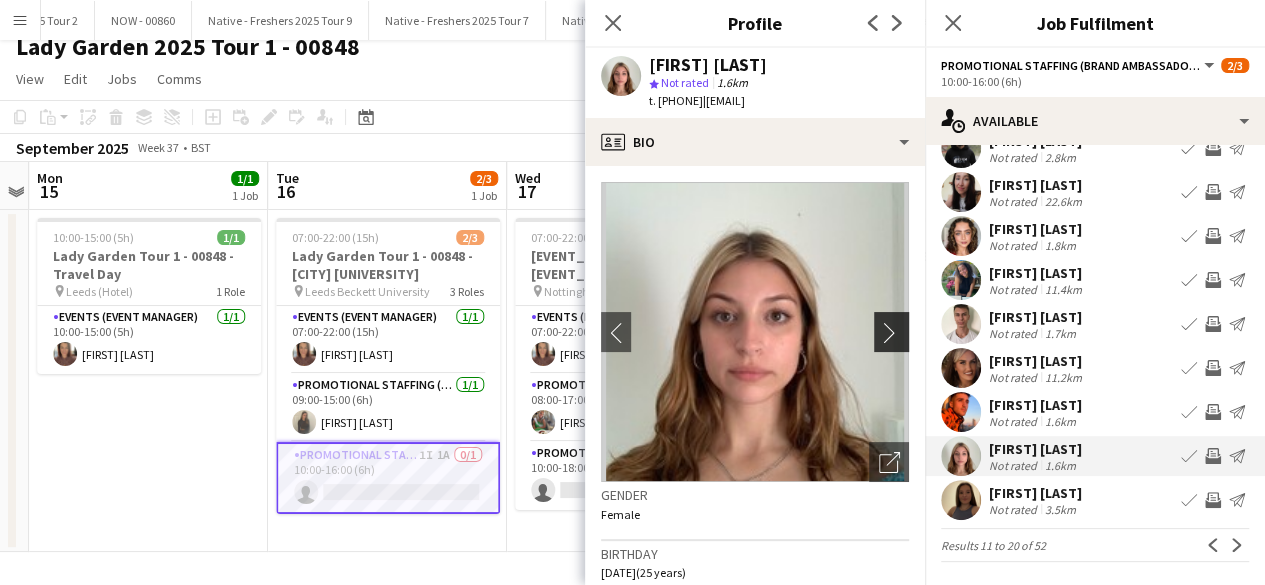 click on "chevron-right" 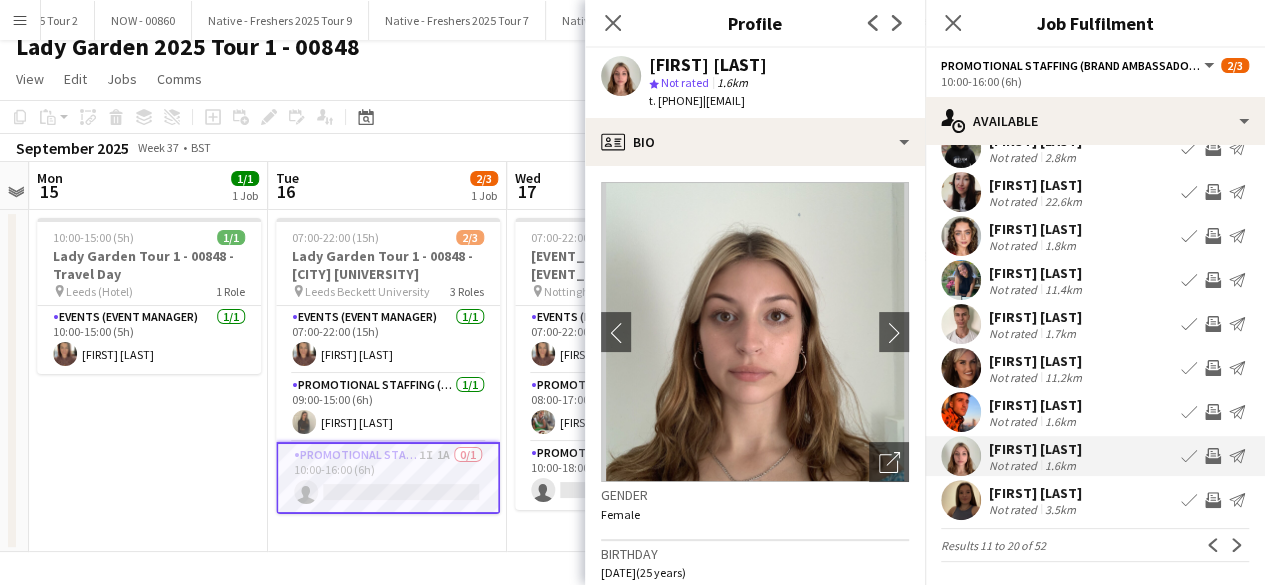 click on "|   betty.pearce111@gmail.com" 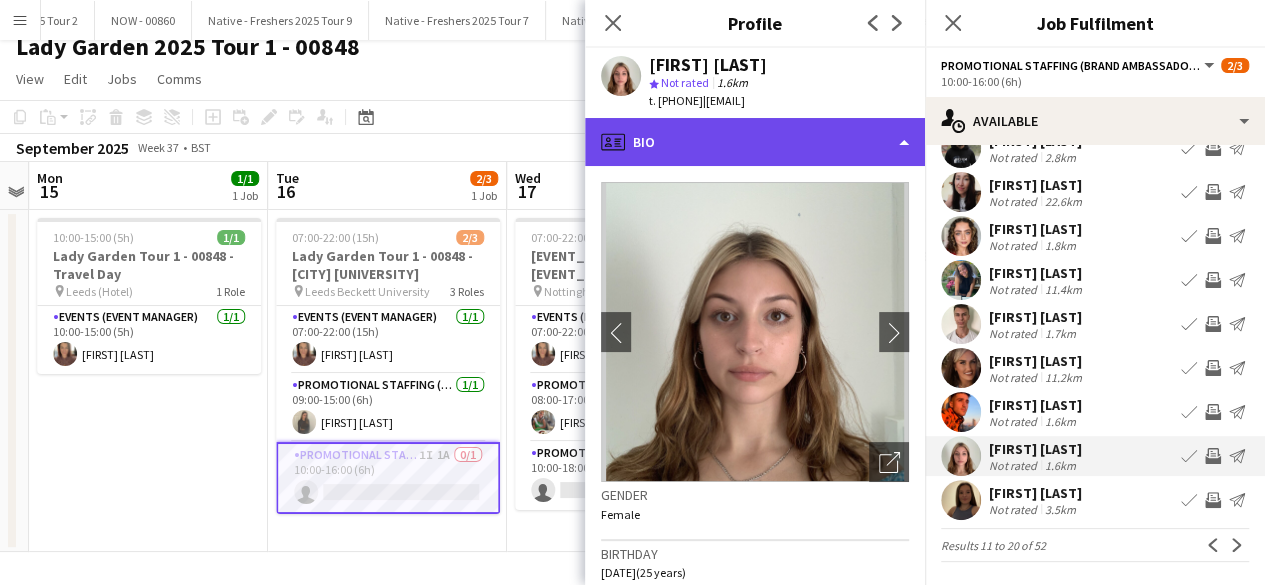 click on "profile
Bio" 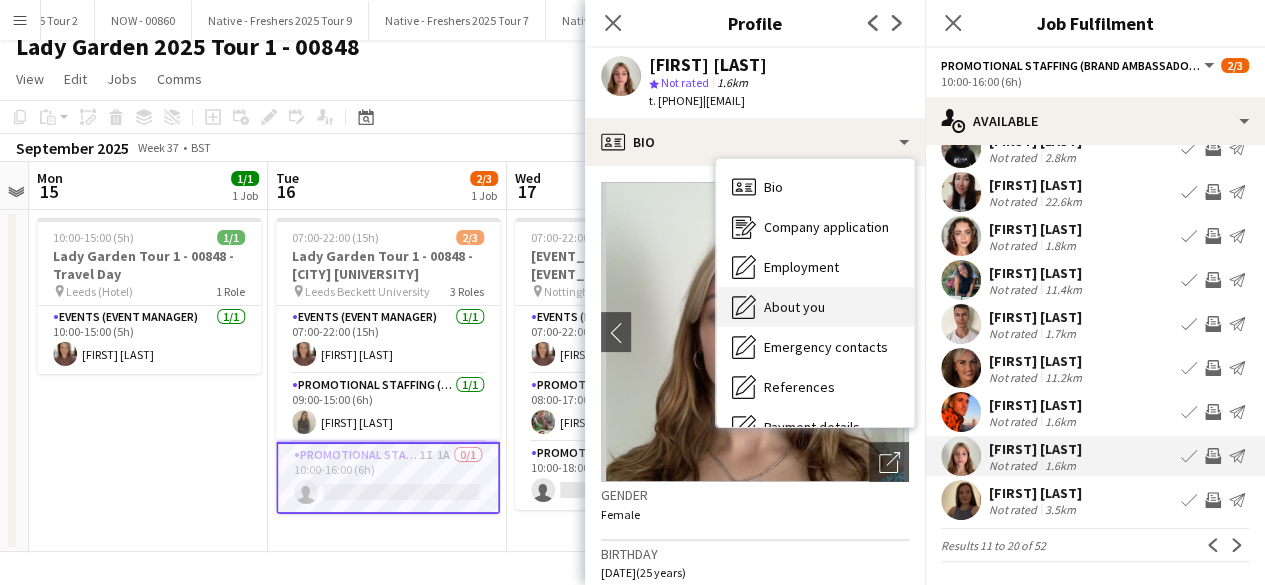 click on "About you
About you" at bounding box center [815, 307] 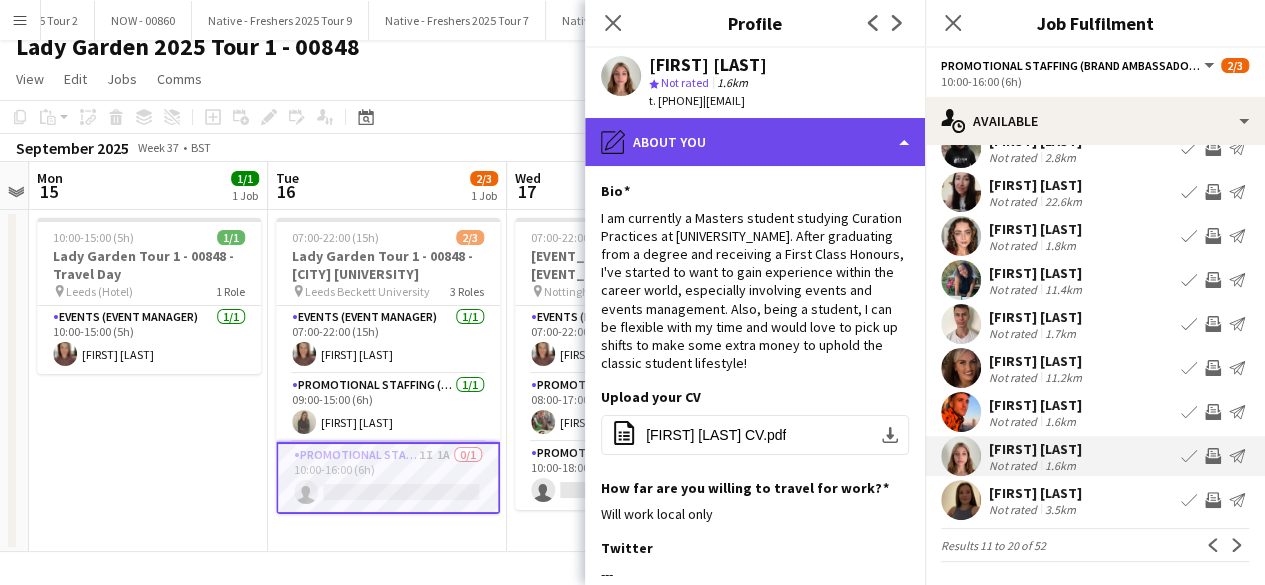 click on "pencil4
About you" 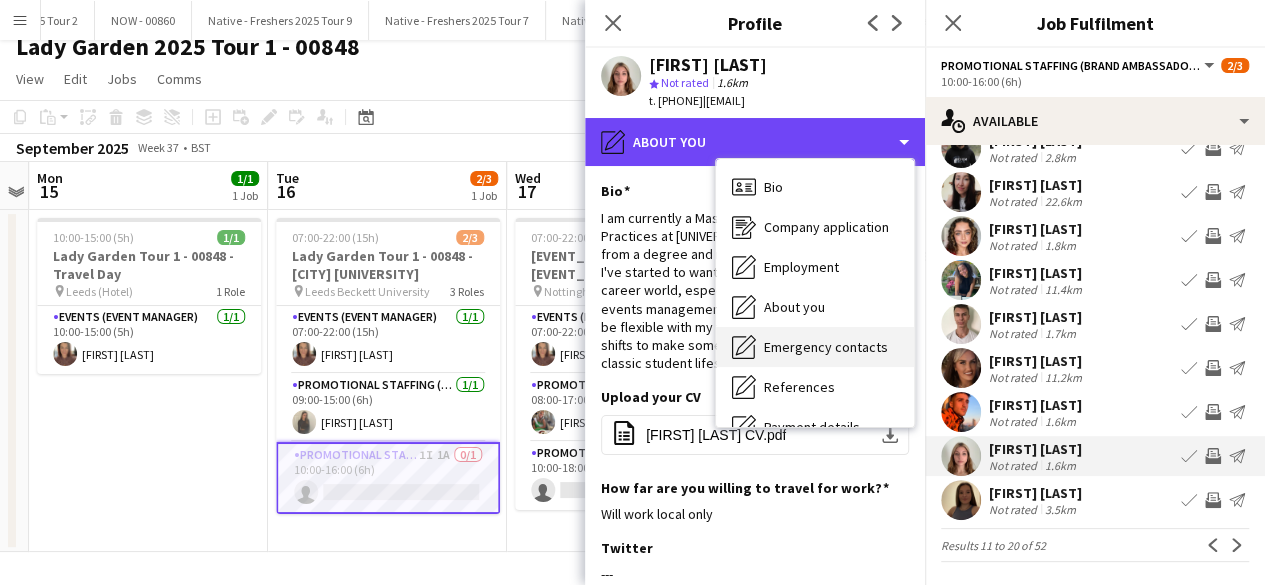scroll, scrollTop: 188, scrollLeft: 0, axis: vertical 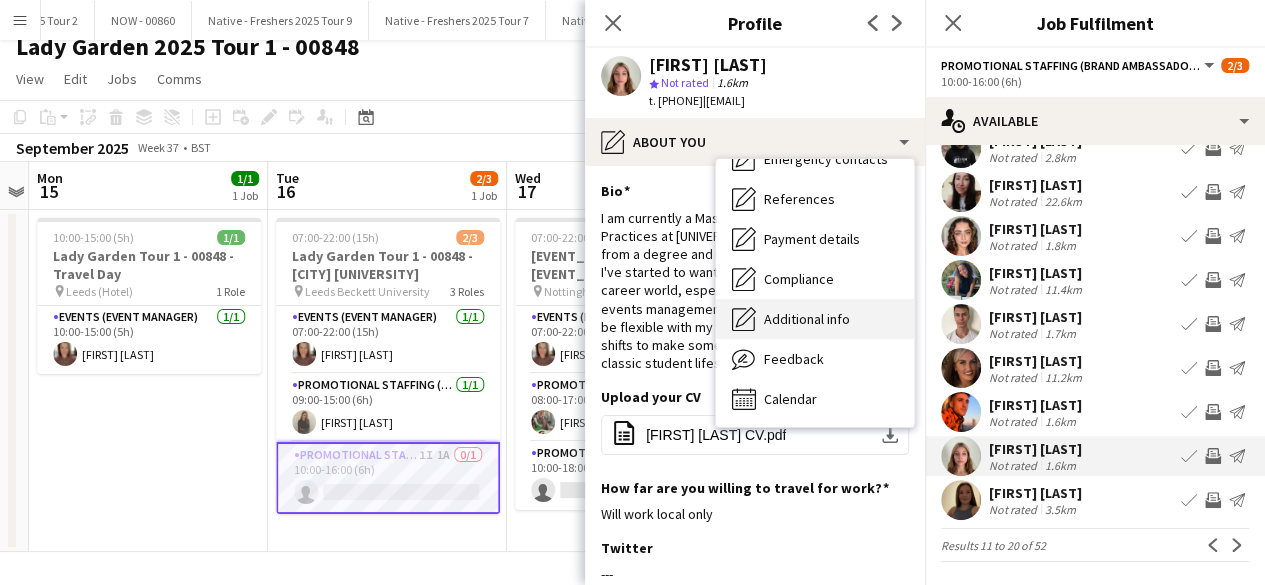 click on "Additional info" at bounding box center (807, 319) 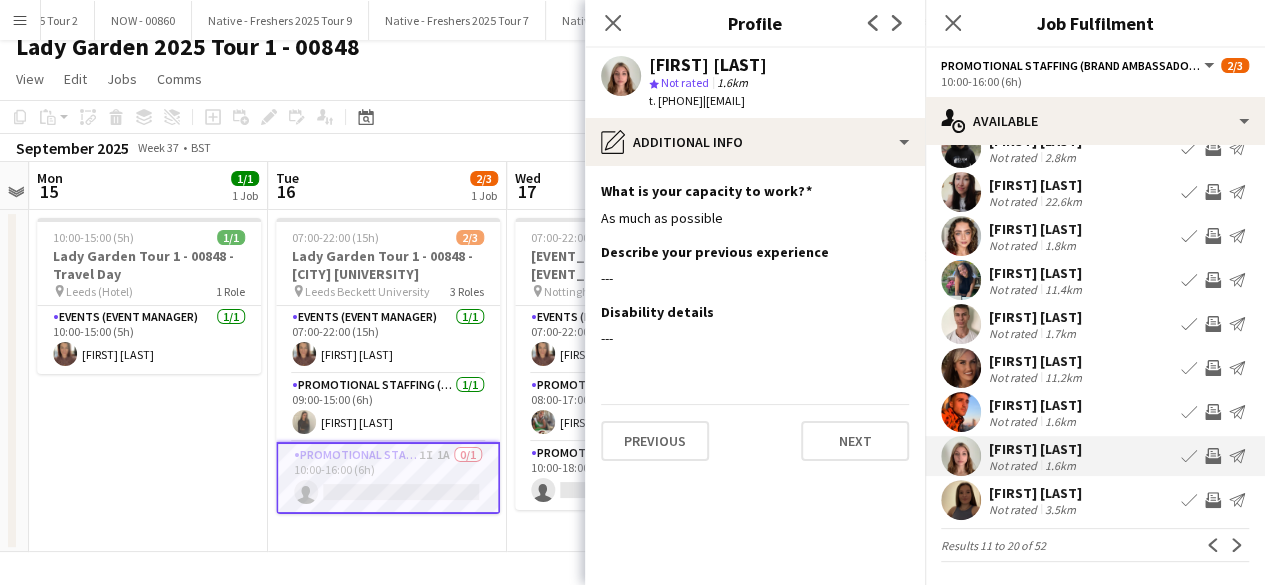 click at bounding box center [961, 500] 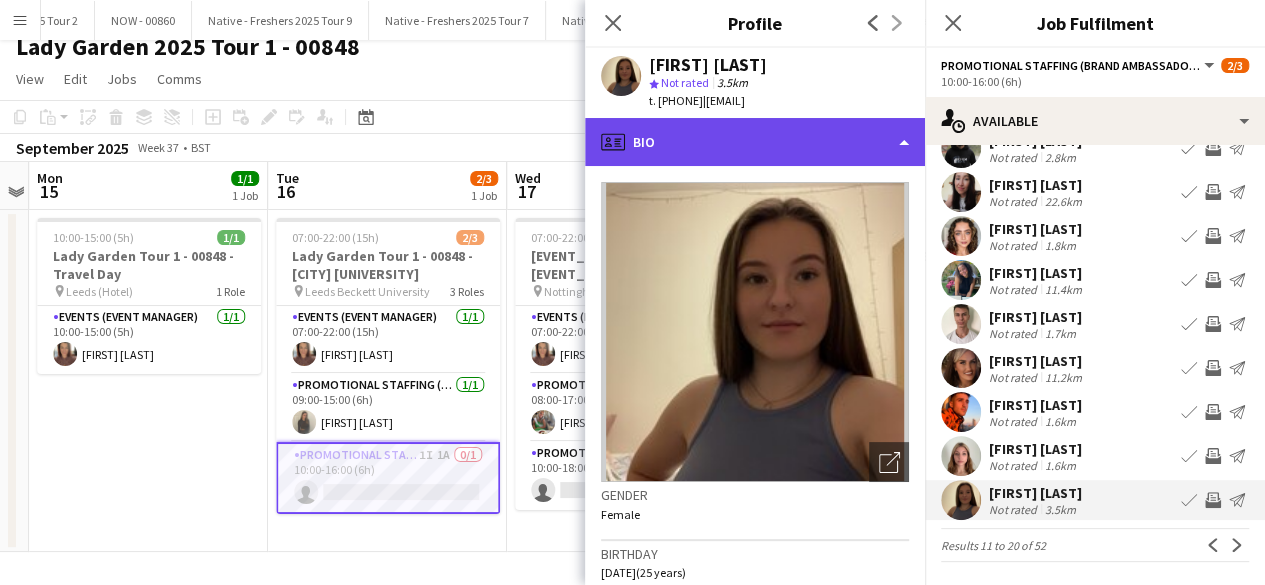 click on "profile
Bio" 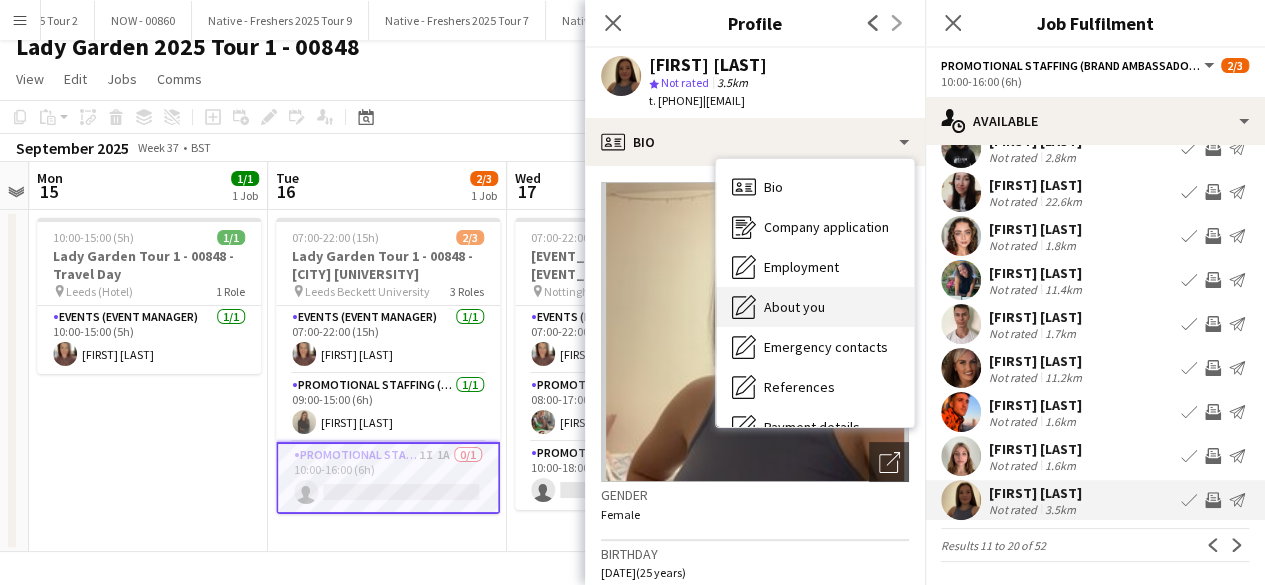 click on "About you" at bounding box center (794, 307) 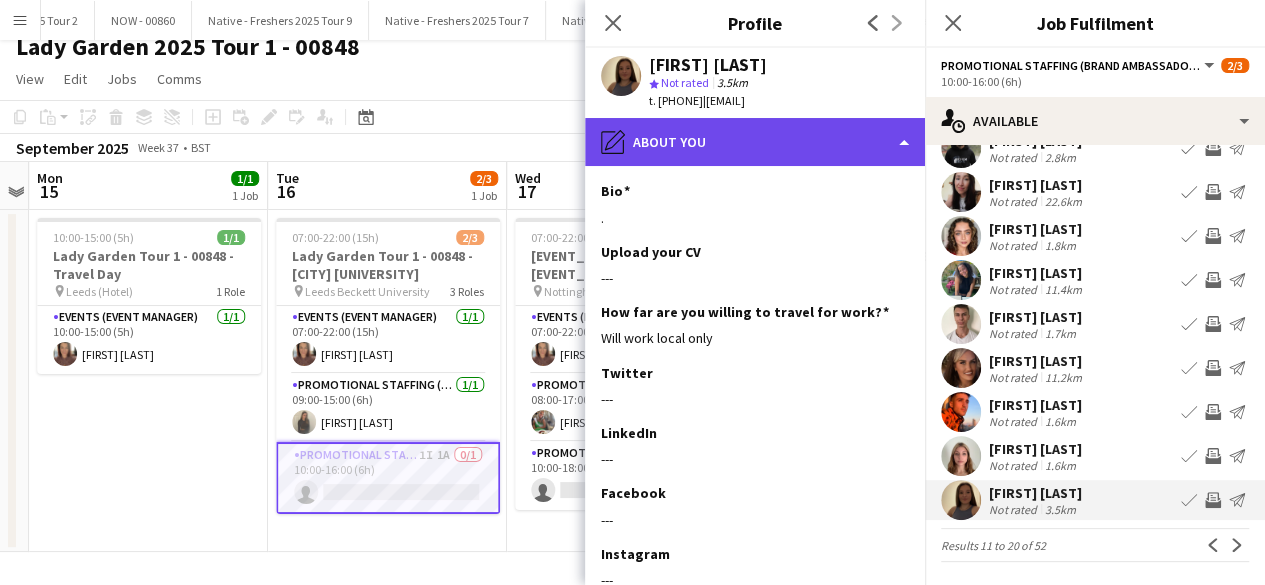click on "pencil4
About you" 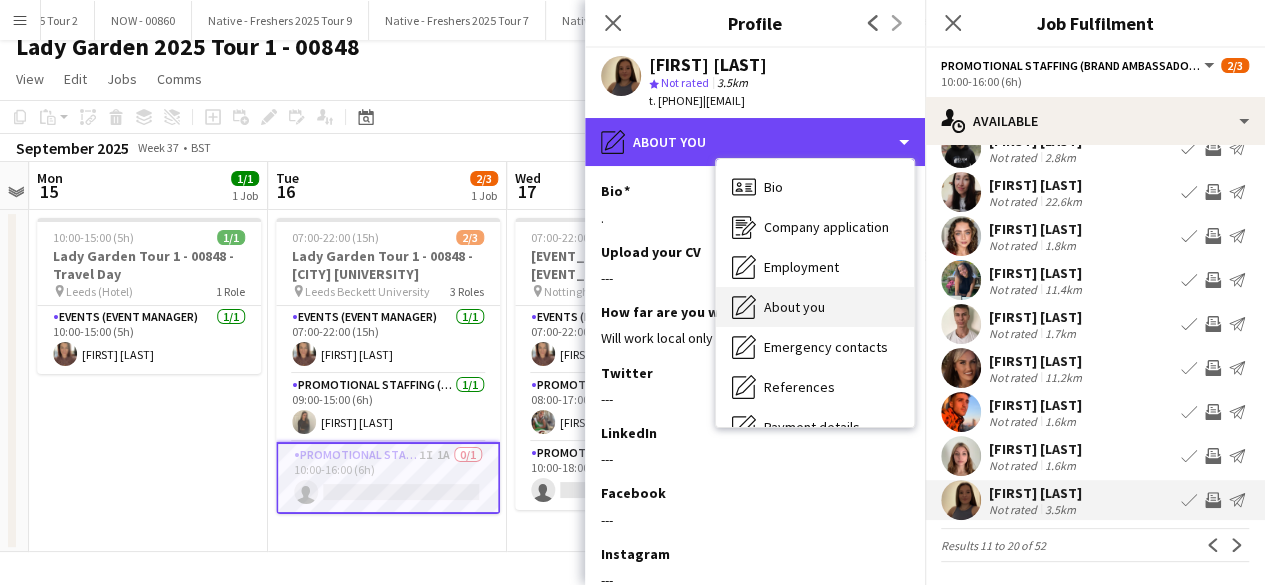 scroll, scrollTop: 188, scrollLeft: 0, axis: vertical 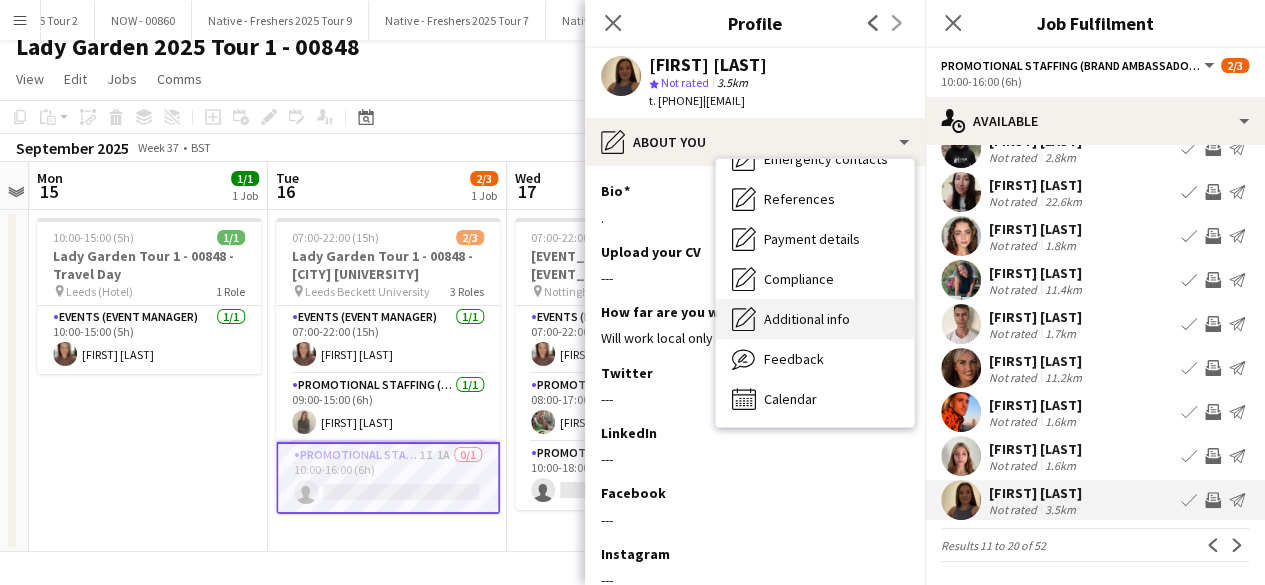 click on "Additional info" at bounding box center (807, 319) 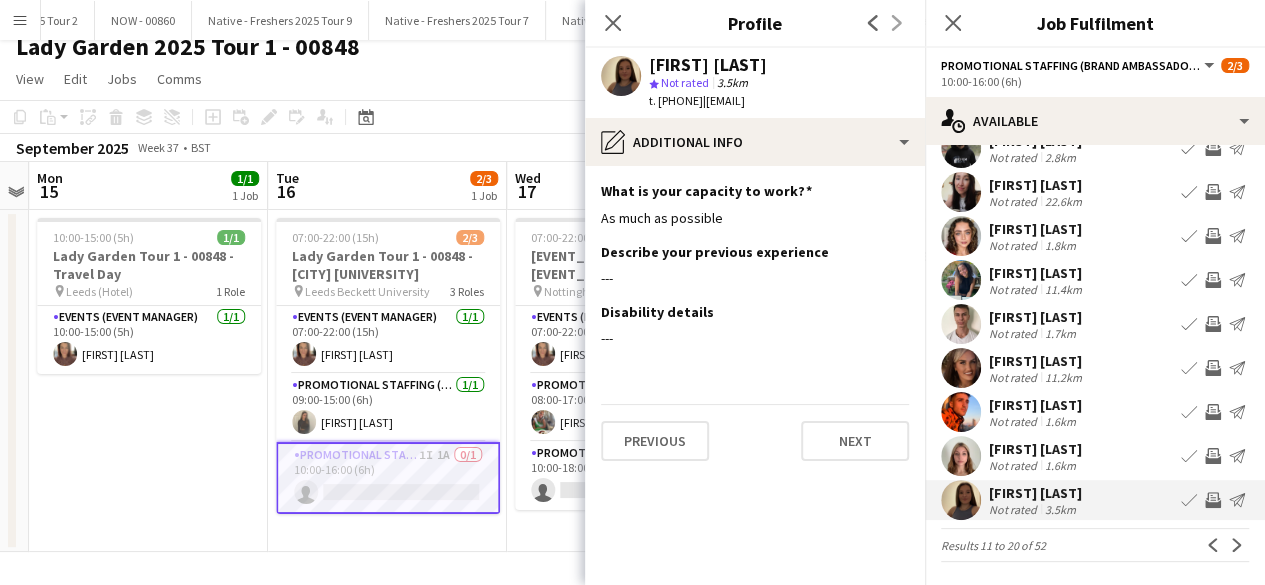 drag, startPoint x: 808, startPoint y: 321, endPoint x: 1122, endPoint y: 279, distance: 316.79648 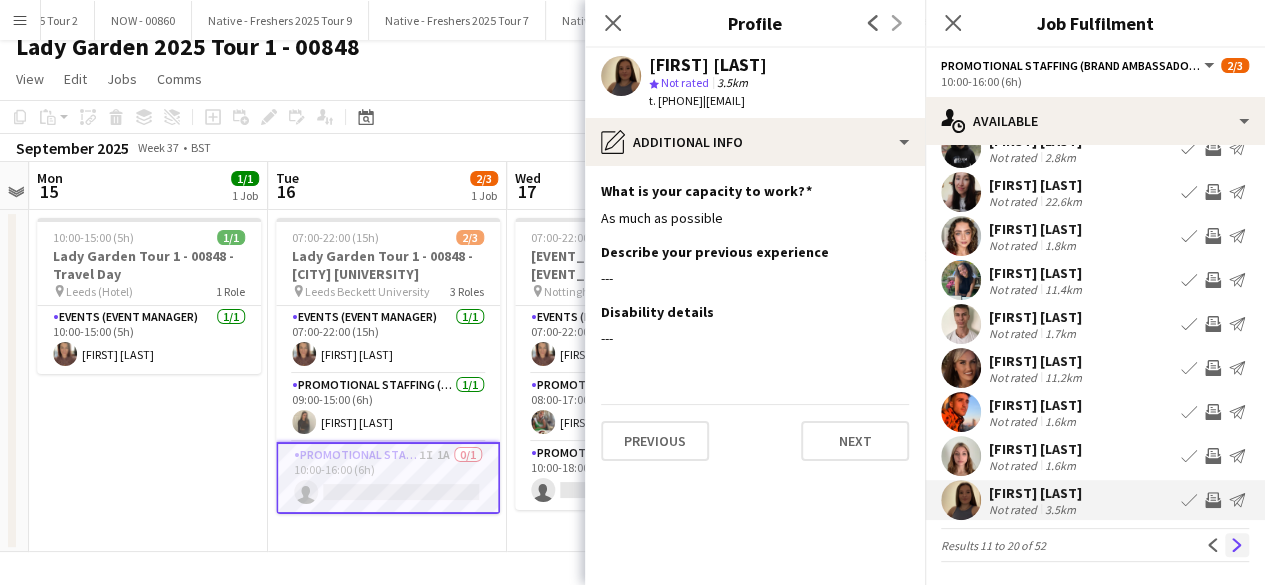 click on "Next" 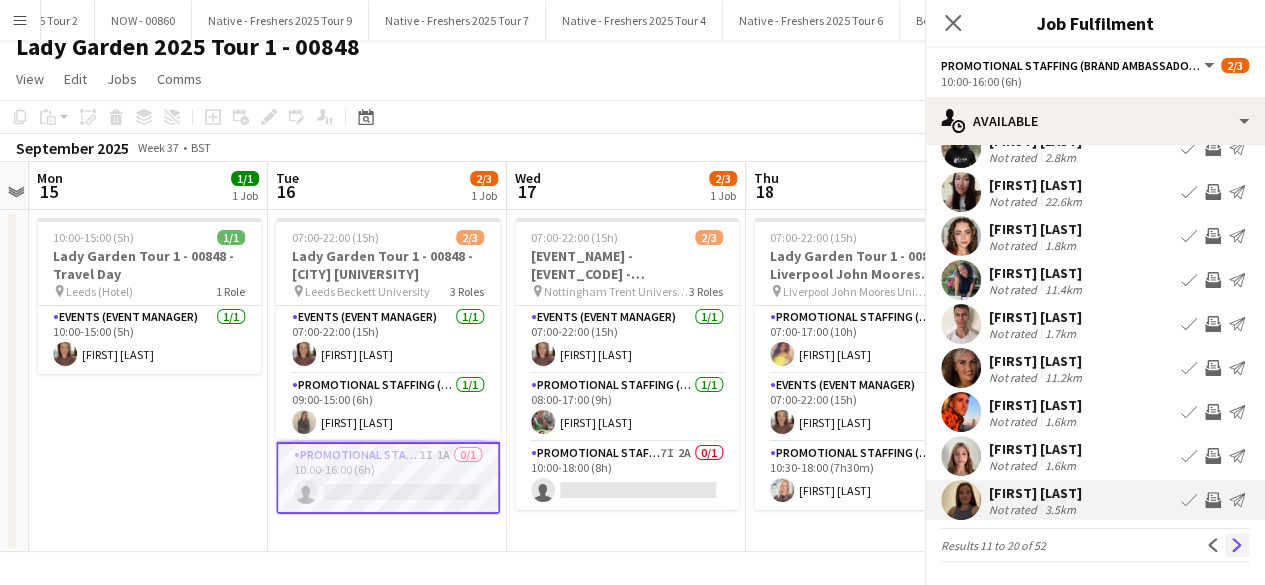 scroll, scrollTop: 0, scrollLeft: 0, axis: both 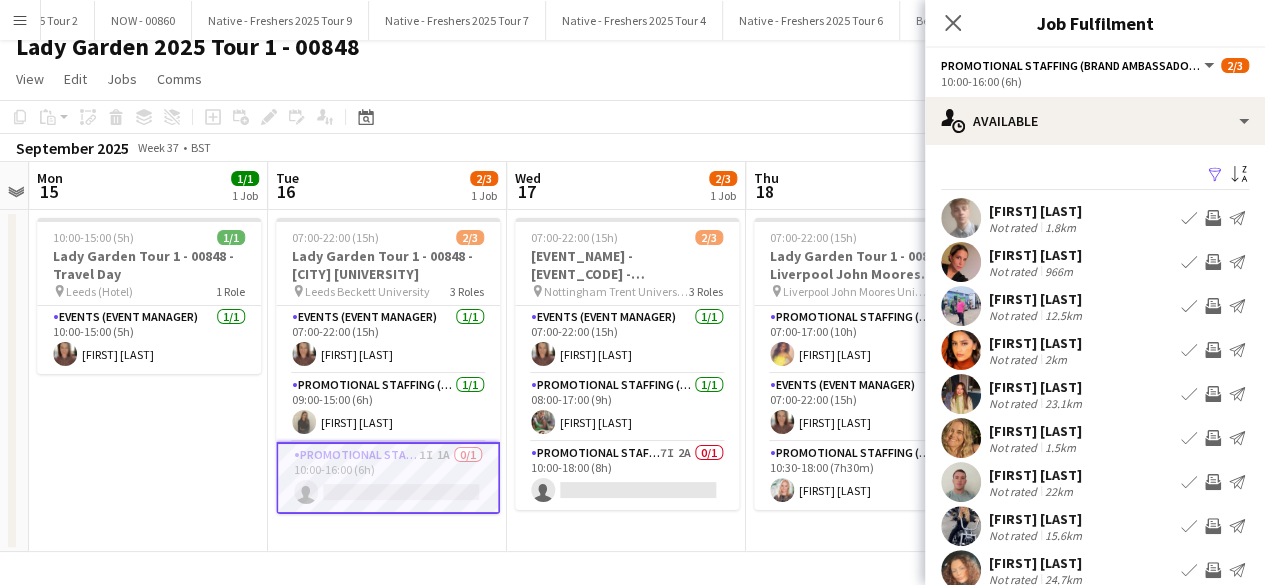 click at bounding box center [961, 262] 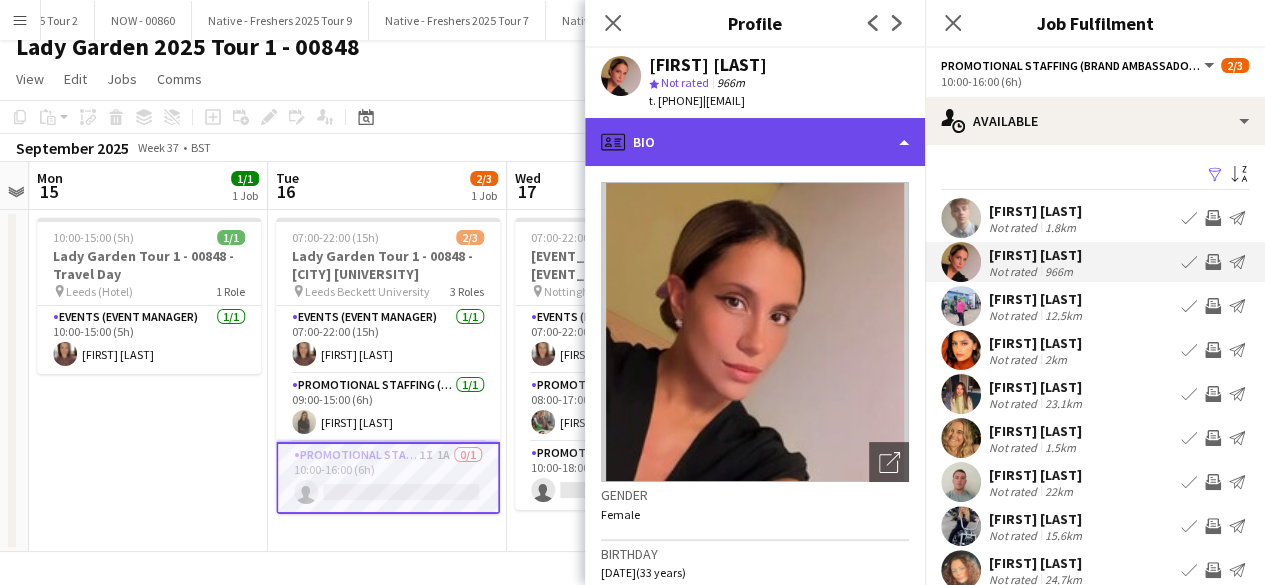 click on "profile
Bio" 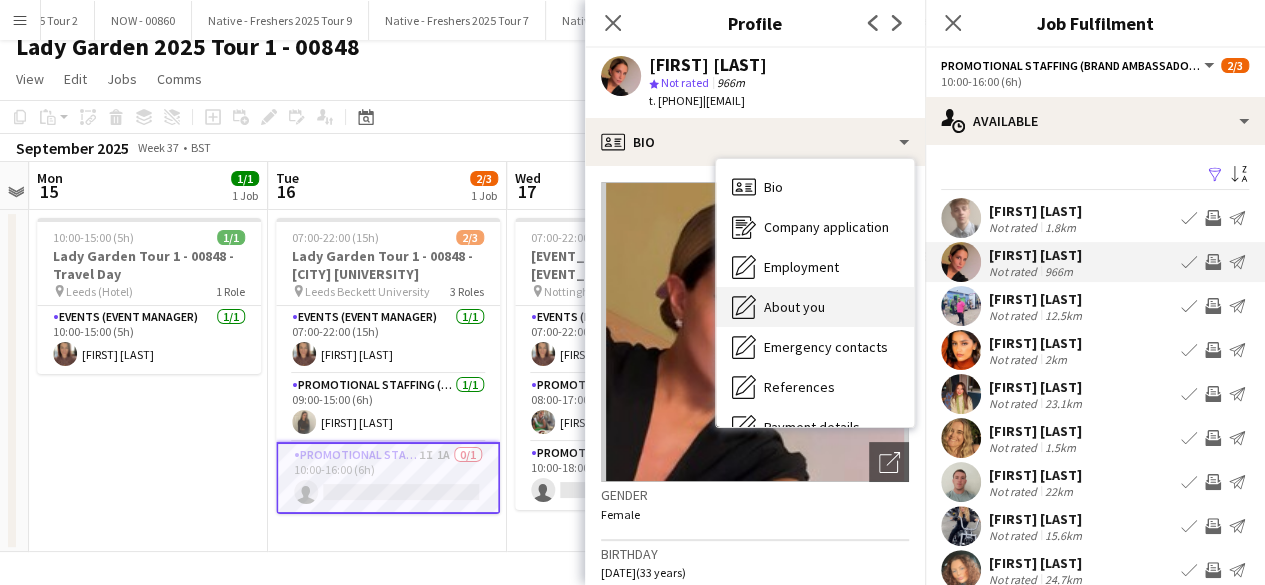click on "About you" at bounding box center [794, 307] 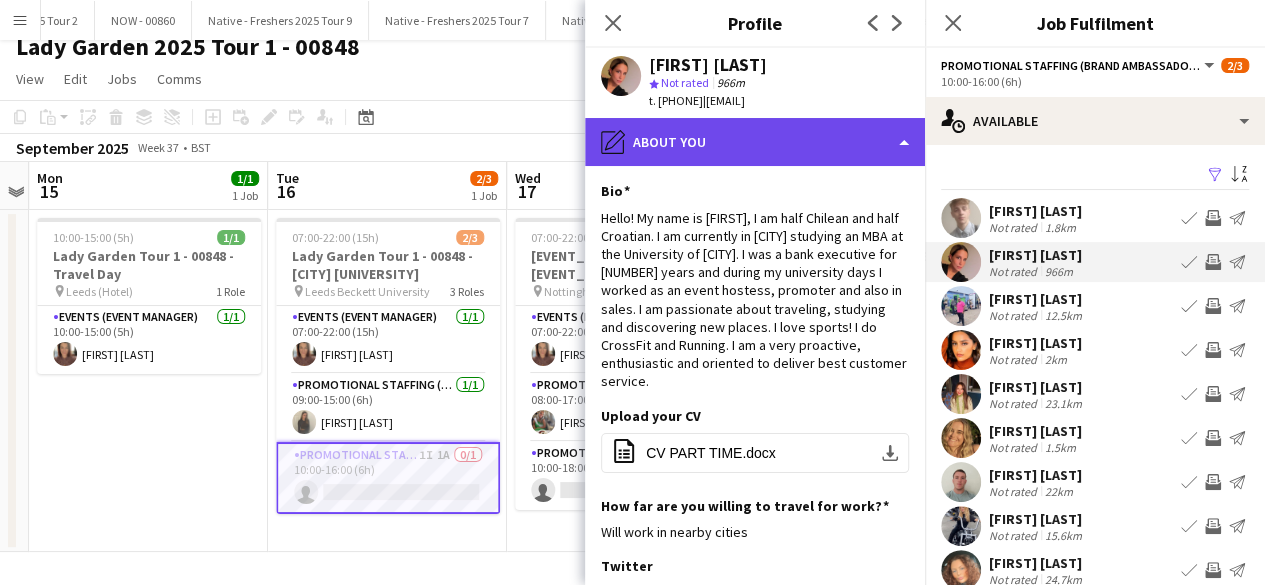 click on "pencil4
About you" 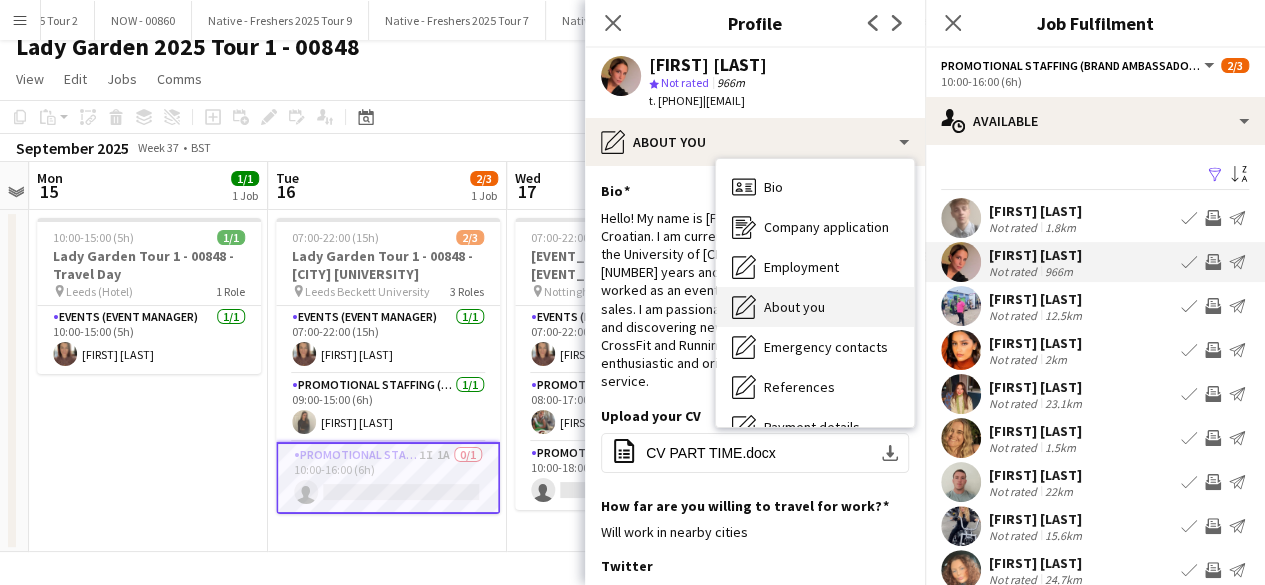 click on "About you" at bounding box center [794, 307] 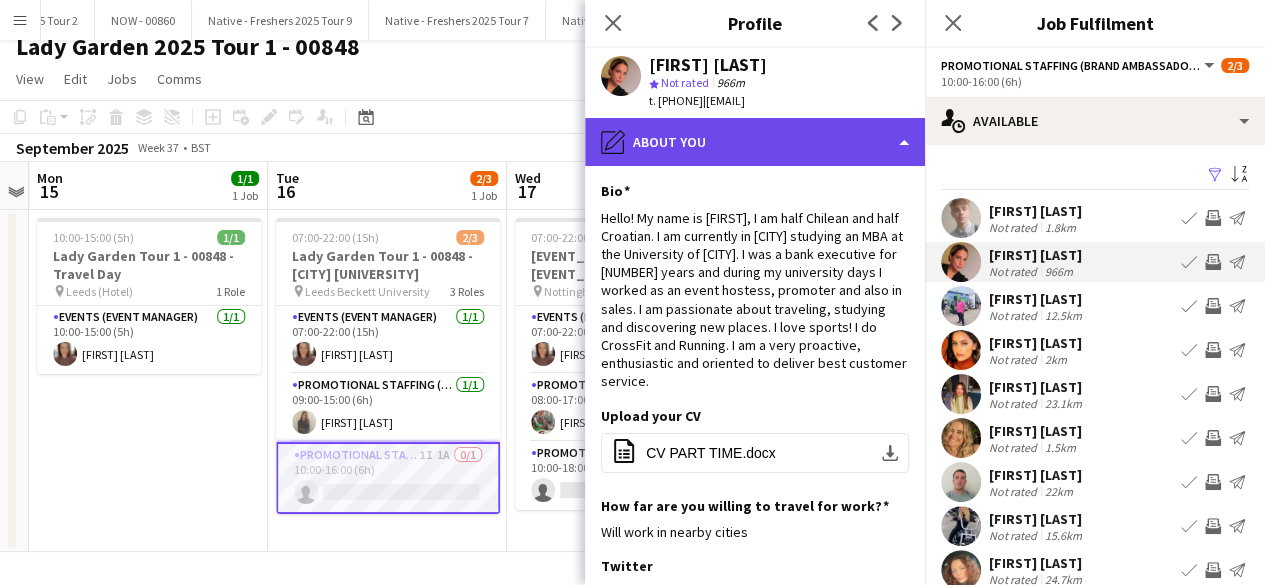 click on "pencil4
About you" 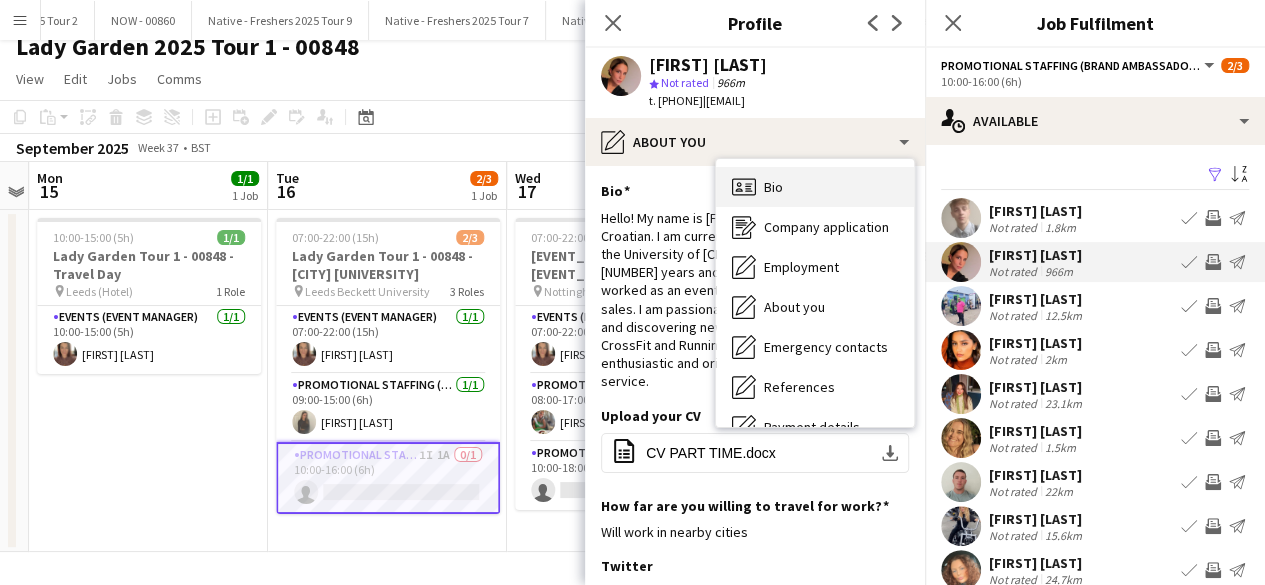 click on "Bio
Bio" at bounding box center [815, 187] 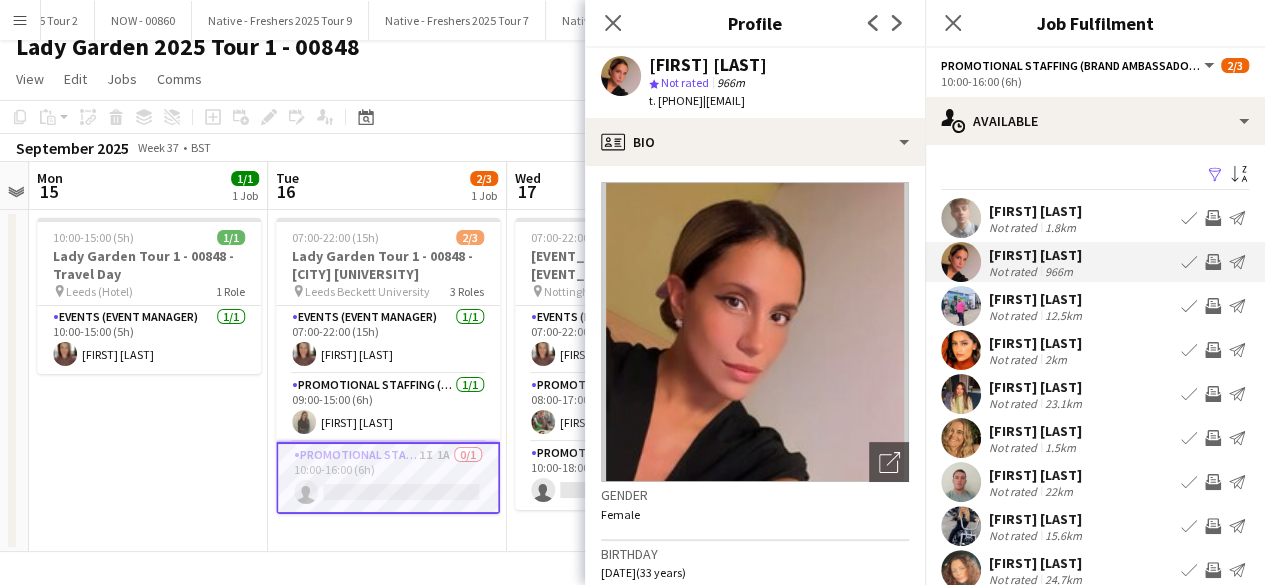click at bounding box center [961, 438] 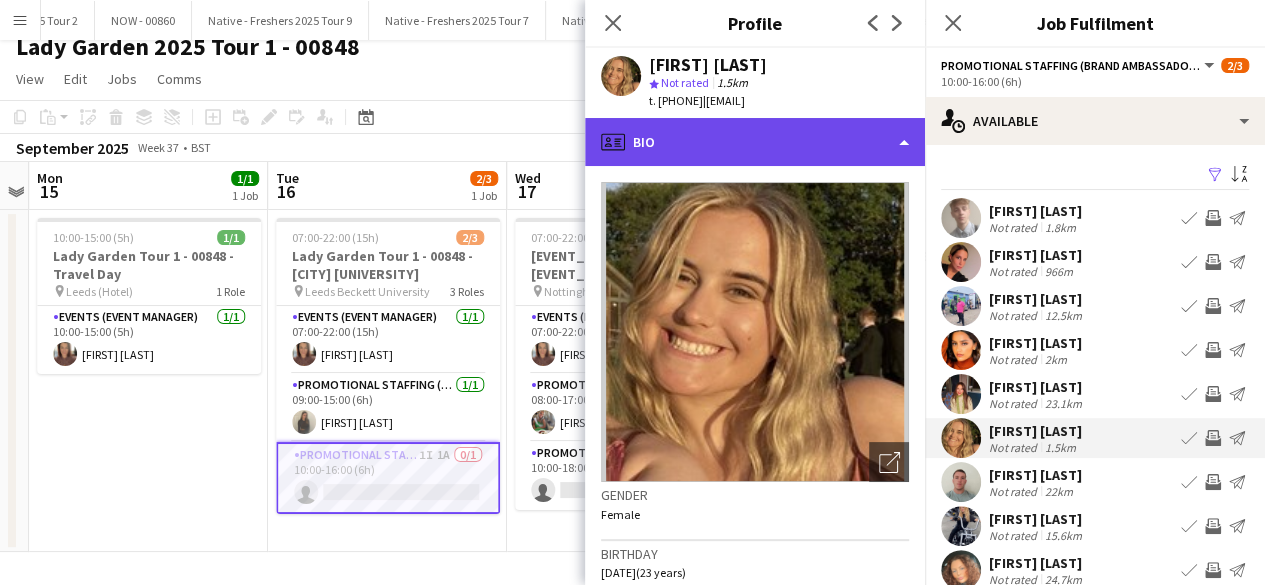 click on "profile
Bio" 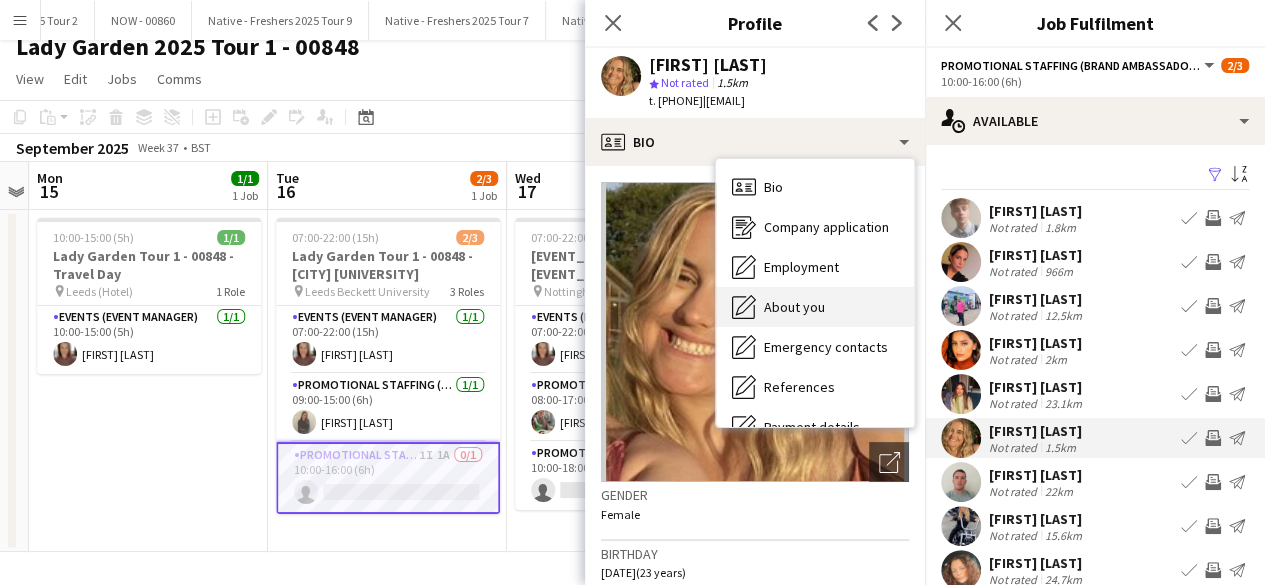 click on "About you
About you" at bounding box center (815, 307) 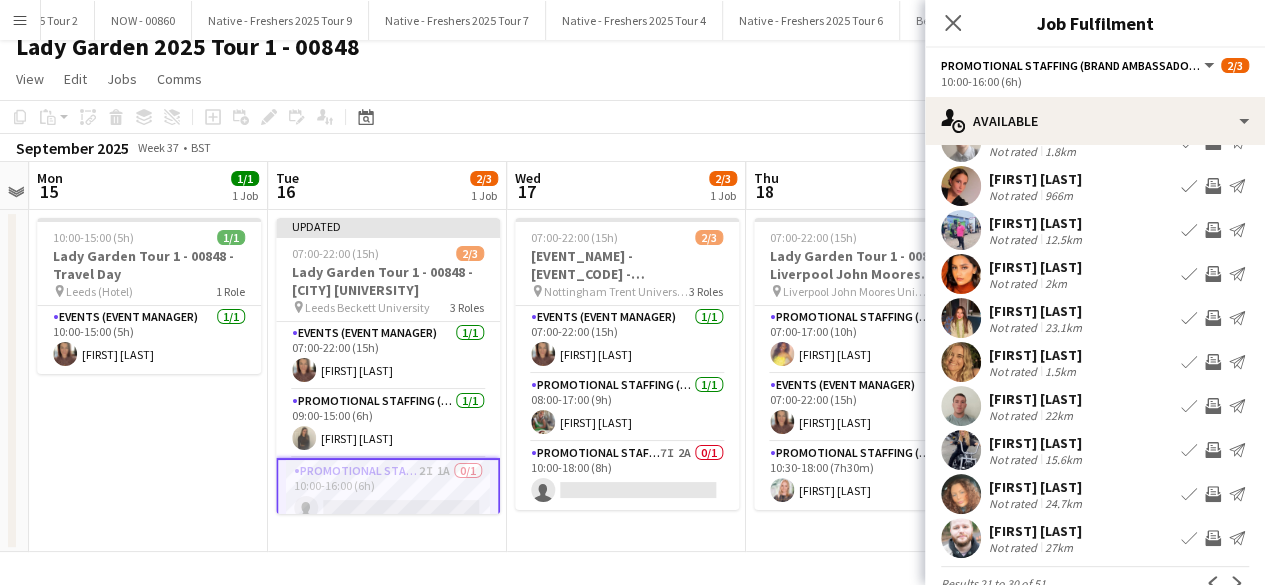 scroll, scrollTop: 77, scrollLeft: 0, axis: vertical 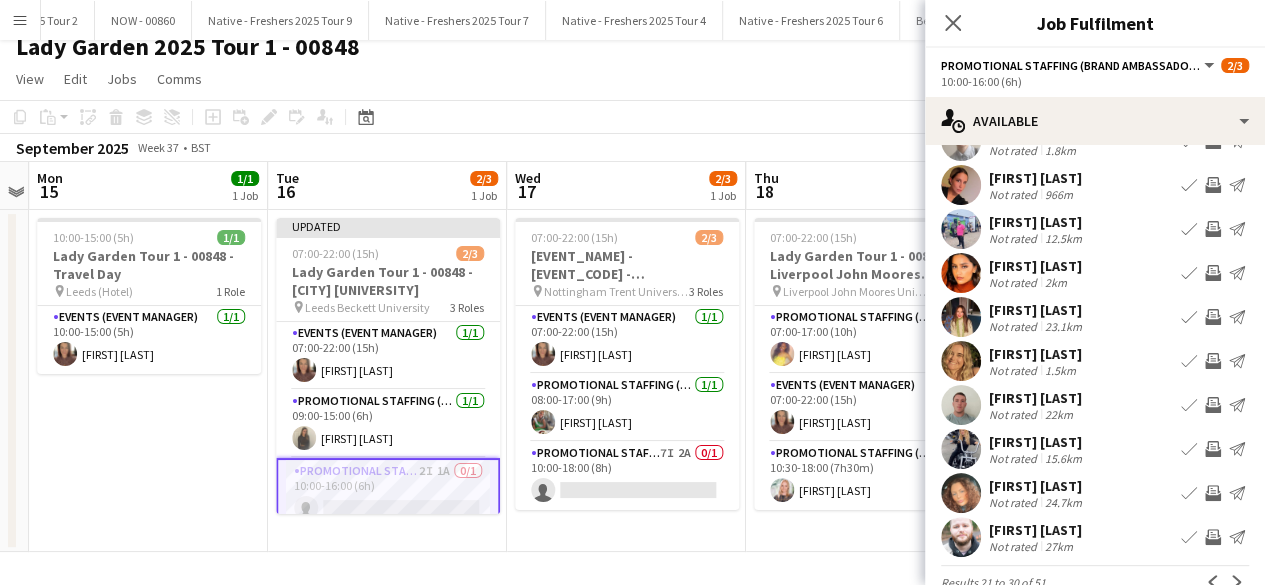 click at bounding box center (961, 317) 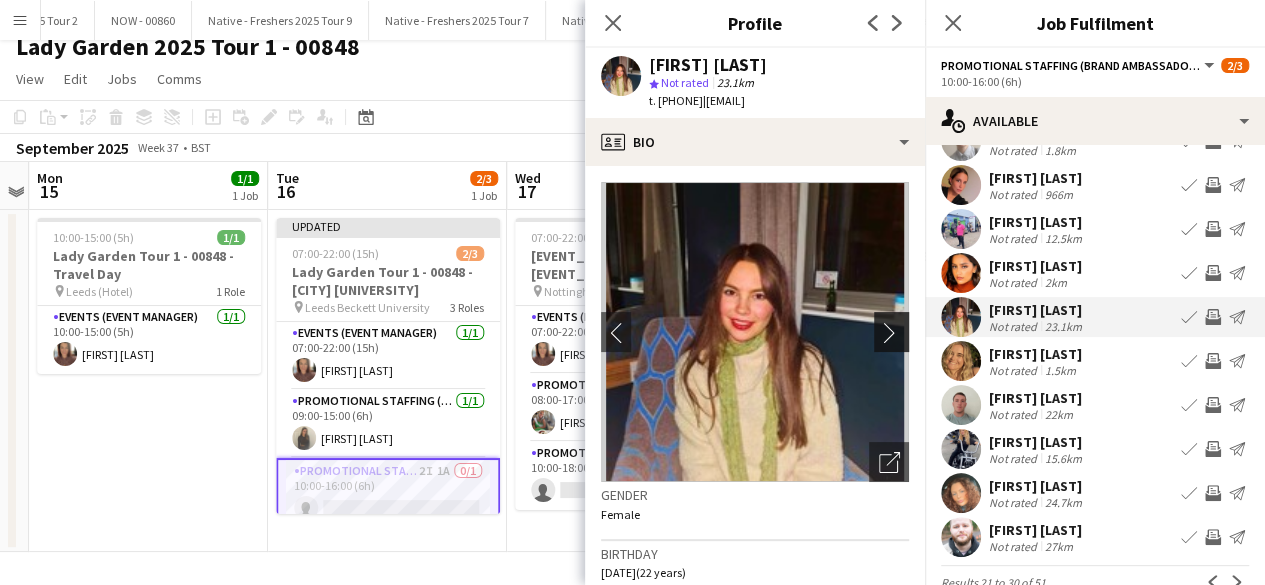 click on "chevron-right" 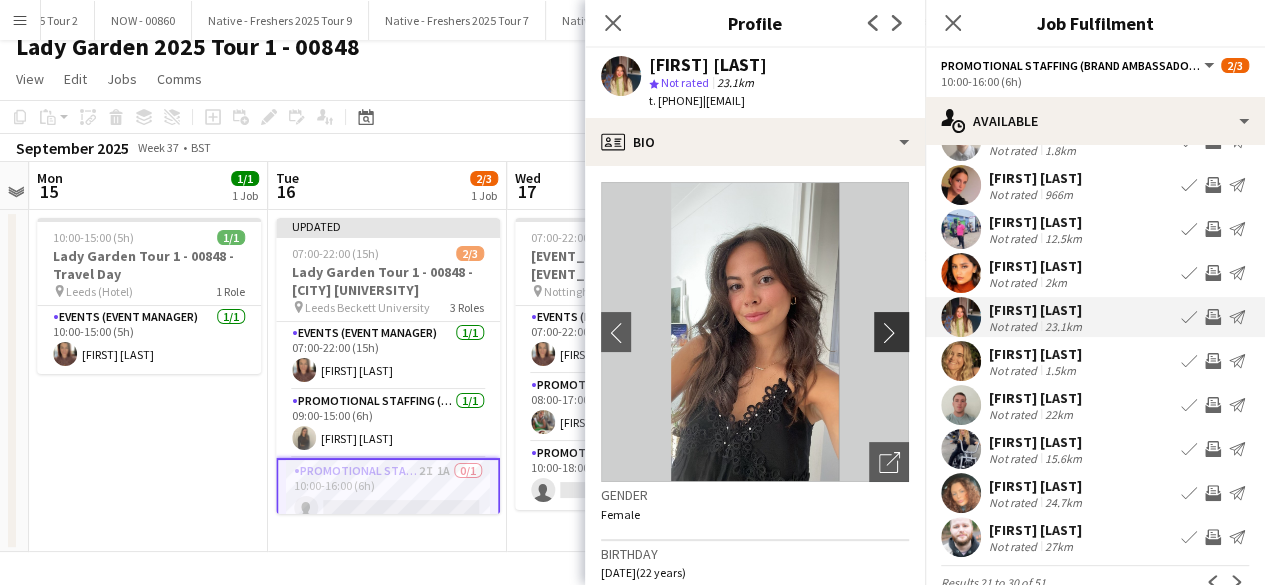click on "chevron-right" 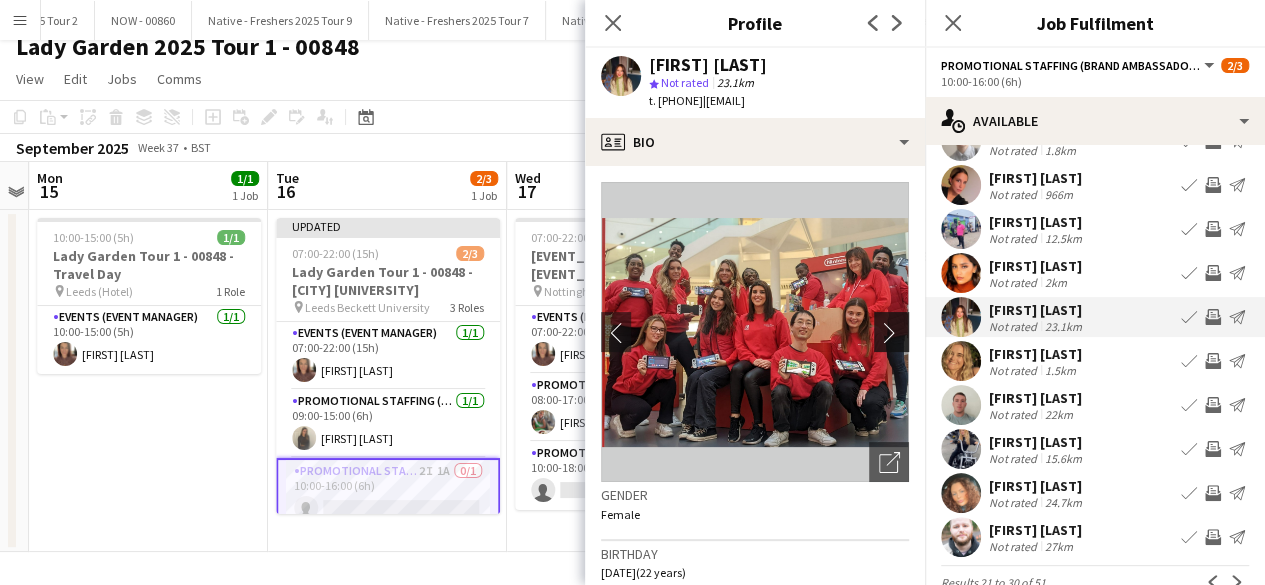 click on "chevron-right" 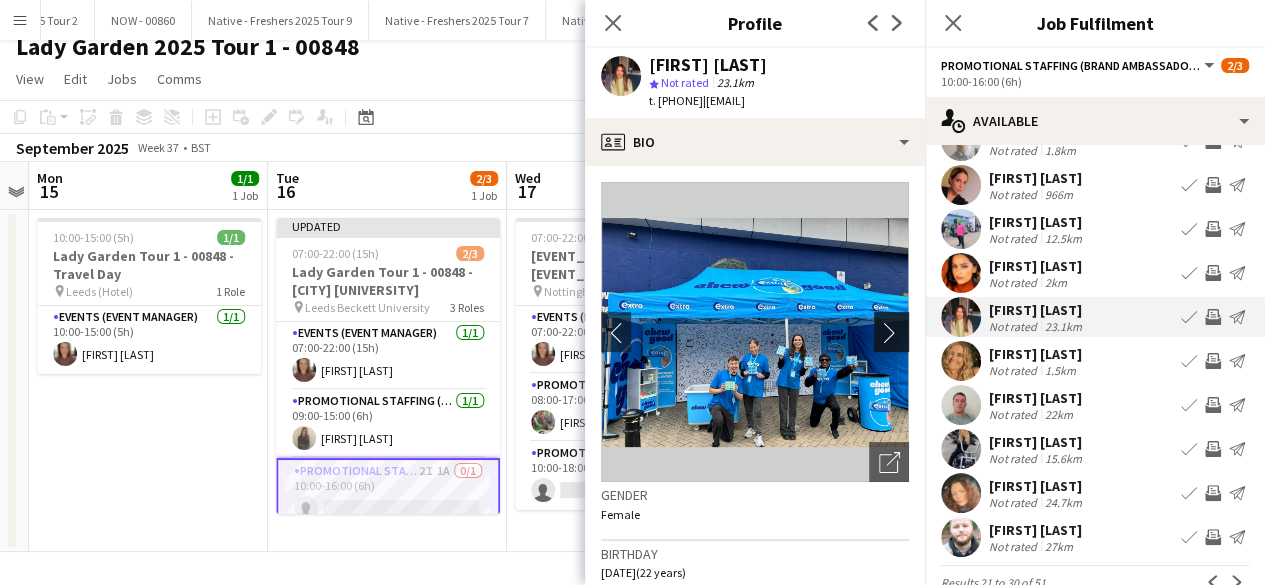 click on "chevron-right" 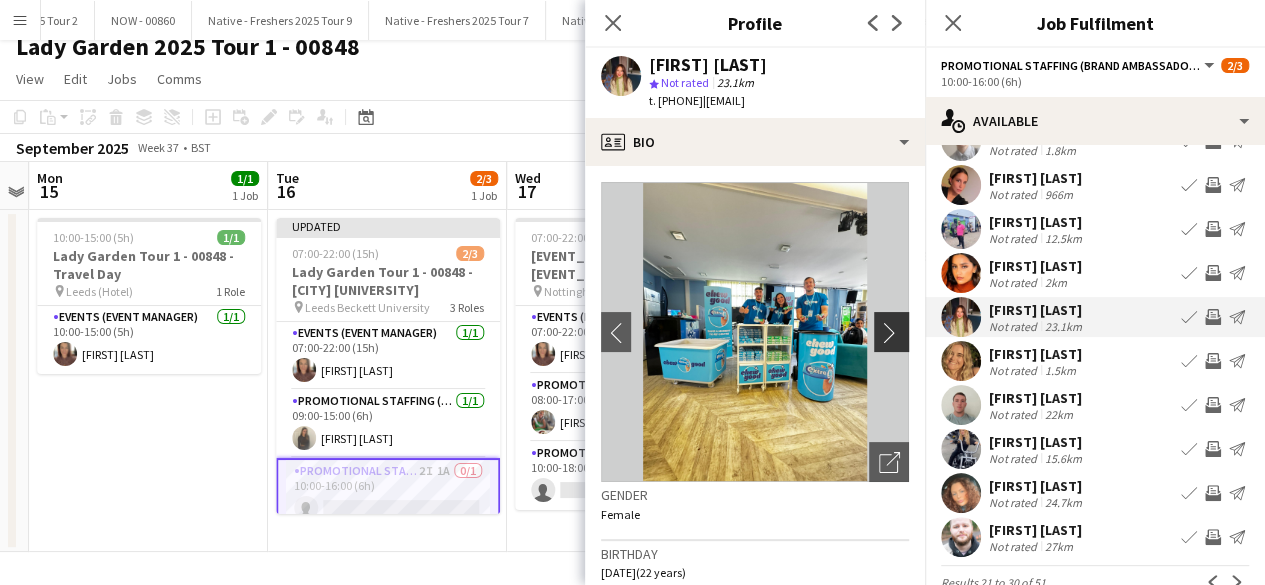 click on "chevron-right" 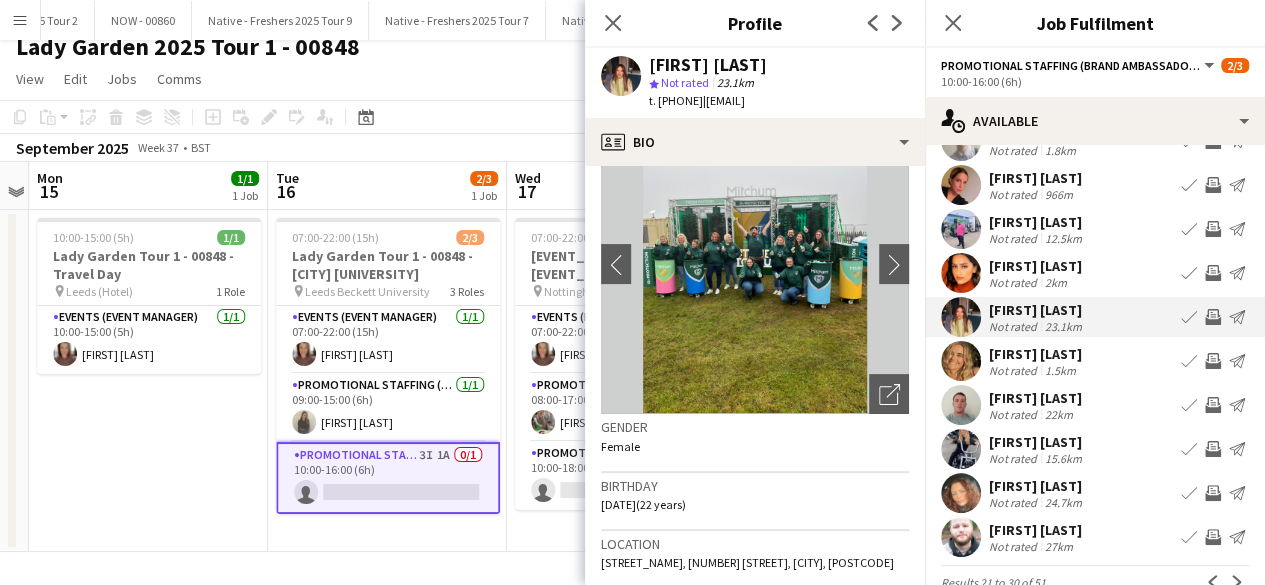 scroll, scrollTop: 0, scrollLeft: 0, axis: both 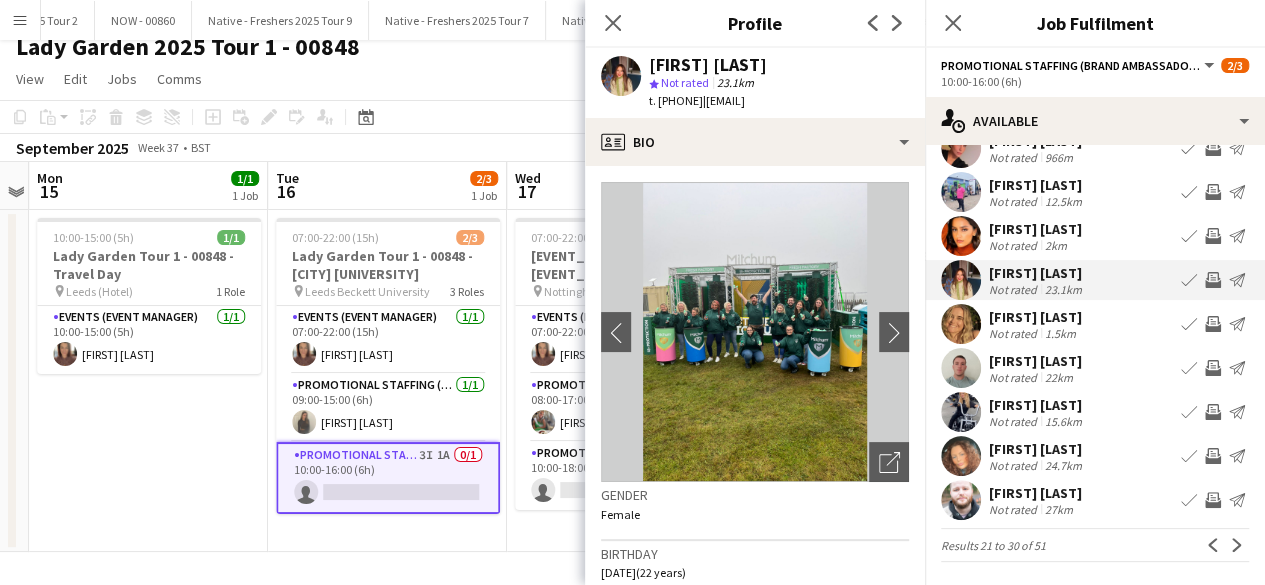 click at bounding box center [961, 412] 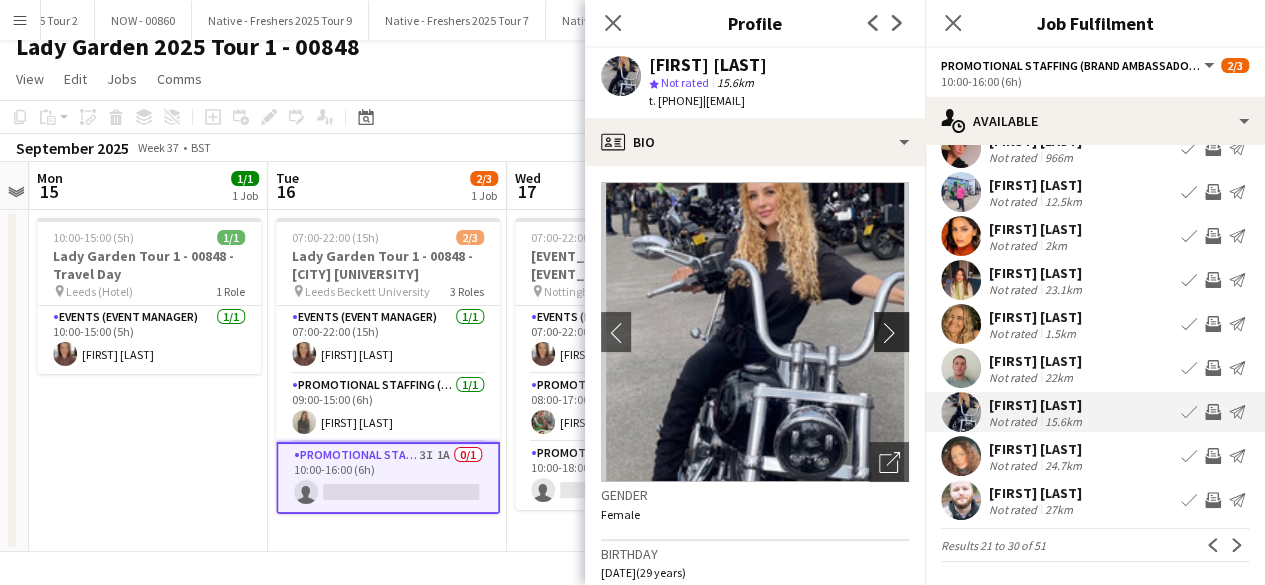 click on "chevron-right" 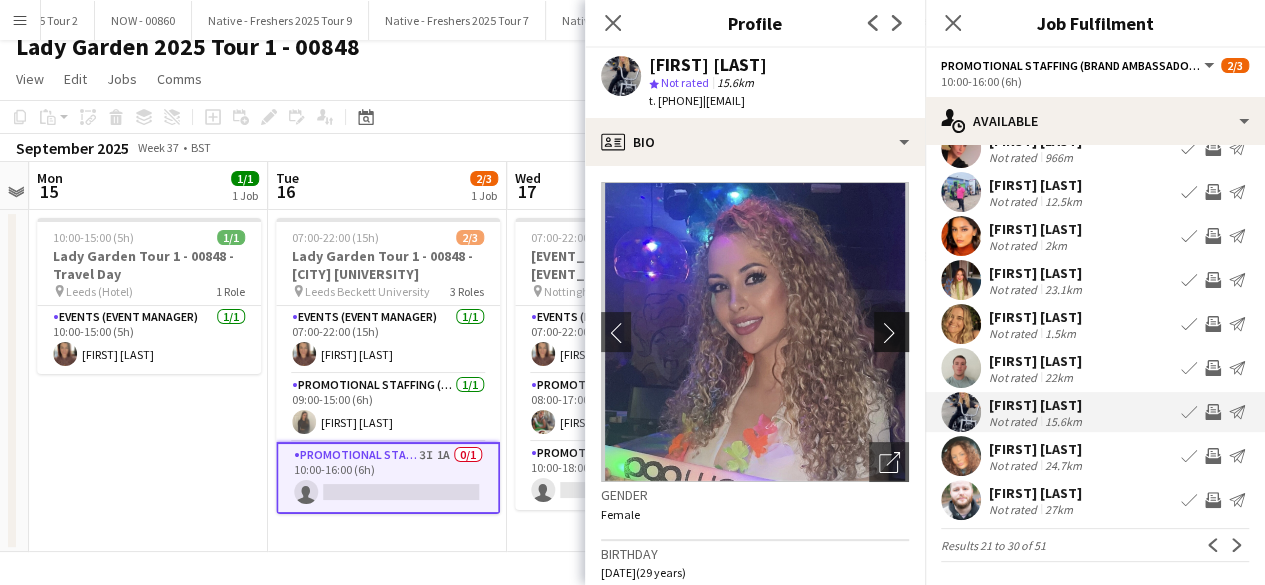 click on "chevron-right" 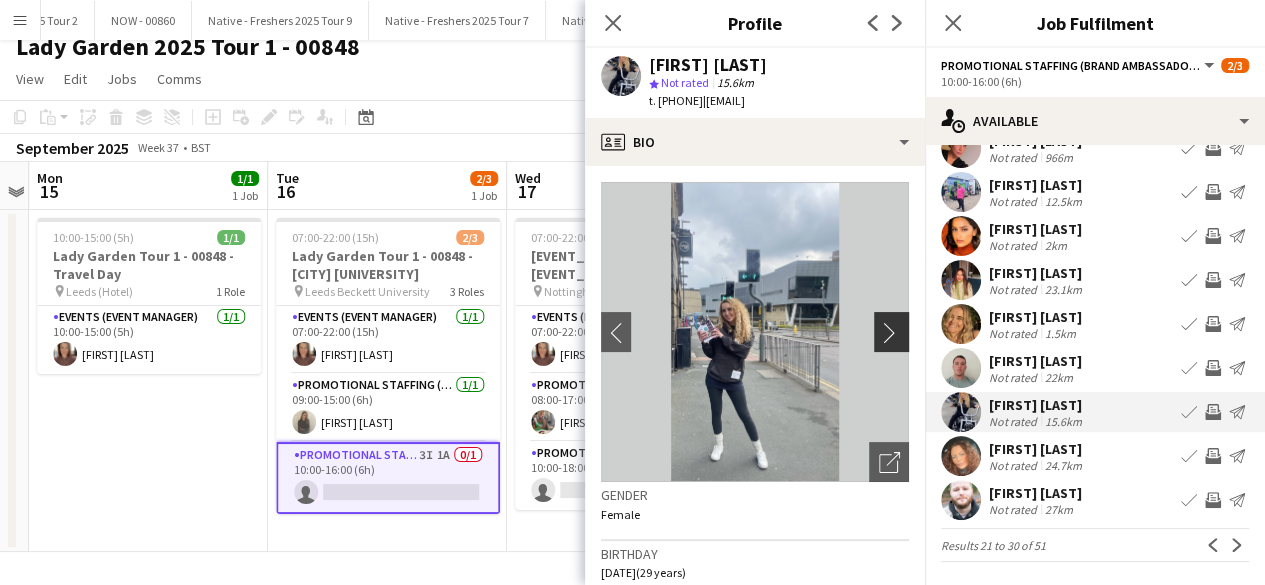 click on "chevron-right" 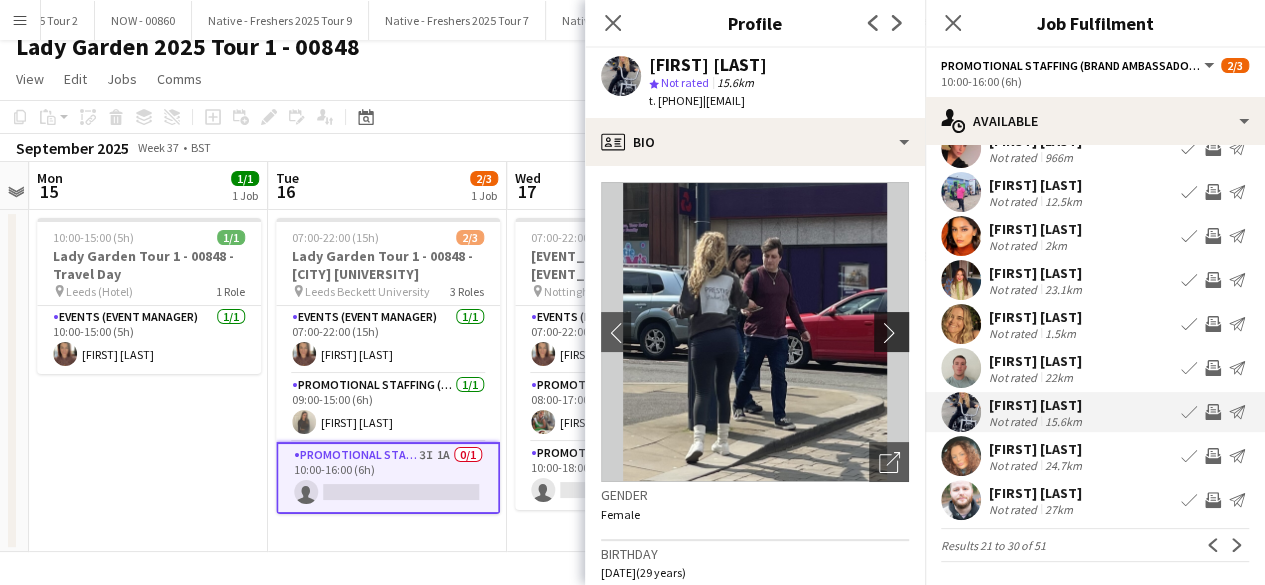 click on "chevron-right" 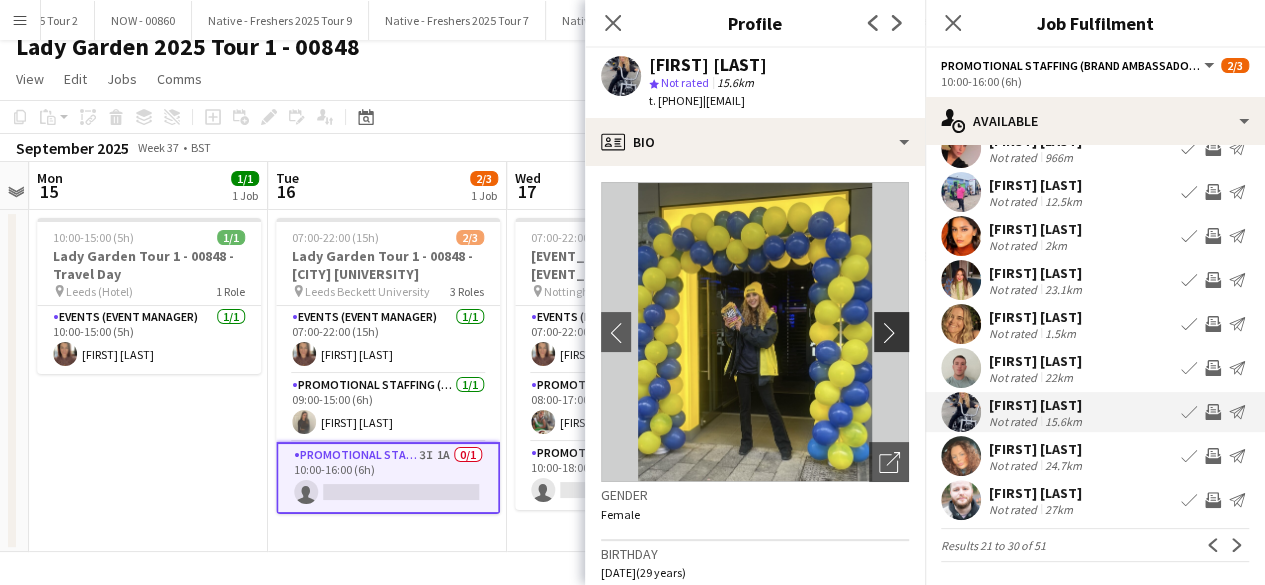 click on "chevron-right" 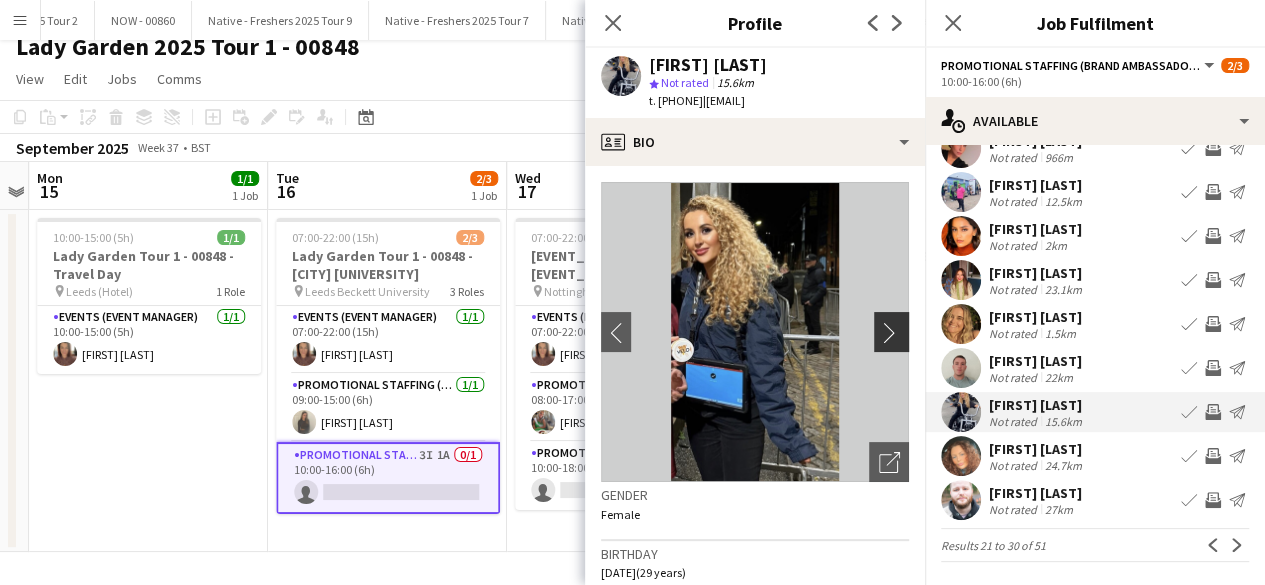 click on "chevron-right" 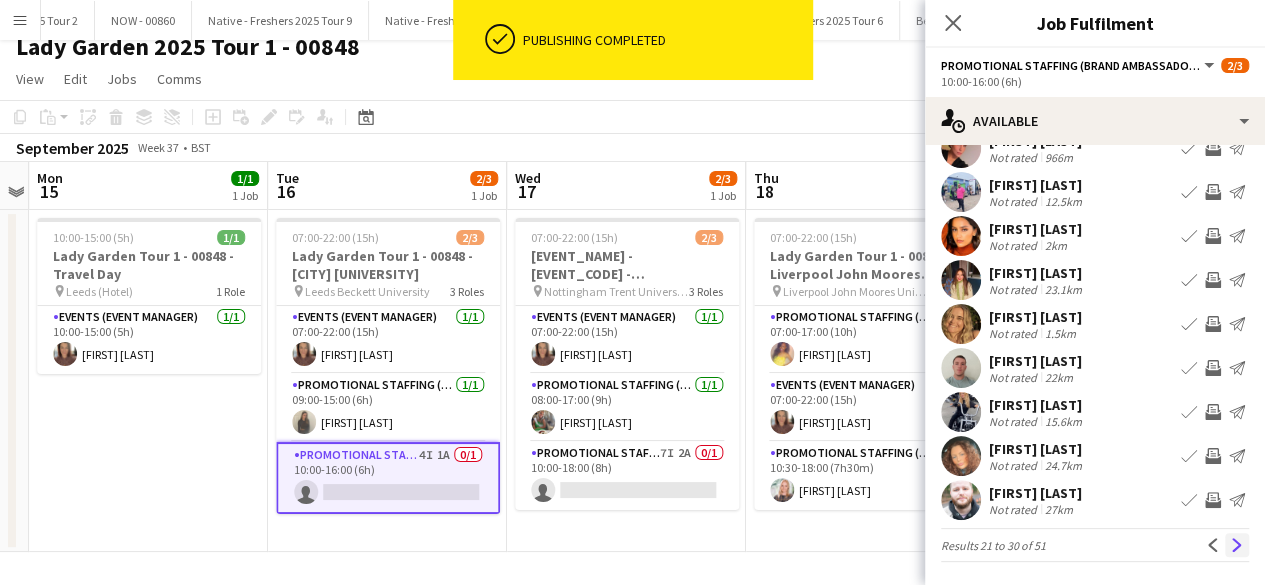 click on "Next" 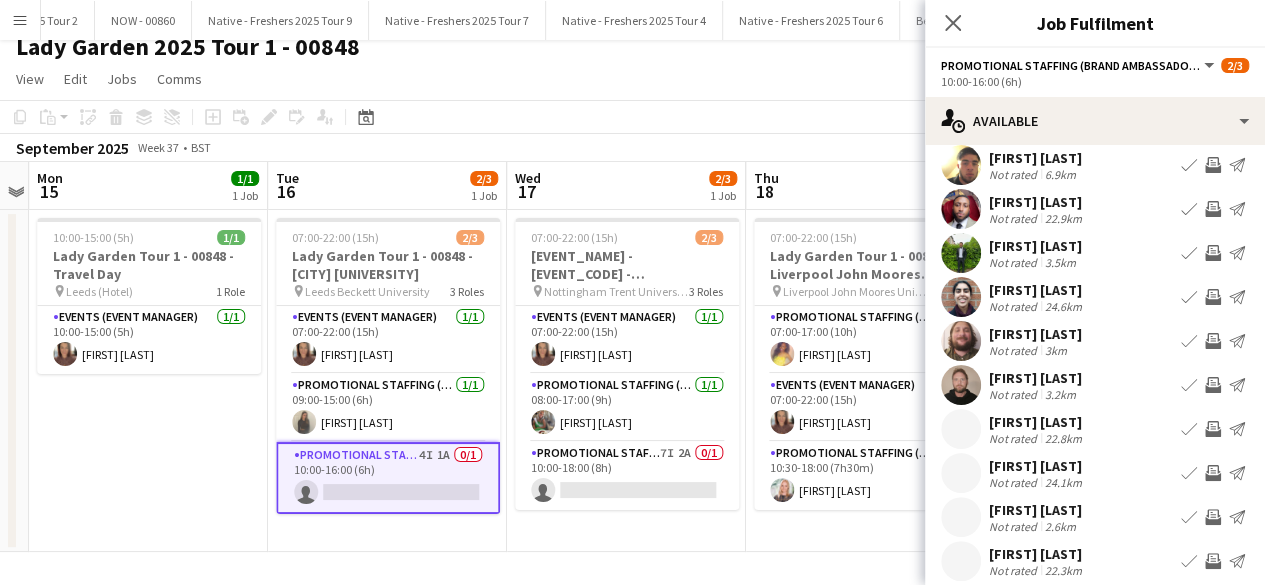 scroll, scrollTop: 54, scrollLeft: 0, axis: vertical 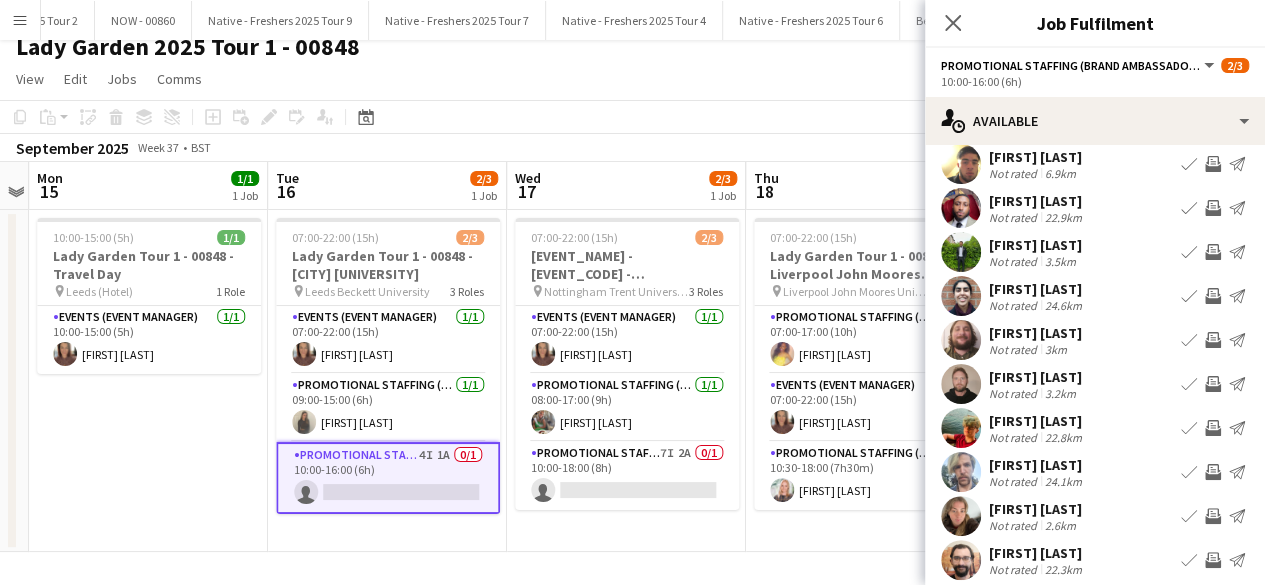 click at bounding box center (961, 296) 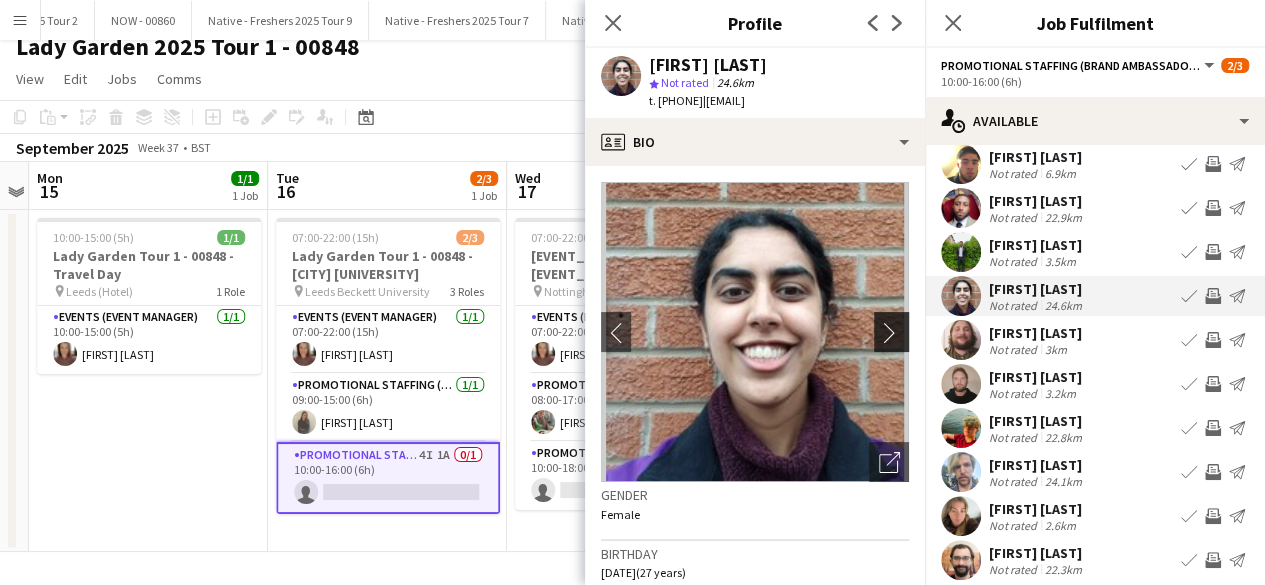 click on "chevron-right" 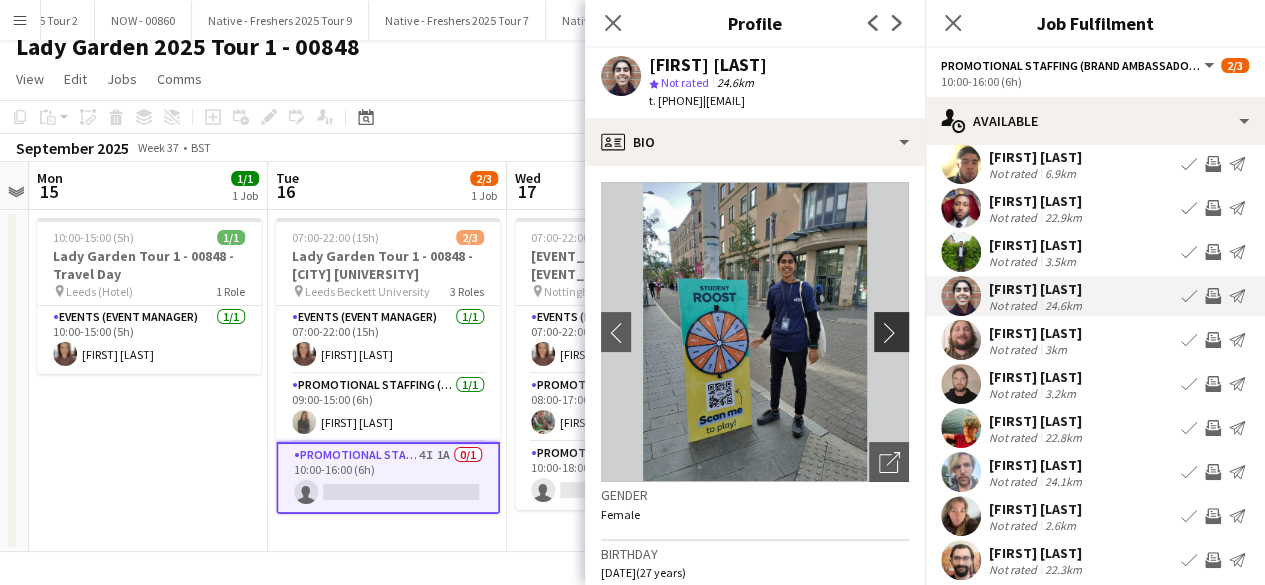 click on "chevron-right" 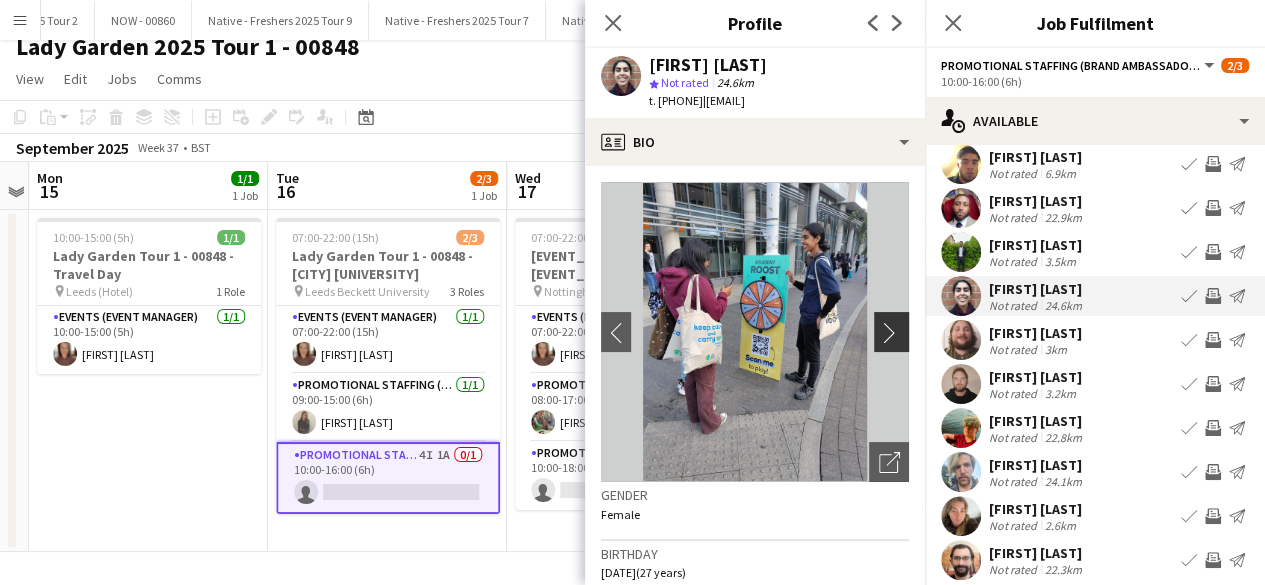 click on "chevron-right" 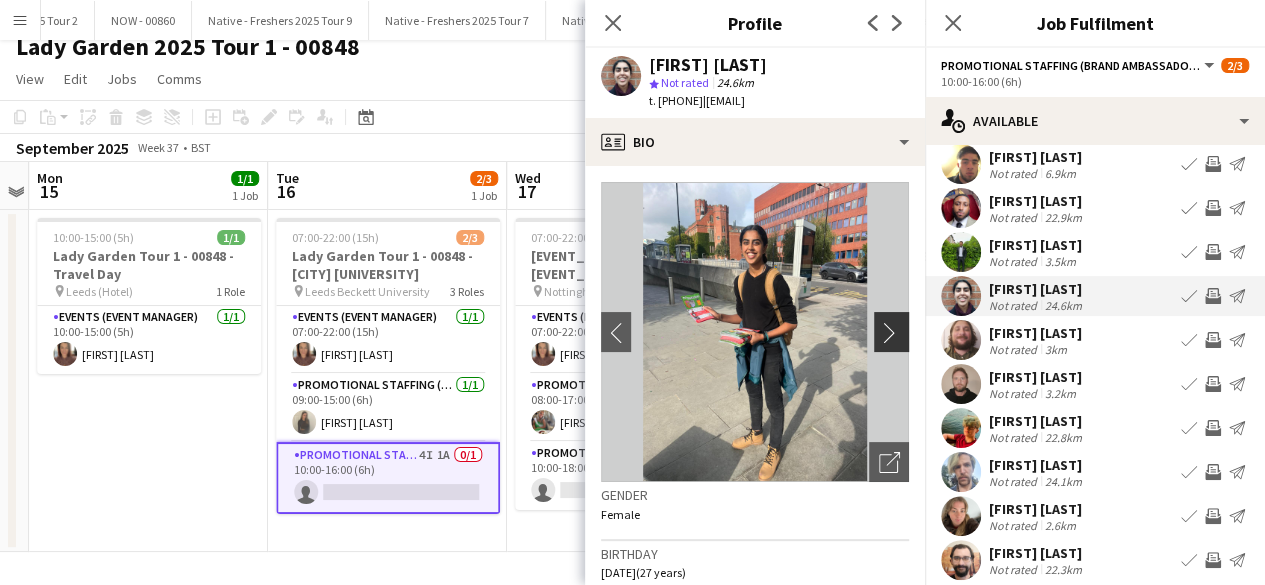click on "chevron-right" 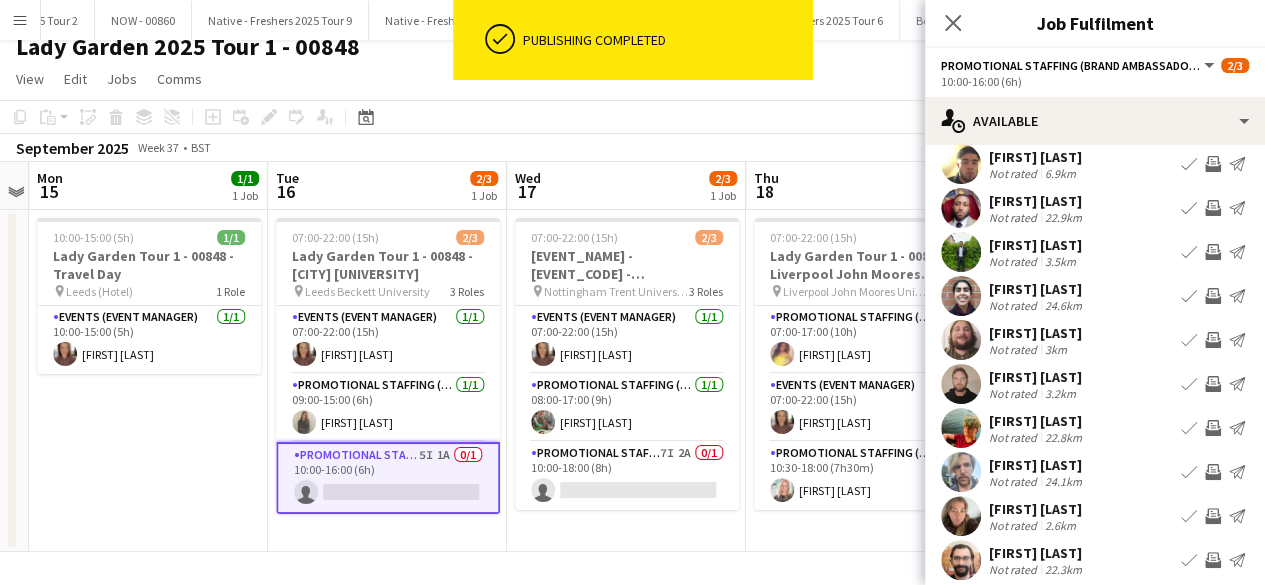click at bounding box center (961, 296) 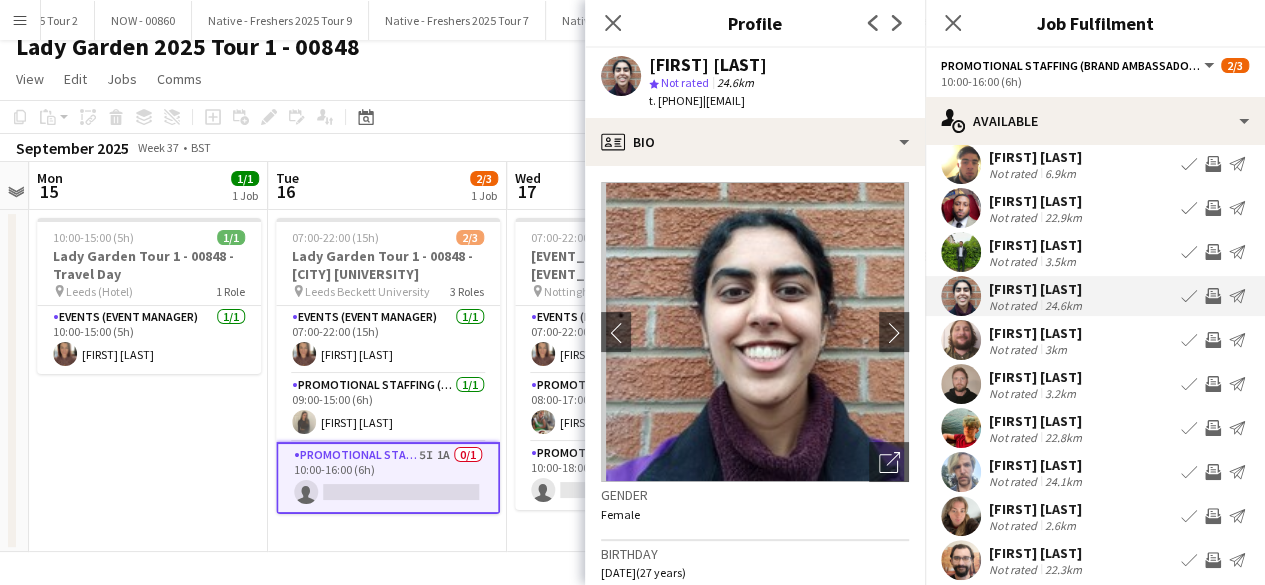 click at bounding box center [961, 516] 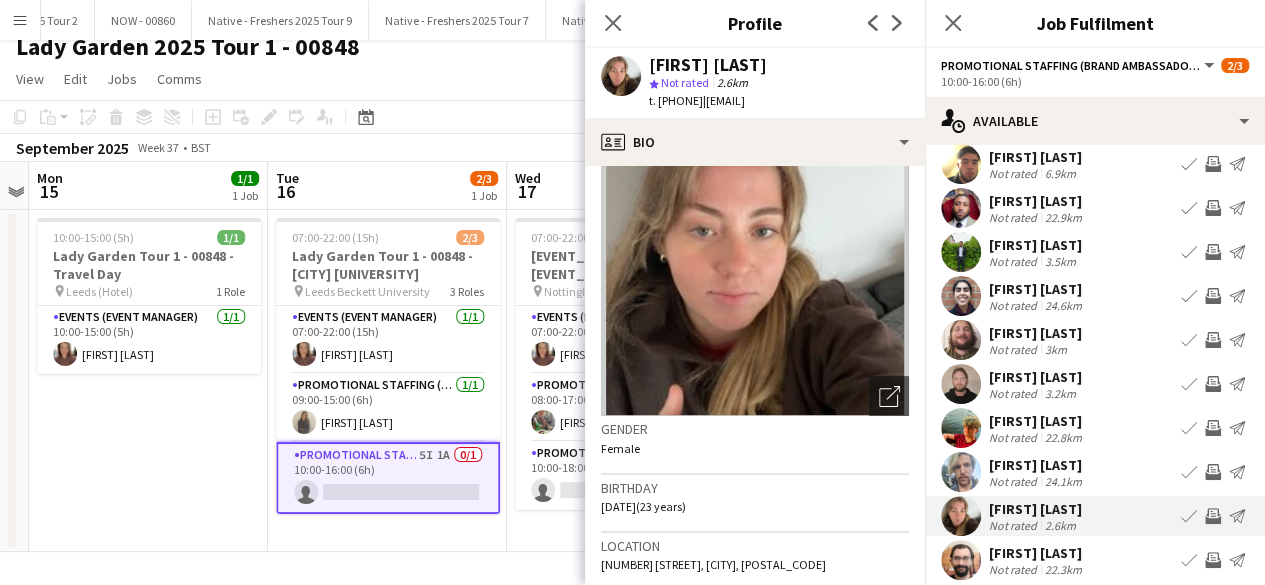 scroll, scrollTop: 38, scrollLeft: 0, axis: vertical 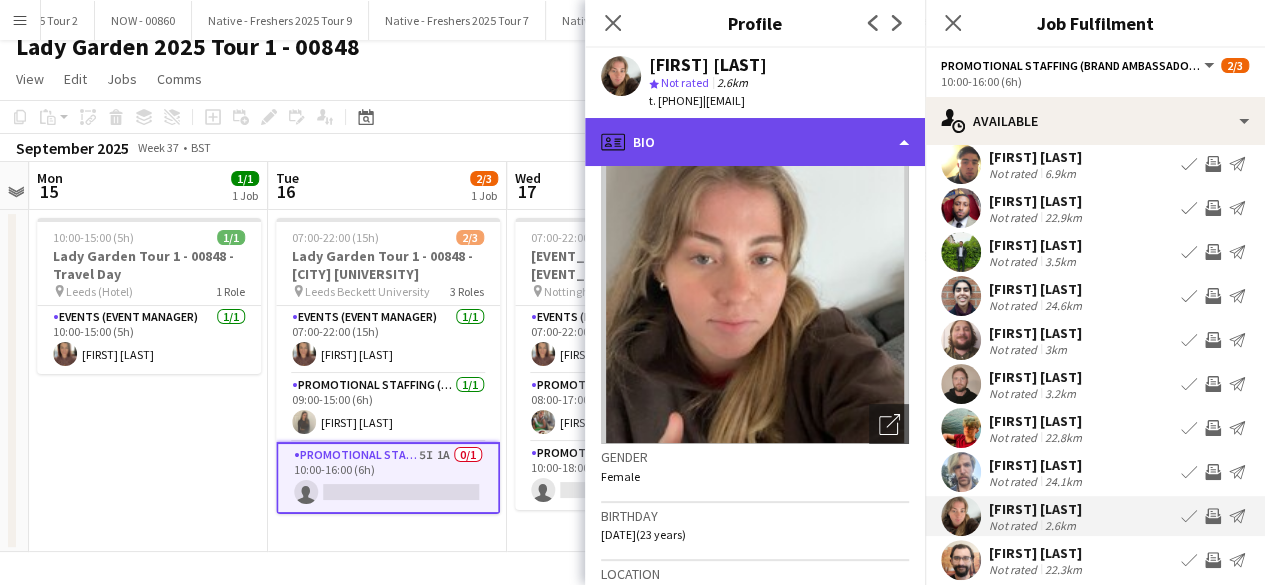 click on "profile
Bio" 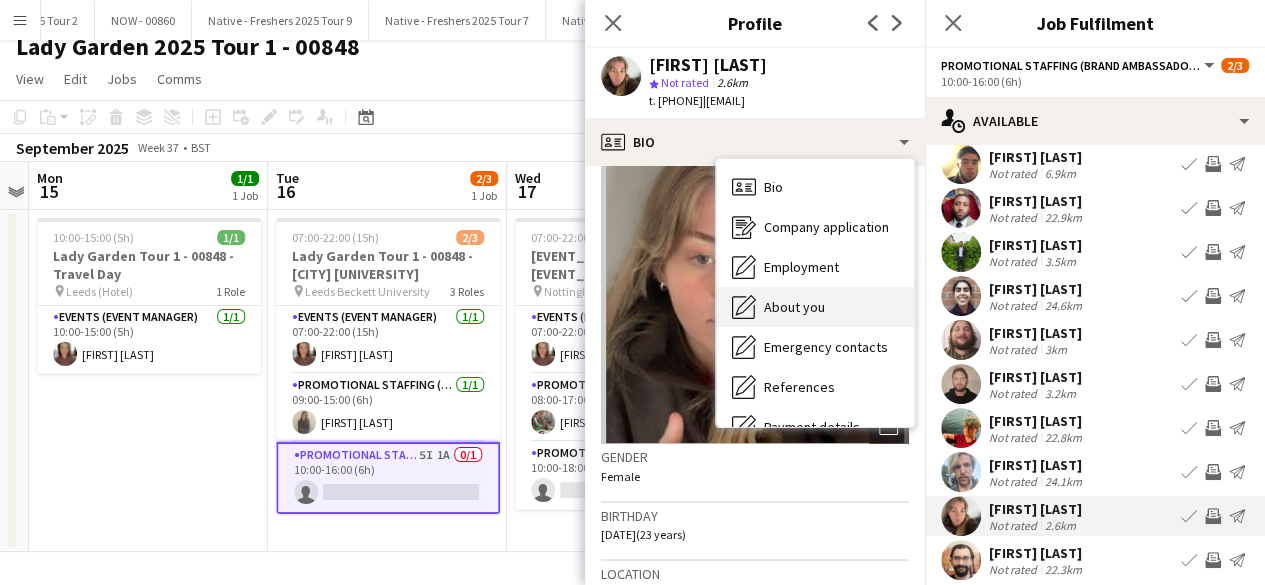 click on "About you" at bounding box center [794, 307] 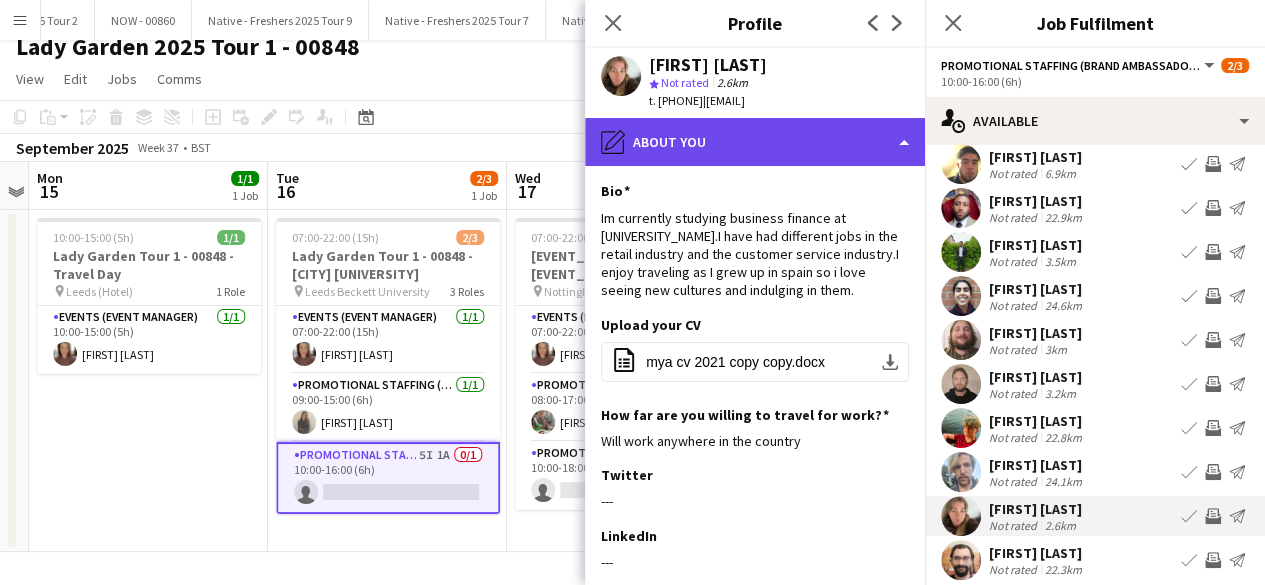 click on "pencil4
About you" 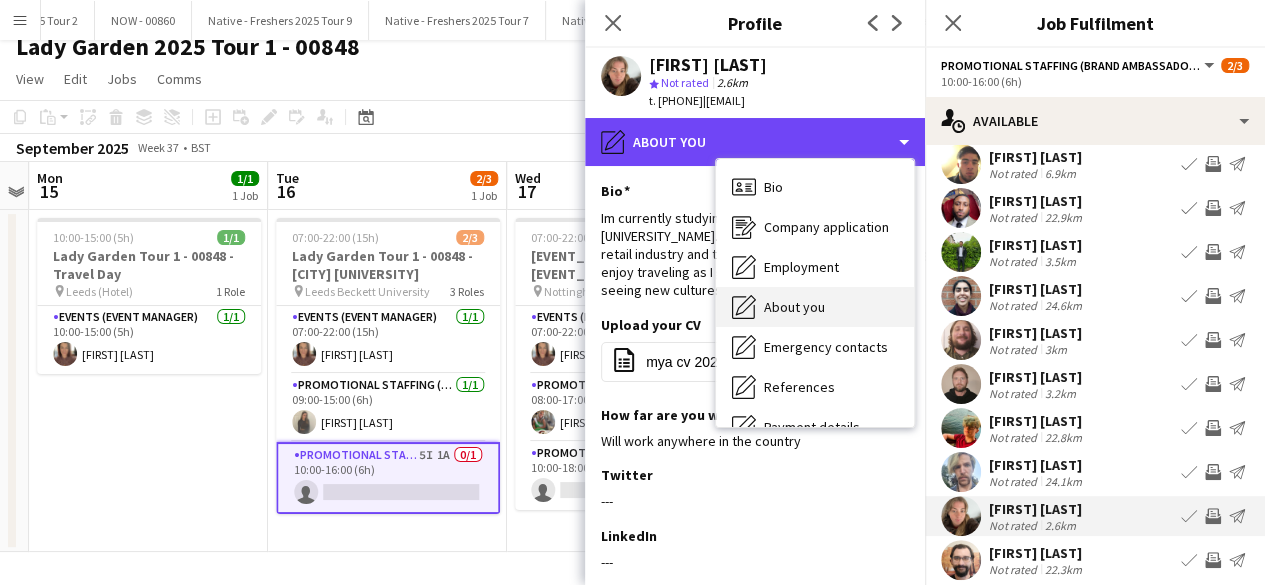 scroll, scrollTop: 188, scrollLeft: 0, axis: vertical 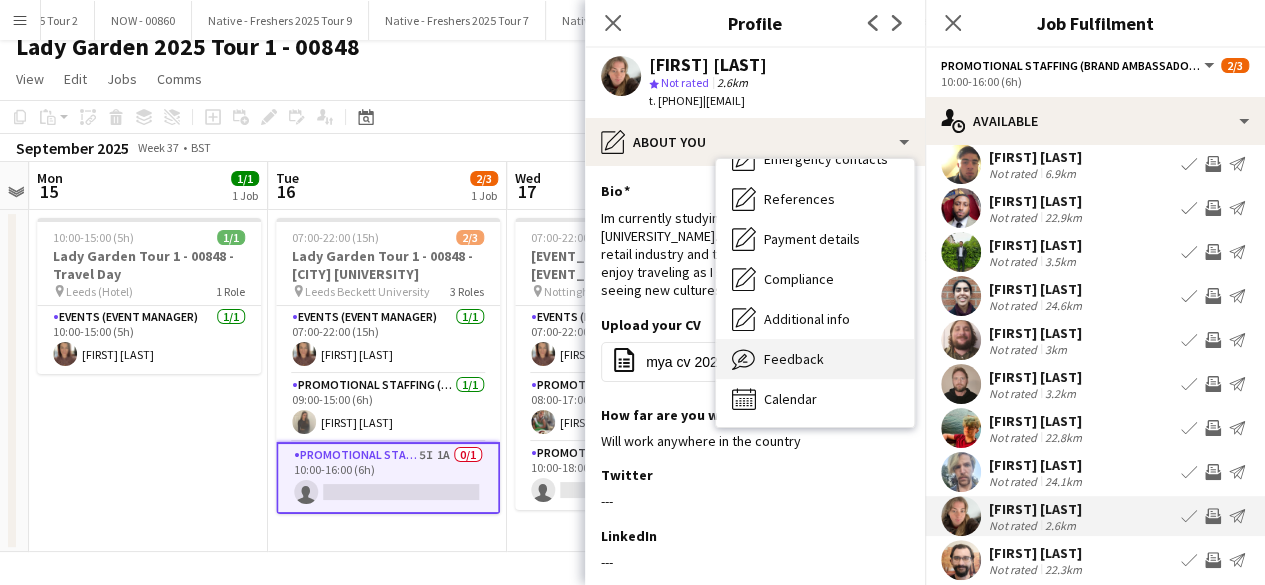 click on "Feedback" at bounding box center (794, 359) 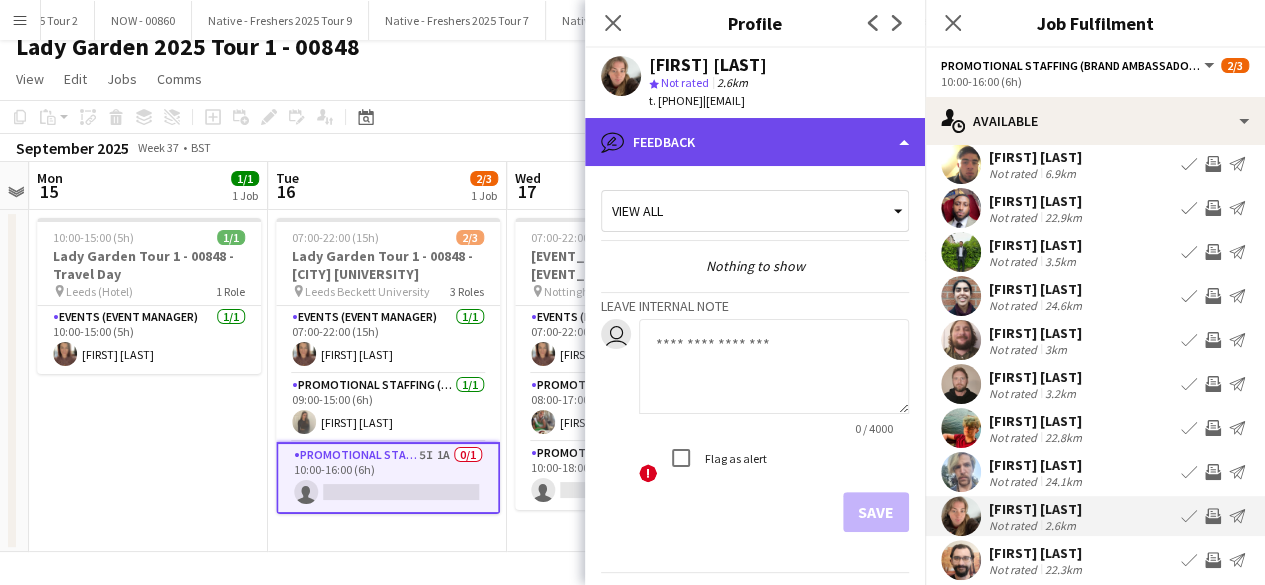 click on "bubble-pencil
Feedback" 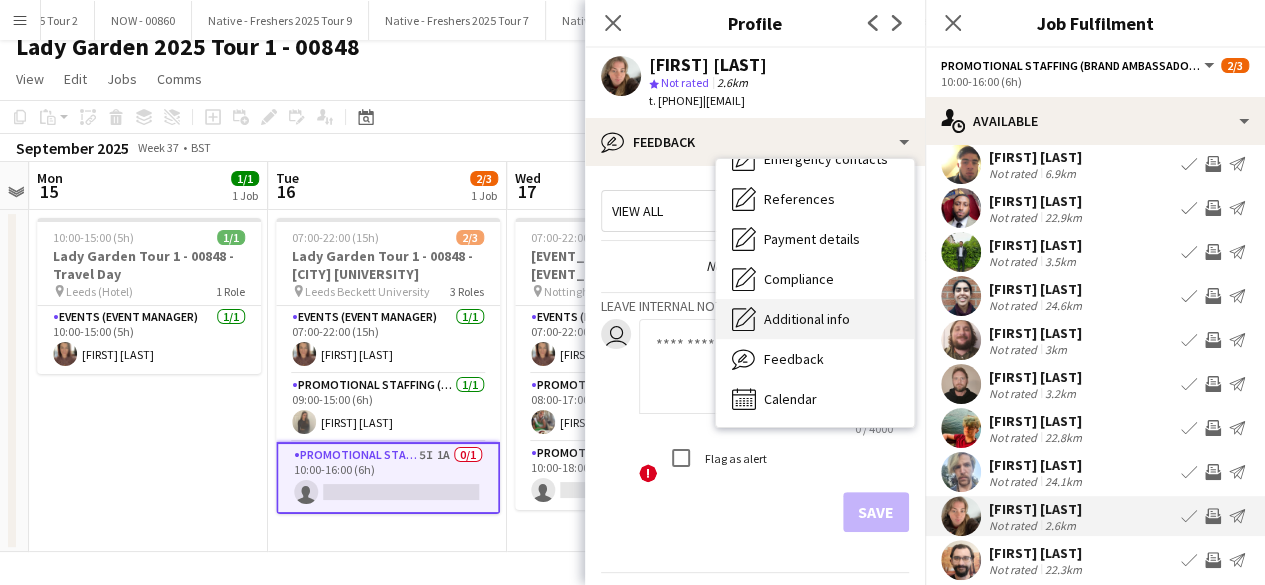 click on "Additional info
Additional info" at bounding box center (815, 319) 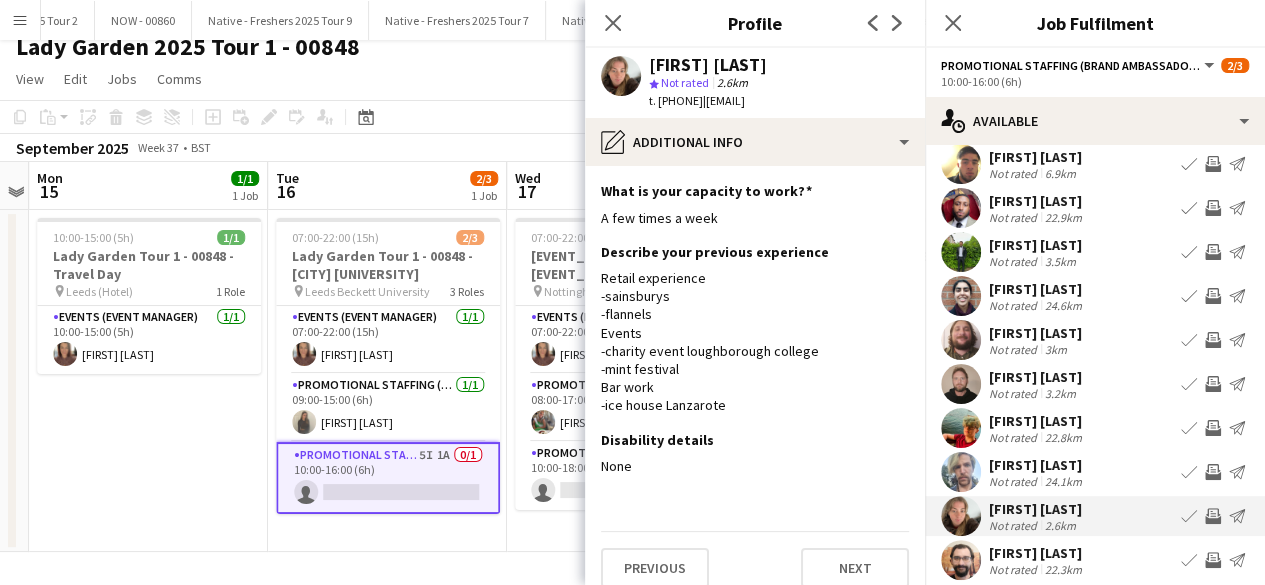 click at bounding box center (961, 296) 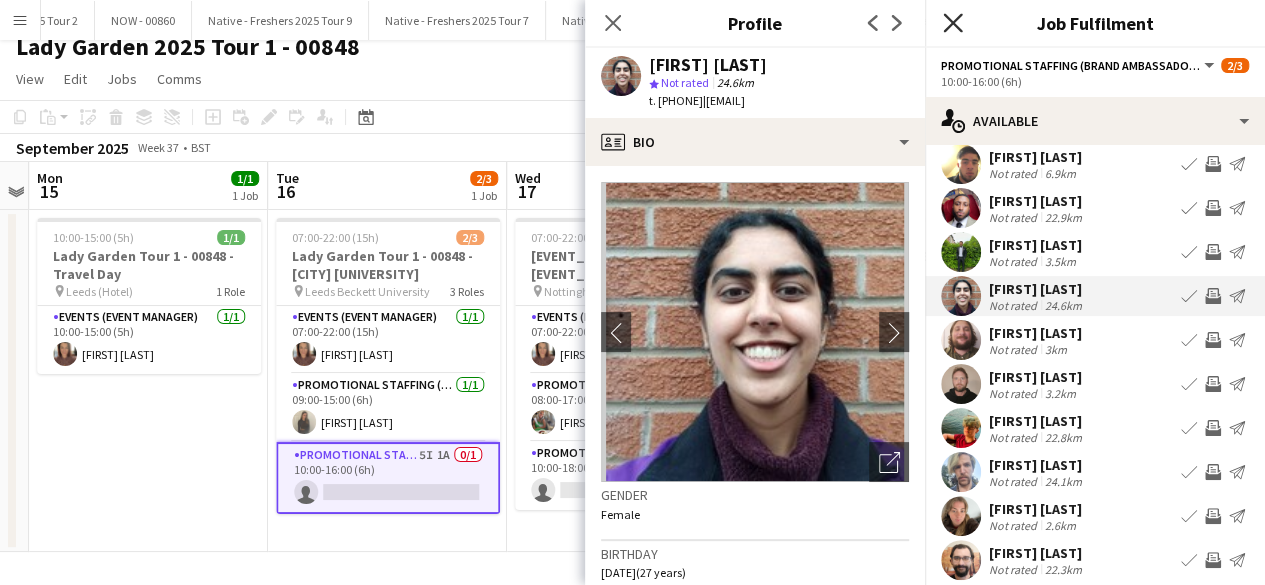 click 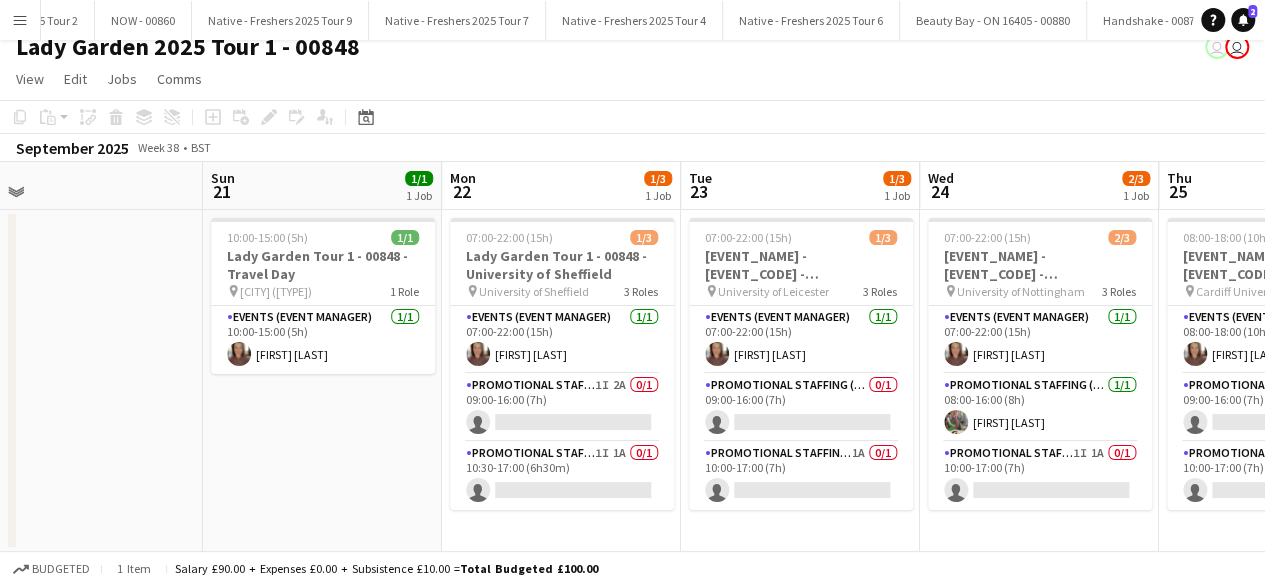 scroll, scrollTop: 0, scrollLeft: 514, axis: horizontal 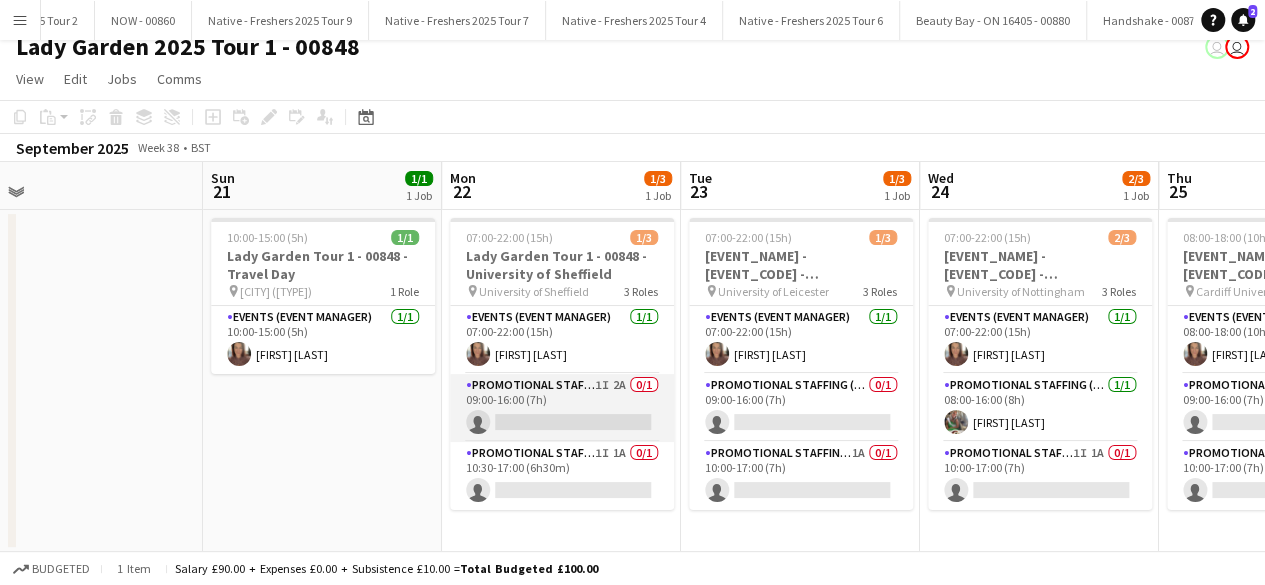 click on "Promotional Staffing (Brand Ambassadors)   1I   2A   0/1   09:00-16:00 (7h)
single-neutral-actions" at bounding box center (562, 408) 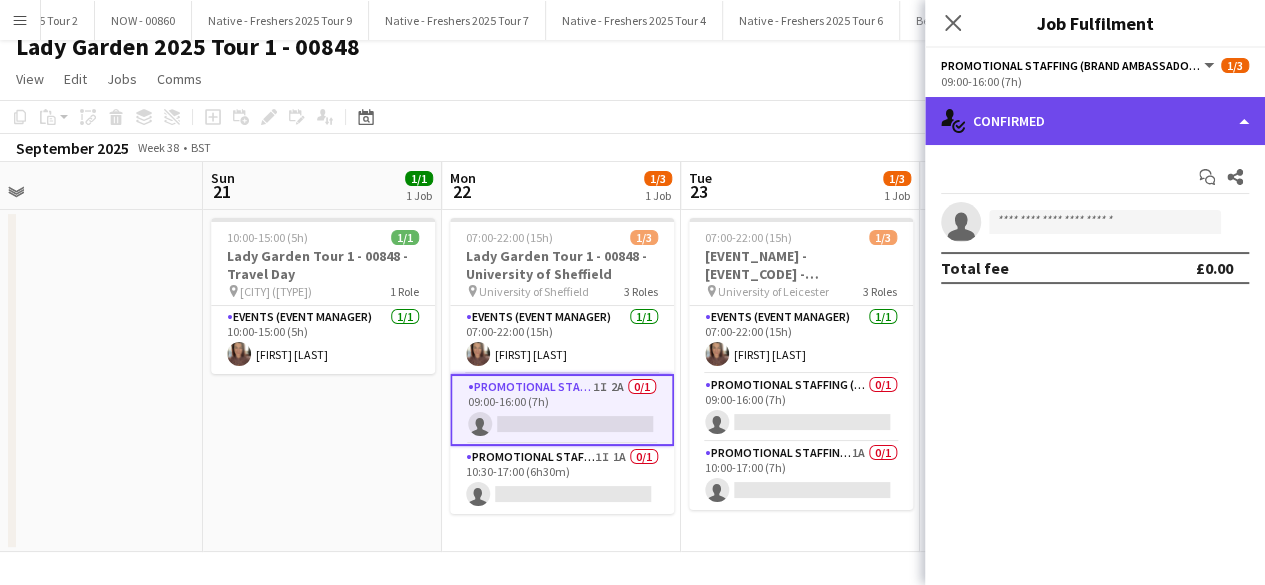 click on "single-neutral-actions-check-2
Confirmed" 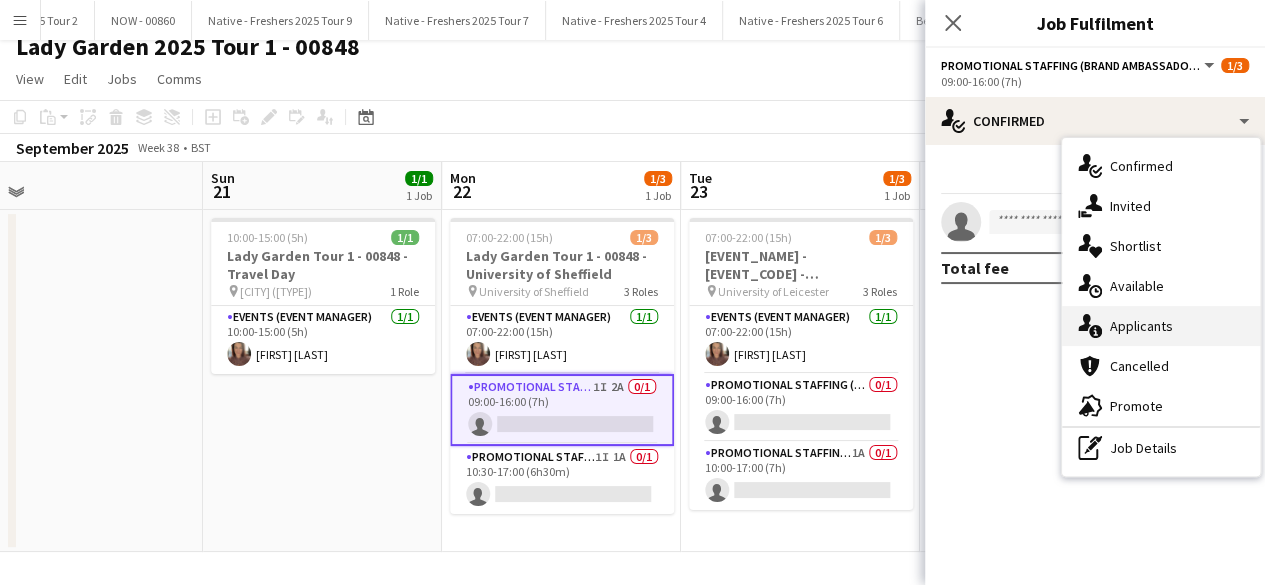 click on "single-neutral-actions-information
Applicants" at bounding box center [1161, 326] 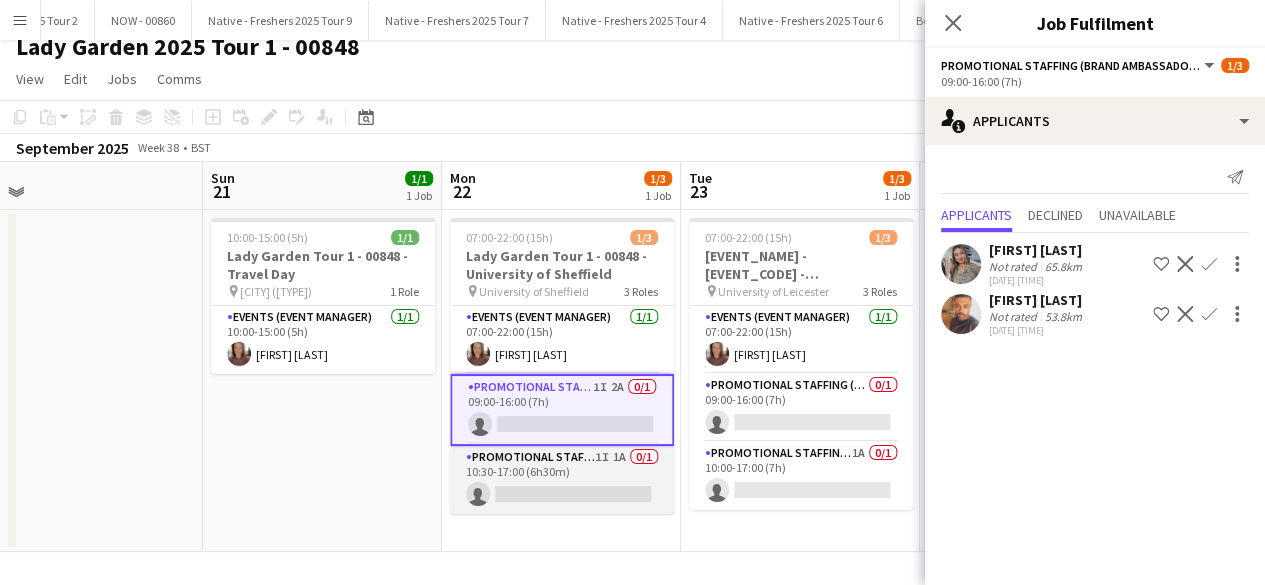 click on "Promotional Staffing (Brand Ambassadors)   1I   1A   0/1   10:30-17:00 (6h30m)
single-neutral-actions" at bounding box center [562, 480] 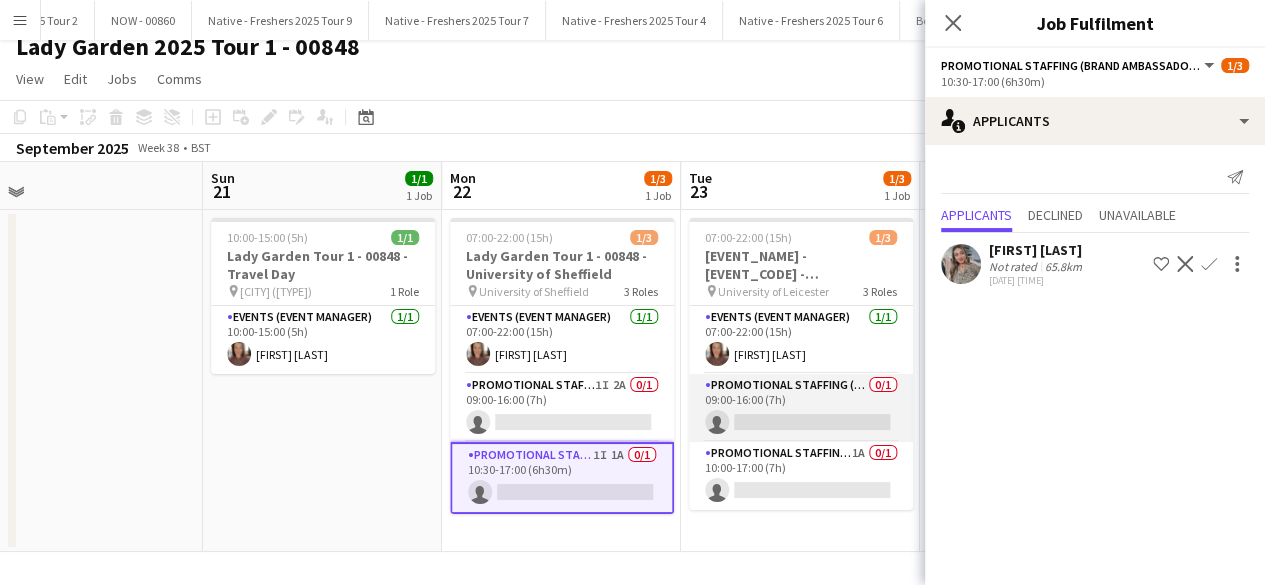 click on "Promotional Staffing (Brand Ambassadors)   0/1   09:00-16:00 (7h)
single-neutral-actions" at bounding box center [801, 408] 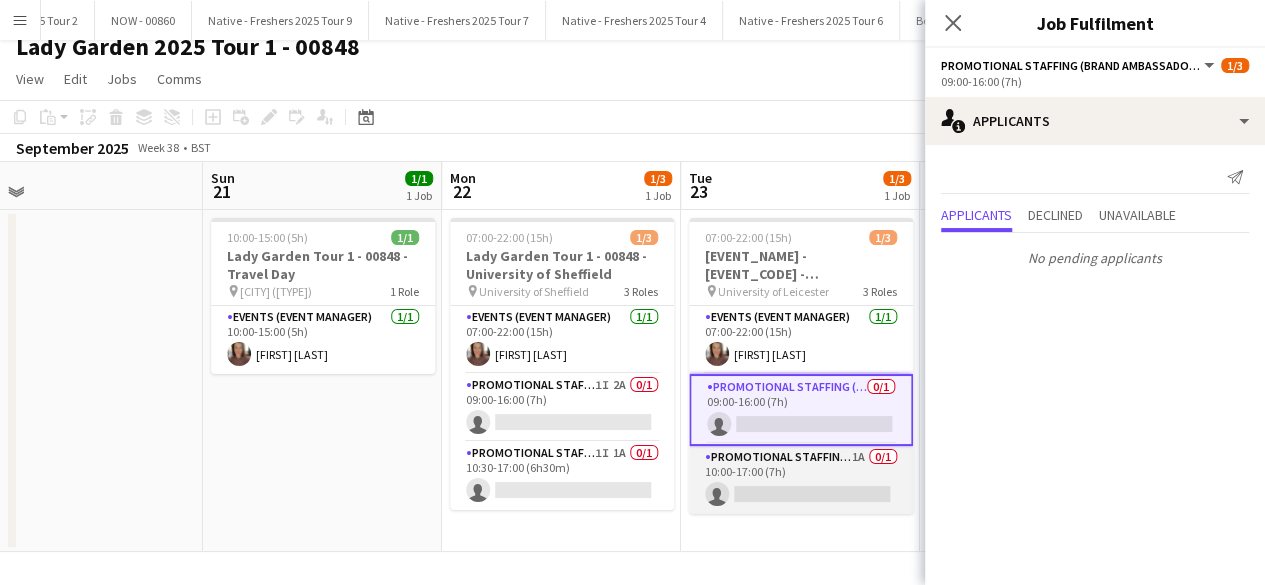 click on "Promotional Staffing (Brand Ambassadors)   1A   0/1   10:00-17:00 (7h)
single-neutral-actions" at bounding box center (801, 480) 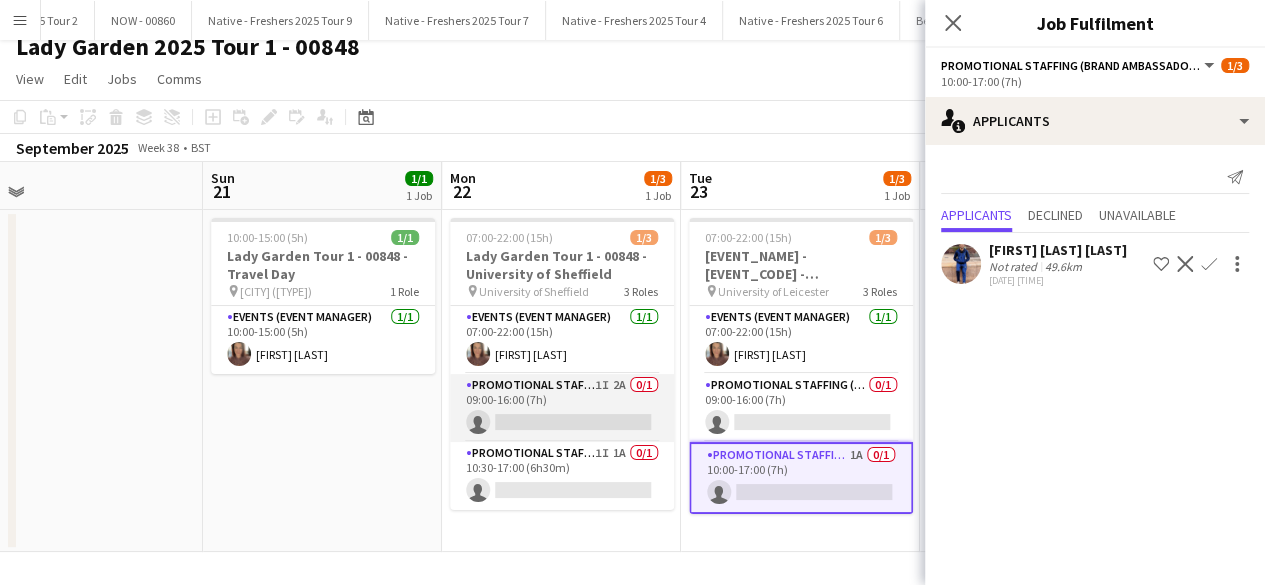 click on "Promotional Staffing (Brand Ambassadors)   1I   2A   0/1   09:00-16:00 (7h)
single-neutral-actions" at bounding box center [562, 408] 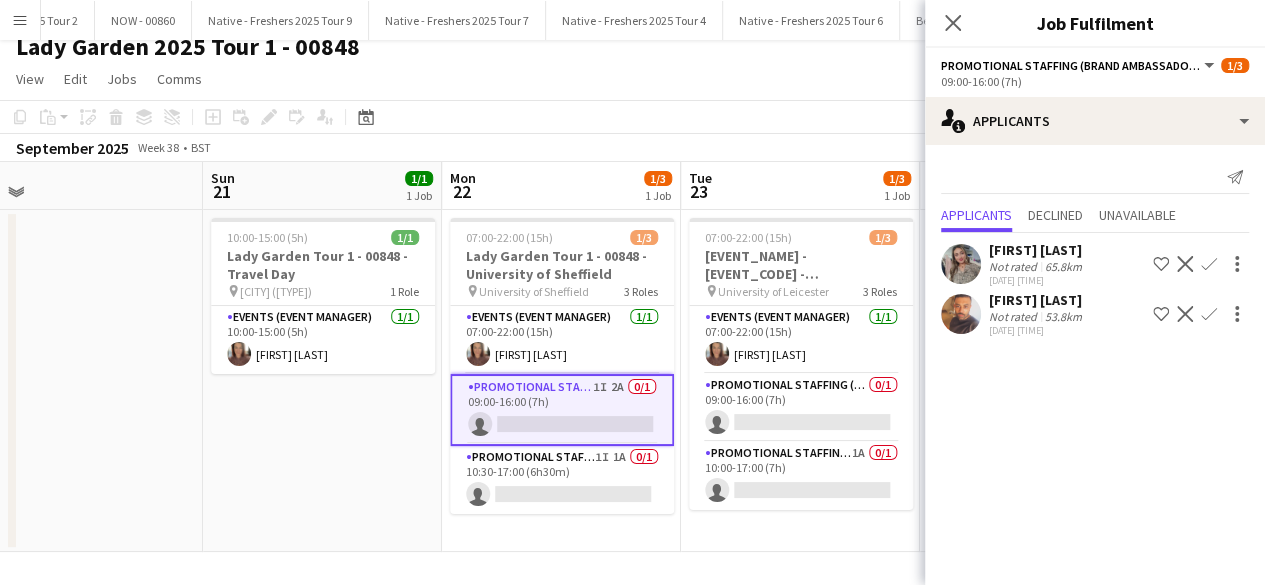 click at bounding box center (961, 314) 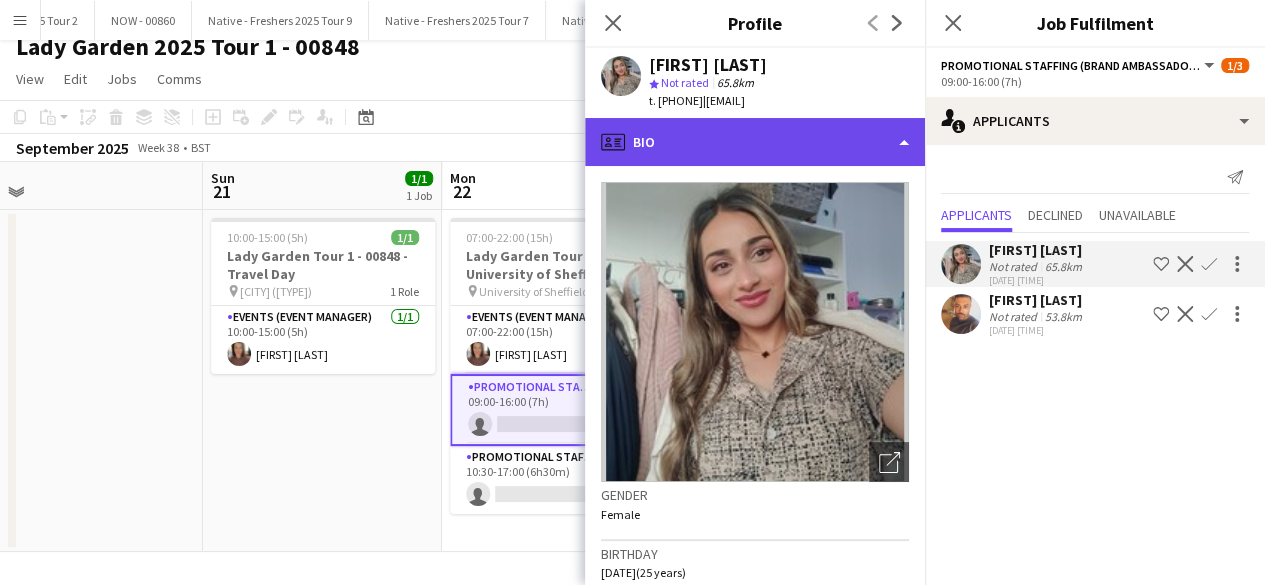 click on "profile
Bio" 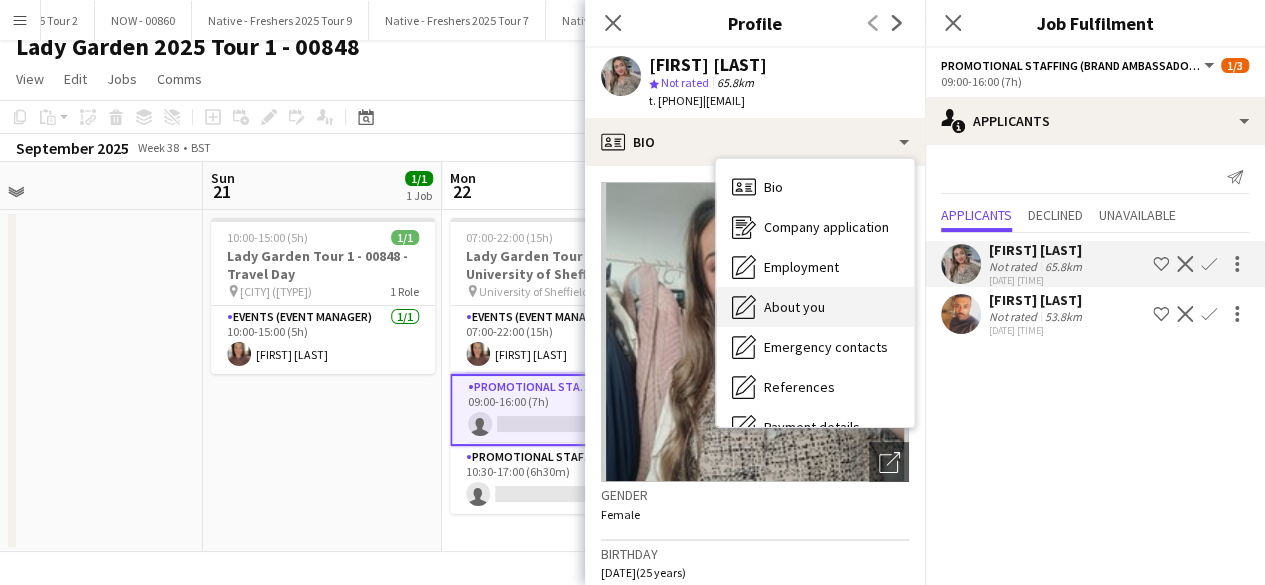 click on "About you
About you" at bounding box center (815, 307) 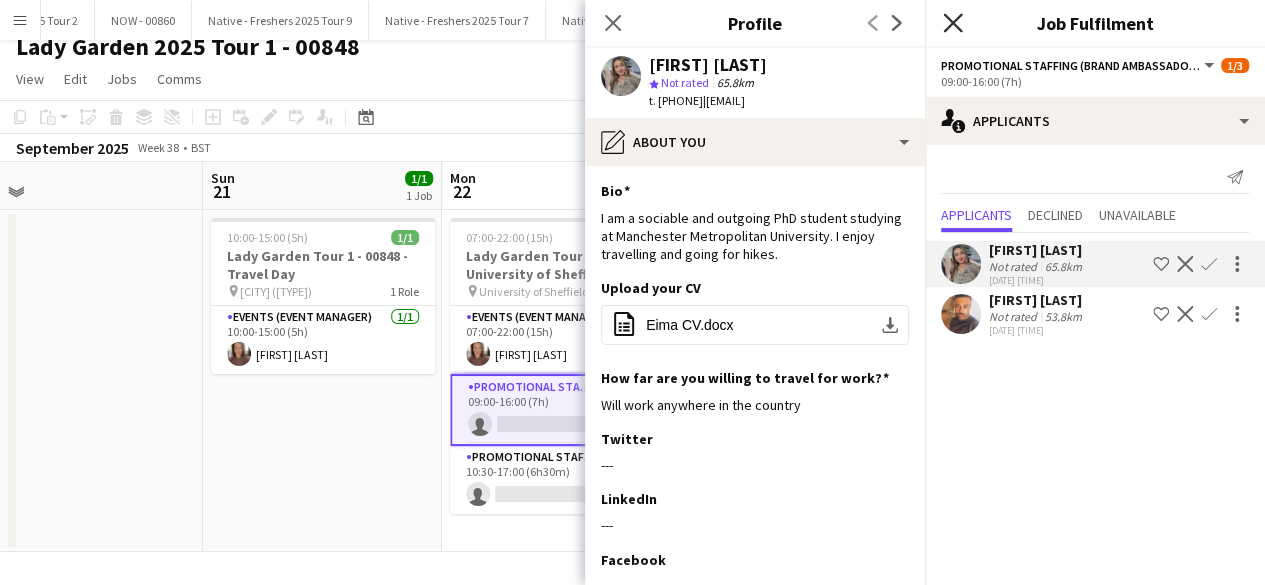 click on "Close pop-in" 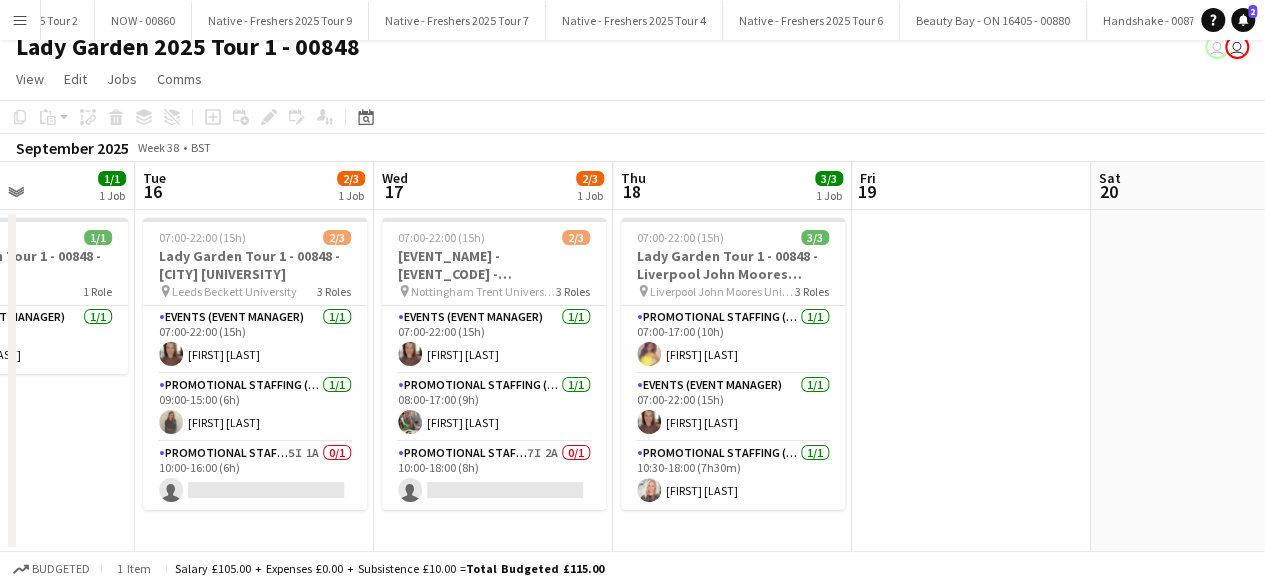 scroll, scrollTop: 0, scrollLeft: 510, axis: horizontal 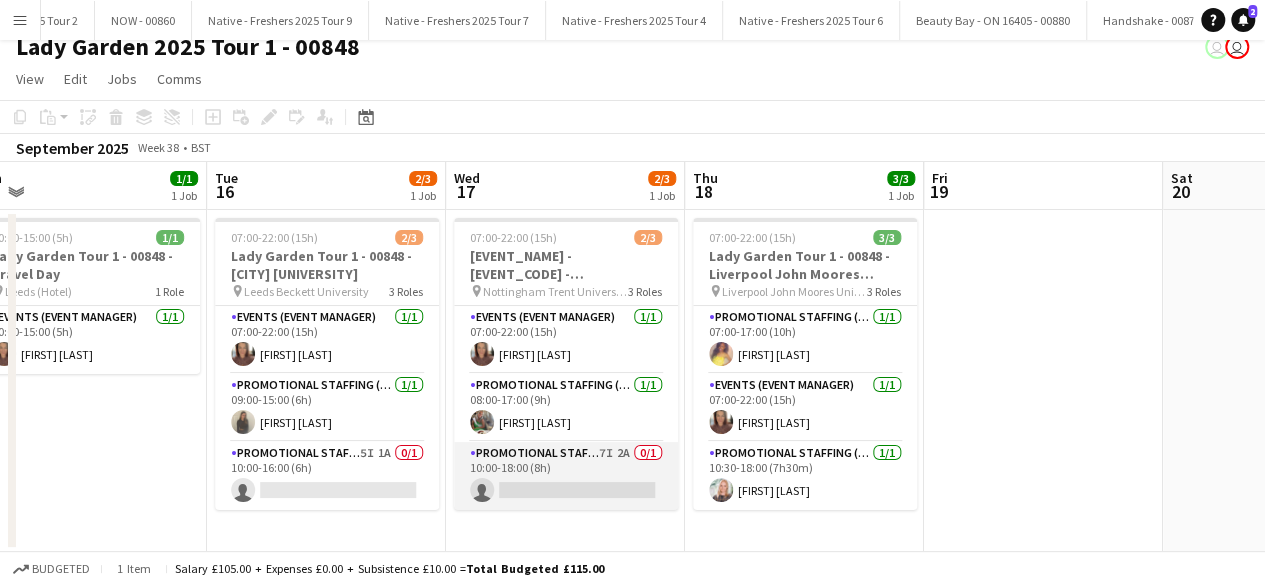 click on "Promotional Staffing (Brand Ambassadors)   7I   2A   0/1   10:00-18:00 (8h)
single-neutral-actions" at bounding box center [566, 476] 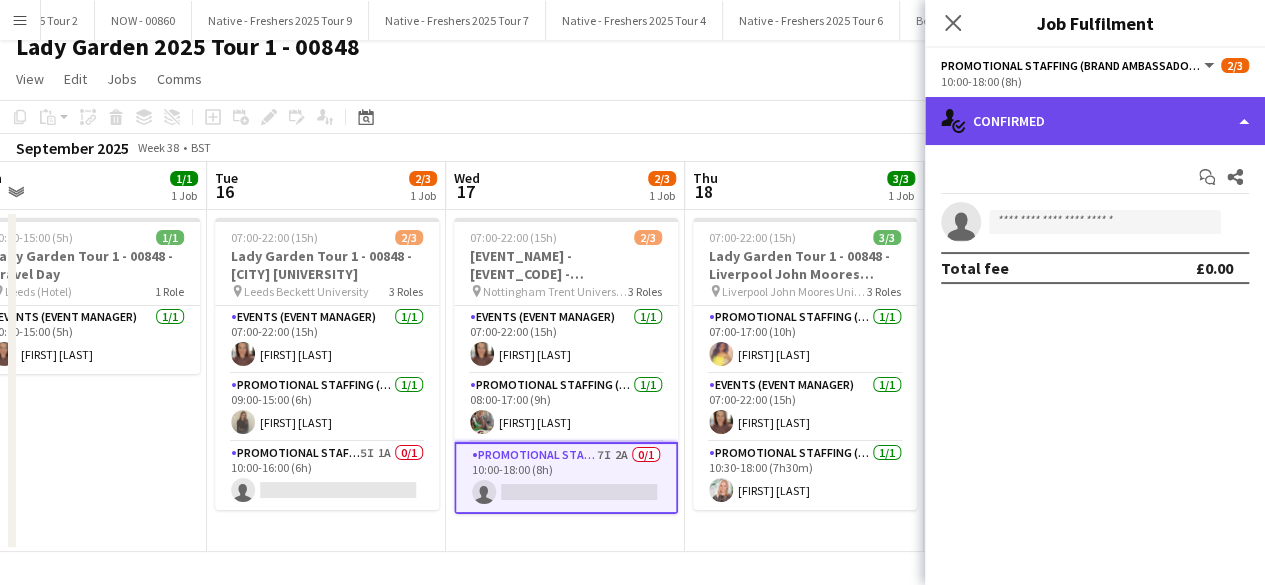 click on "single-neutral-actions-check-2
Confirmed" 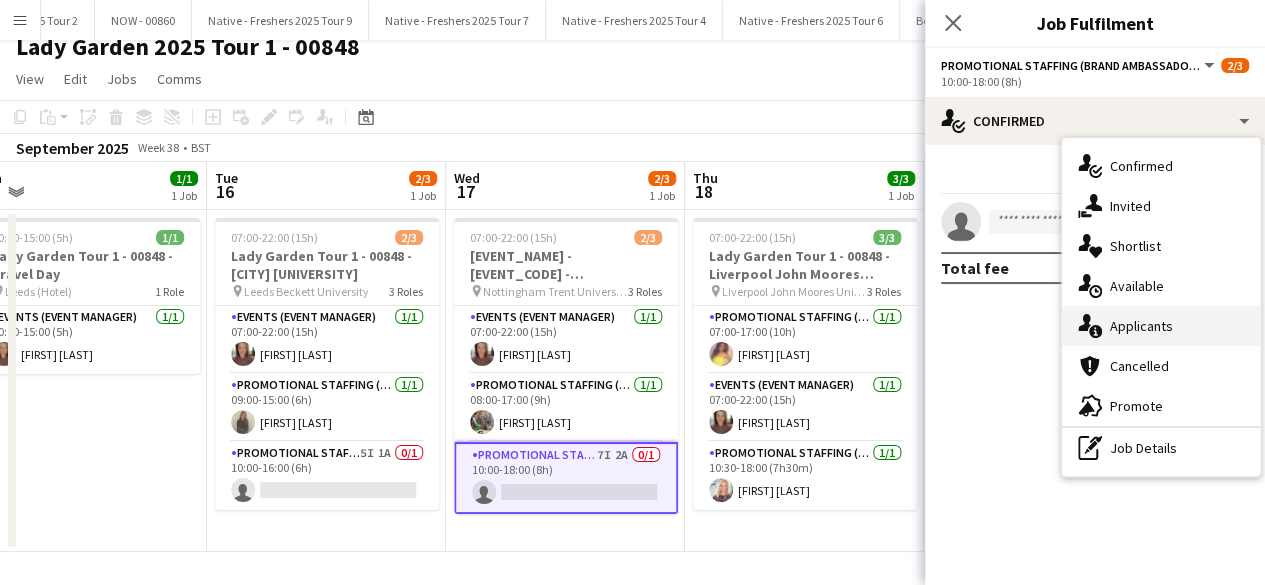 click on "single-neutral-actions-information
Applicants" at bounding box center (1161, 326) 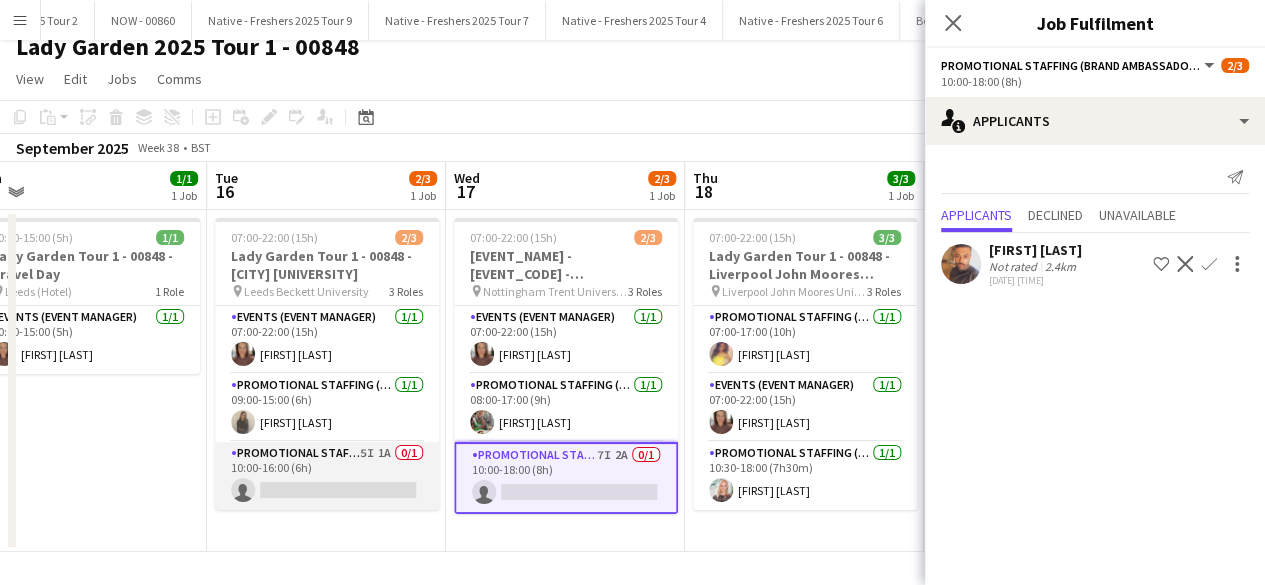 click on "Promotional Staffing (Brand Ambassadors)   5I   1A   0/1   10:00-16:00 (6h)
single-neutral-actions" at bounding box center [327, 476] 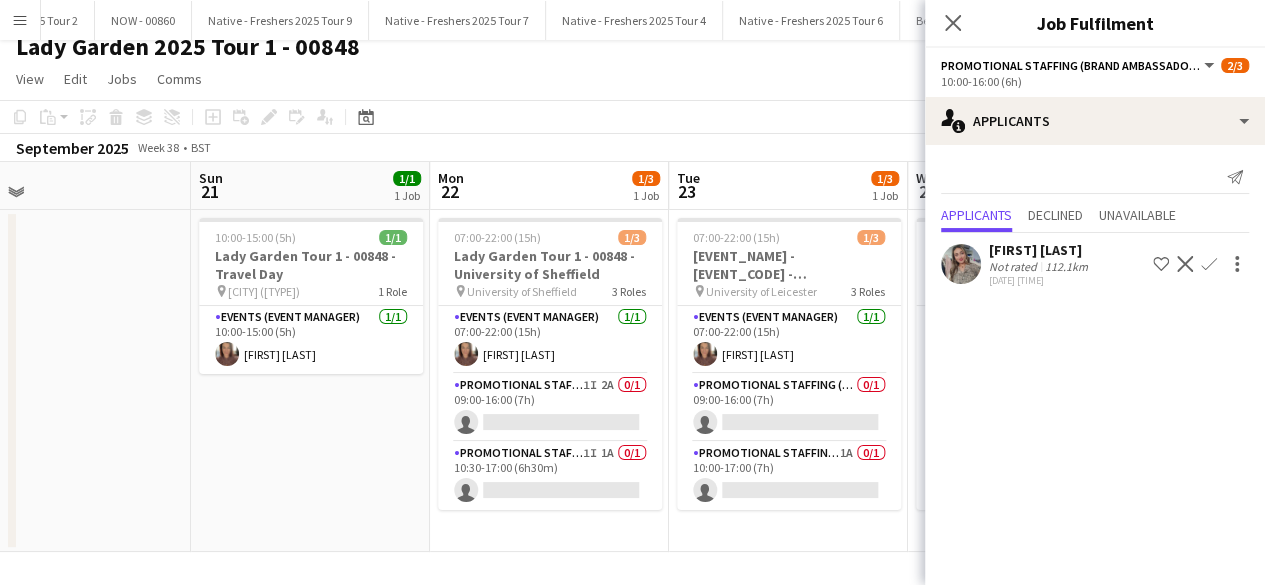 scroll, scrollTop: 0, scrollLeft: 586, axis: horizontal 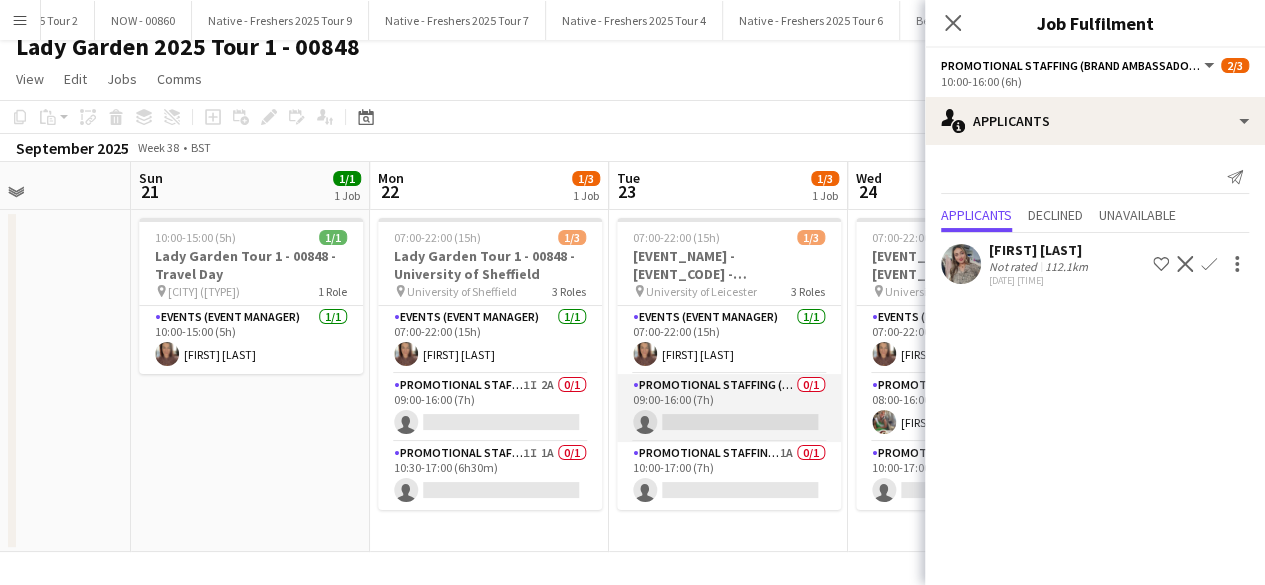 click on "Promotional Staffing (Brand Ambassadors)   0/1   09:00-16:00 (7h)
single-neutral-actions" at bounding box center (729, 408) 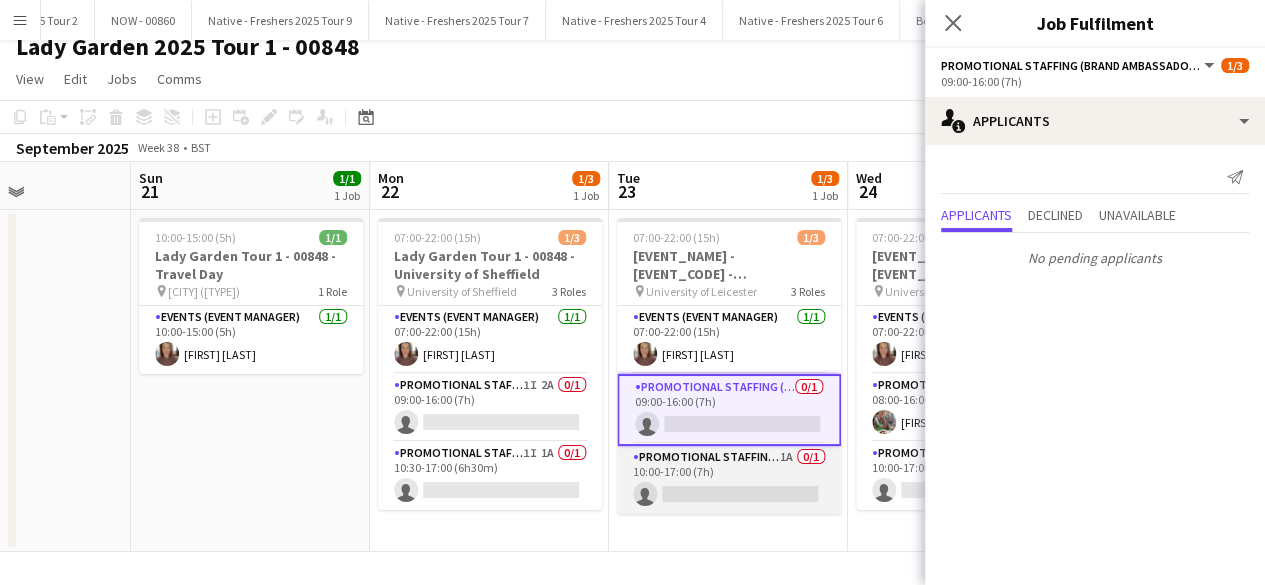 click on "Promotional Staffing (Brand Ambassadors)   1A   0/1   10:00-17:00 (7h)
single-neutral-actions" at bounding box center [729, 480] 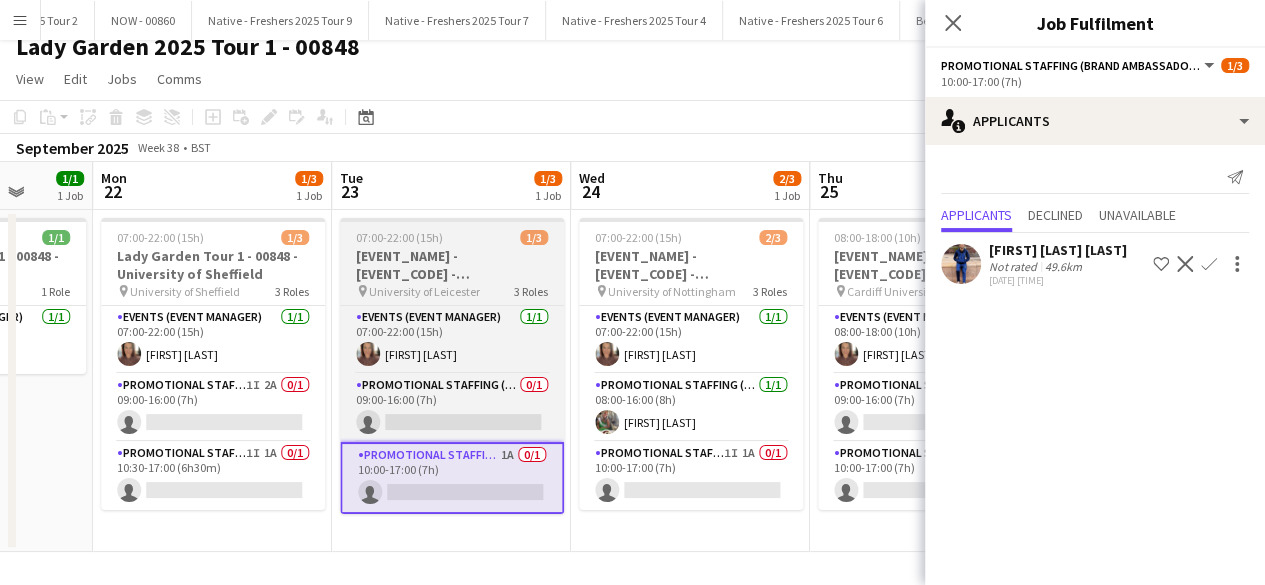 scroll, scrollTop: 0, scrollLeft: 864, axis: horizontal 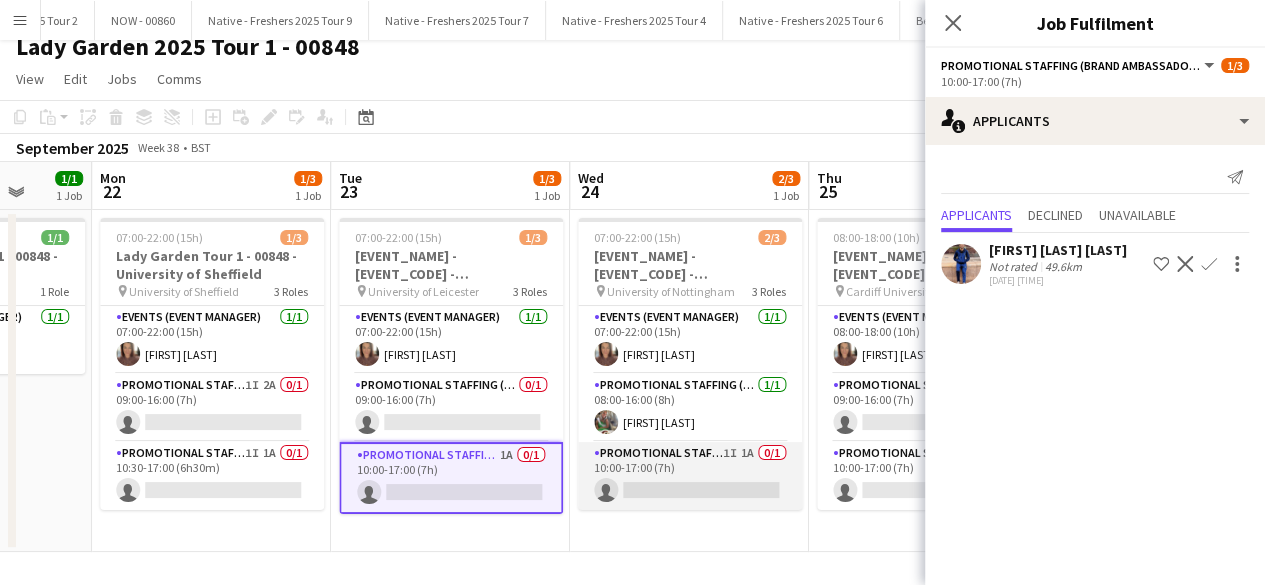 click on "Promotional Staffing (Brand Ambassadors)   1I   1A   0/1   10:00-17:00 (7h)
single-neutral-actions" at bounding box center [690, 476] 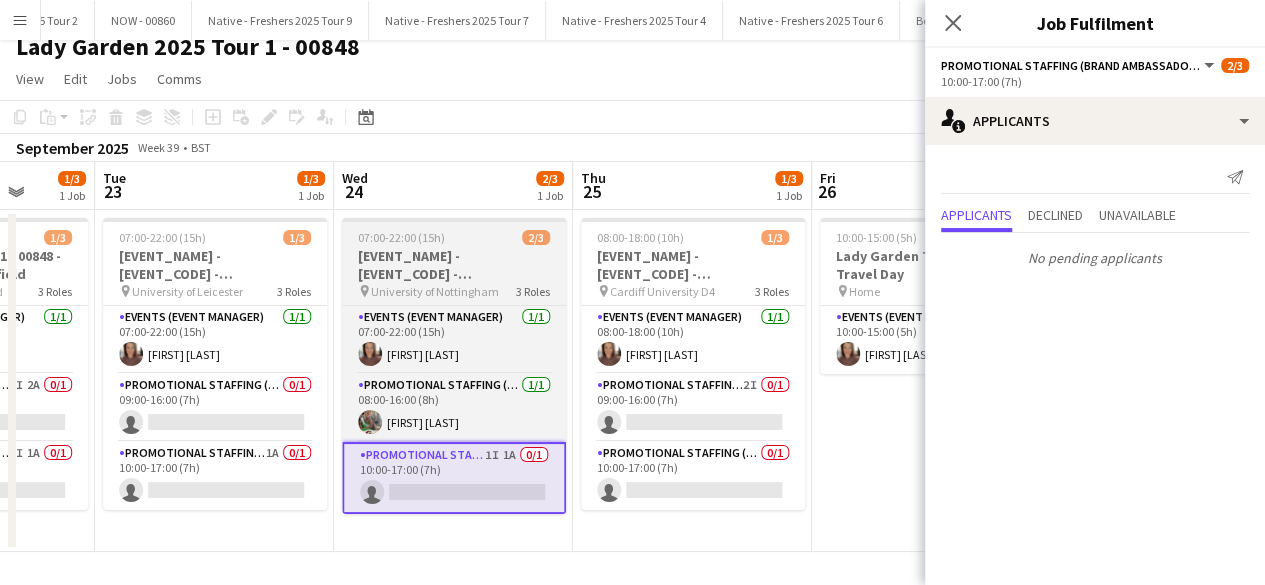 scroll, scrollTop: 0, scrollLeft: 626, axis: horizontal 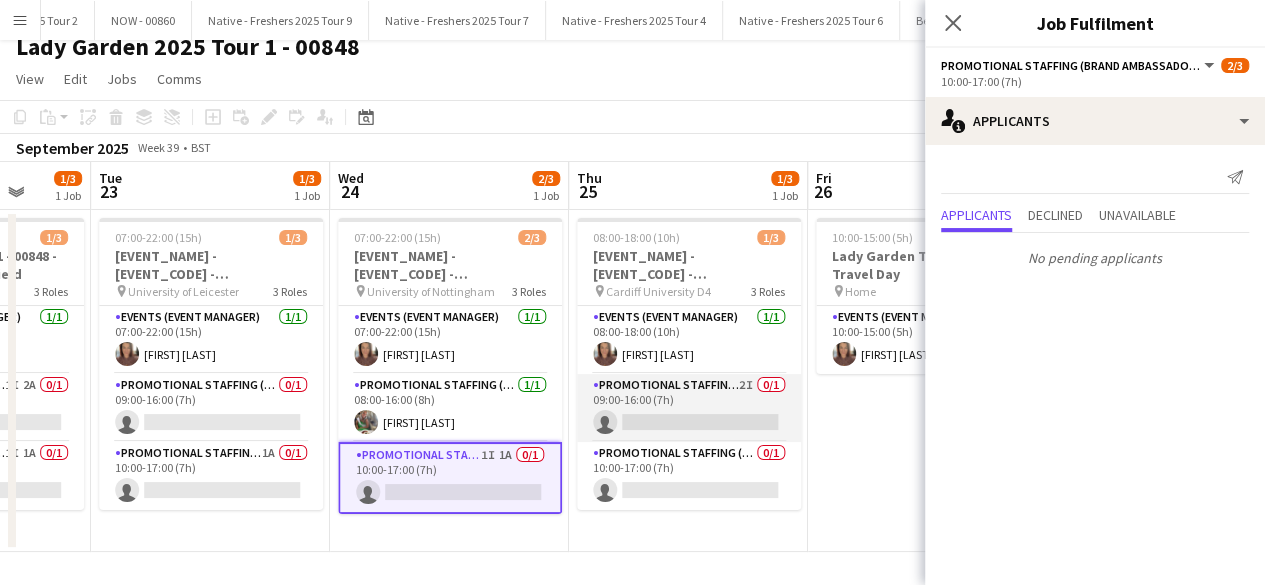 click on "Promotional Staffing (Brand Ambassadors)   2I   0/1   09:00-16:00 (7h)
single-neutral-actions" at bounding box center [689, 408] 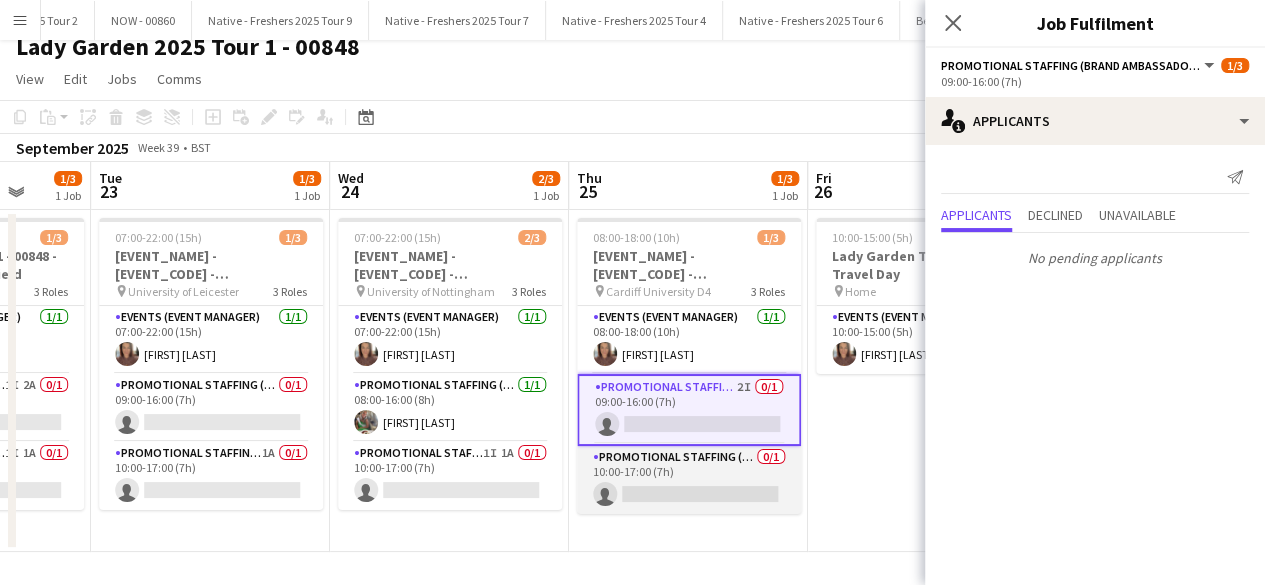 click on "Promotional Staffing (Brand Ambassadors)   0/1   10:00-17:00 (7h)
single-neutral-actions" at bounding box center (689, 480) 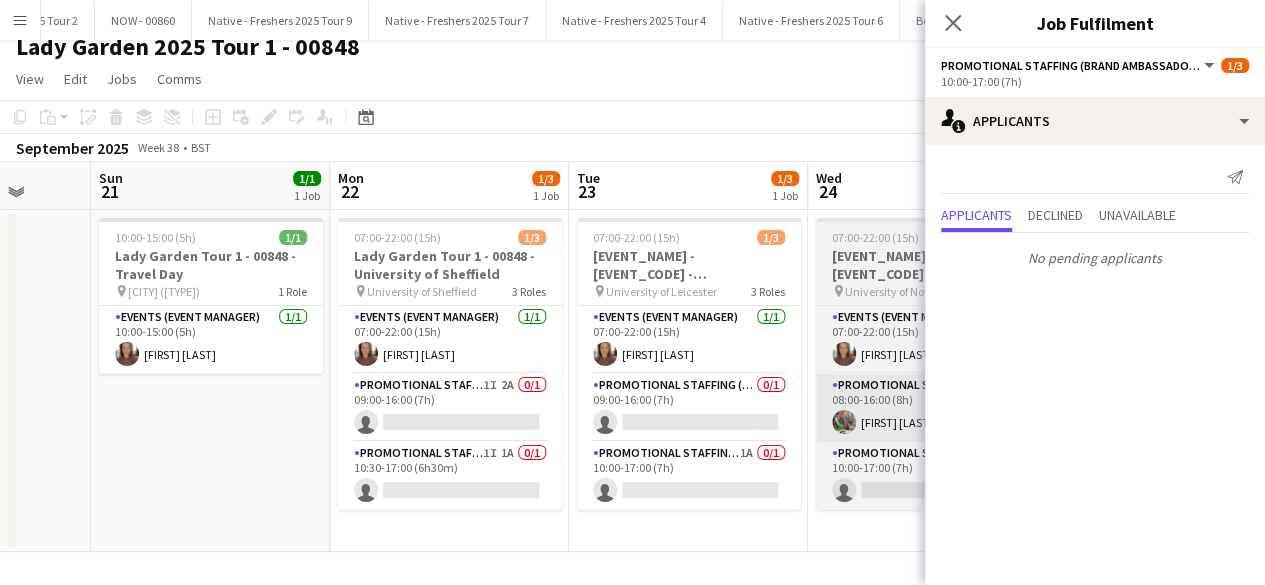 scroll, scrollTop: 0, scrollLeft: 635, axis: horizontal 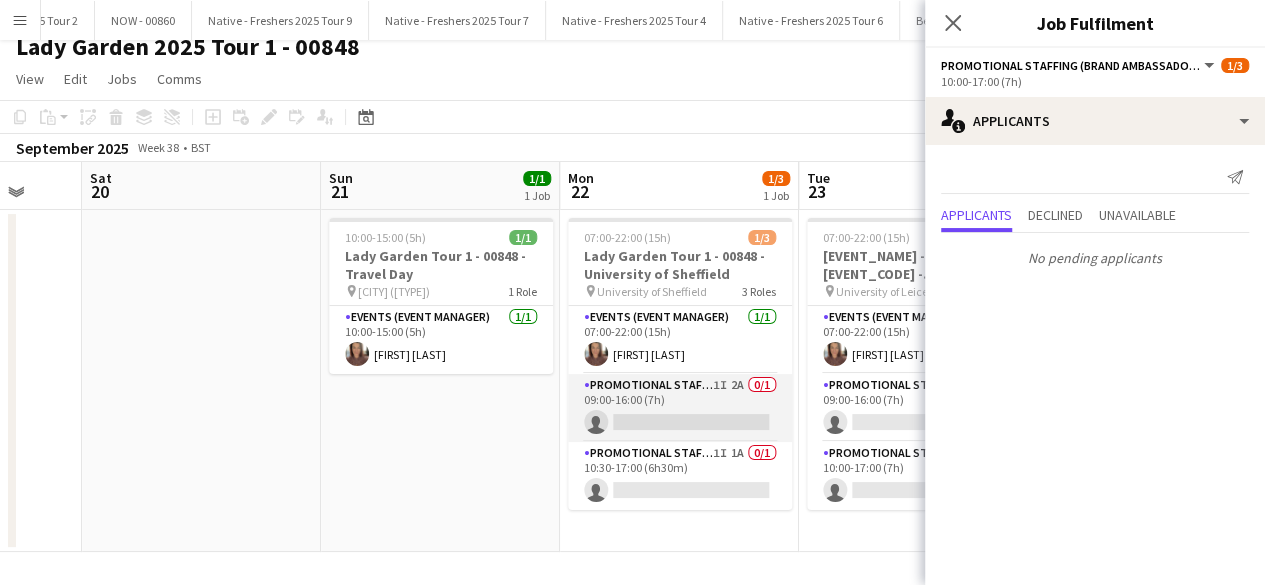 click on "Promotional Staffing (Brand Ambassadors)   1I   2A   0/1   09:00-16:00 (7h)
single-neutral-actions" at bounding box center (680, 408) 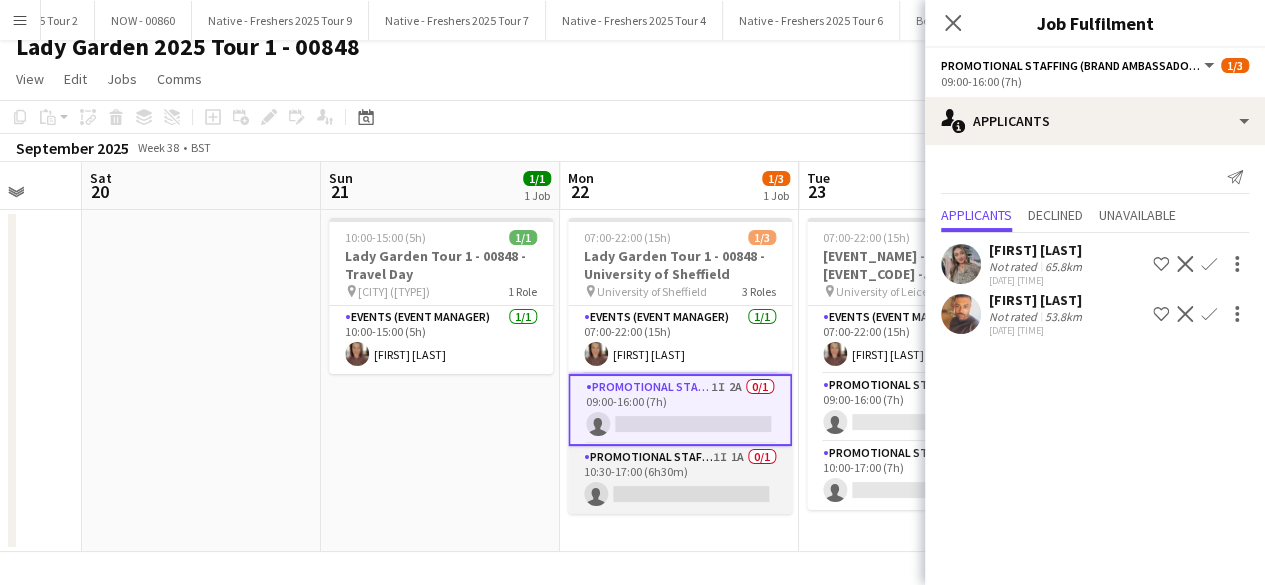 click on "Promotional Staffing (Brand Ambassadors)   1I   1A   0/1   10:30-17:00 (6h30m)
single-neutral-actions" at bounding box center (680, 480) 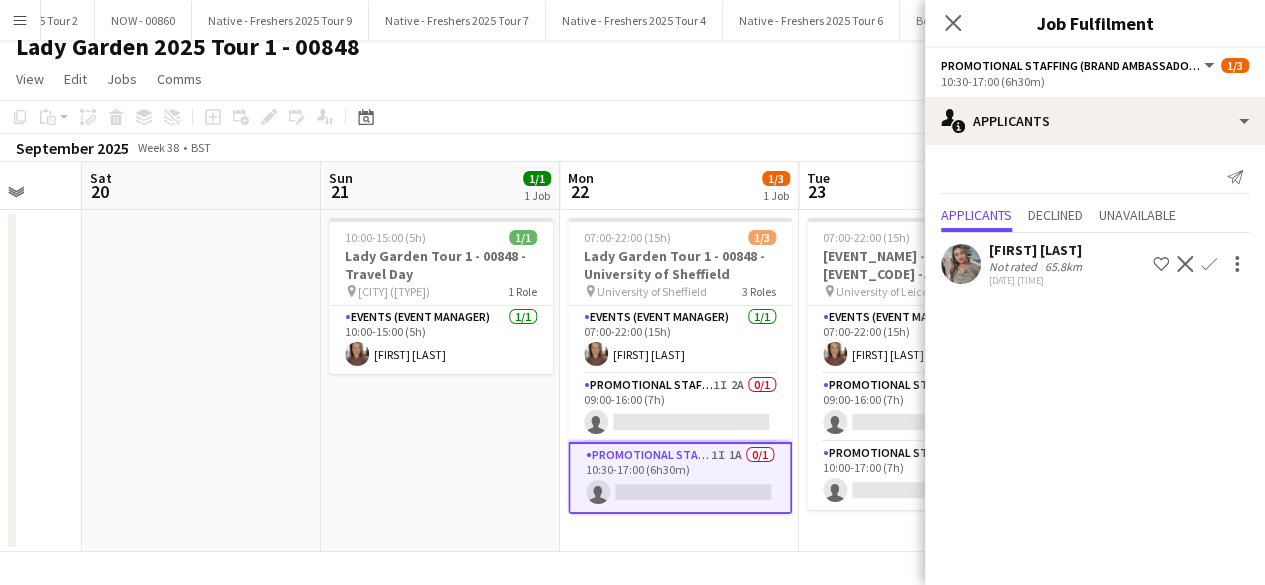 click on "Confirm" 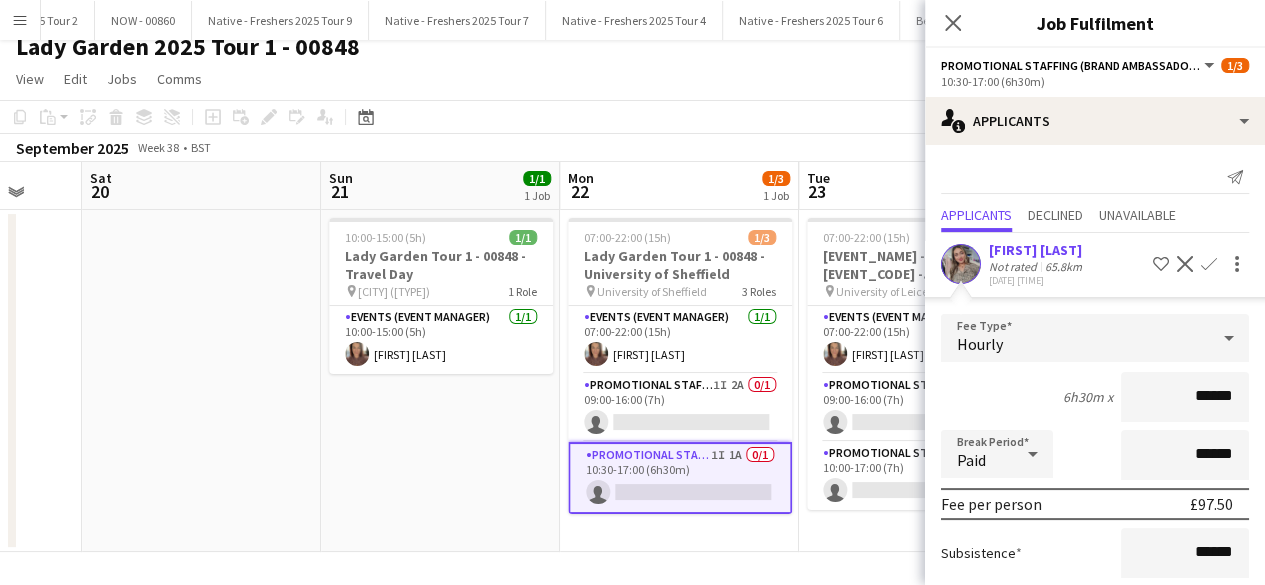 scroll, scrollTop: 174, scrollLeft: 0, axis: vertical 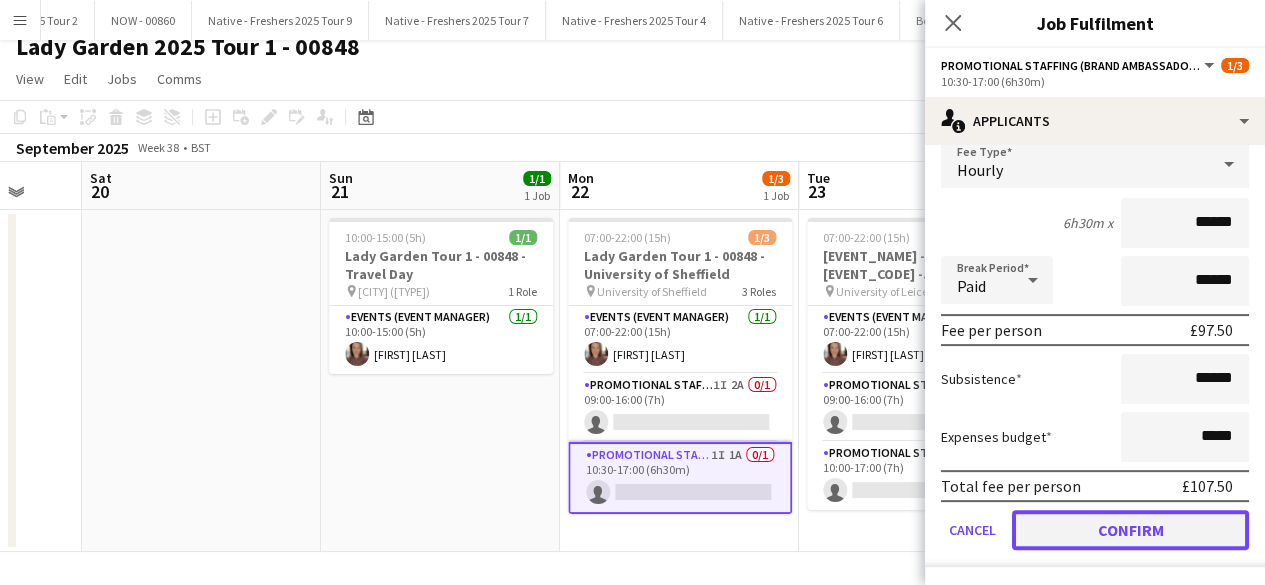 click on "Confirm" 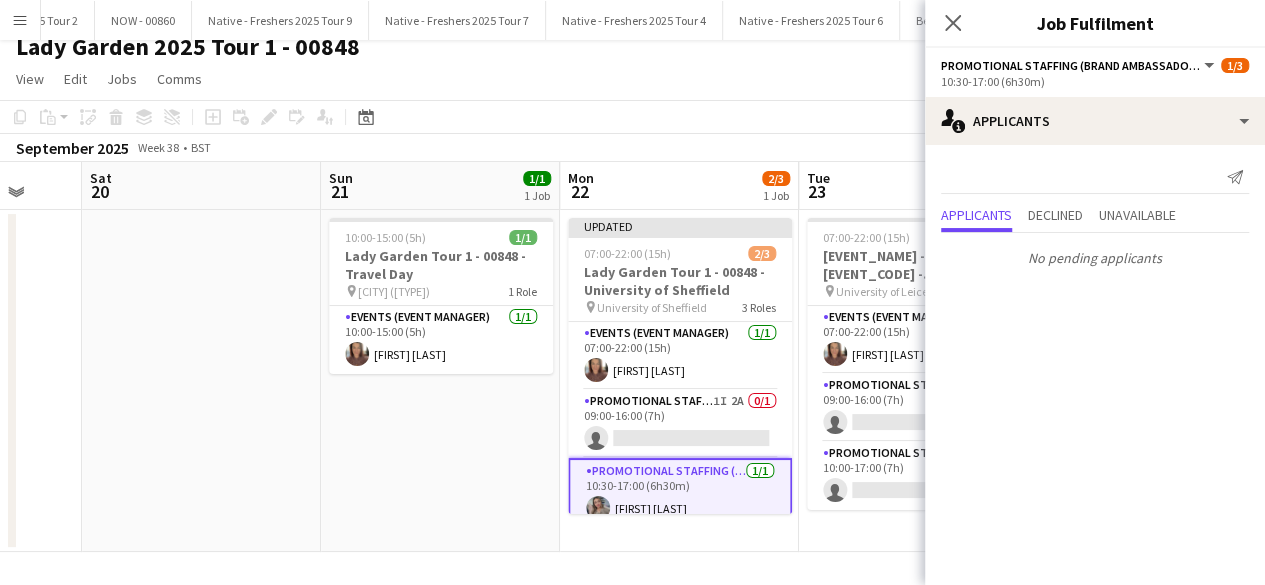 scroll, scrollTop: 0, scrollLeft: 0, axis: both 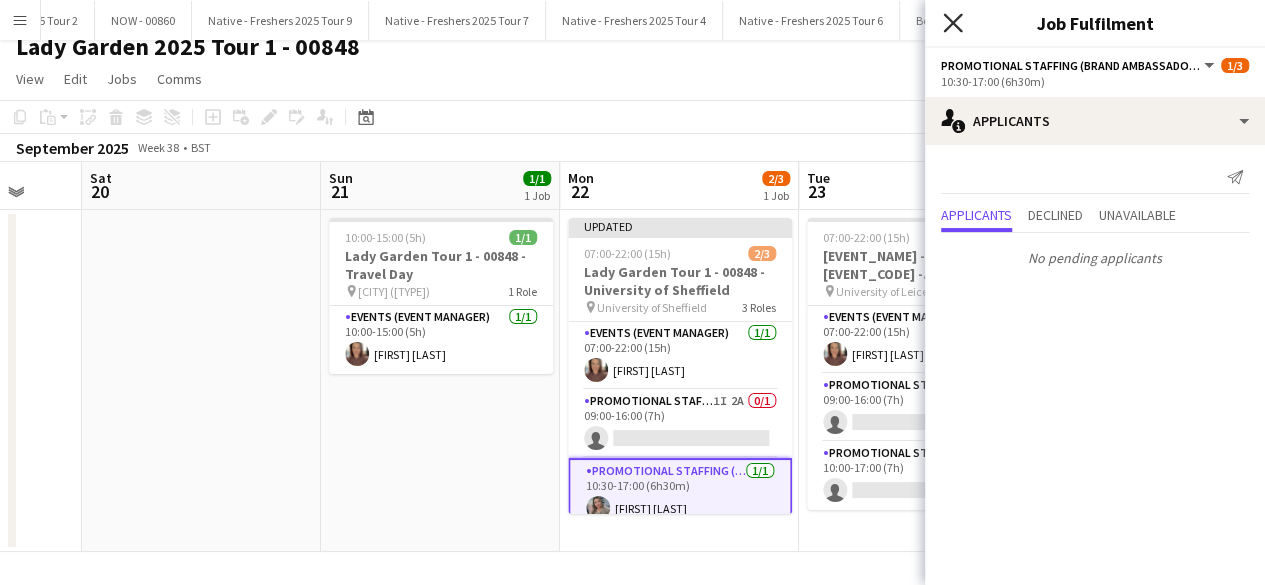 click on "Close pop-in" 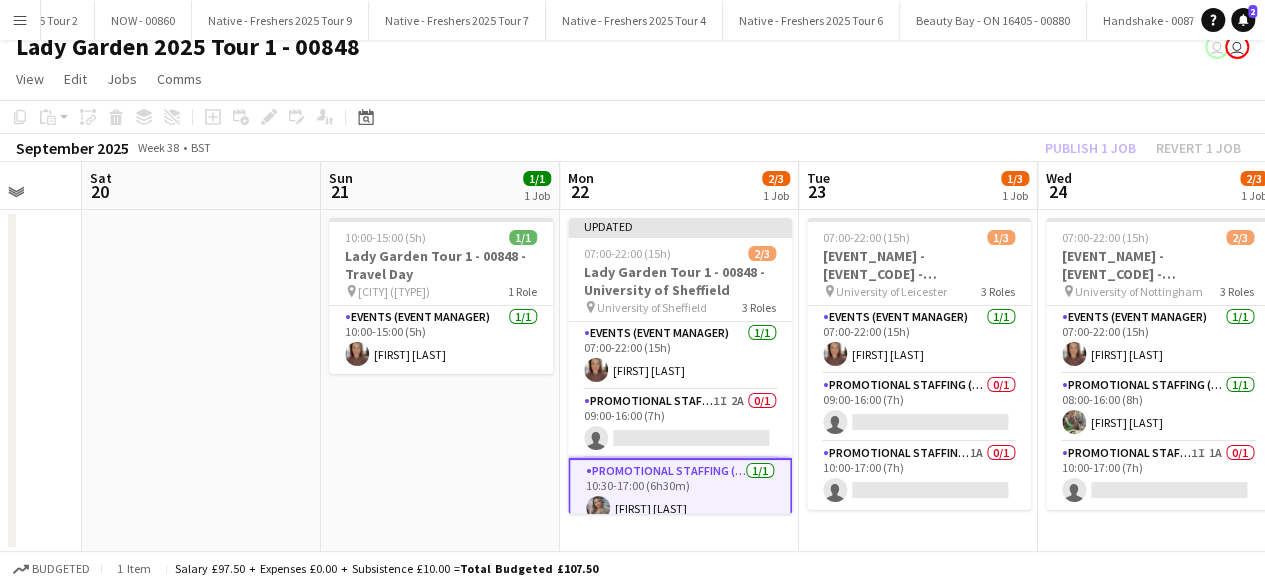 click on "10:00-15:00 (5h)    1/1   Lady Garden Tour 1 - 00848 - Travel Day
pin
Sheffield (Hotel)   1 Role   Events (Event Manager)   1/1   10:00-15:00 (5h)
Suzanne Mountford" at bounding box center [440, 381] 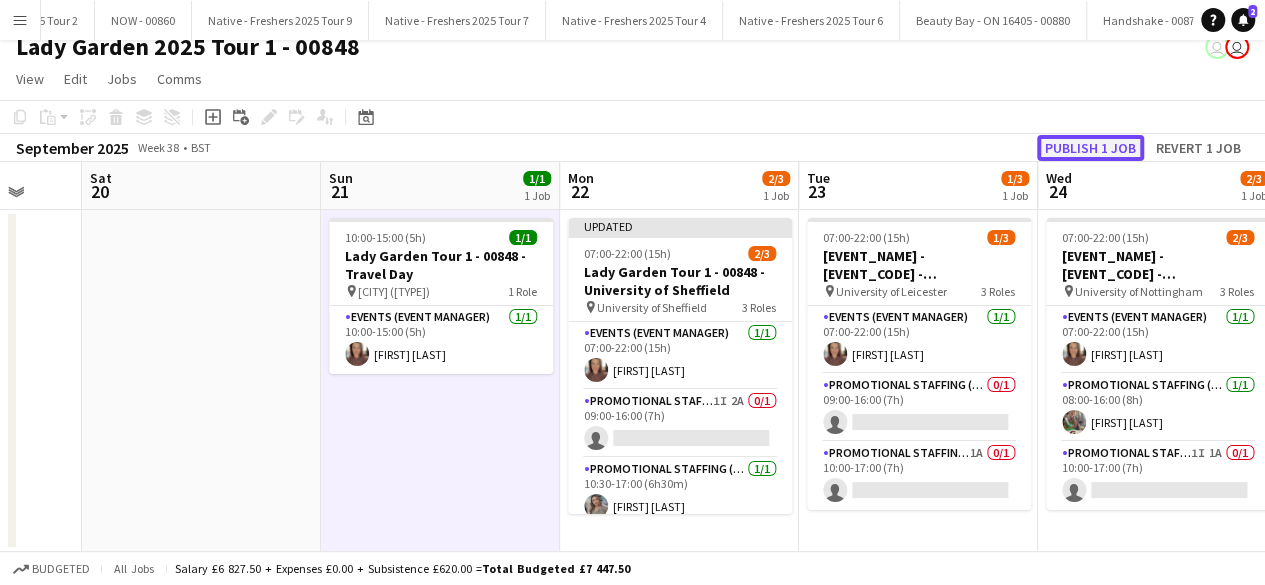 click on "Publish 1 job" 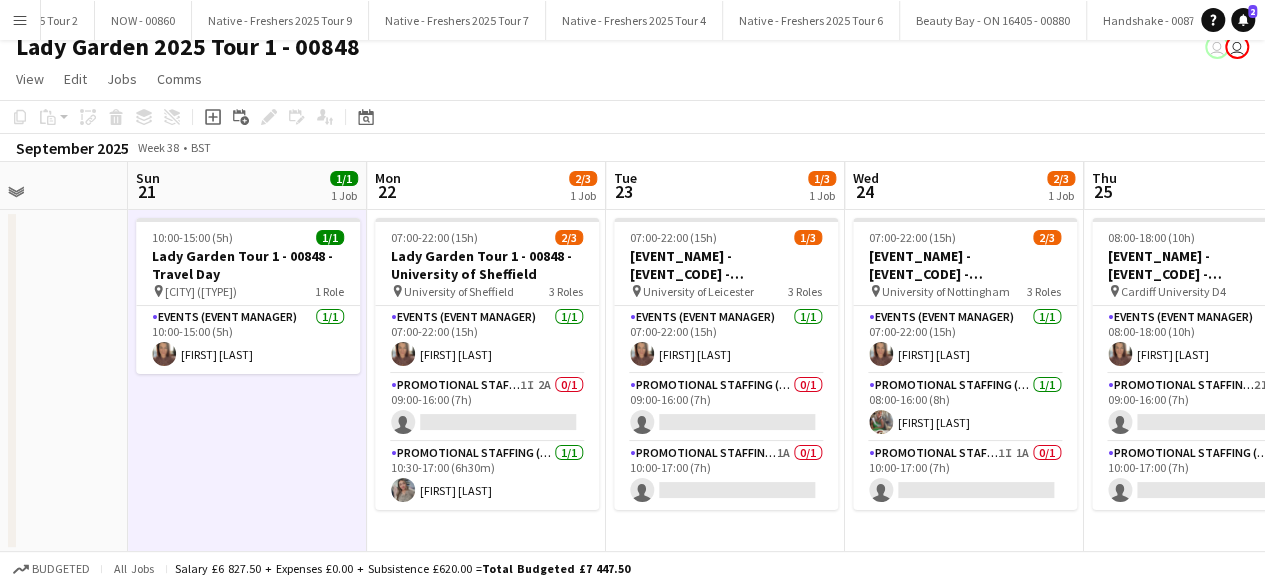 scroll, scrollTop: 0, scrollLeft: 524, axis: horizontal 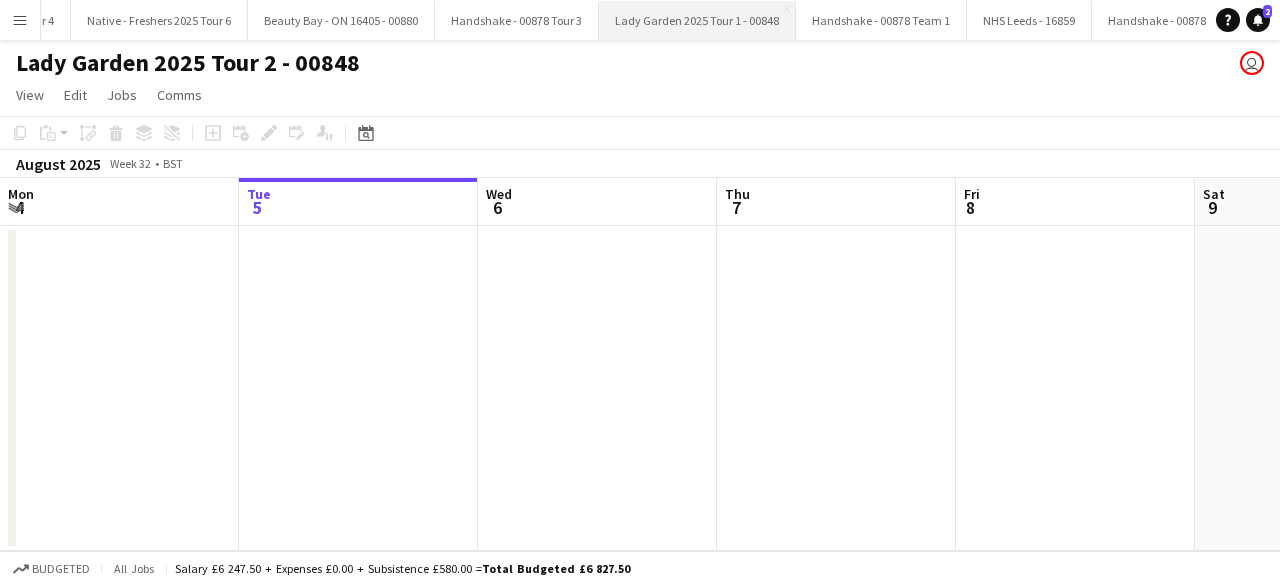 click on "Lady Garden 2025 Tour 1 - 00848
Close" at bounding box center [697, 20] 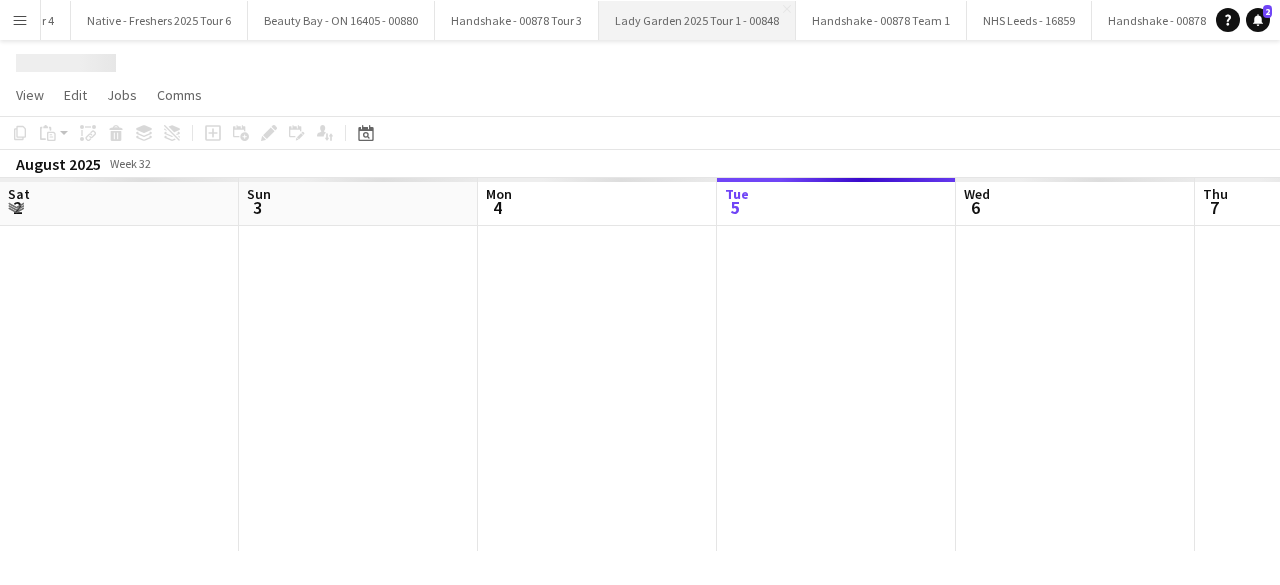scroll, scrollTop: 0, scrollLeft: 28836, axis: horizontal 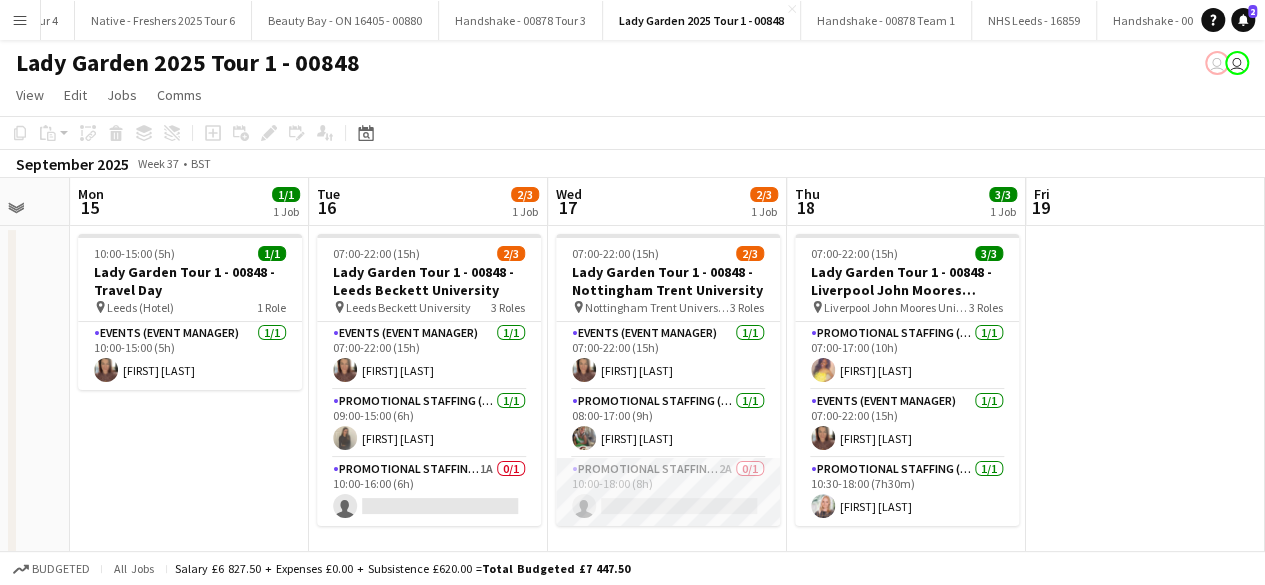 click on "Promotional Staffing (Brand Ambassadors)   2A   0/1   10:00-18:00 (8h)
single-neutral-actions" at bounding box center [668, 492] 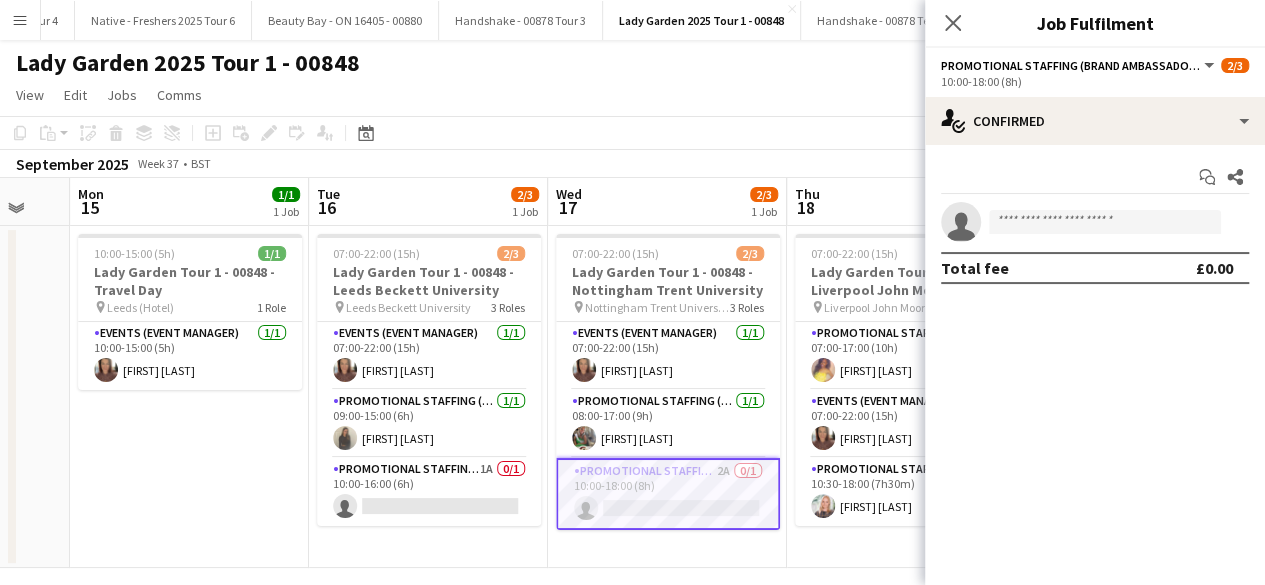 click on "10:00-18:00 (8h)" 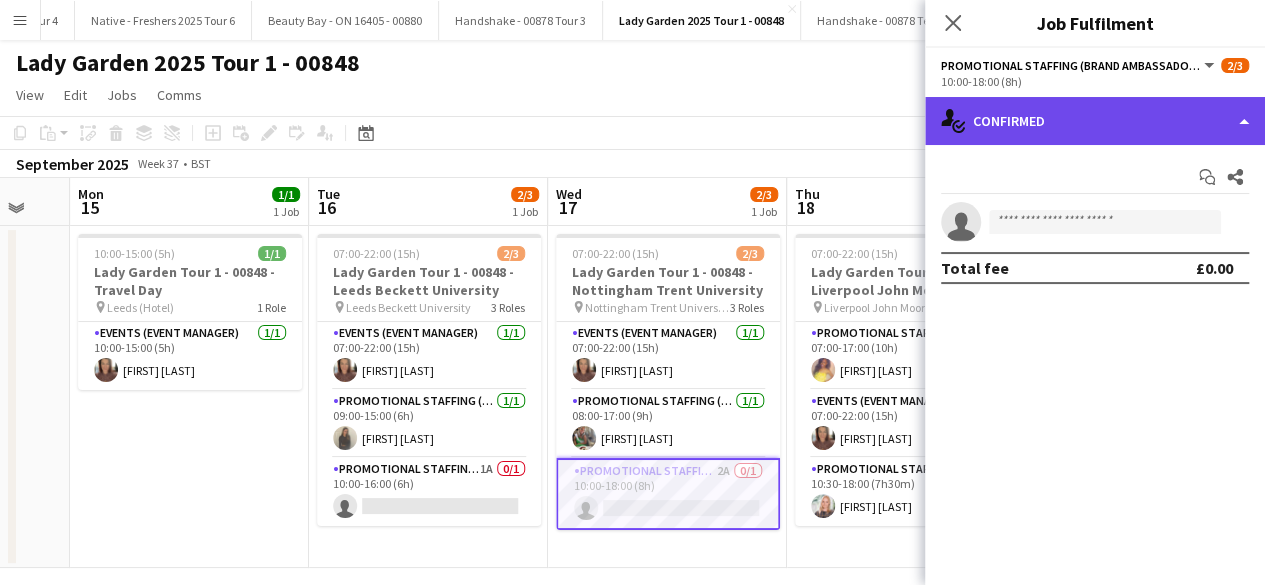 click on "single-neutral-actions-check-2
Confirmed" 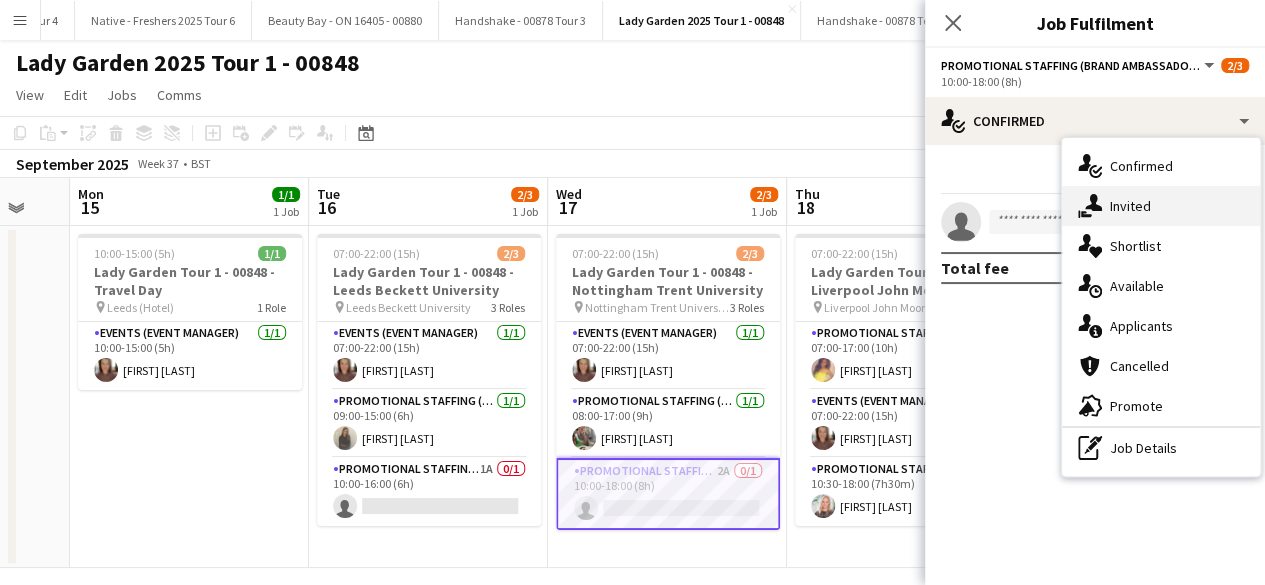 click on "single-neutral-actions-share-1
Invited" at bounding box center [1161, 206] 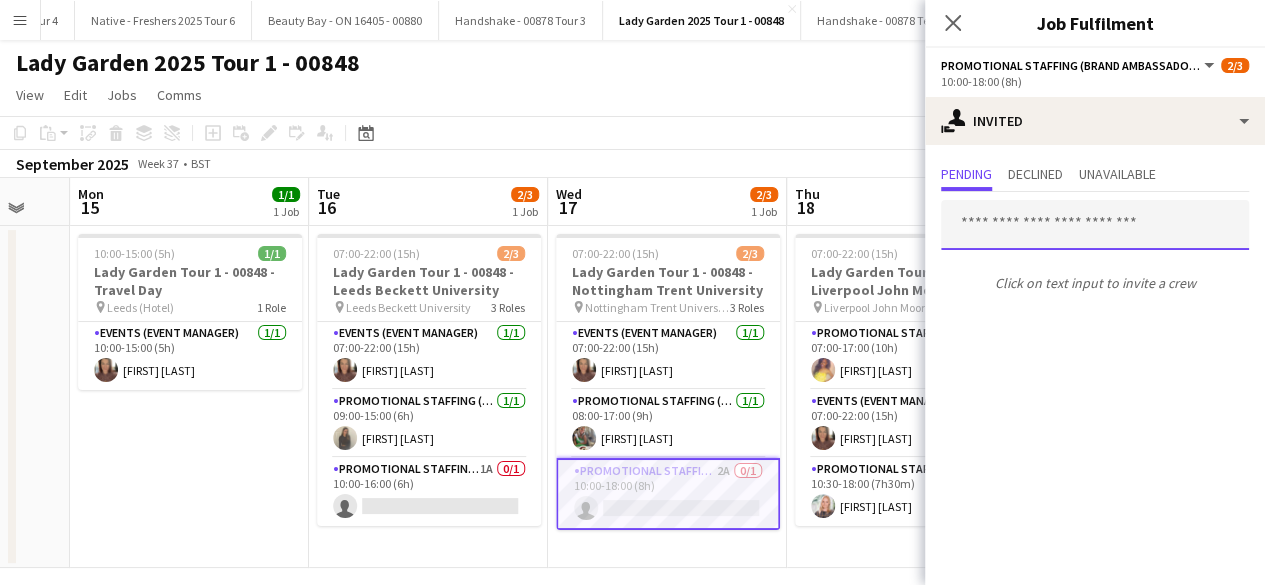 click at bounding box center [1095, 225] 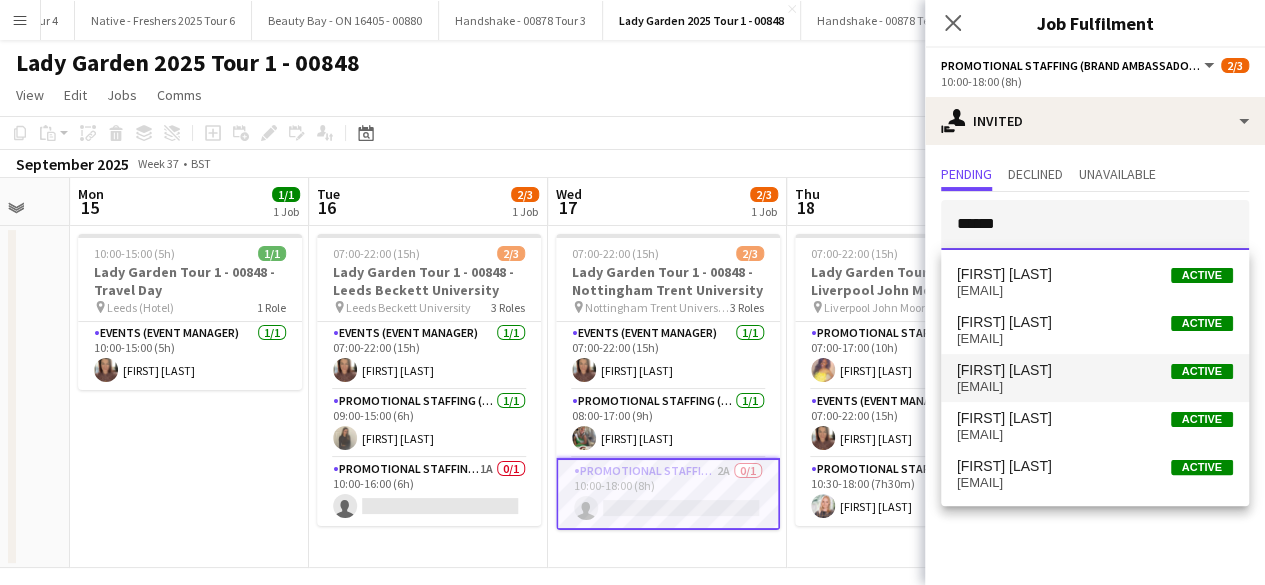 type on "******" 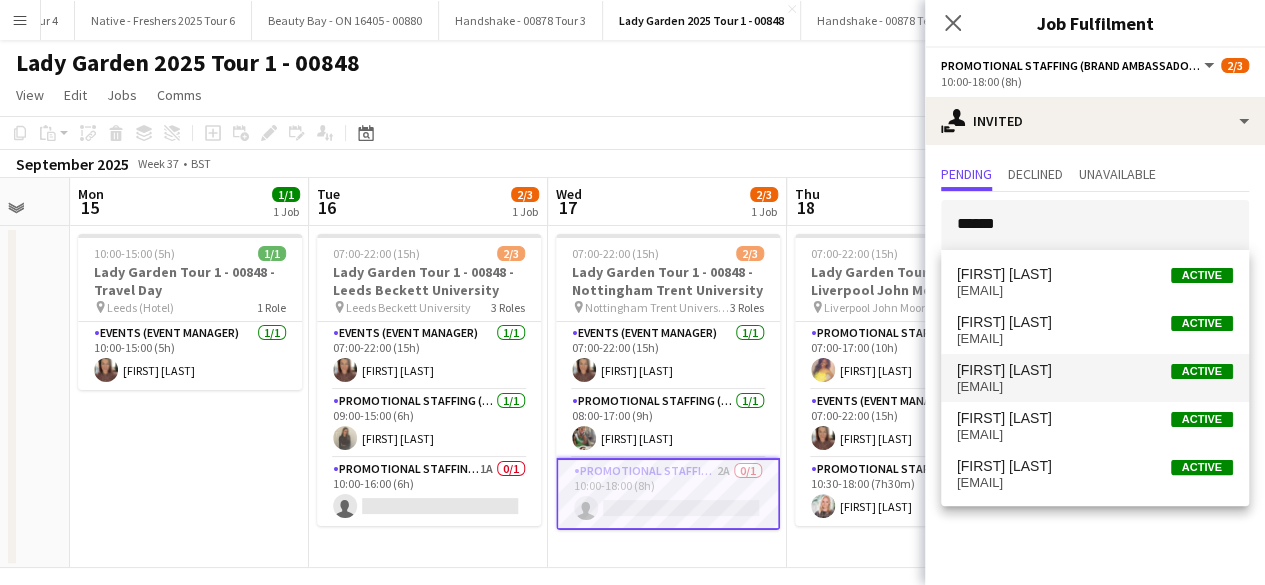 click on "[EMAIL]" at bounding box center [1095, 387] 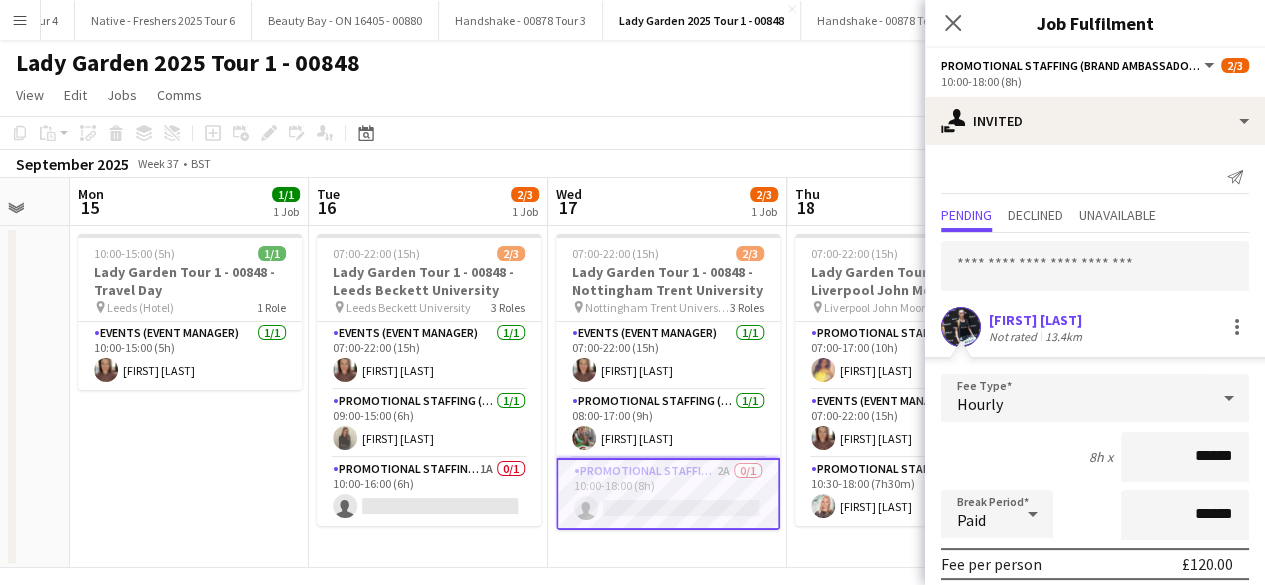 scroll, scrollTop: 234, scrollLeft: 0, axis: vertical 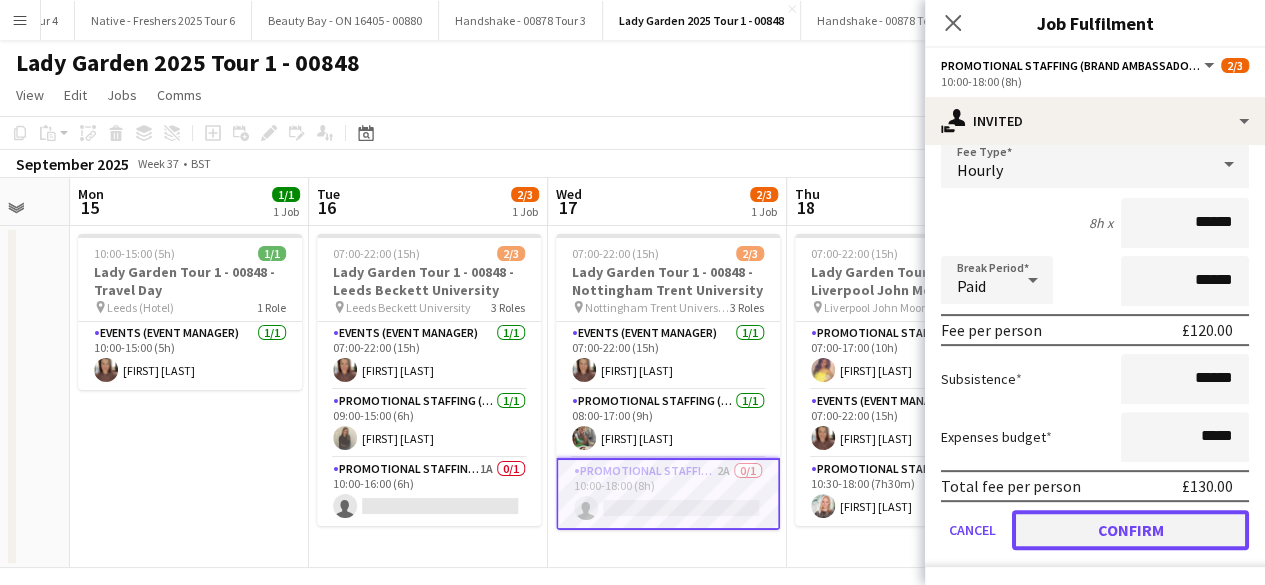 click on "Confirm" 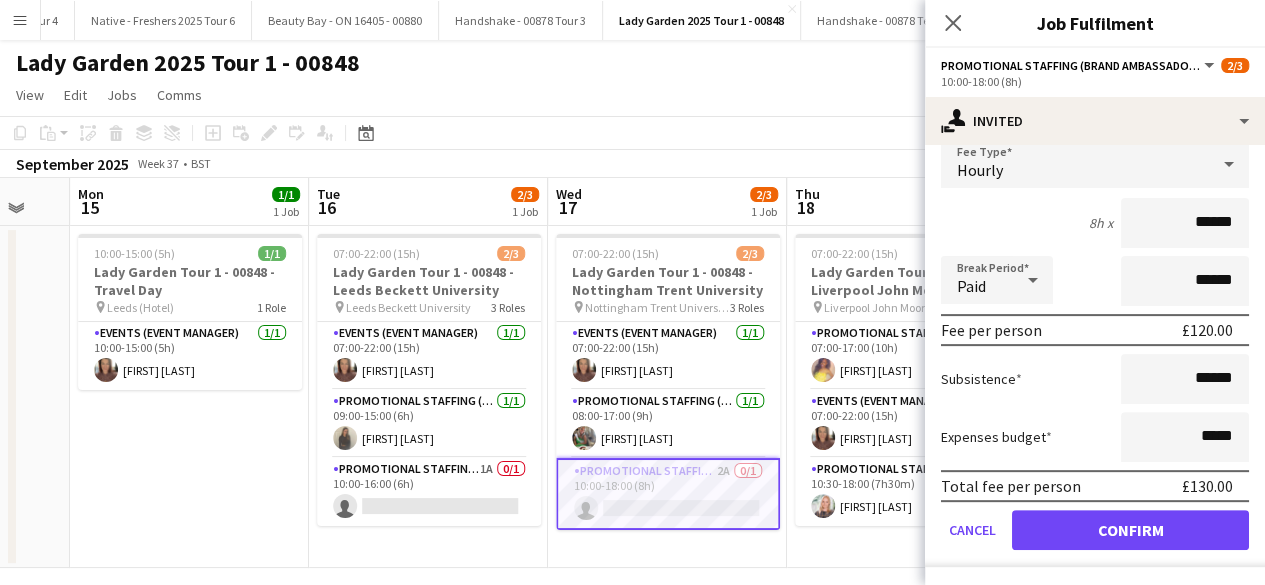 scroll, scrollTop: 0, scrollLeft: 0, axis: both 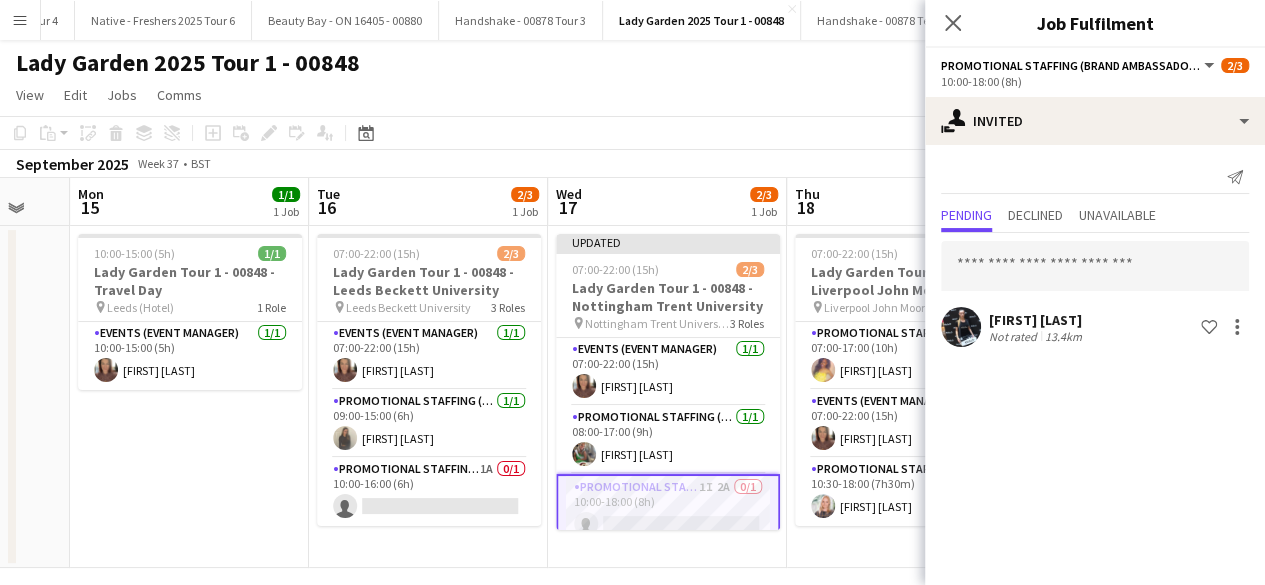 click on "[FIRST] [LAST]   Not rated   13.4km
Shortlist crew" at bounding box center [1095, 292] 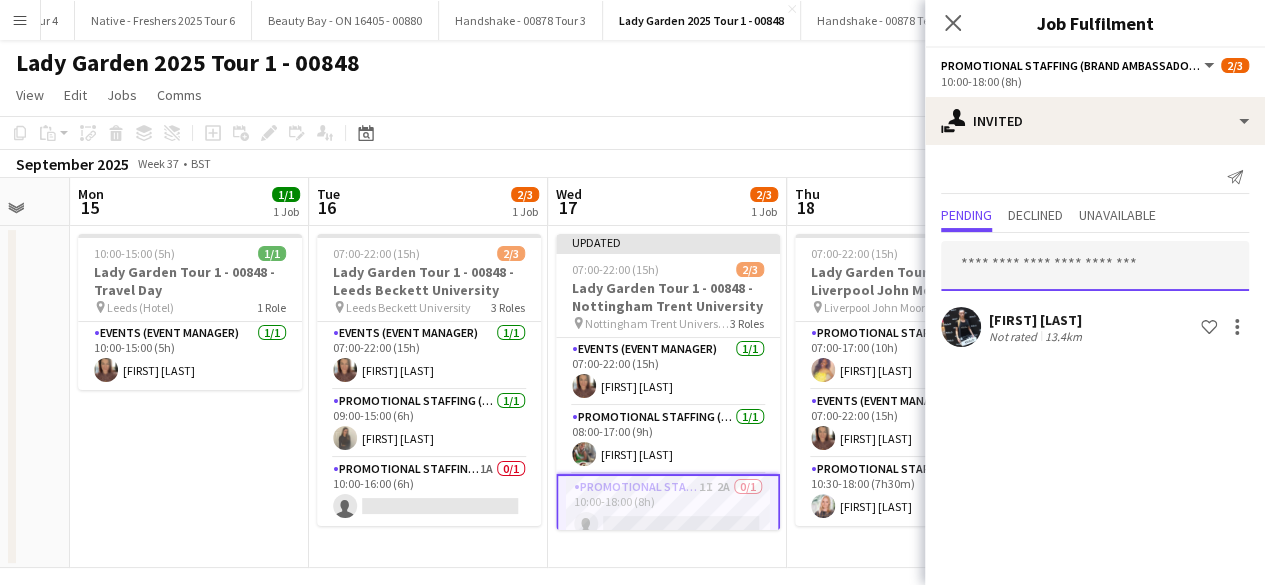 click at bounding box center (1095, 266) 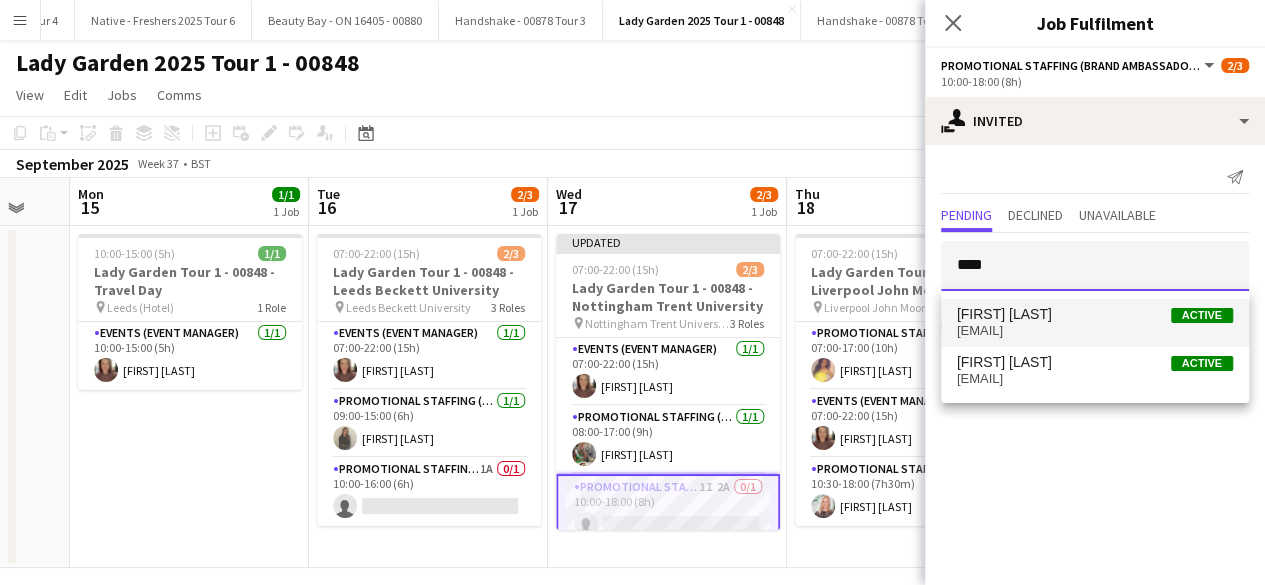 type on "****" 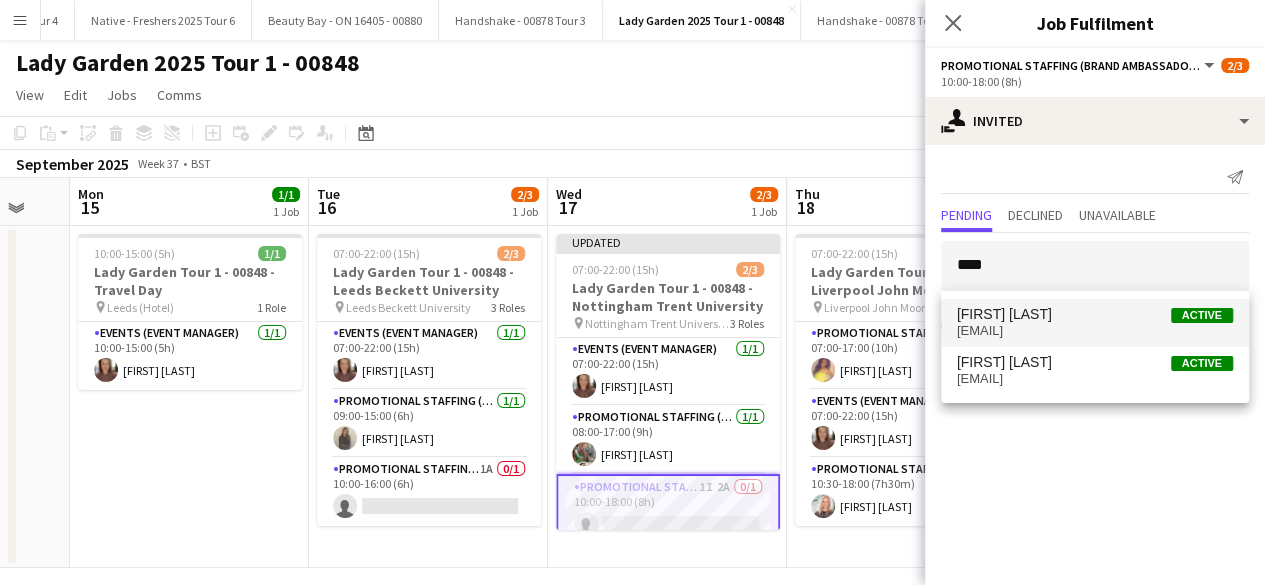 click on "[FIRST] [LAST]  Active" at bounding box center [1095, 314] 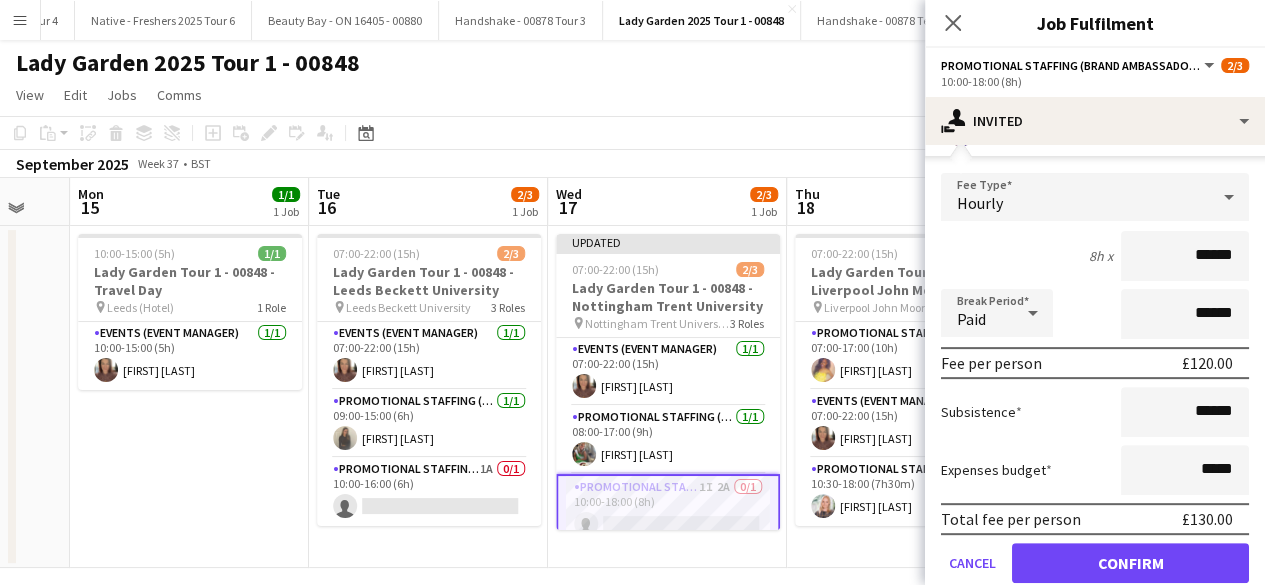 scroll, scrollTop: 274, scrollLeft: 0, axis: vertical 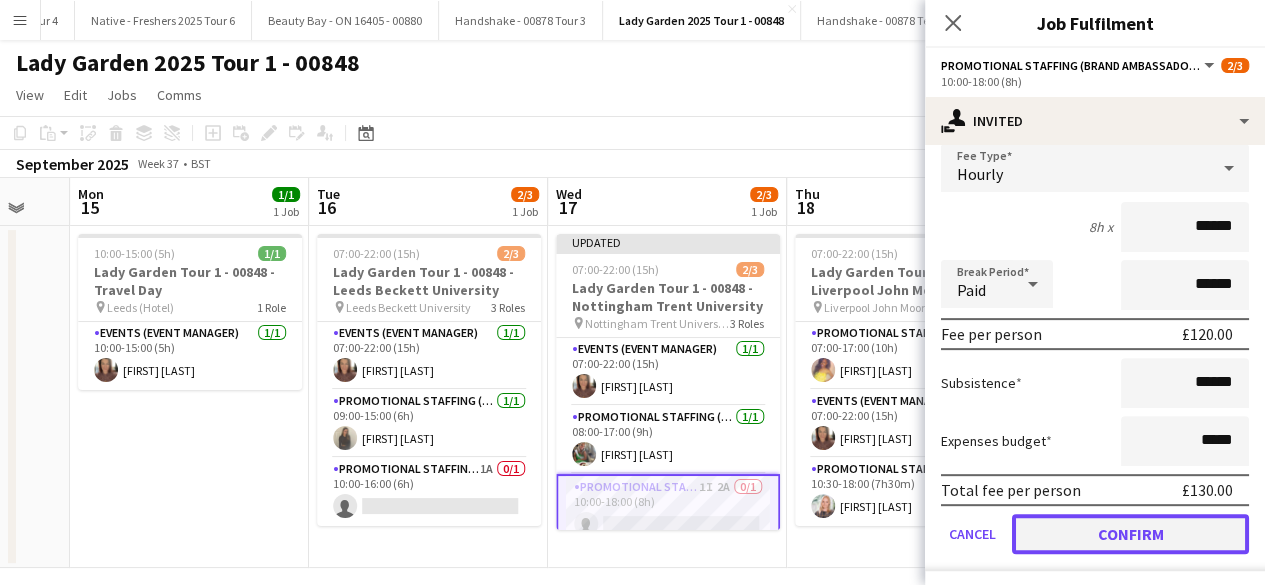 click on "Confirm" 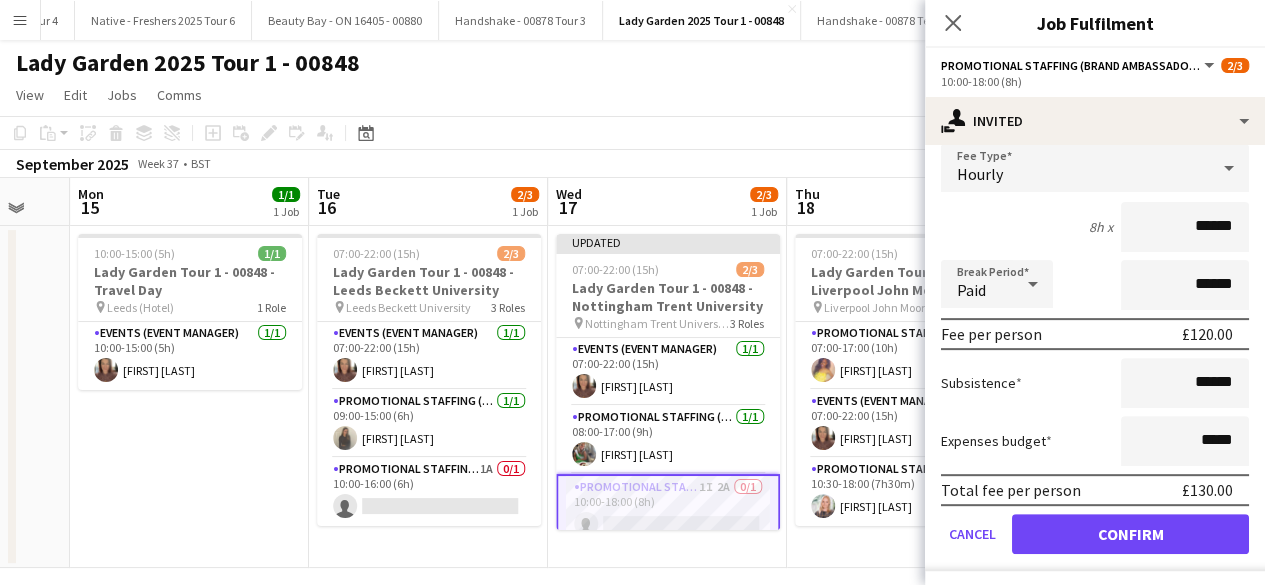 scroll, scrollTop: 0, scrollLeft: 0, axis: both 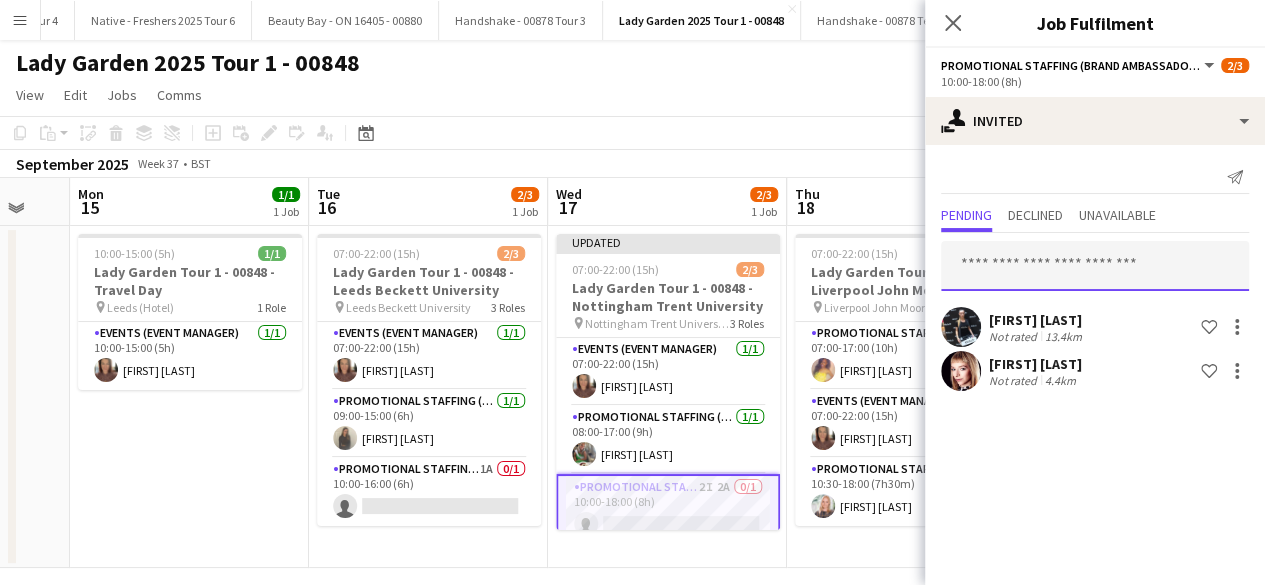 click at bounding box center [1095, 266] 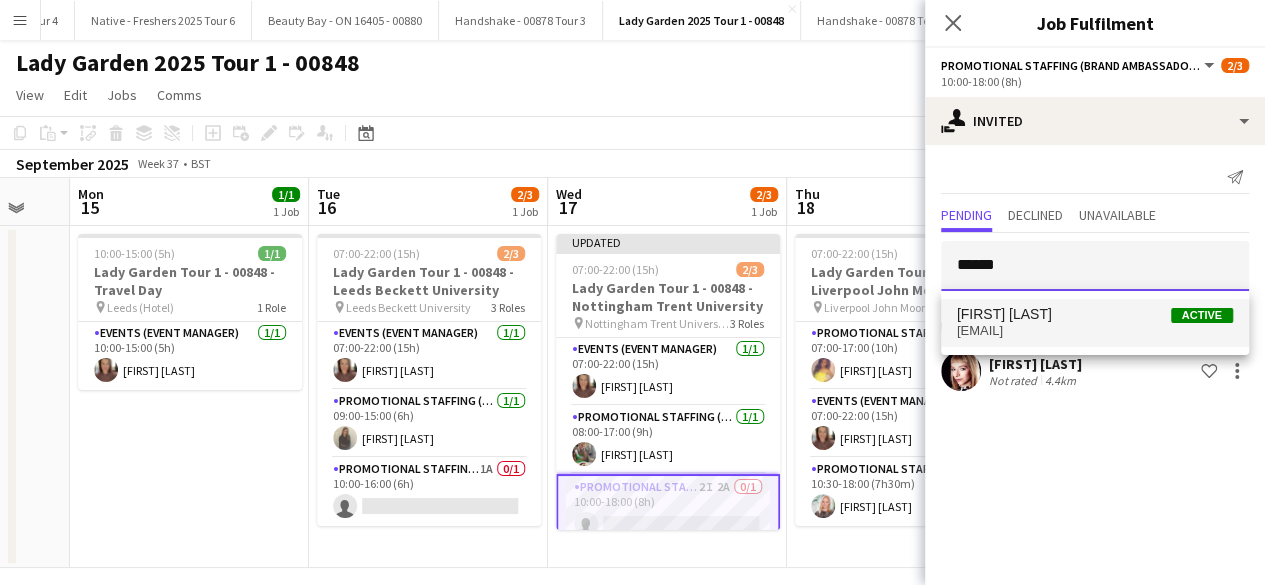 type on "******" 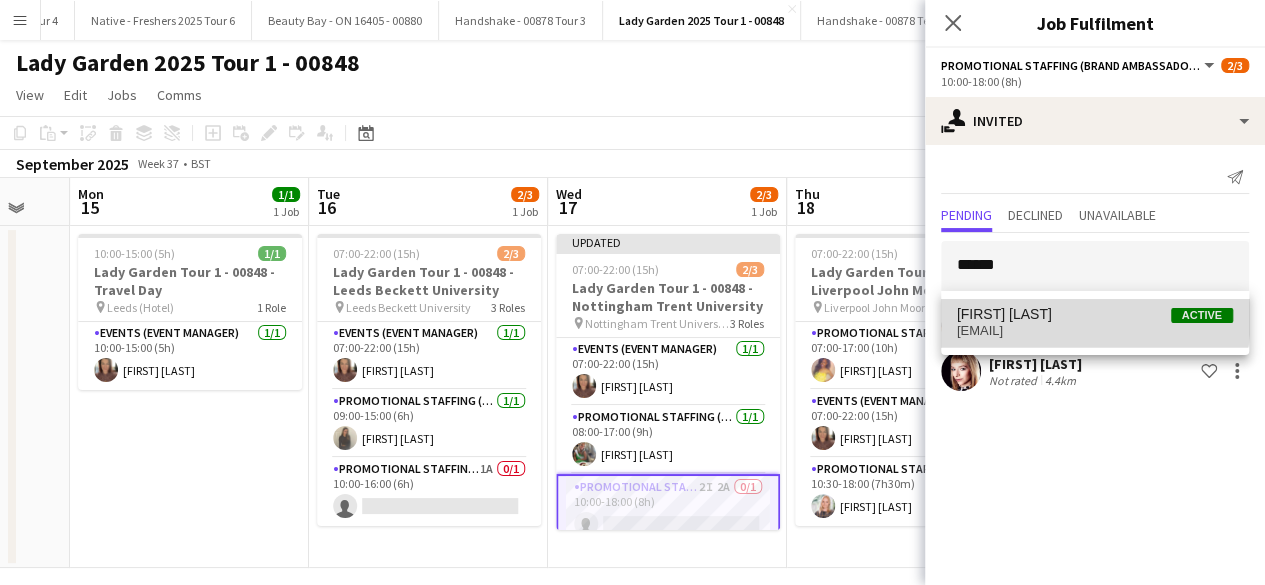 click on "[FIRST] [LAST]  Active" at bounding box center (1095, 314) 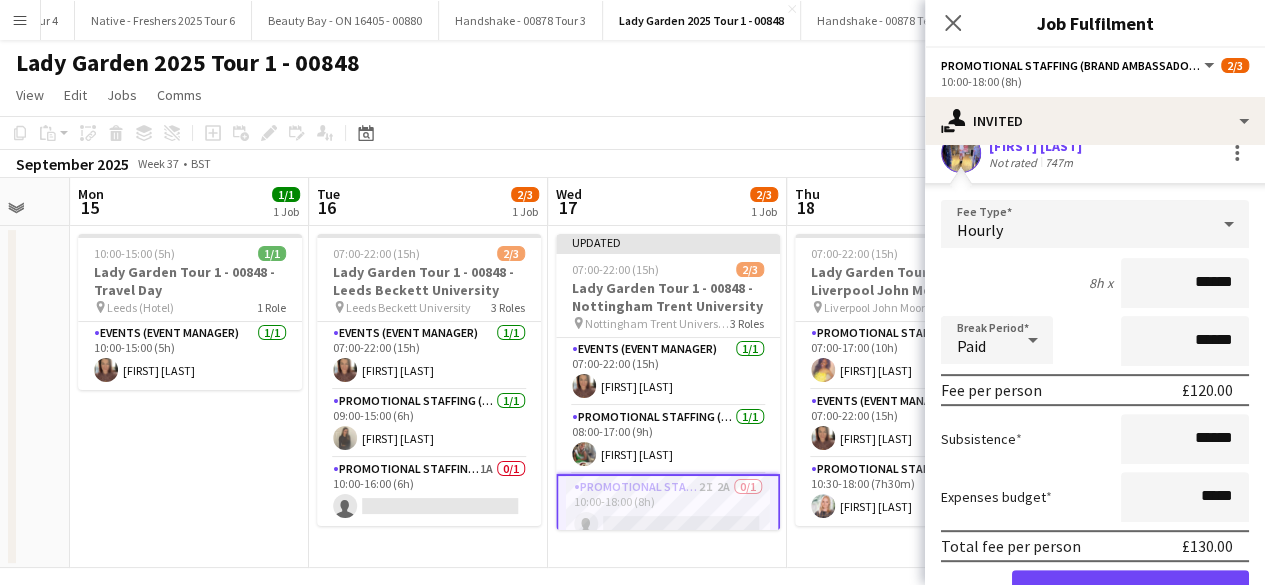 scroll, scrollTop: 322, scrollLeft: 0, axis: vertical 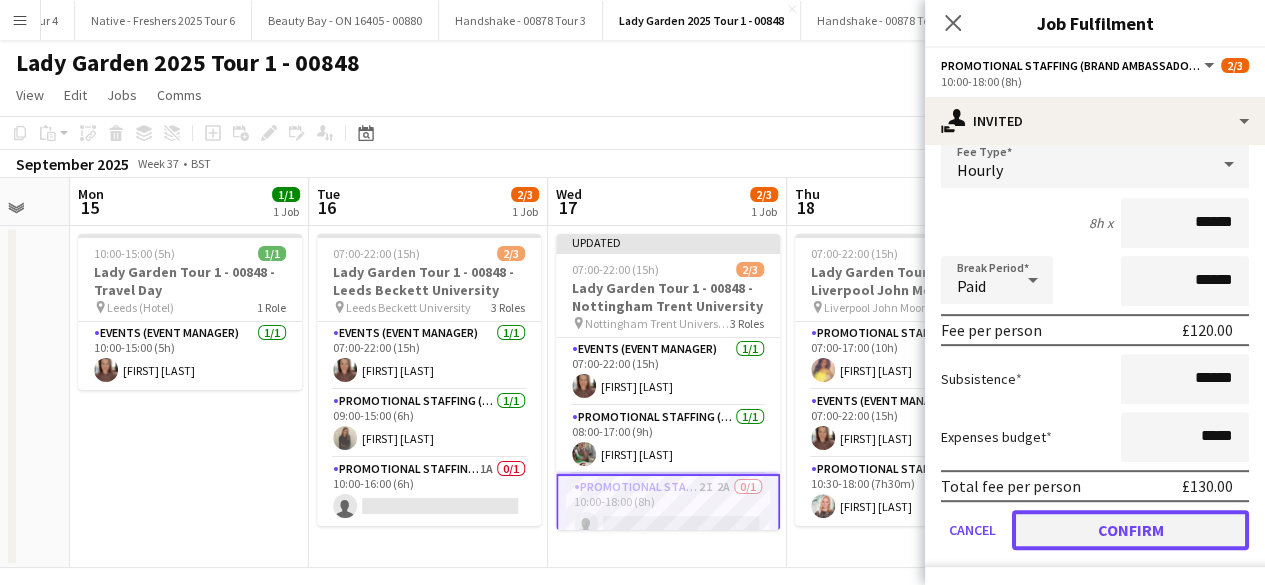 click on "Confirm" 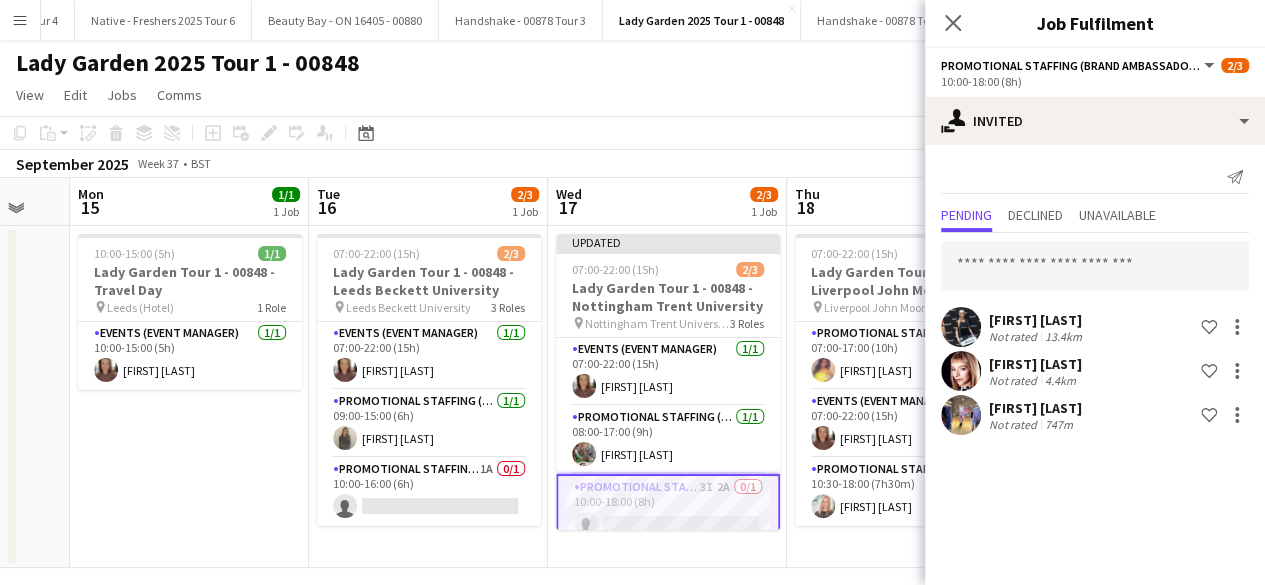 scroll, scrollTop: 0, scrollLeft: 0, axis: both 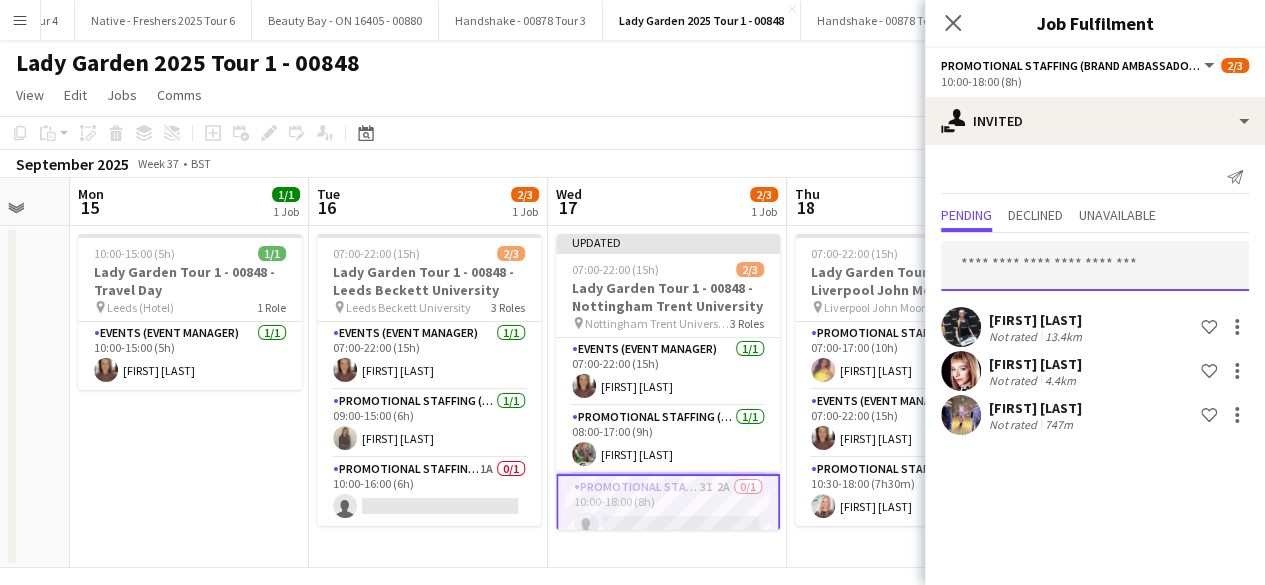 click at bounding box center (1095, 266) 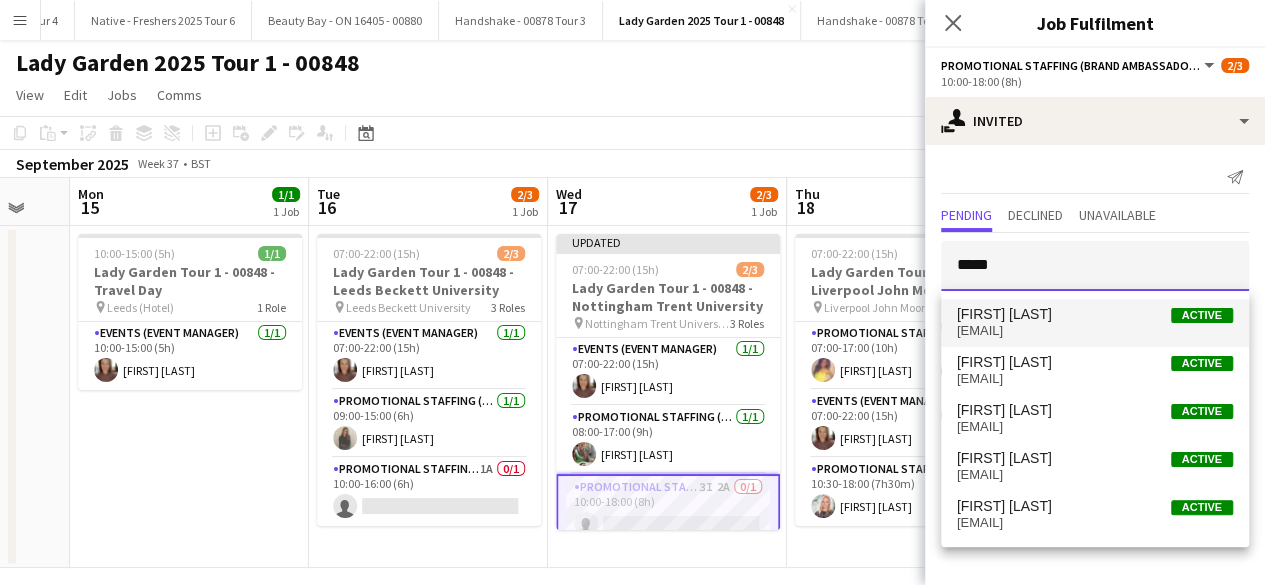 type on "*****" 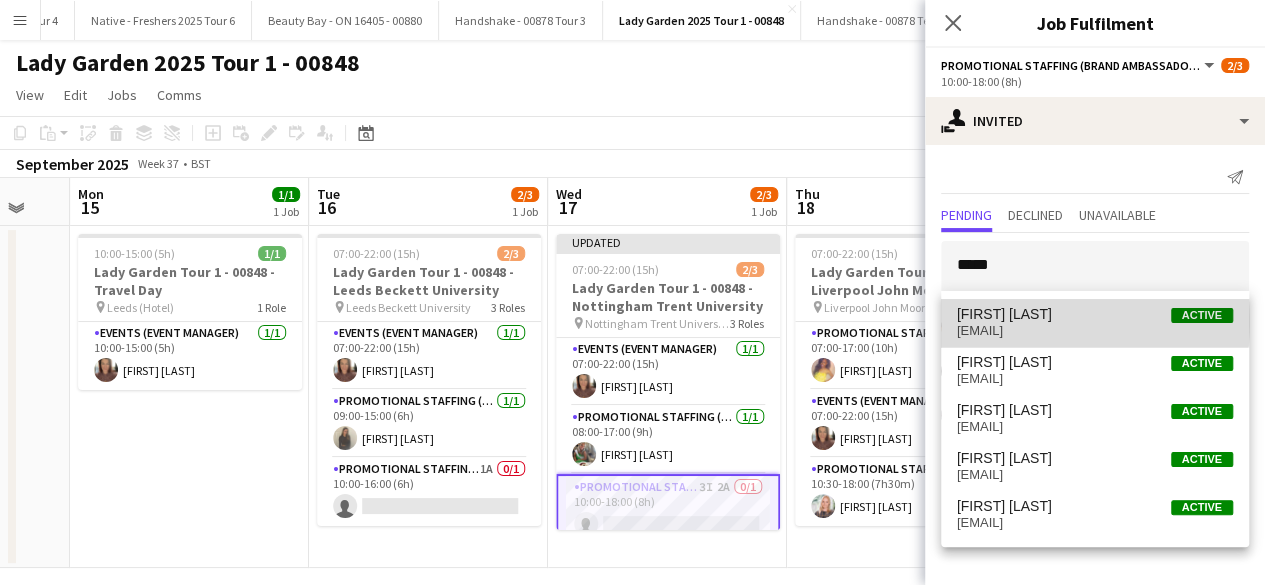 click on "[FIRST] [LAST]" at bounding box center [1004, 314] 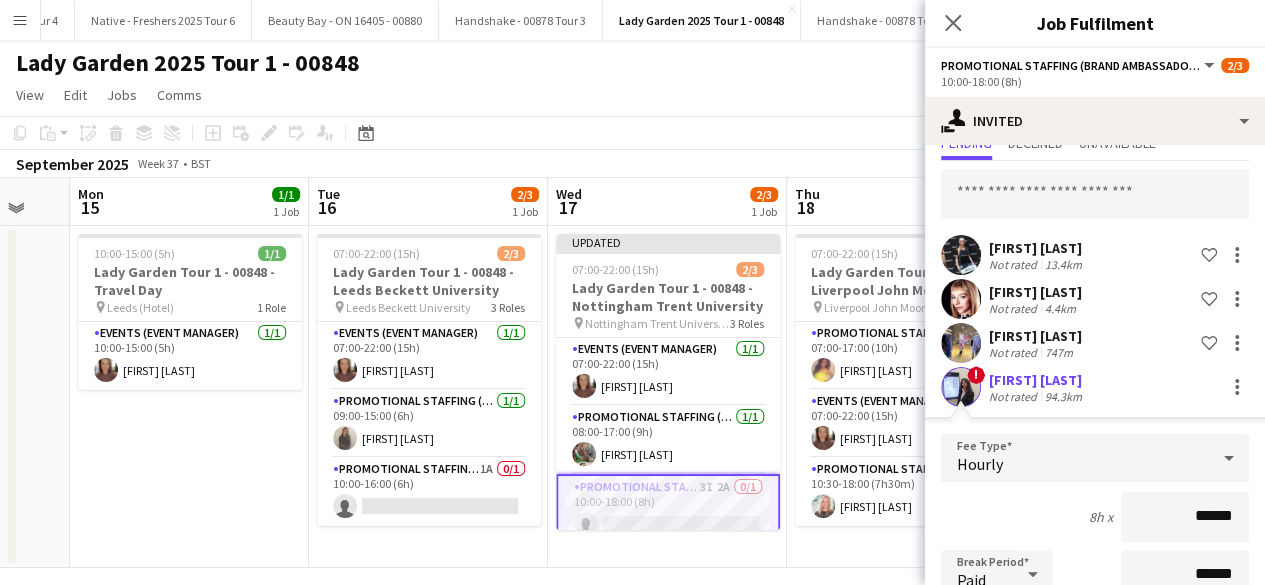 scroll, scrollTop: 366, scrollLeft: 0, axis: vertical 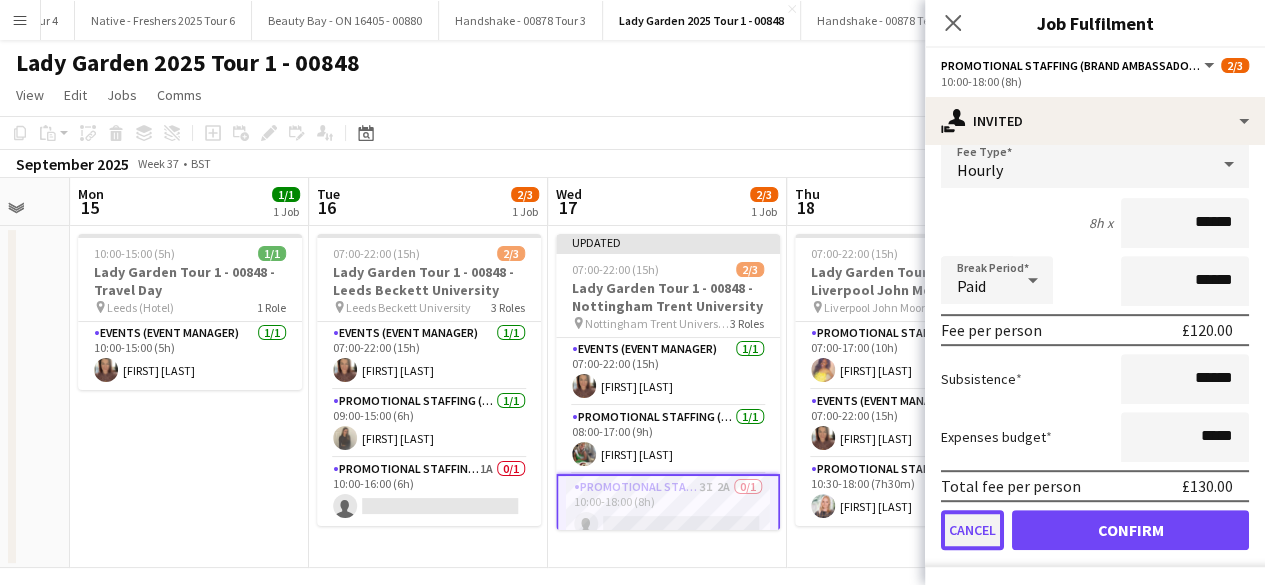click on "Cancel" 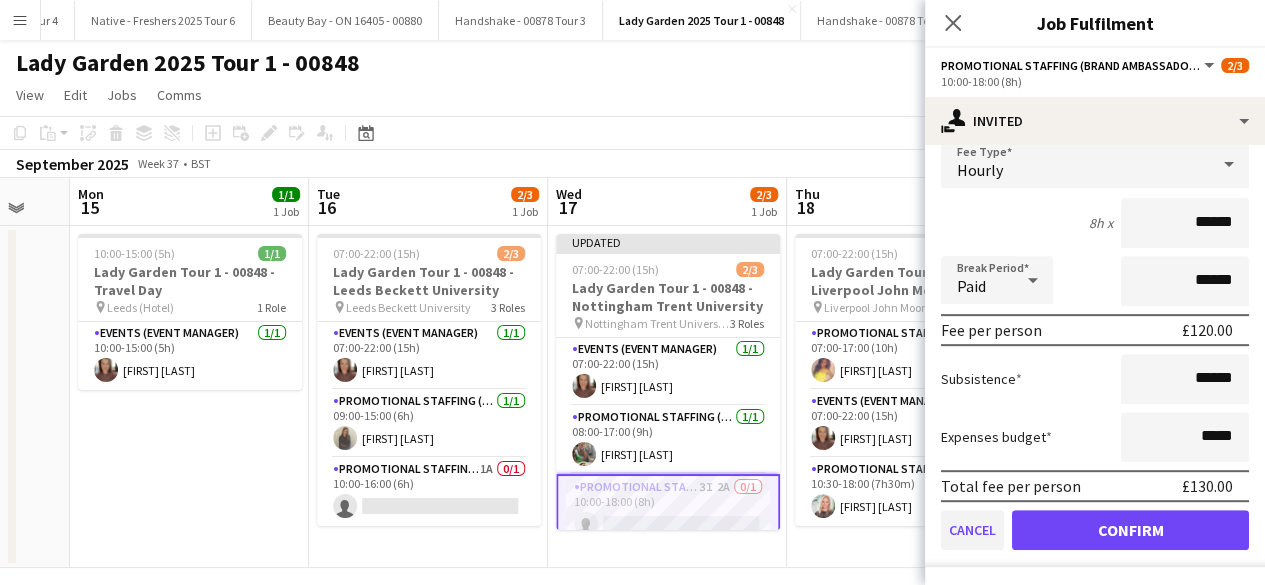 scroll, scrollTop: 0, scrollLeft: 0, axis: both 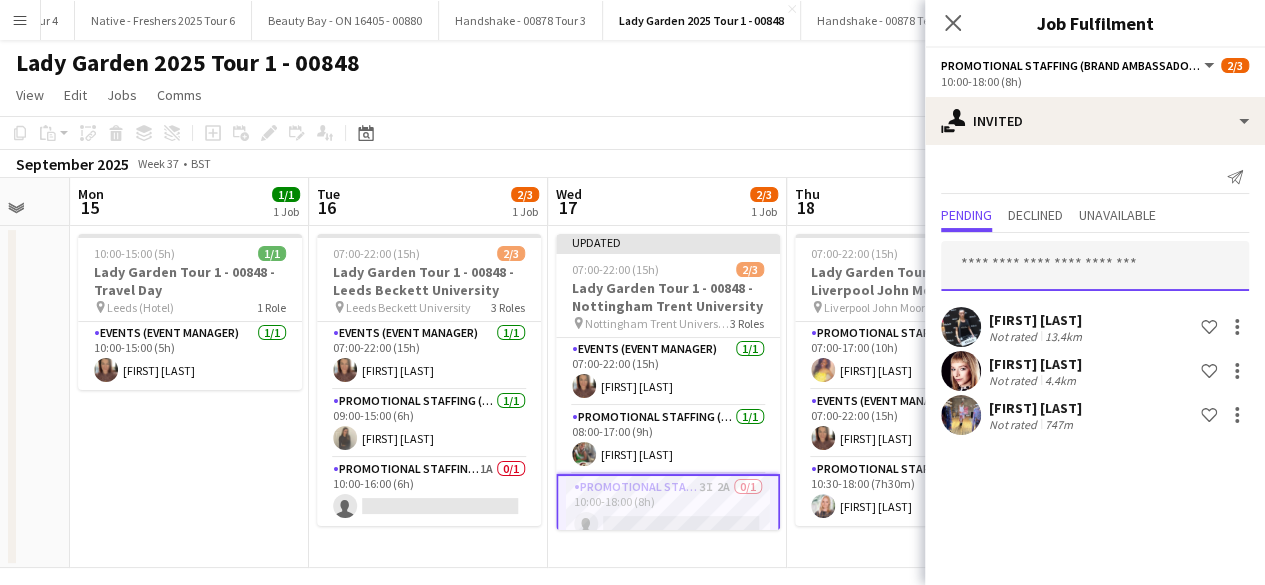 click at bounding box center (1095, 266) 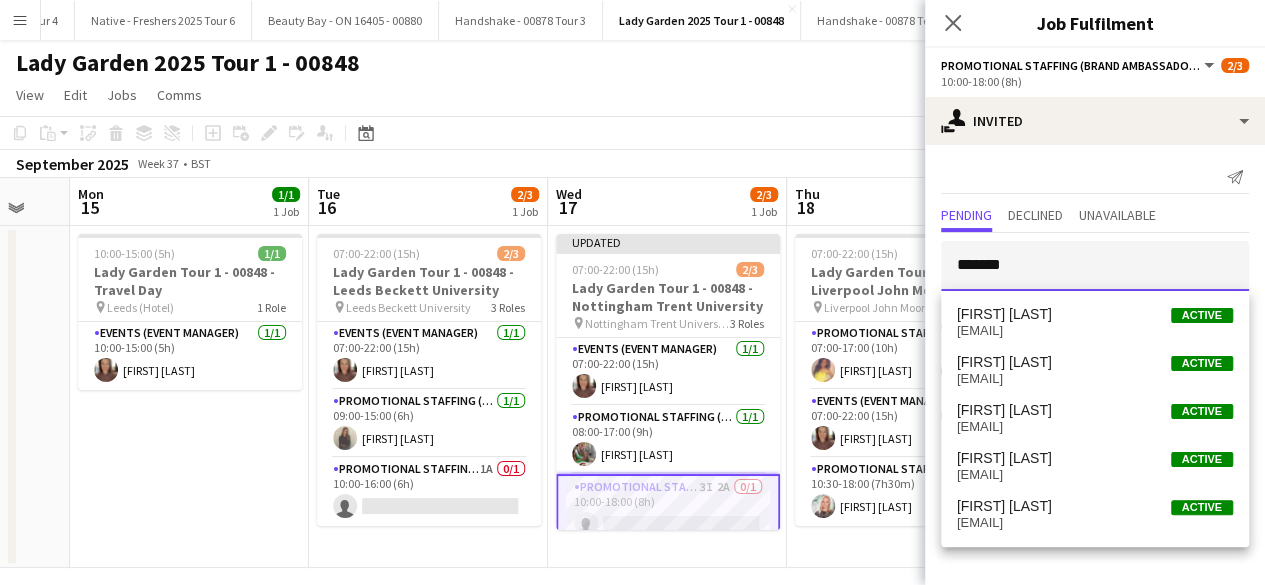 type on "*******" 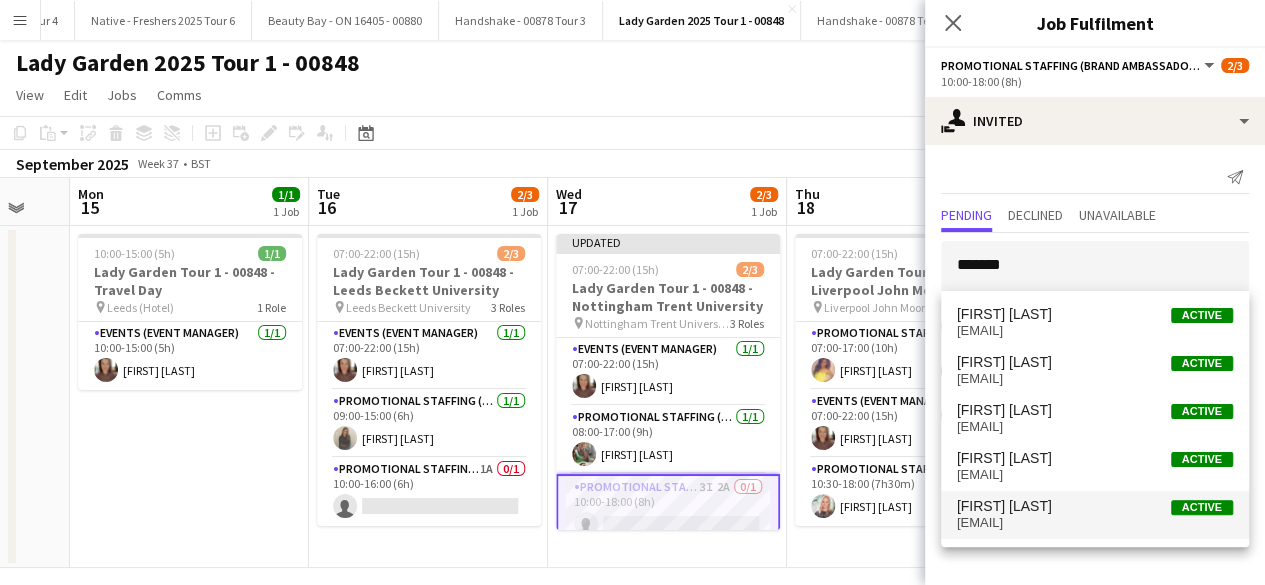 click on "[EMAIL]" at bounding box center [1095, 523] 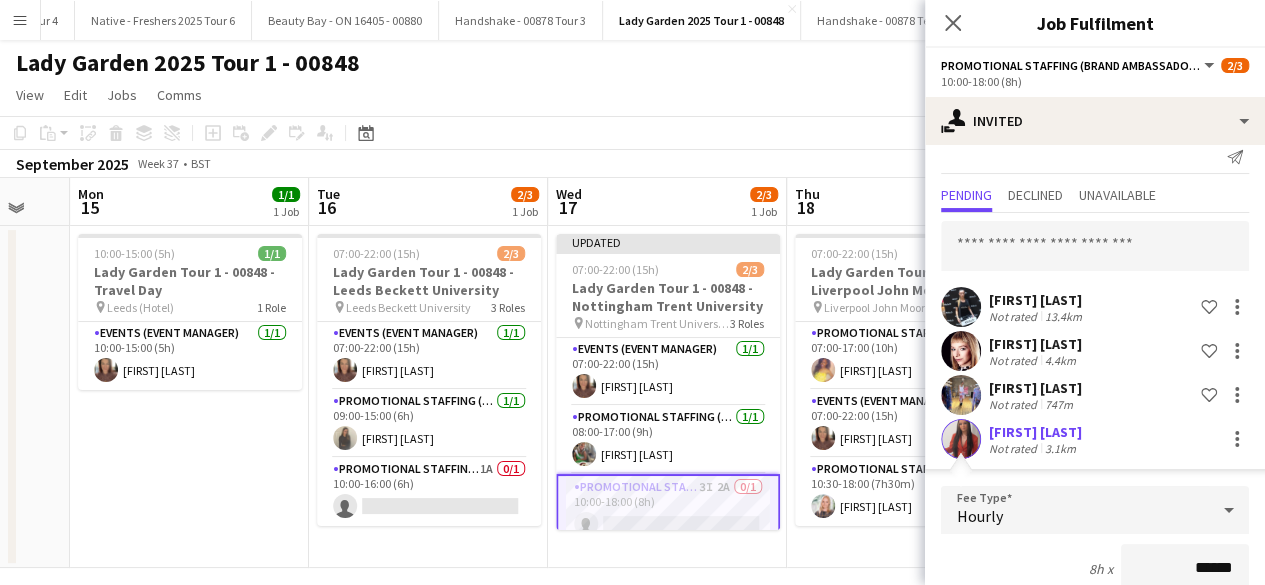 scroll, scrollTop: 366, scrollLeft: 0, axis: vertical 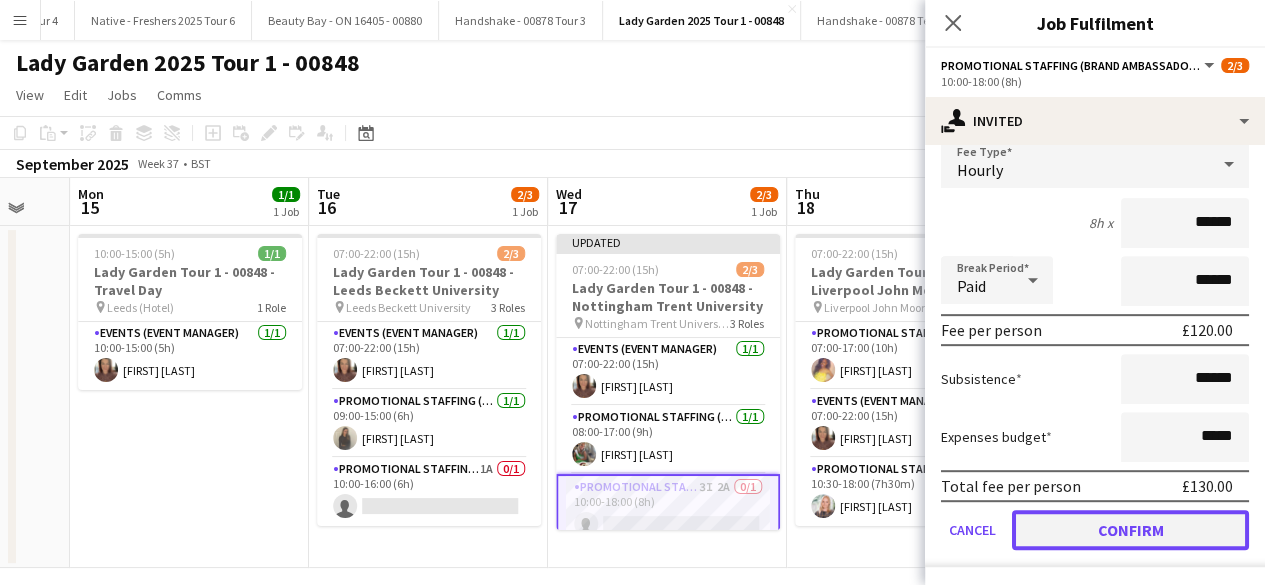 click on "Confirm" 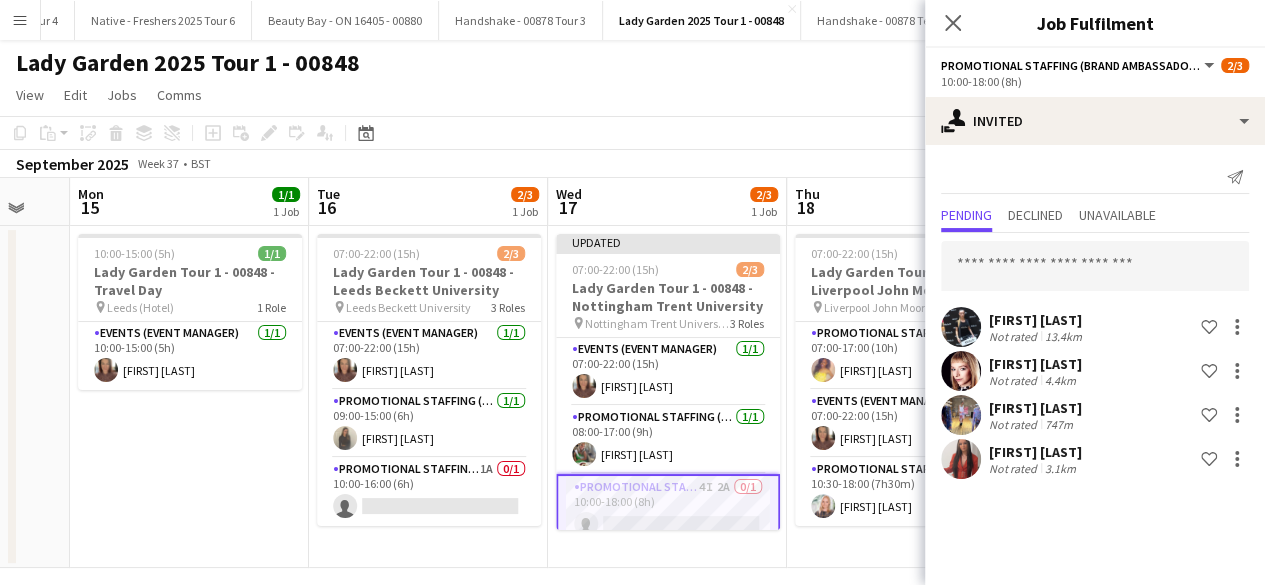scroll, scrollTop: 0, scrollLeft: 0, axis: both 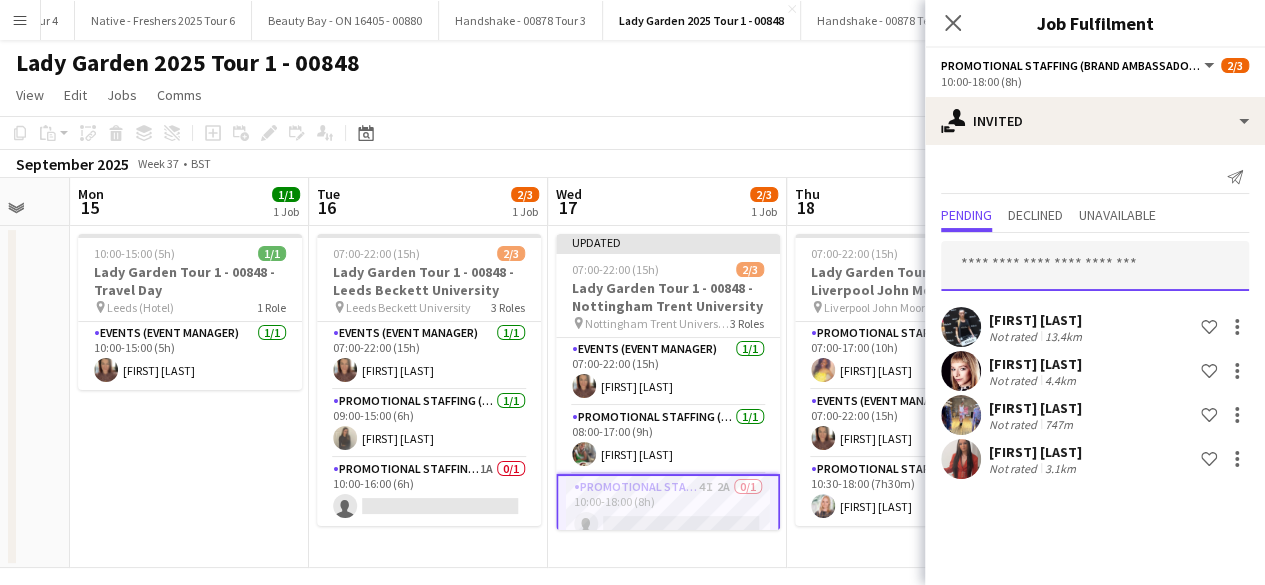 click at bounding box center [1095, 266] 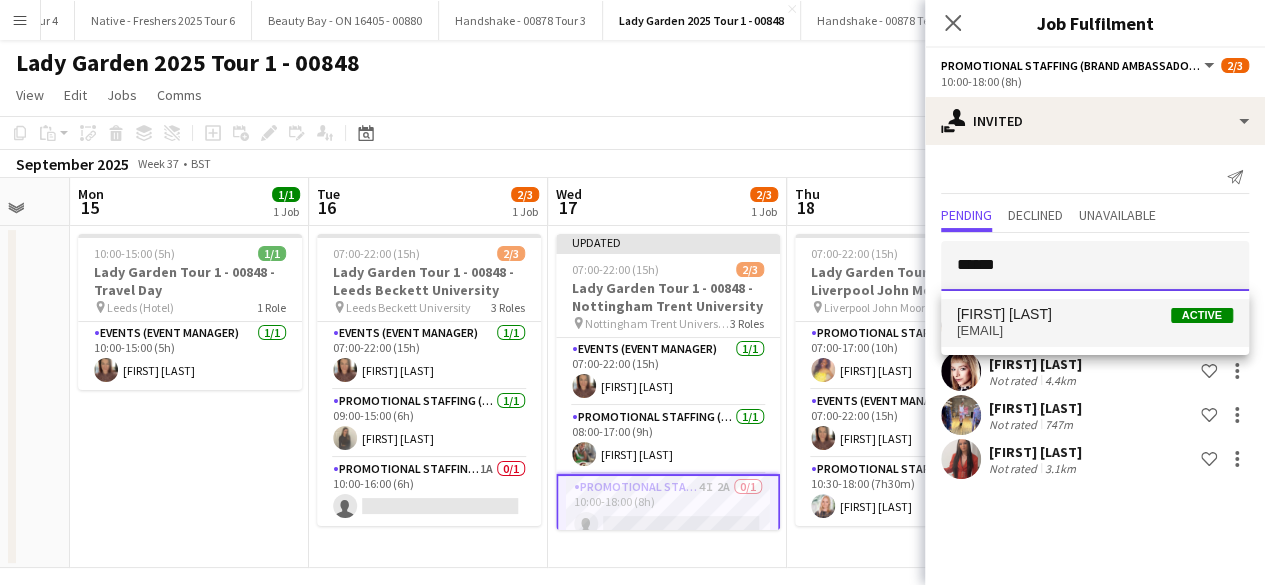 type on "******" 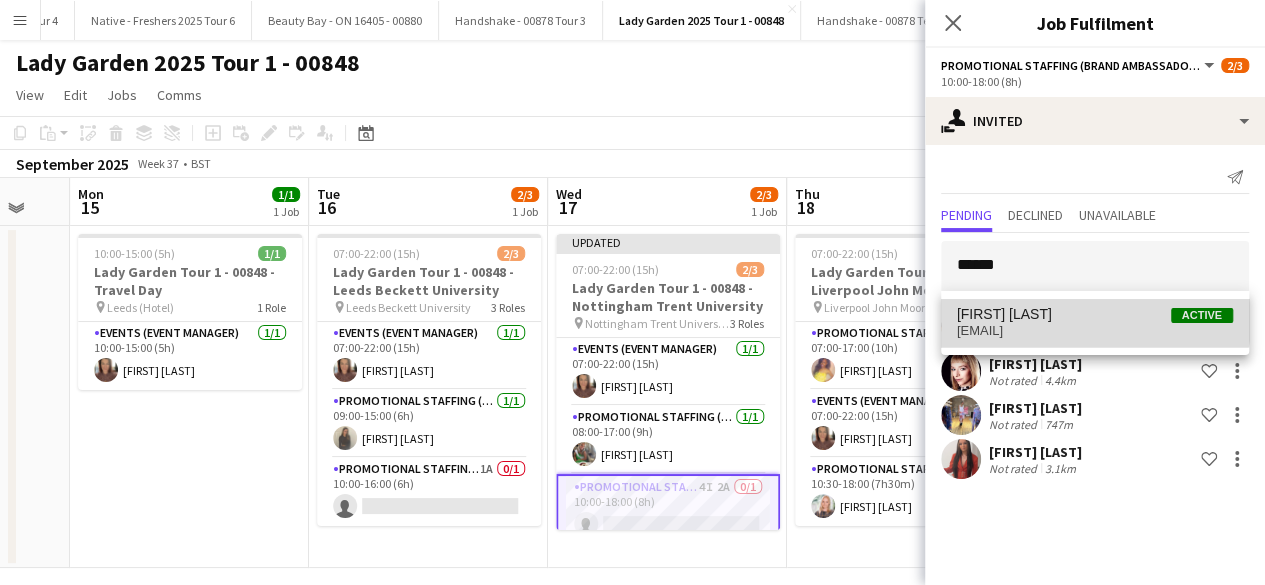 click on "[FIRST] [LAST]  Active" at bounding box center (1095, 314) 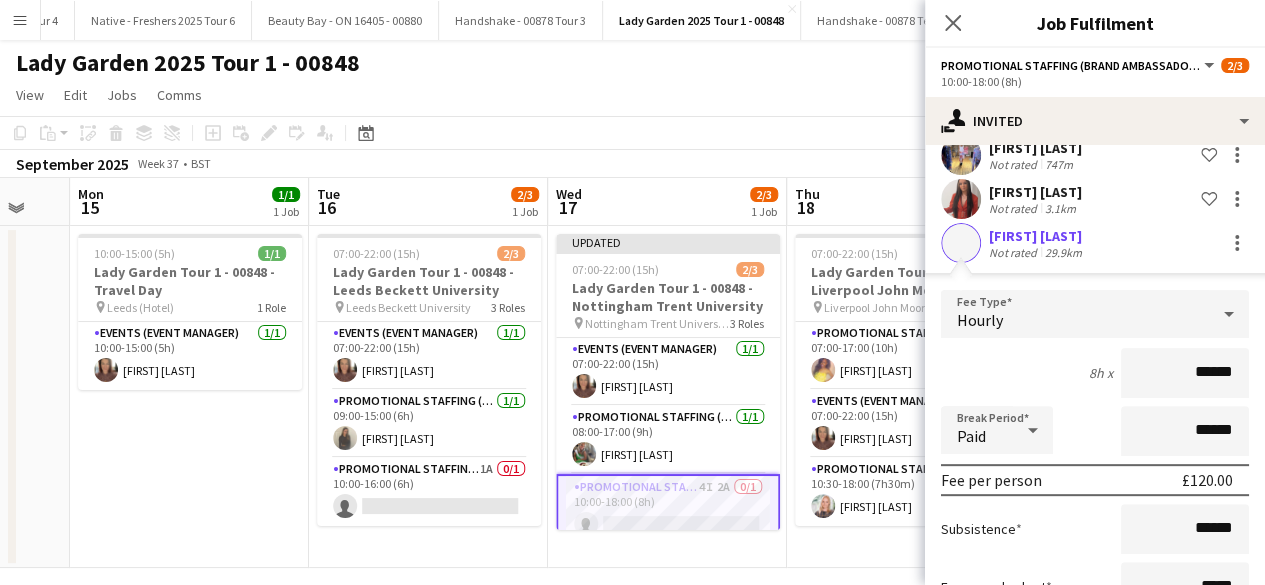 scroll, scrollTop: 410, scrollLeft: 0, axis: vertical 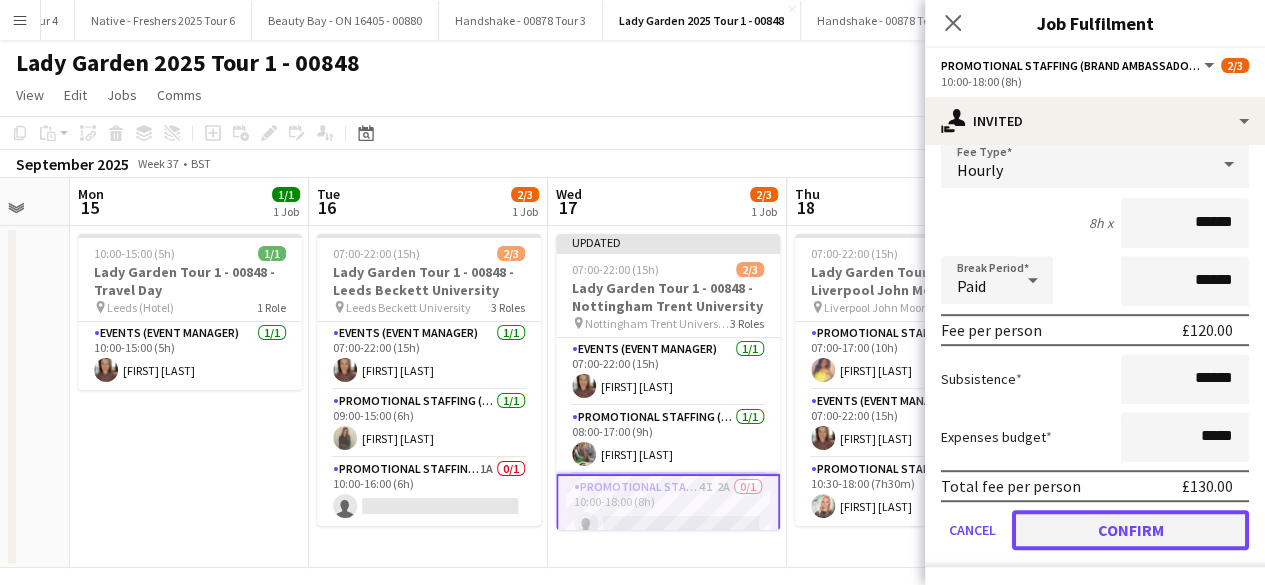 click on "Confirm" 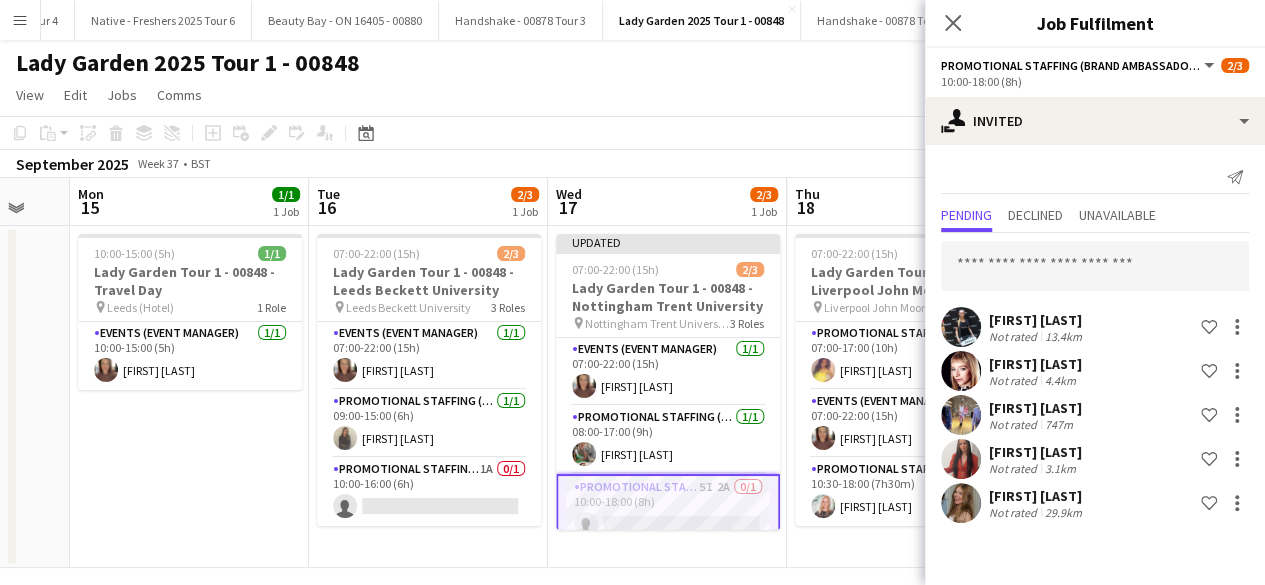 scroll, scrollTop: 0, scrollLeft: 0, axis: both 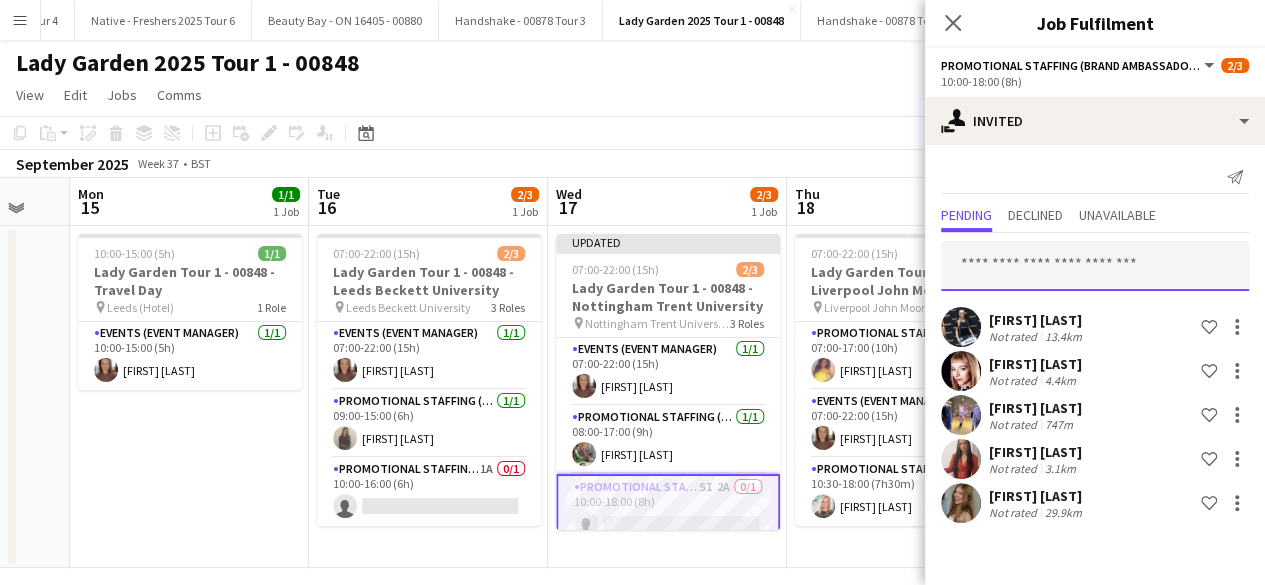 click at bounding box center (1095, 266) 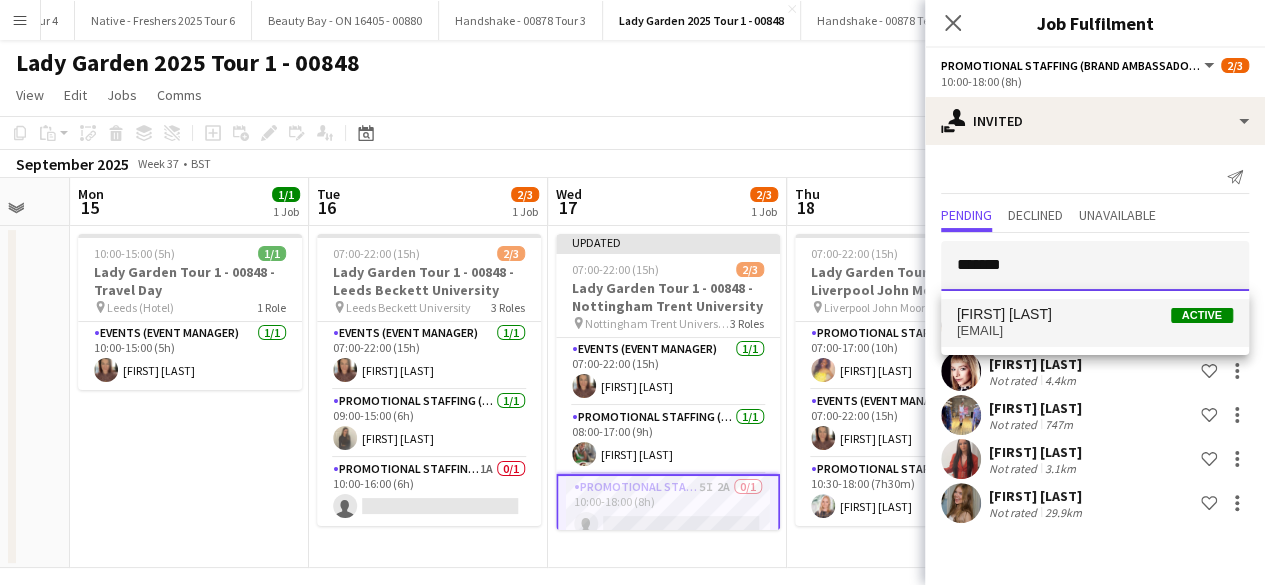 type on "*******" 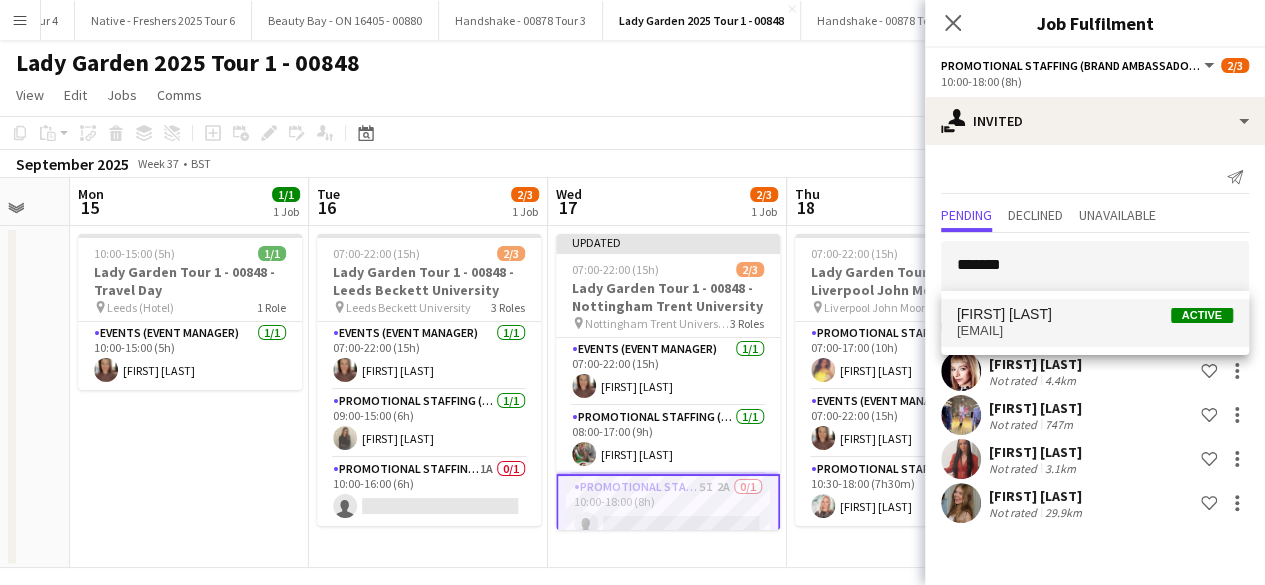 click on "[FIRST] [LAST]" at bounding box center [1004, 314] 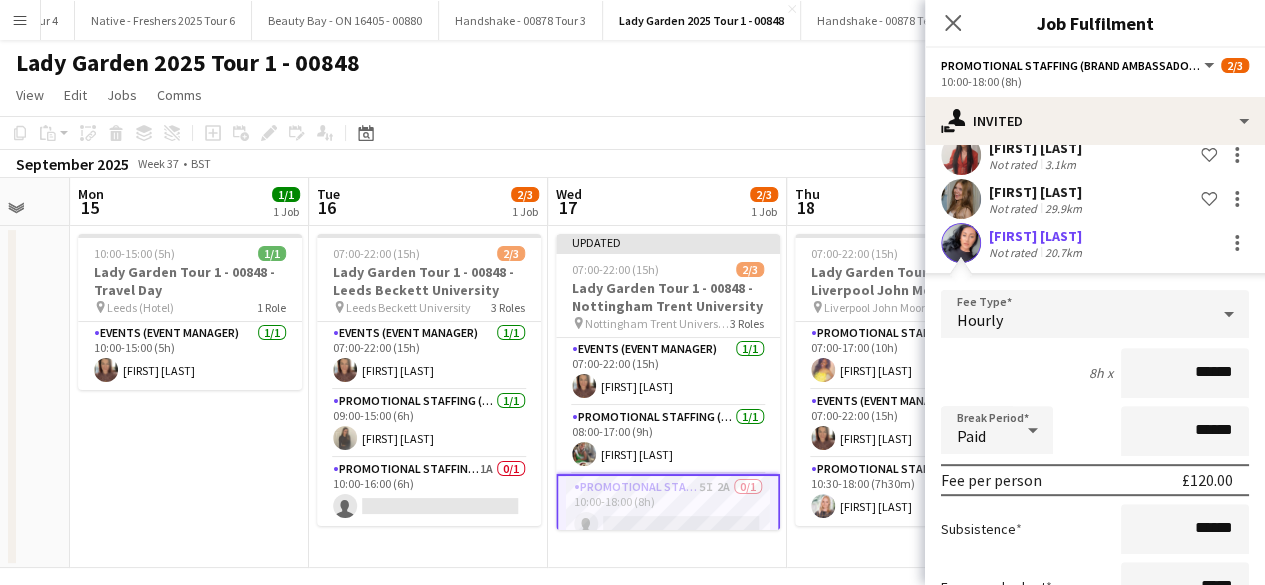 scroll, scrollTop: 454, scrollLeft: 0, axis: vertical 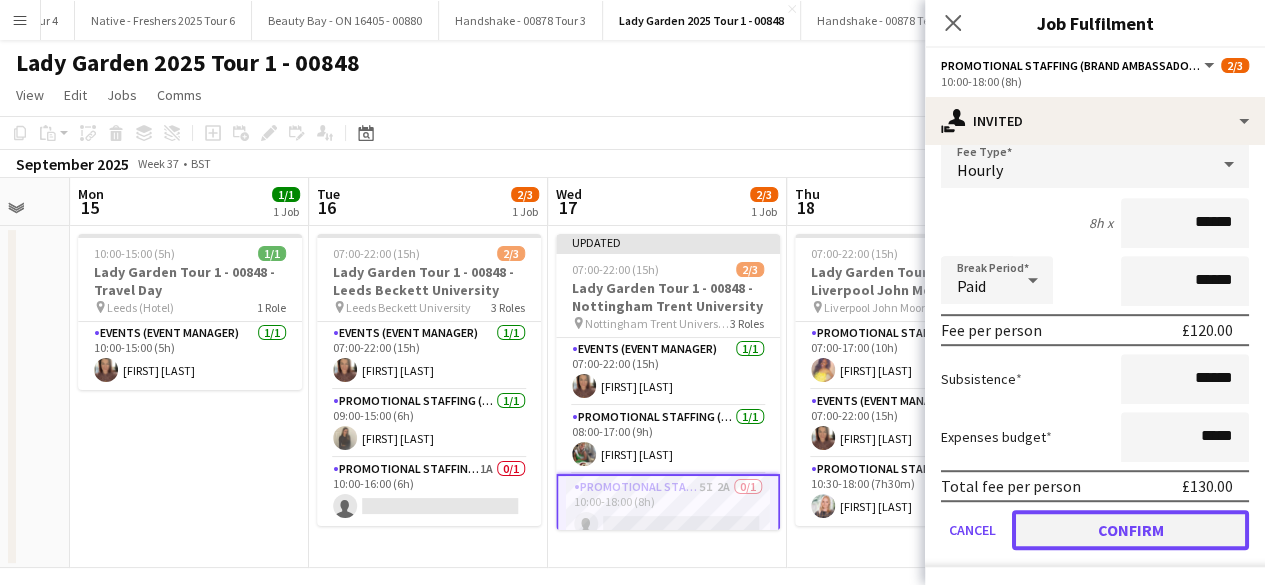 click on "Confirm" 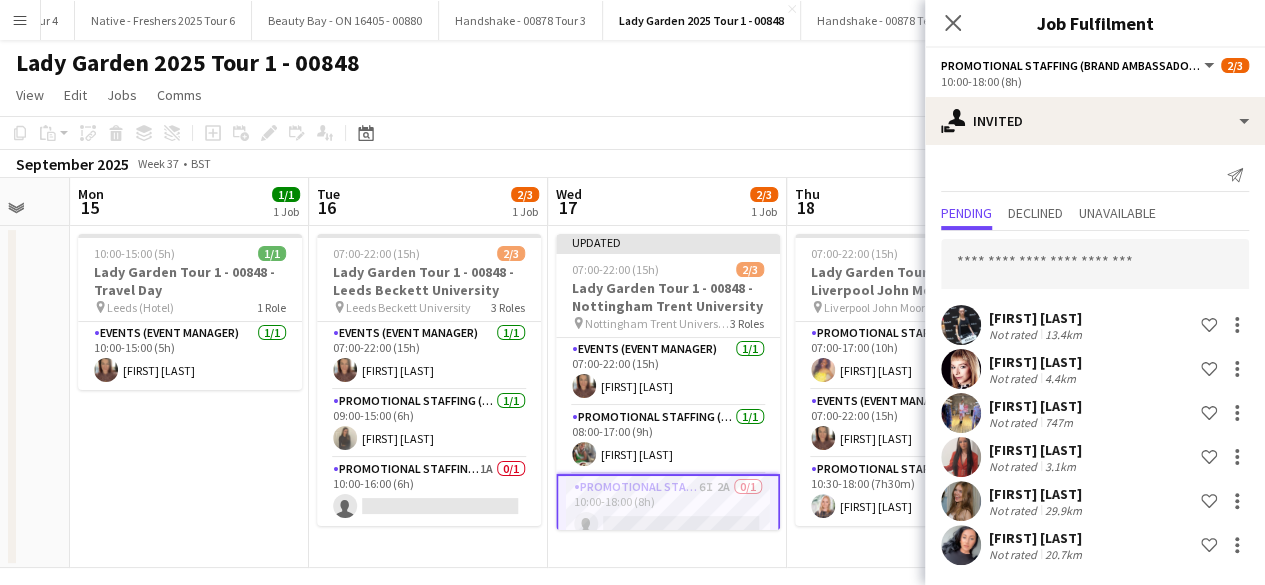 scroll, scrollTop: 1, scrollLeft: 0, axis: vertical 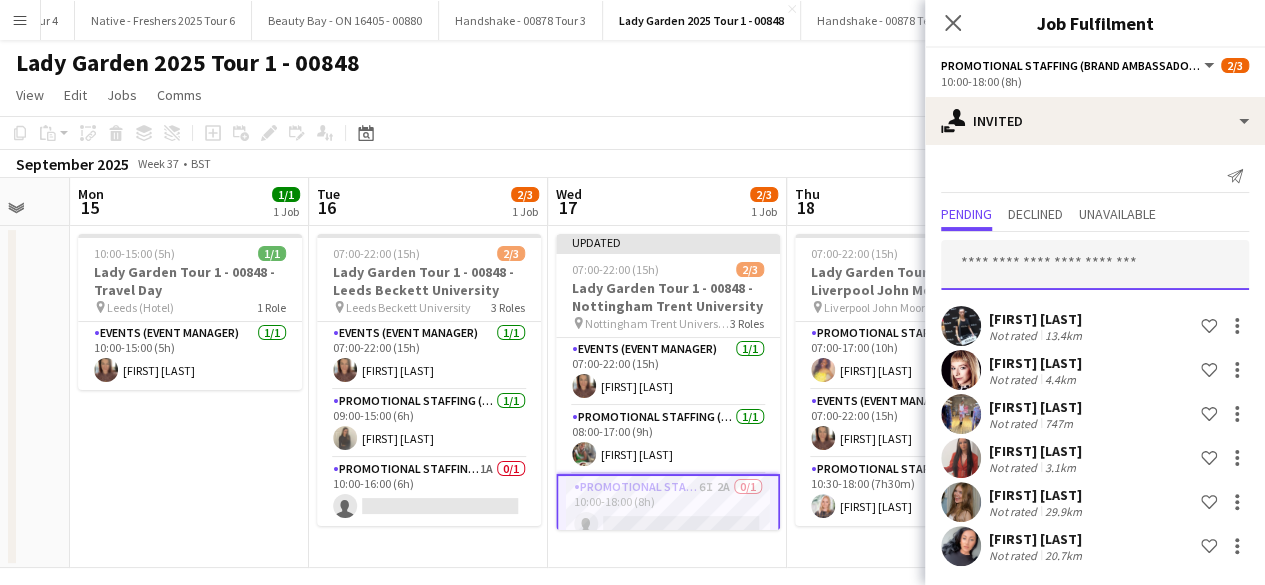 click at bounding box center [1095, 265] 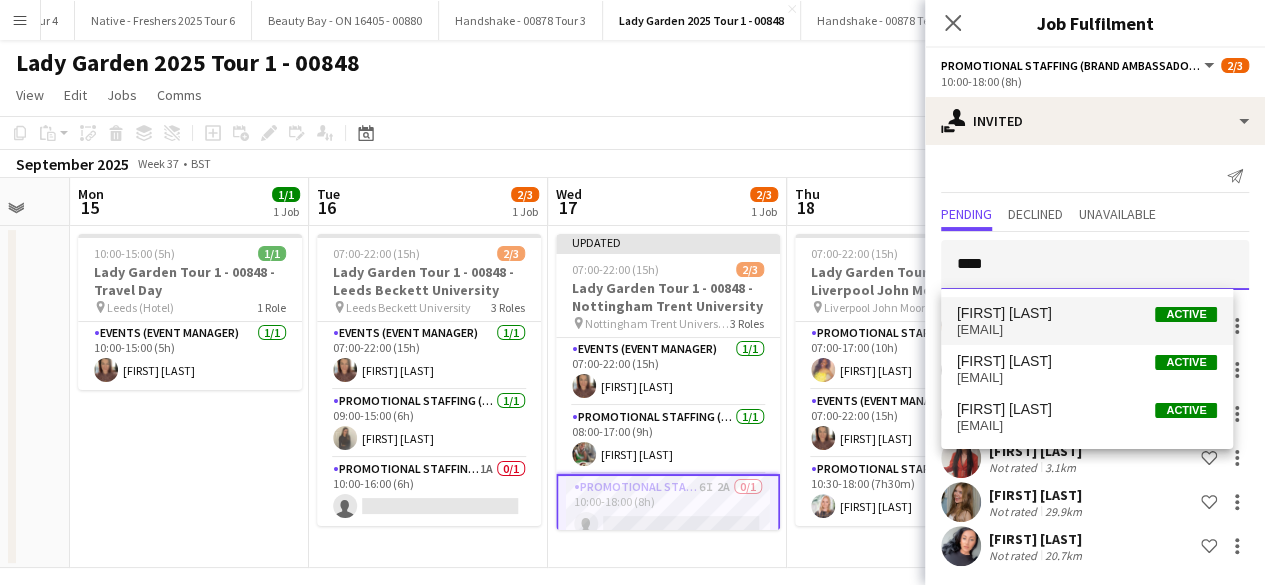 type on "****" 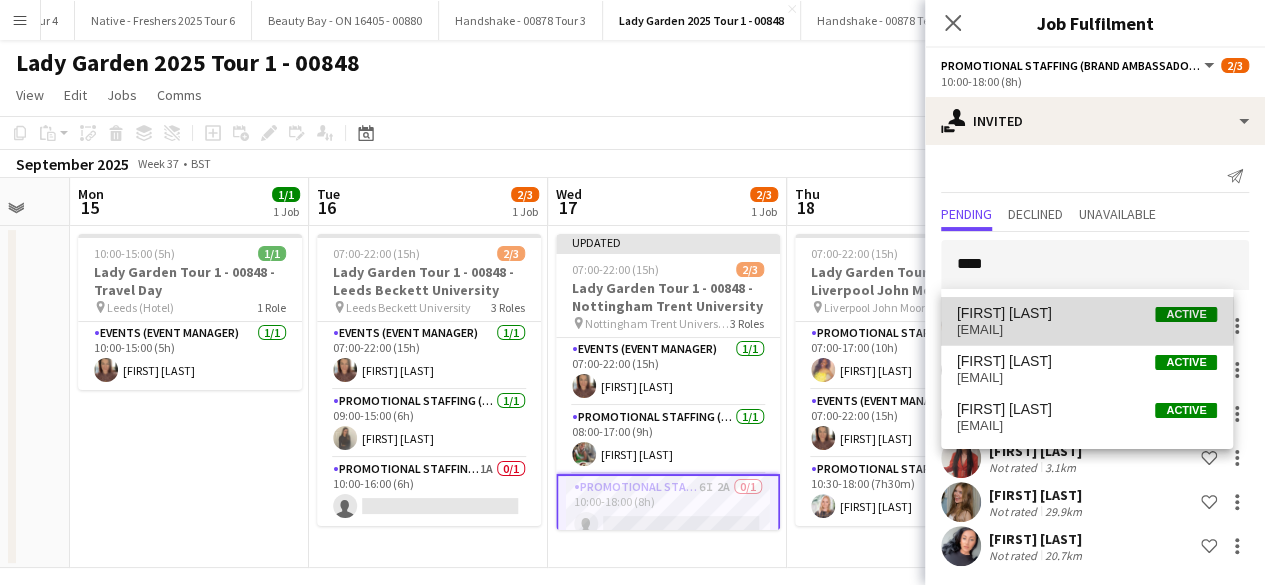 click on "[FIRST] [LAST]  Active" at bounding box center [1087, 313] 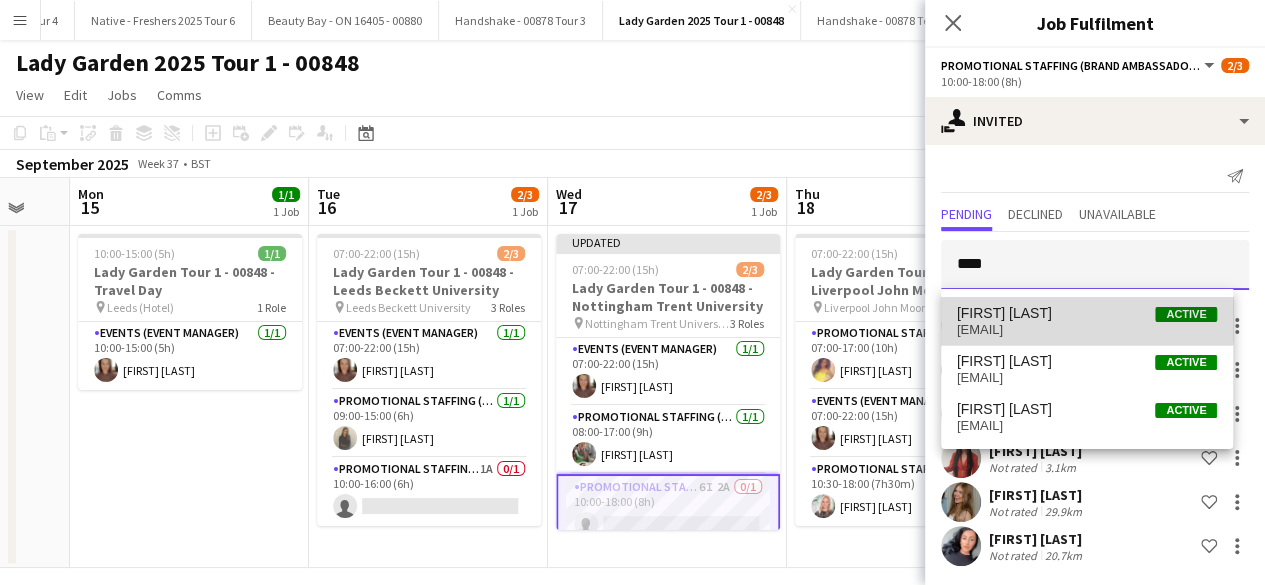 type 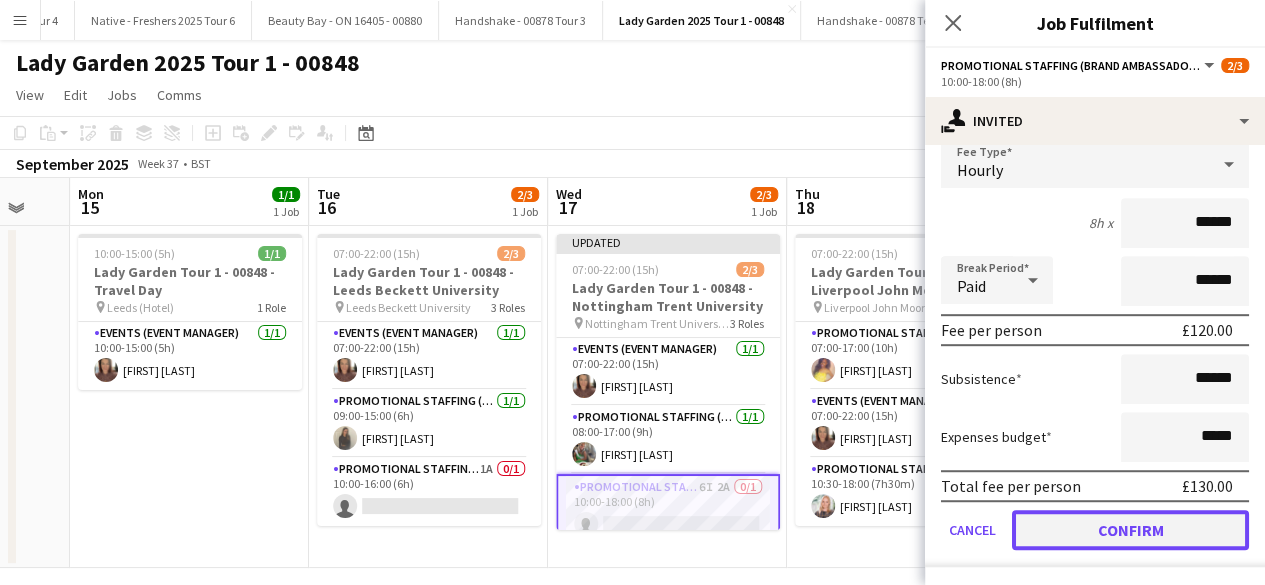 click on "Confirm" 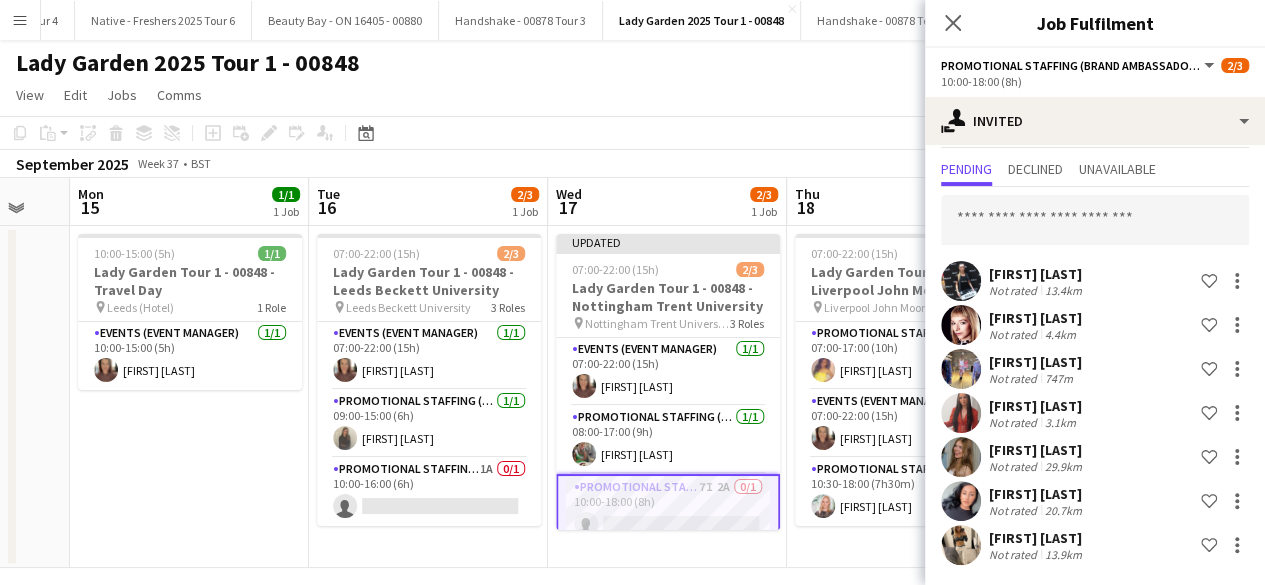 scroll, scrollTop: 45, scrollLeft: 0, axis: vertical 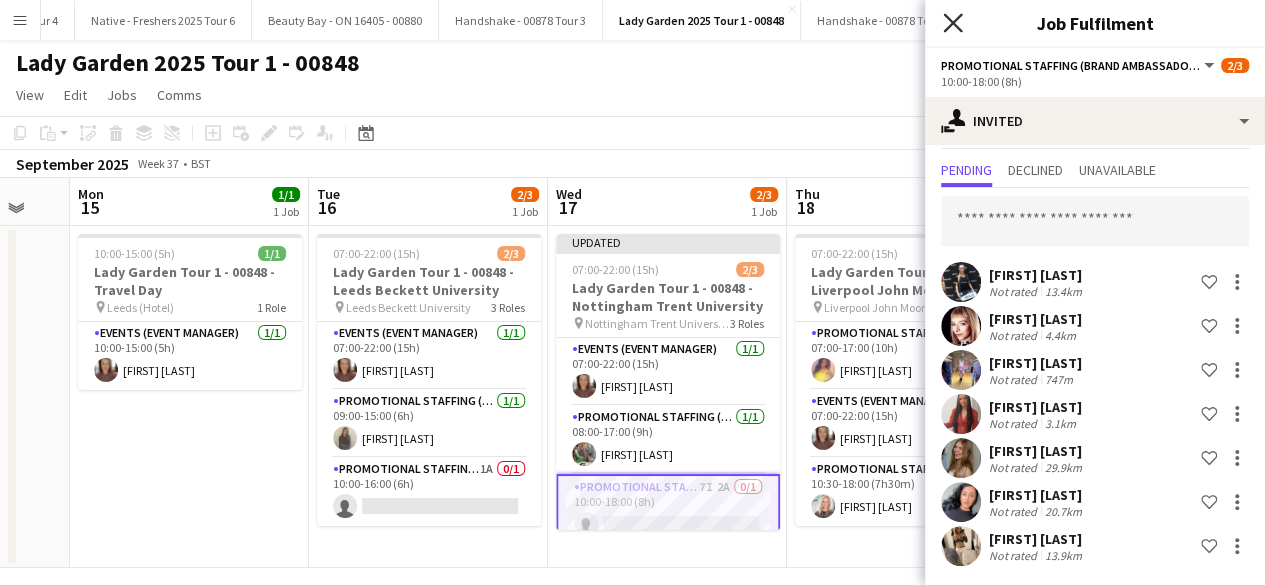 click 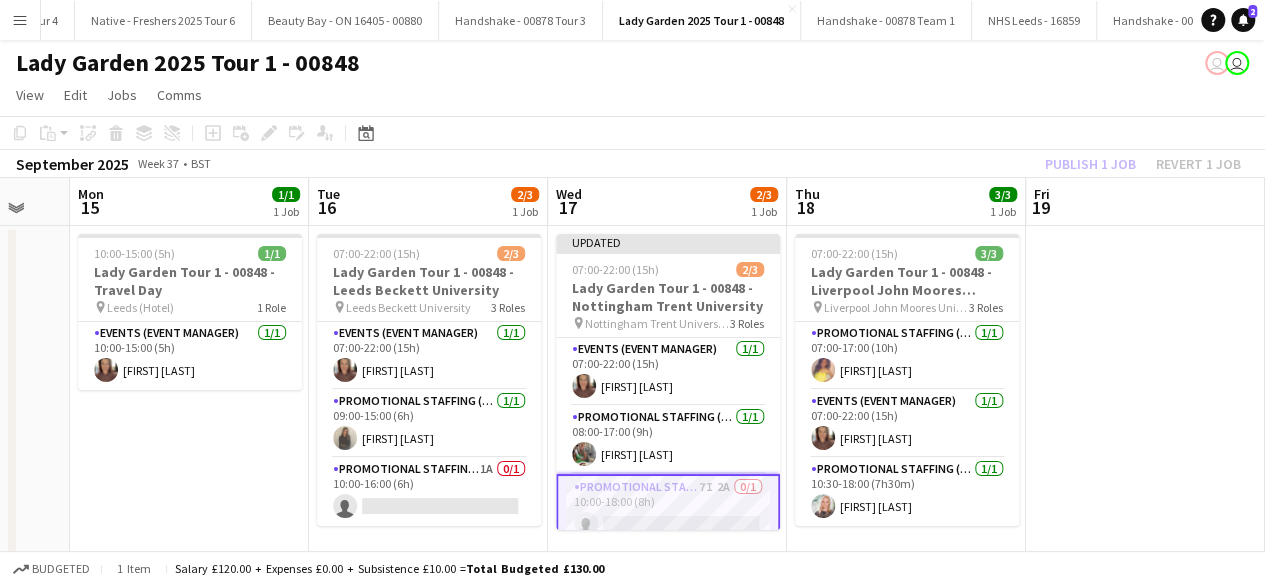 click at bounding box center [1145, 397] 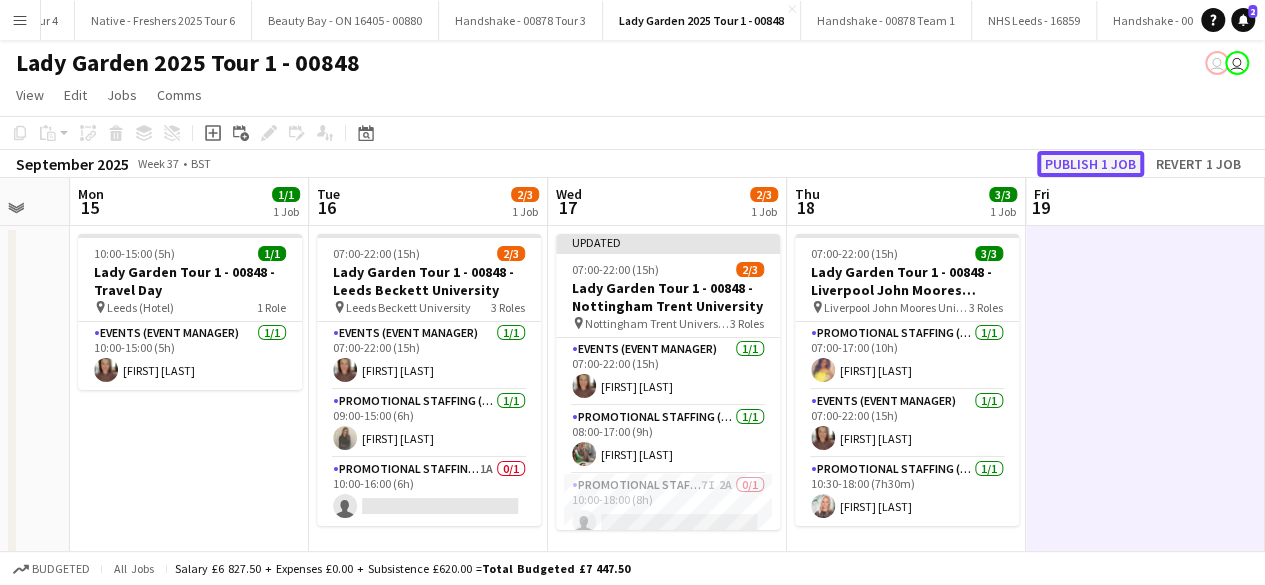 click on "Publish 1 job" 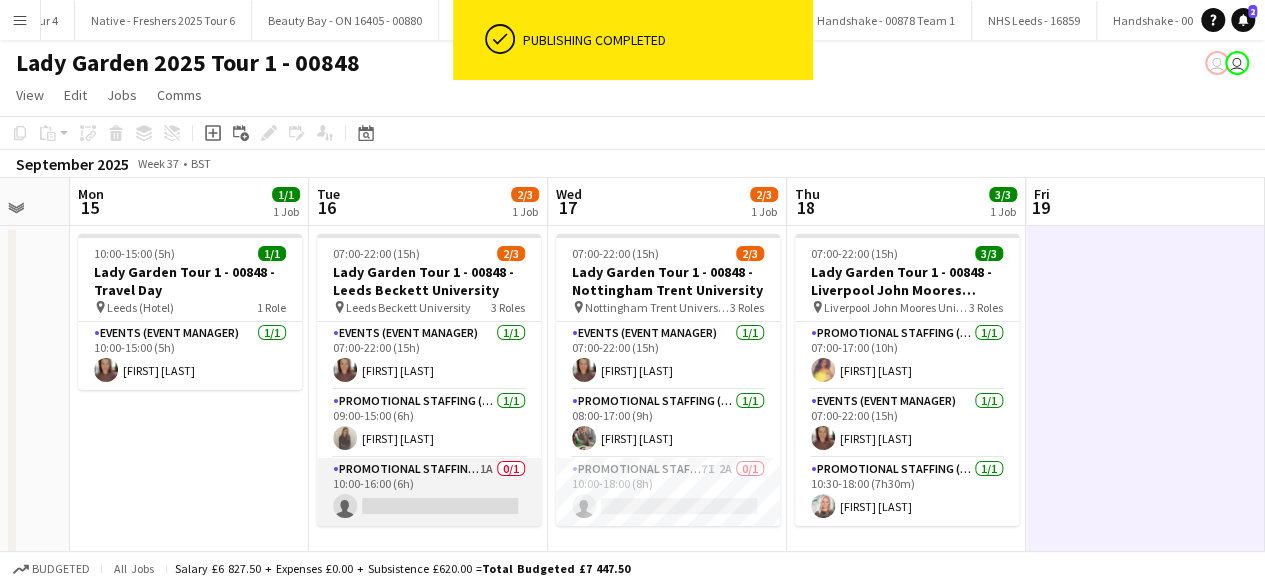 click on "Promotional Staffing (Brand Ambassadors)   1A   0/1   10:00-16:00 (6h)
single-neutral-actions" at bounding box center (429, 492) 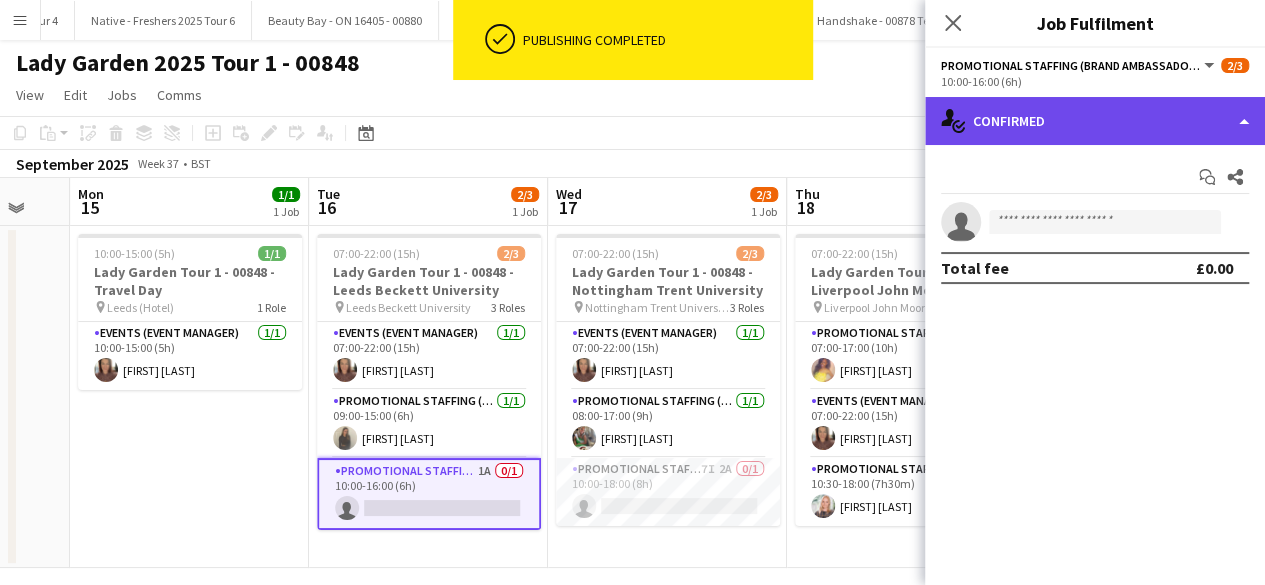 click on "single-neutral-actions-check-2
Confirmed" 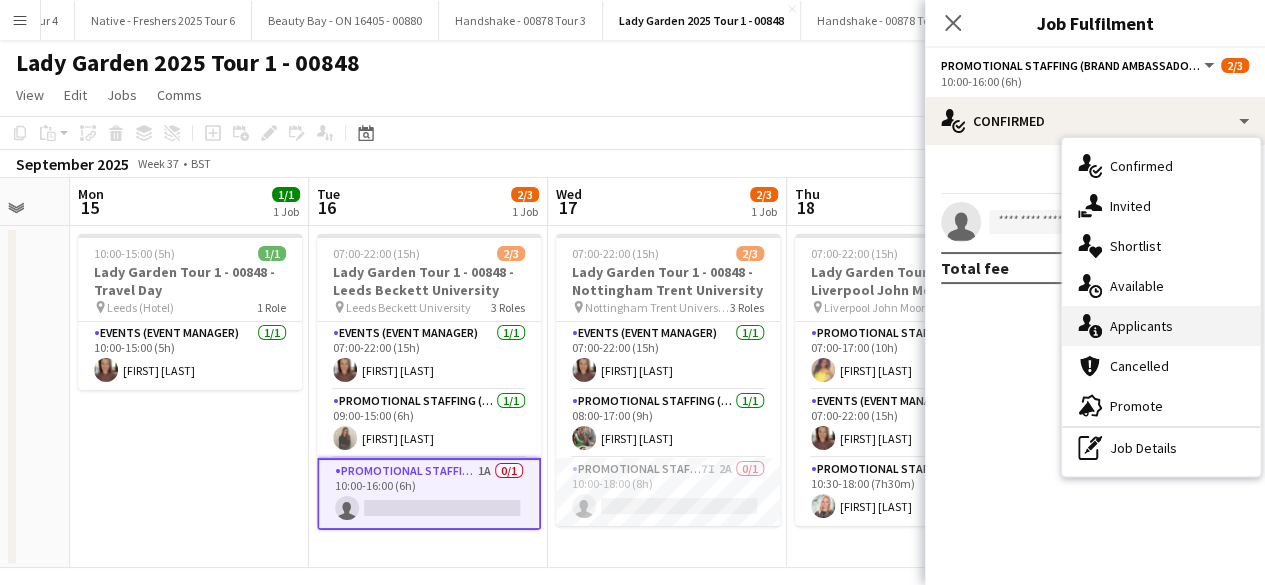 click on "single-neutral-actions-information
Applicants" at bounding box center [1161, 326] 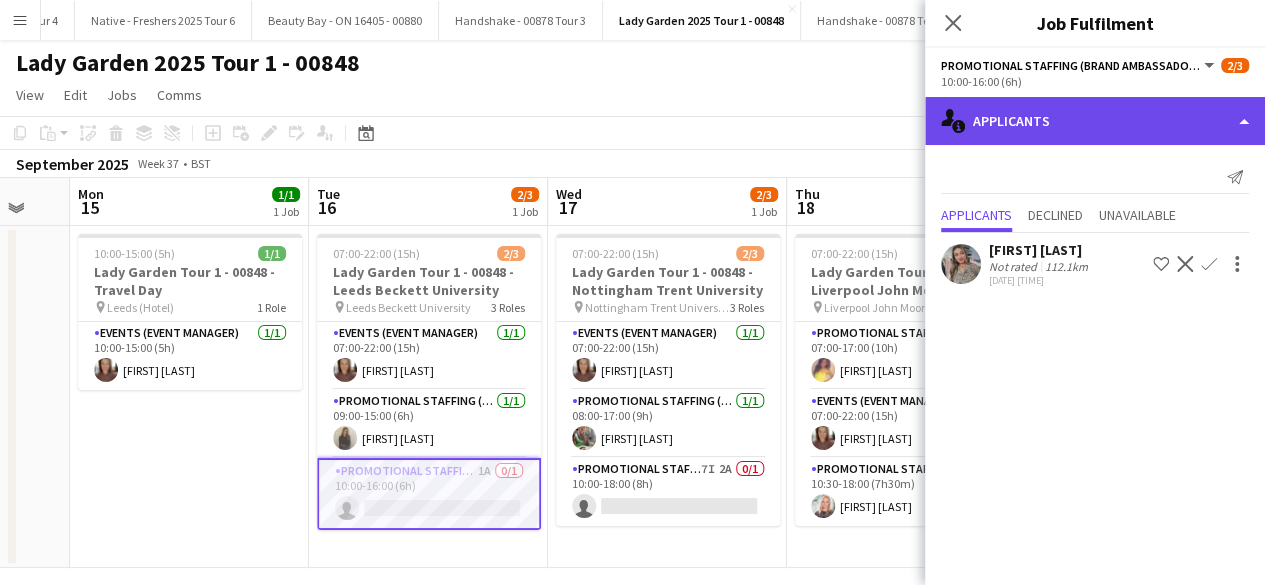 click on "single-neutral-actions-information
Applicants" 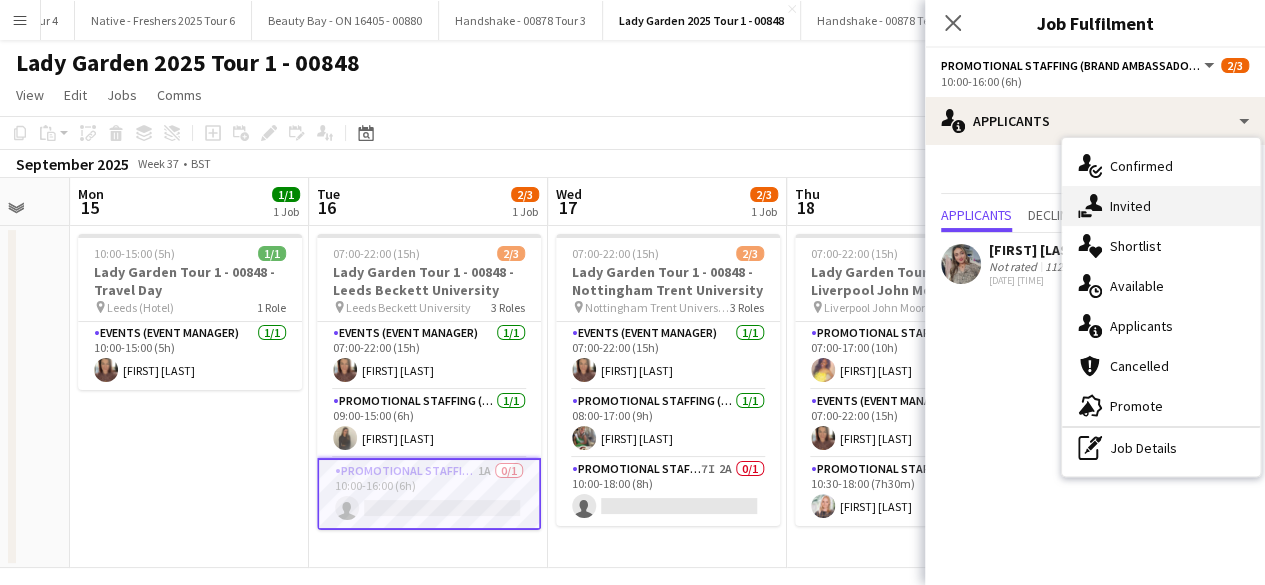click on "single-neutral-actions-share-1
Invited" at bounding box center (1161, 206) 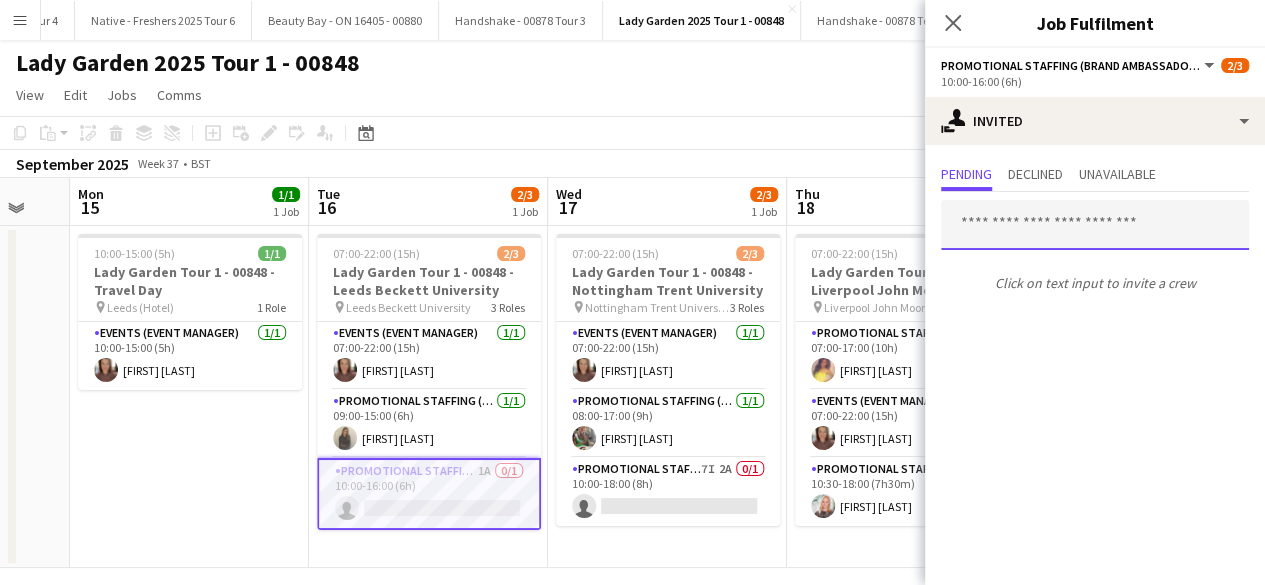 click at bounding box center (1095, 225) 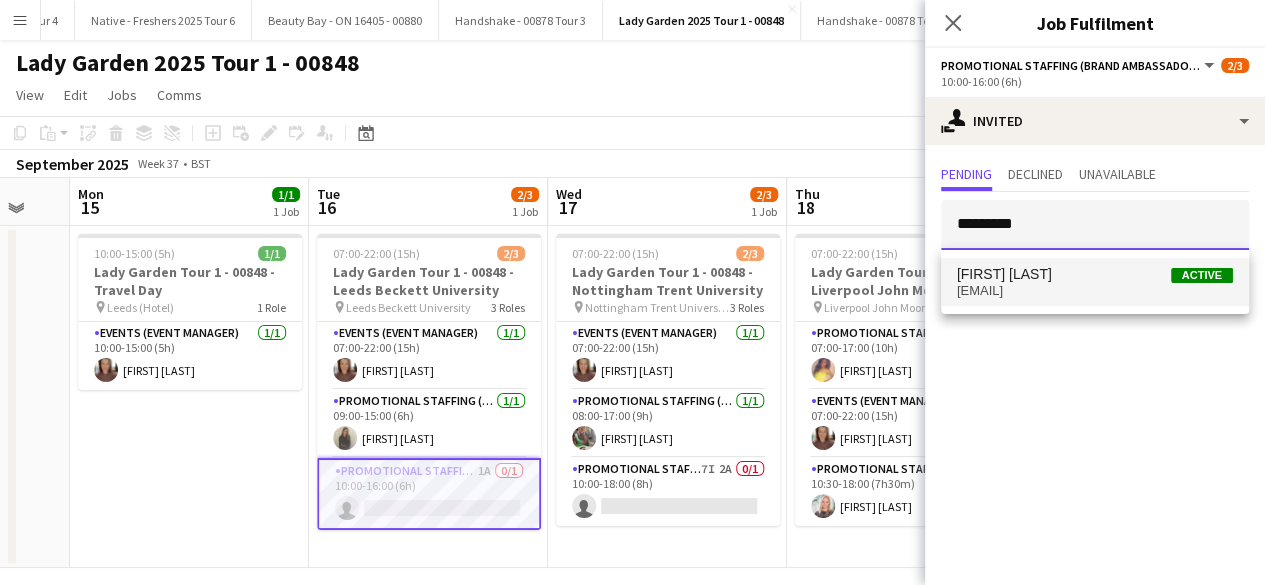 type on "*********" 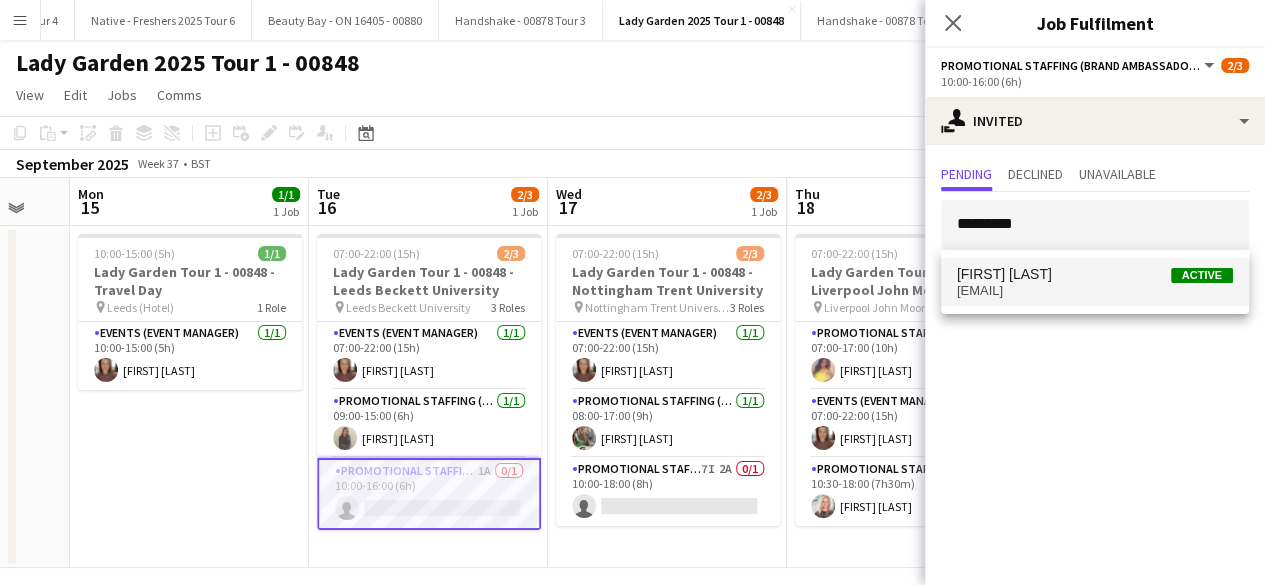 click on "[FIRST] [LAST]" at bounding box center [1004, 274] 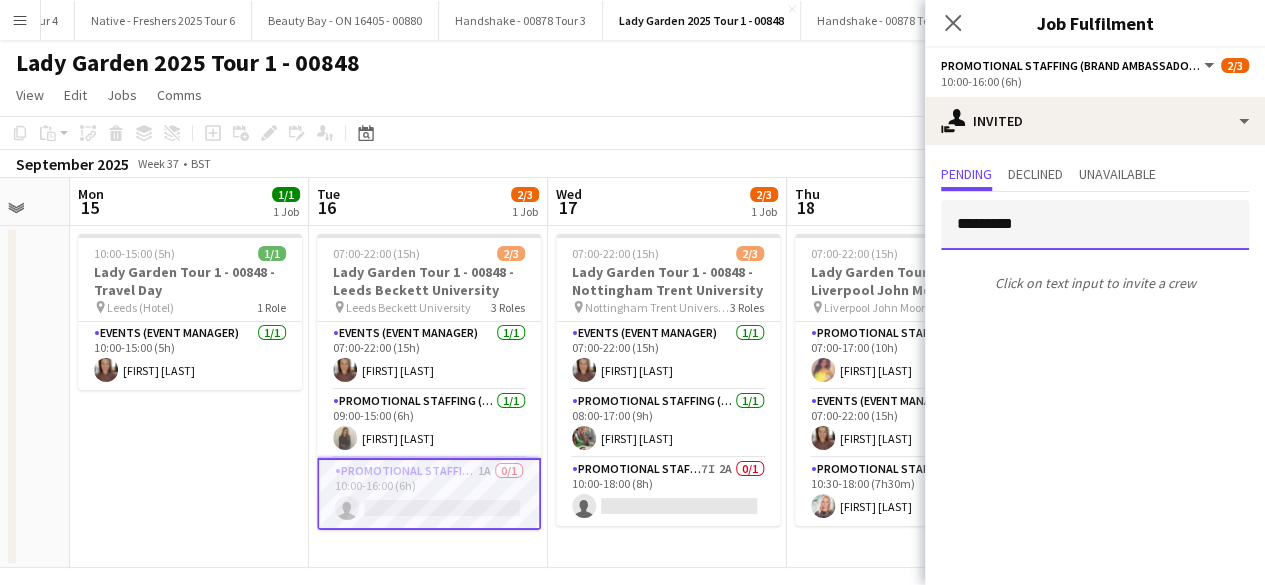 type 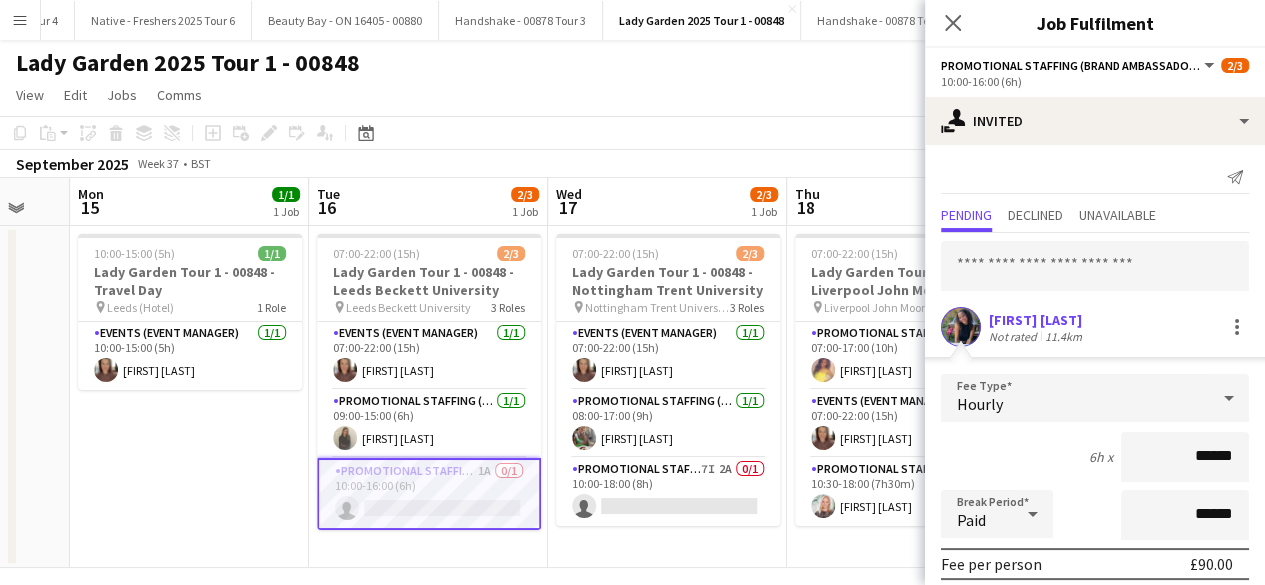 scroll, scrollTop: 234, scrollLeft: 0, axis: vertical 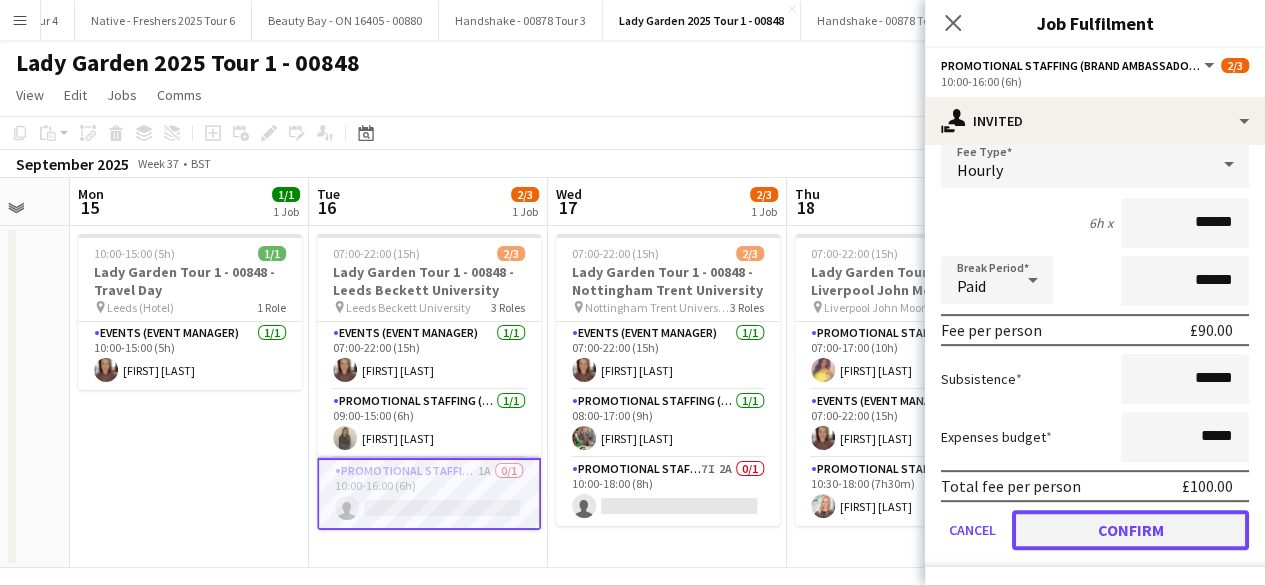 click on "Confirm" 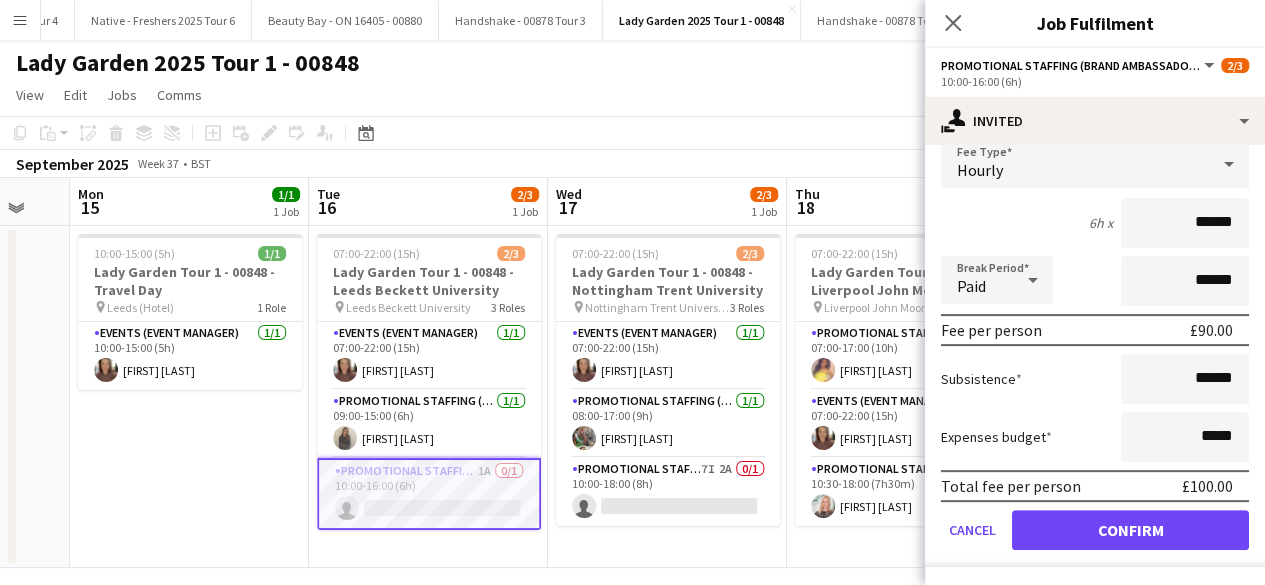scroll, scrollTop: 0, scrollLeft: 0, axis: both 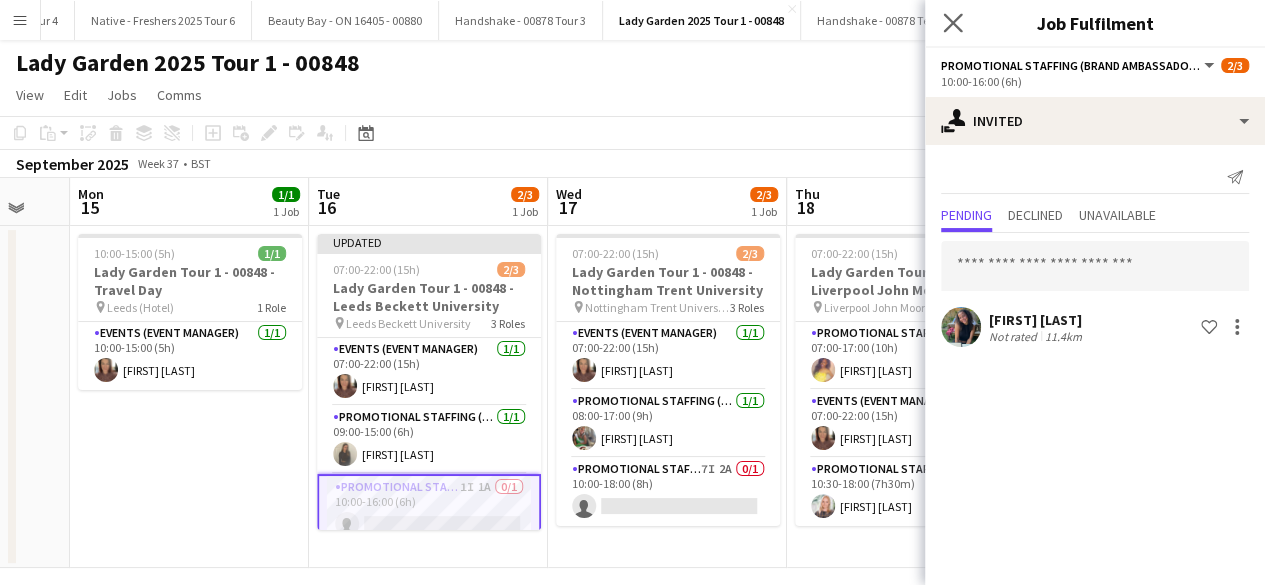 click on "Close pop-in" 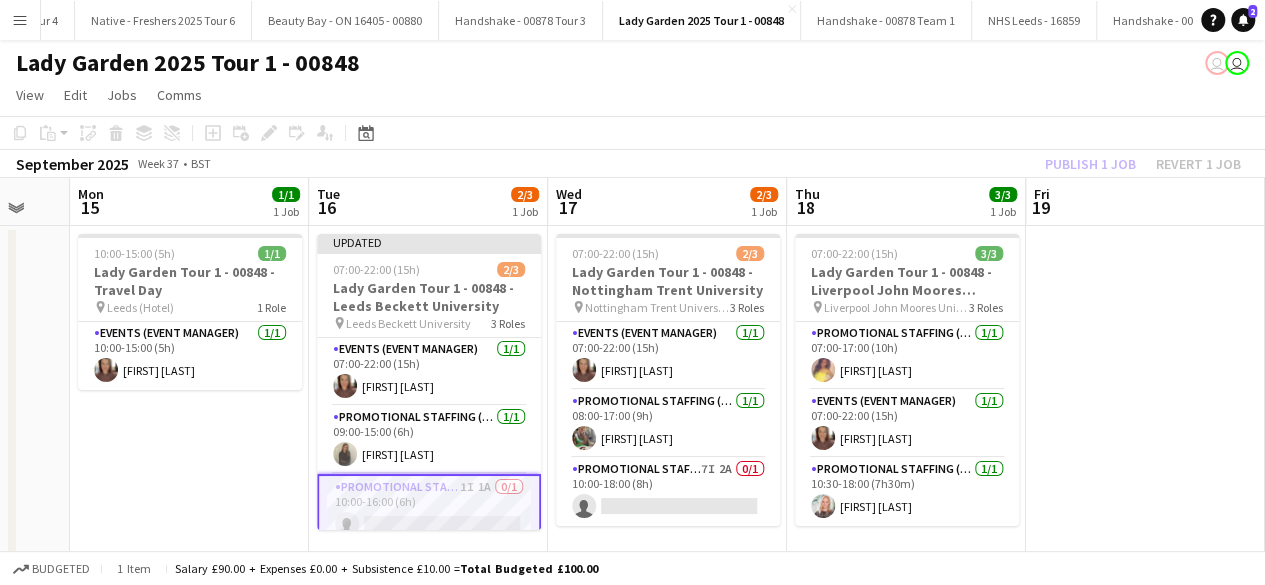 click at bounding box center (1145, 397) 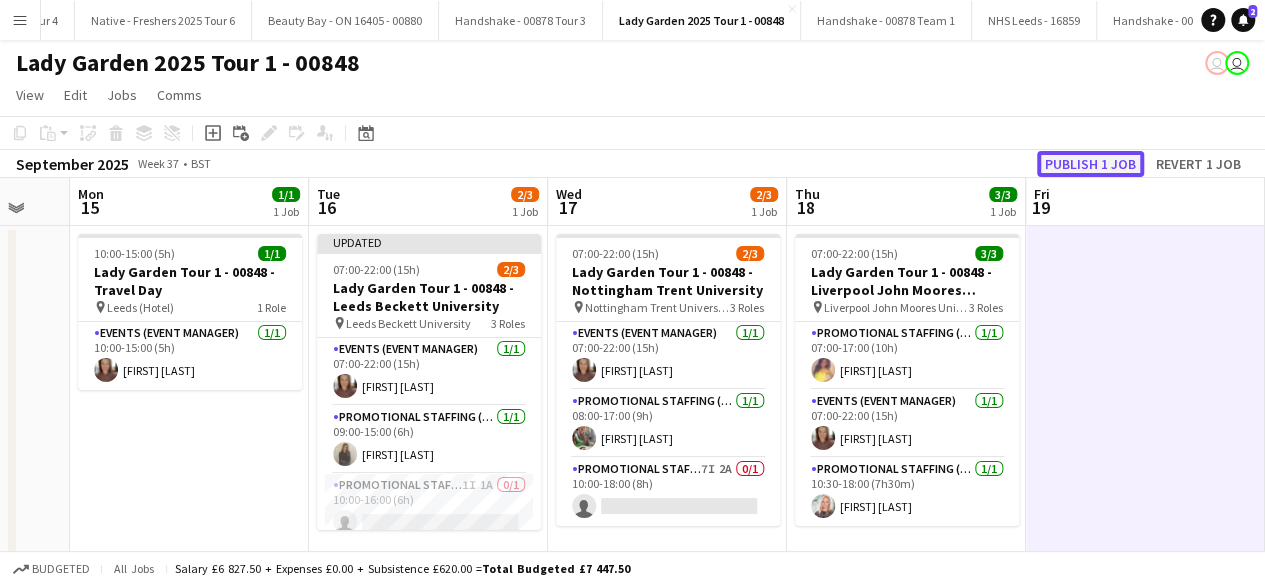 click on "Publish 1 job" 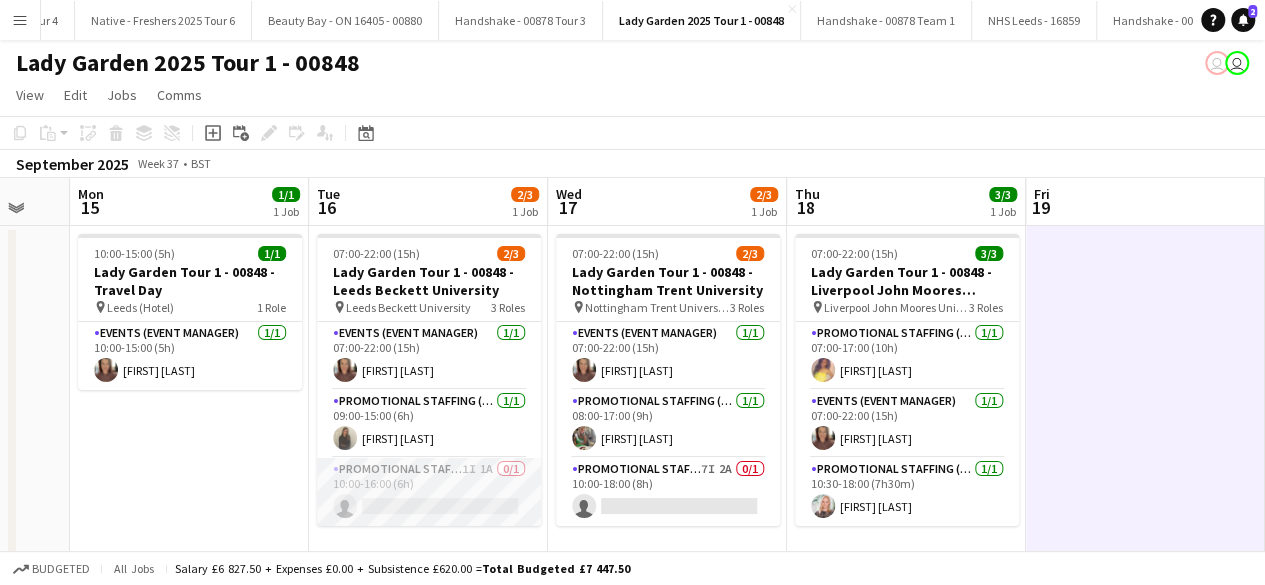 click on "Promotional Staffing (Brand Ambassadors)   1I   1A   0/1   10:00-16:00 (6h)
single-neutral-actions" at bounding box center (429, 492) 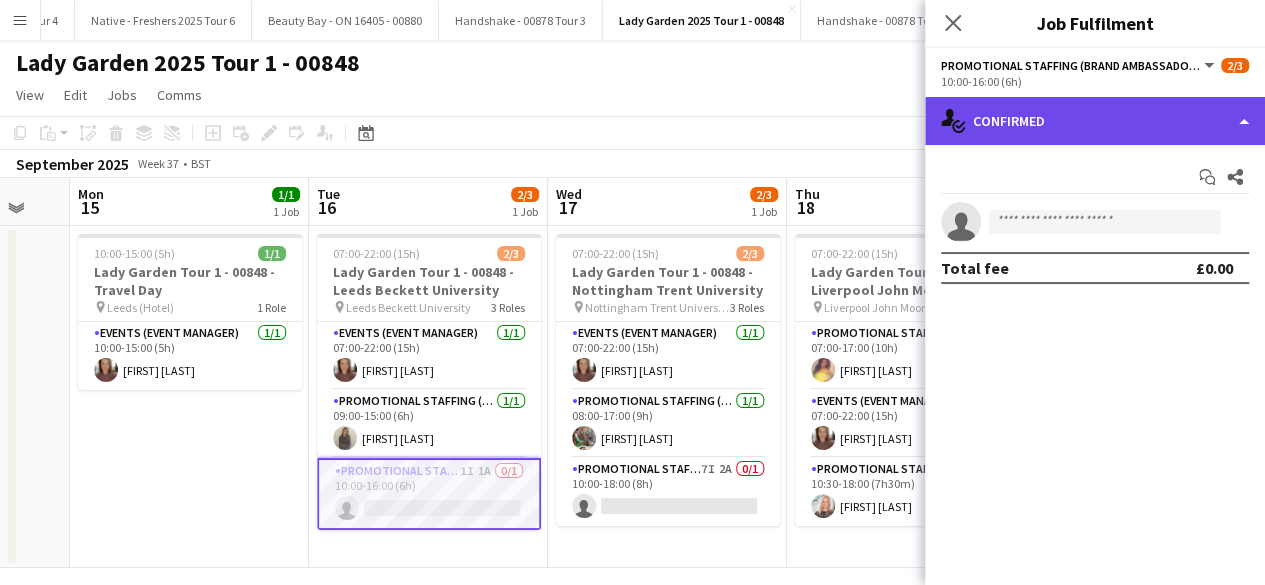 click on "single-neutral-actions-check-2
Confirmed" 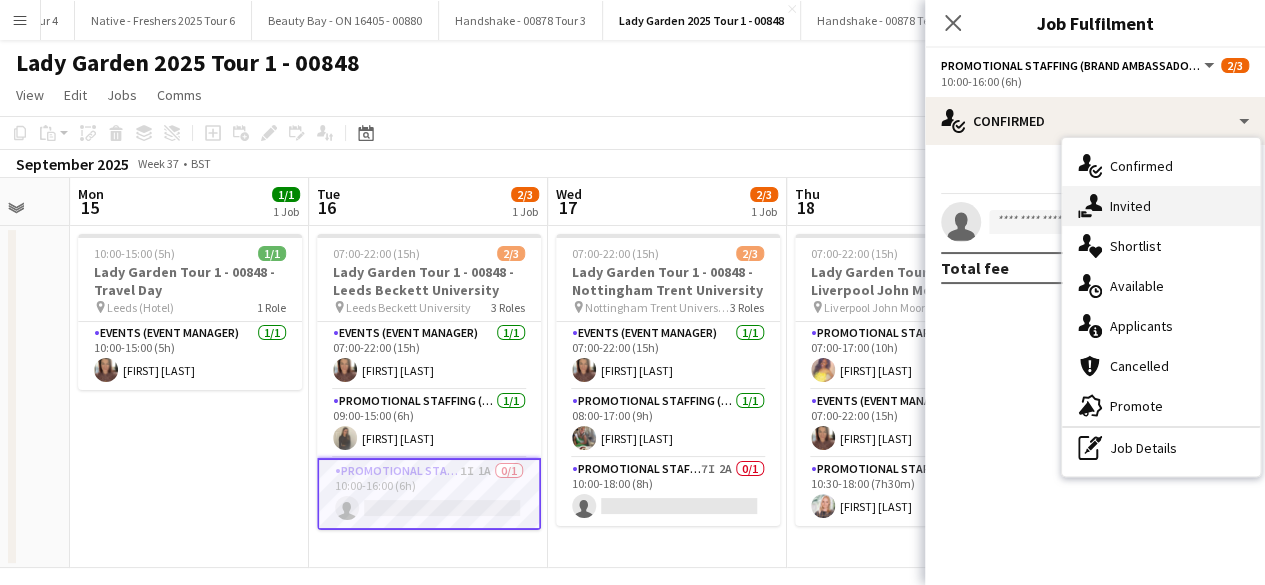 click on "single-neutral-actions-share-1
Invited" at bounding box center [1161, 206] 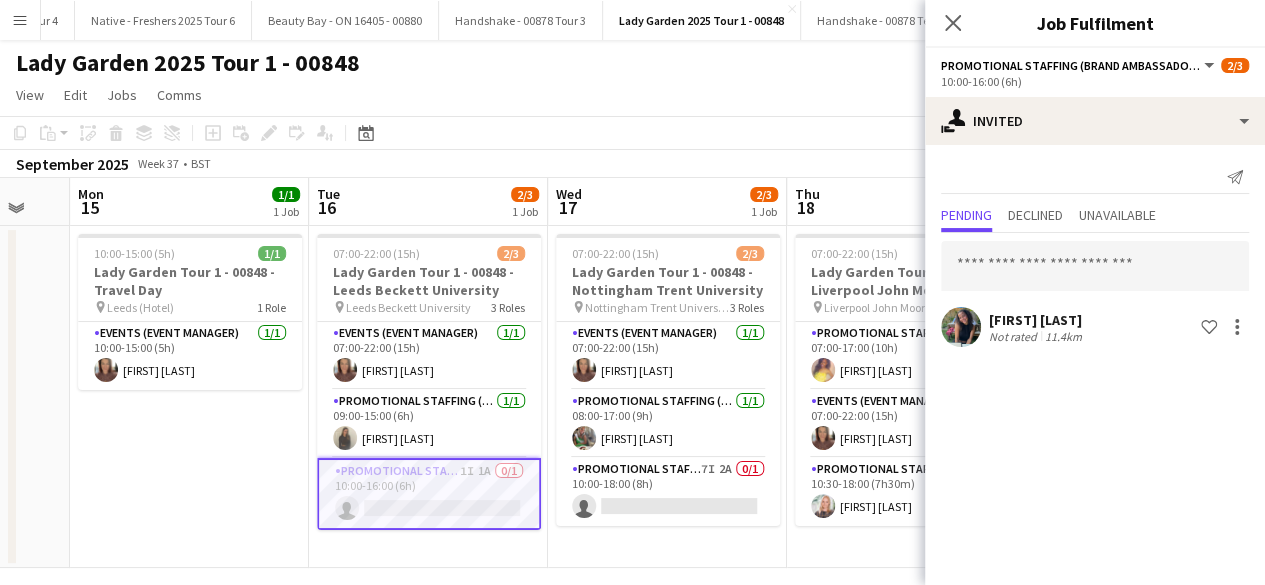 click 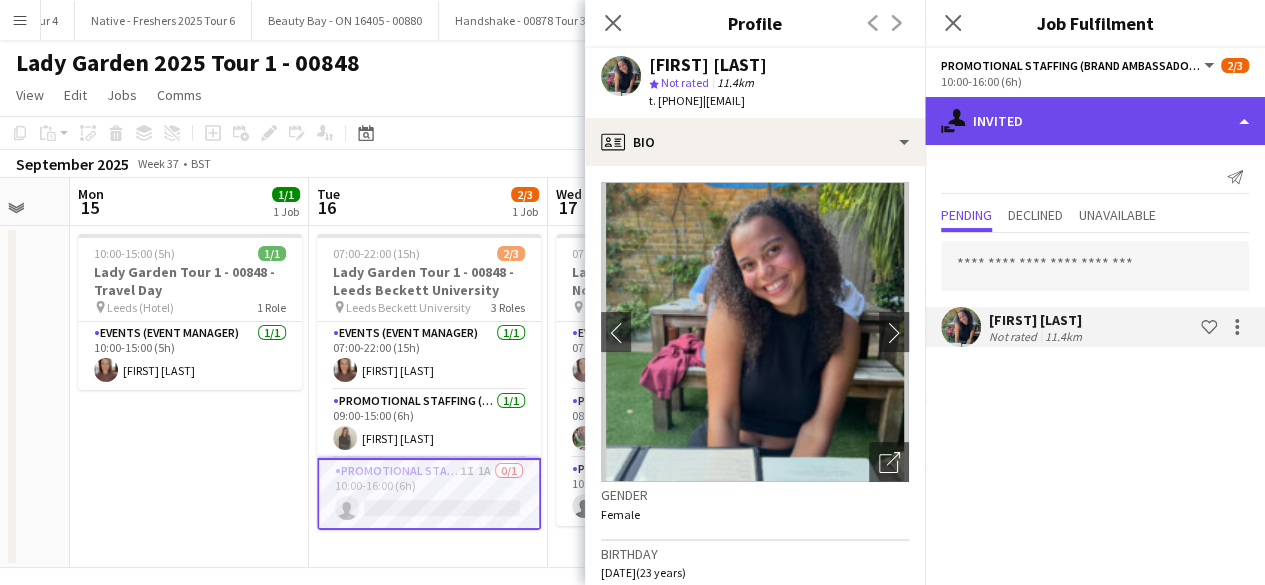 click on "single-neutral-actions-share-1
Invited" 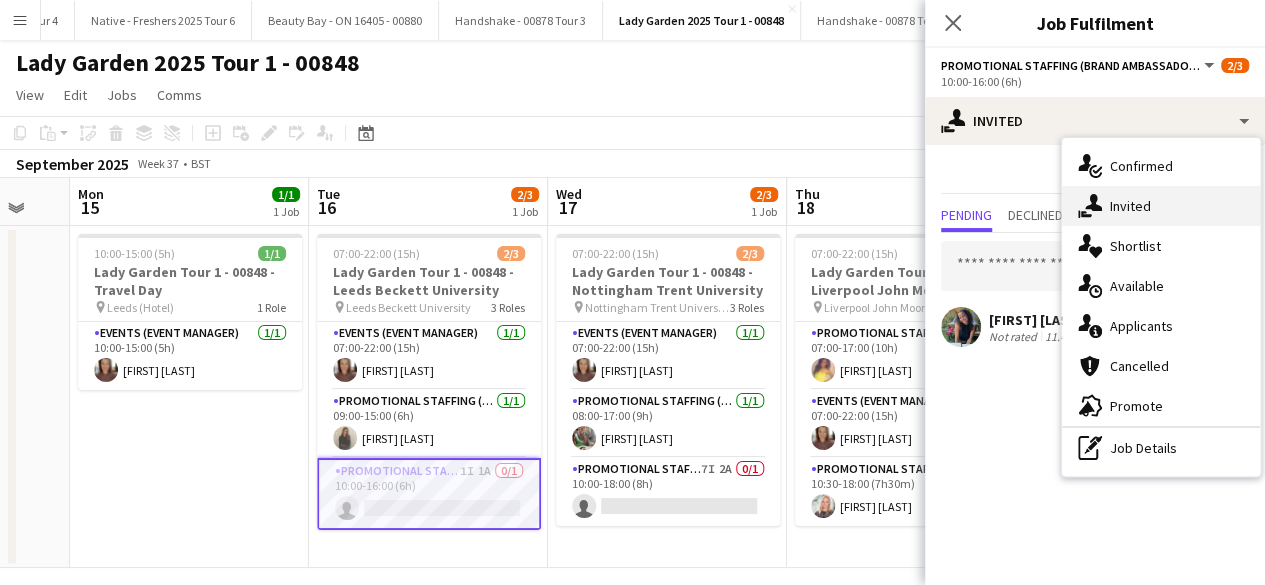 click on "single-neutral-actions-share-1
Invited" at bounding box center [1161, 206] 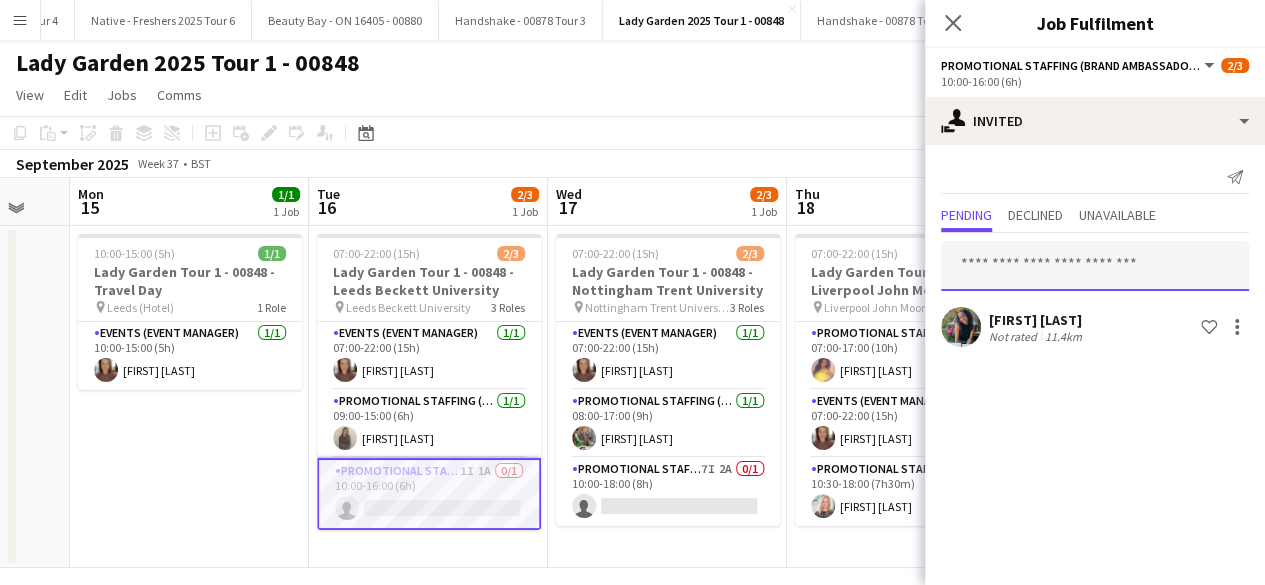click at bounding box center [1095, 266] 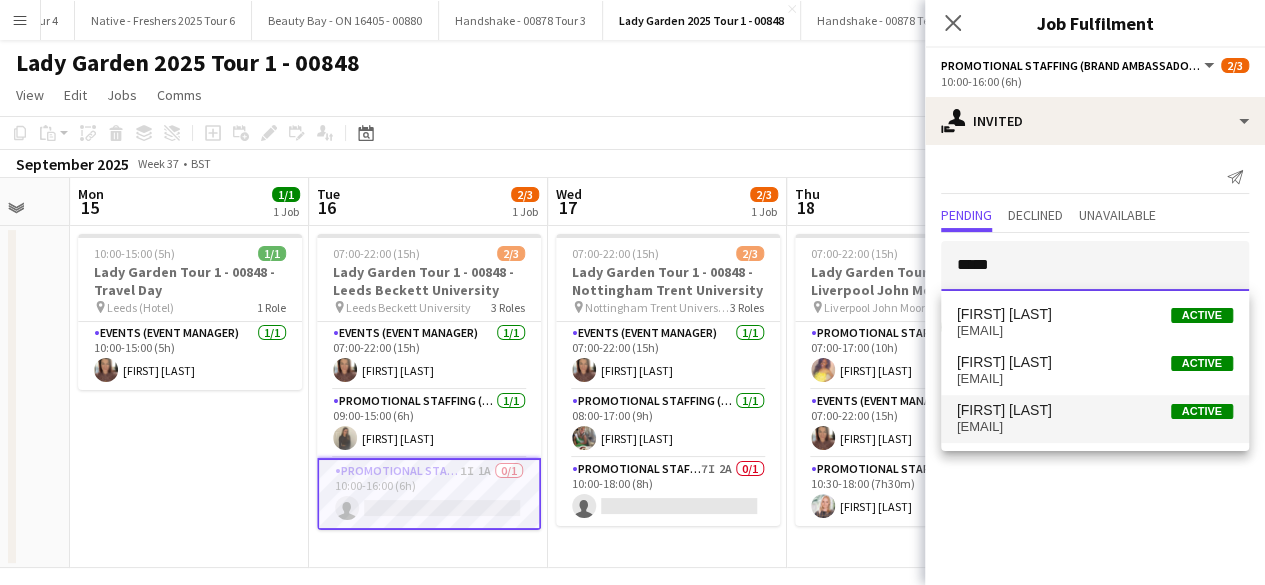 type on "*****" 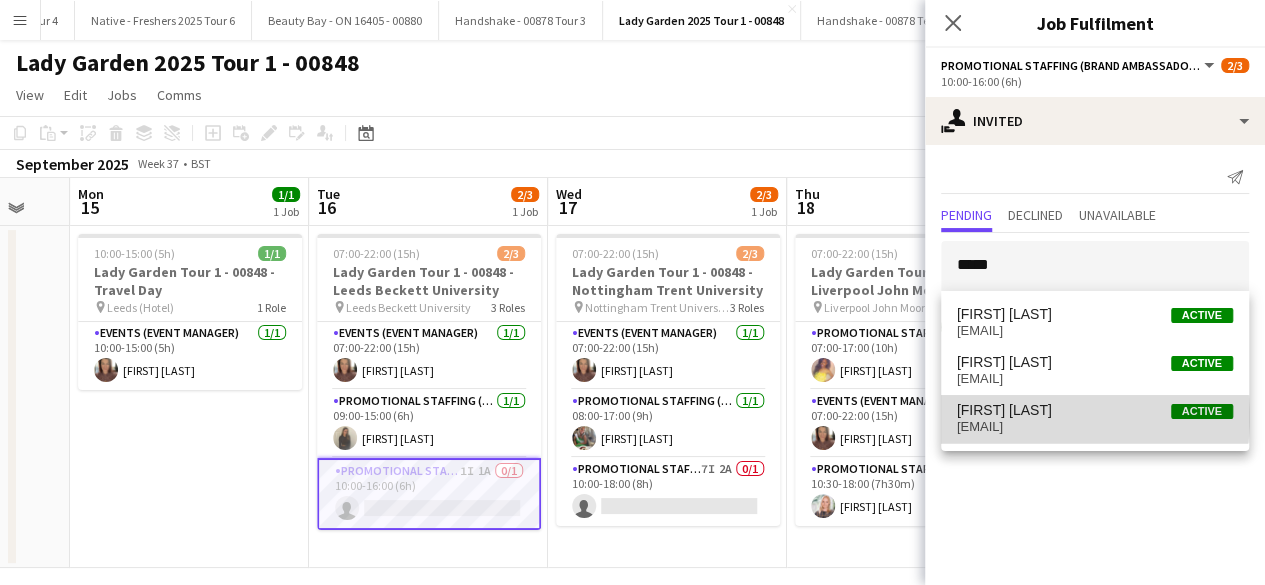 click on "[FIRST] [LAST]  Active" at bounding box center (1095, 410) 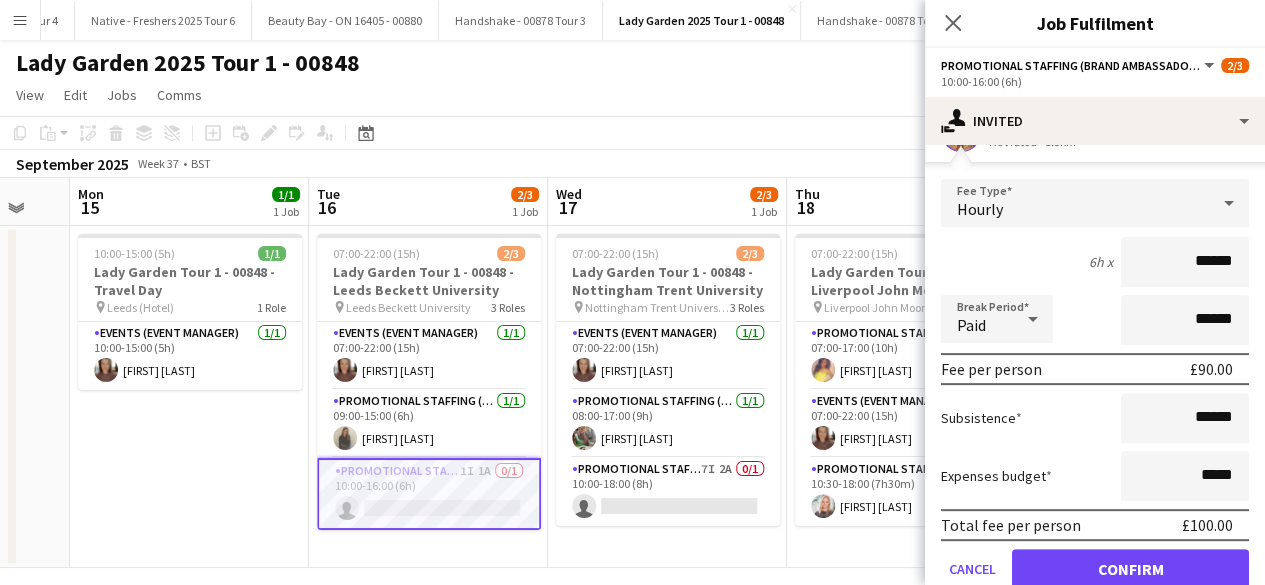 scroll, scrollTop: 240, scrollLeft: 0, axis: vertical 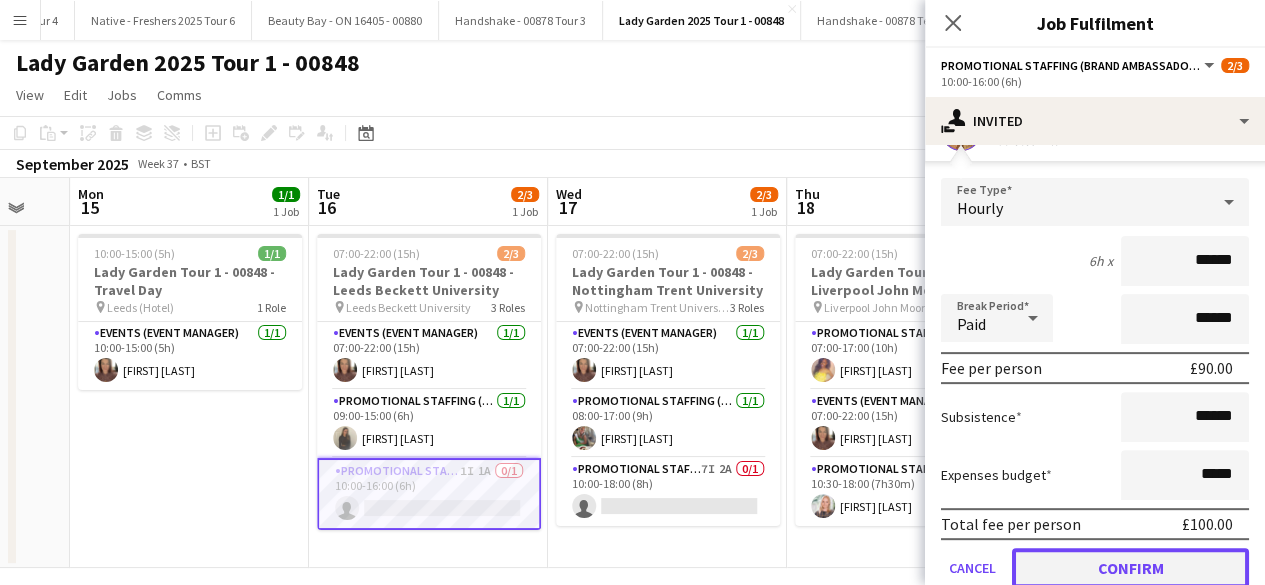 click on "Confirm" 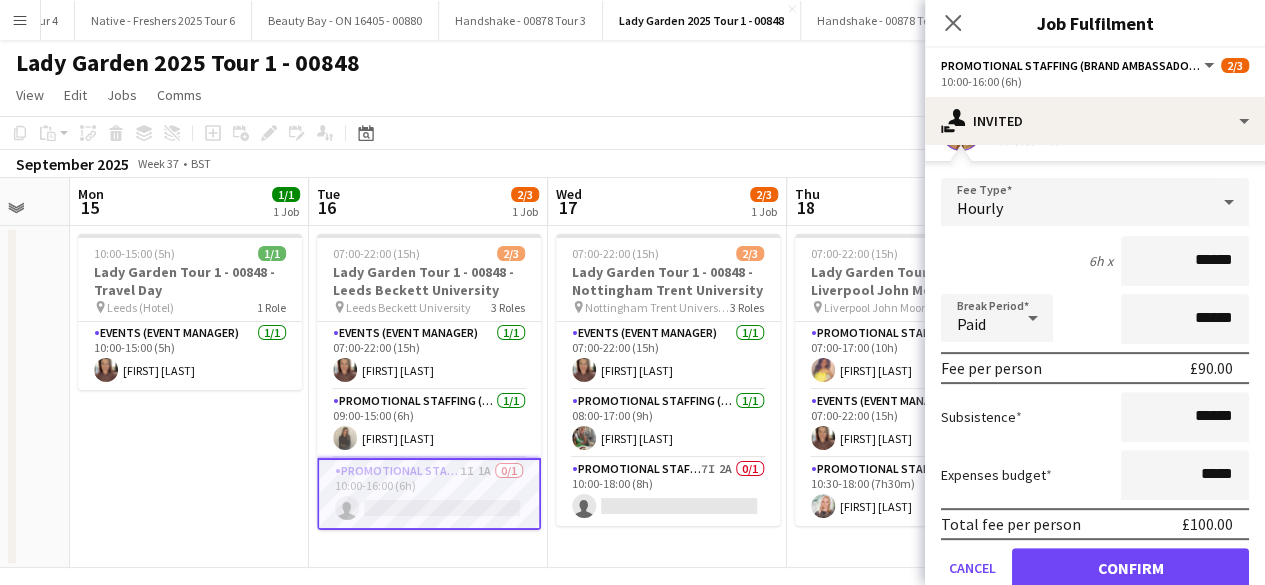 scroll, scrollTop: 0, scrollLeft: 0, axis: both 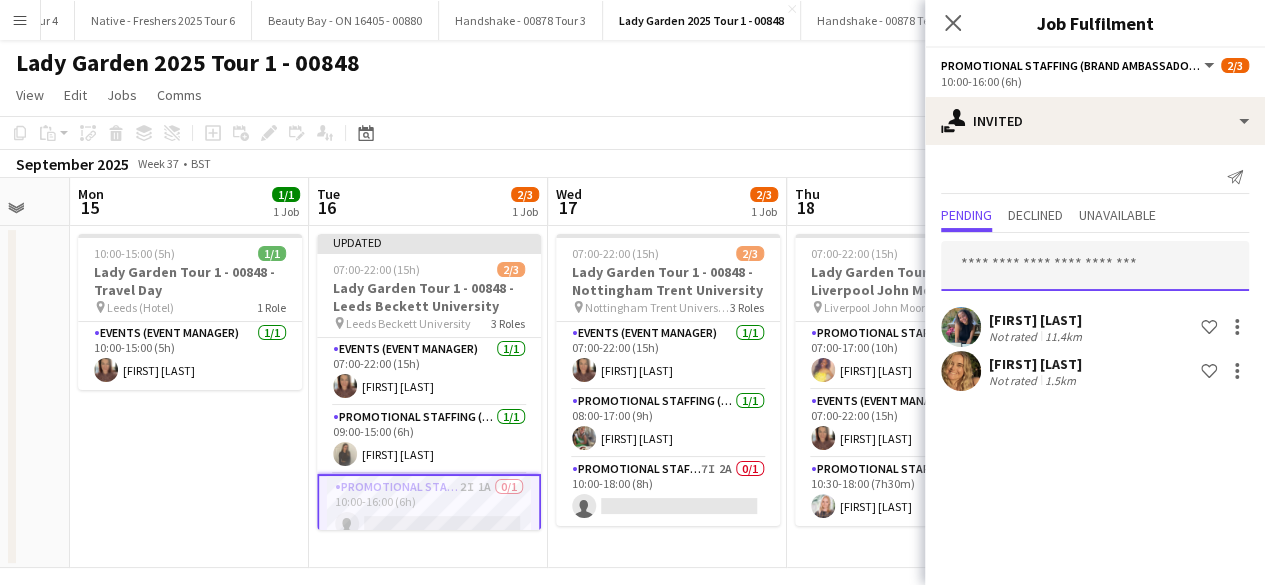 click at bounding box center (1095, 266) 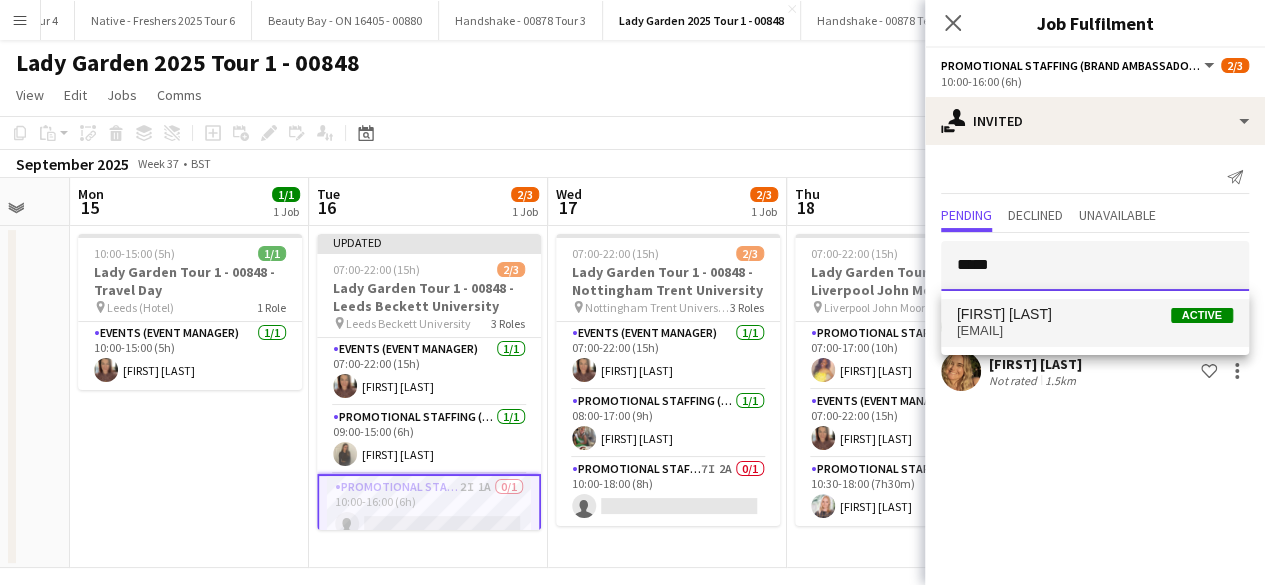 type on "*****" 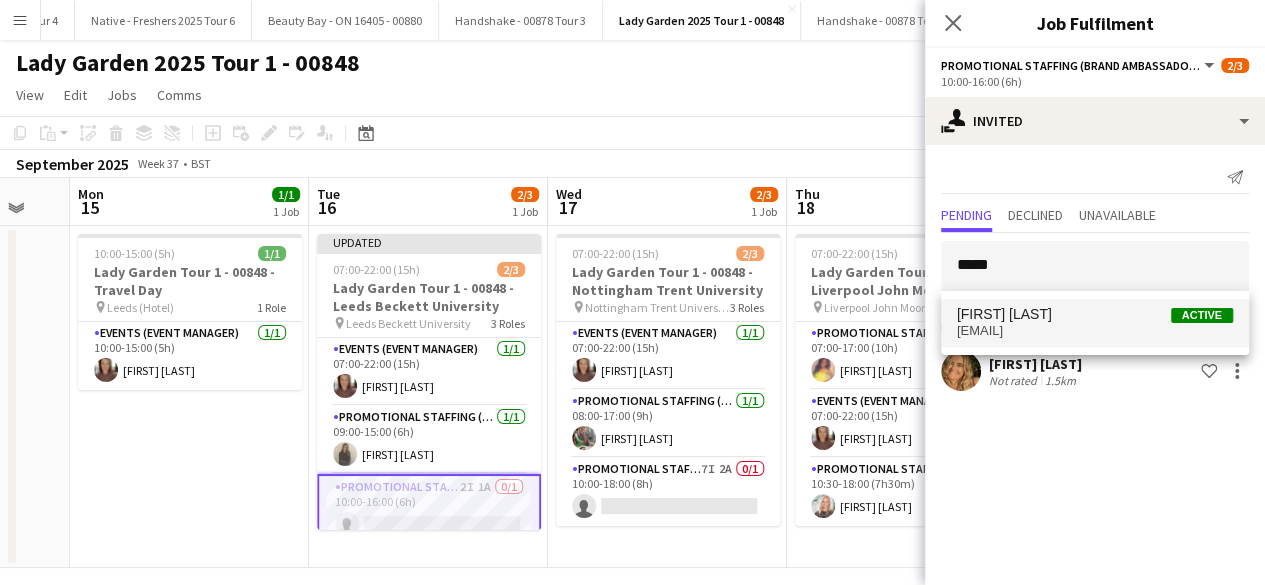 click on "[EMAIL]" at bounding box center [1095, 331] 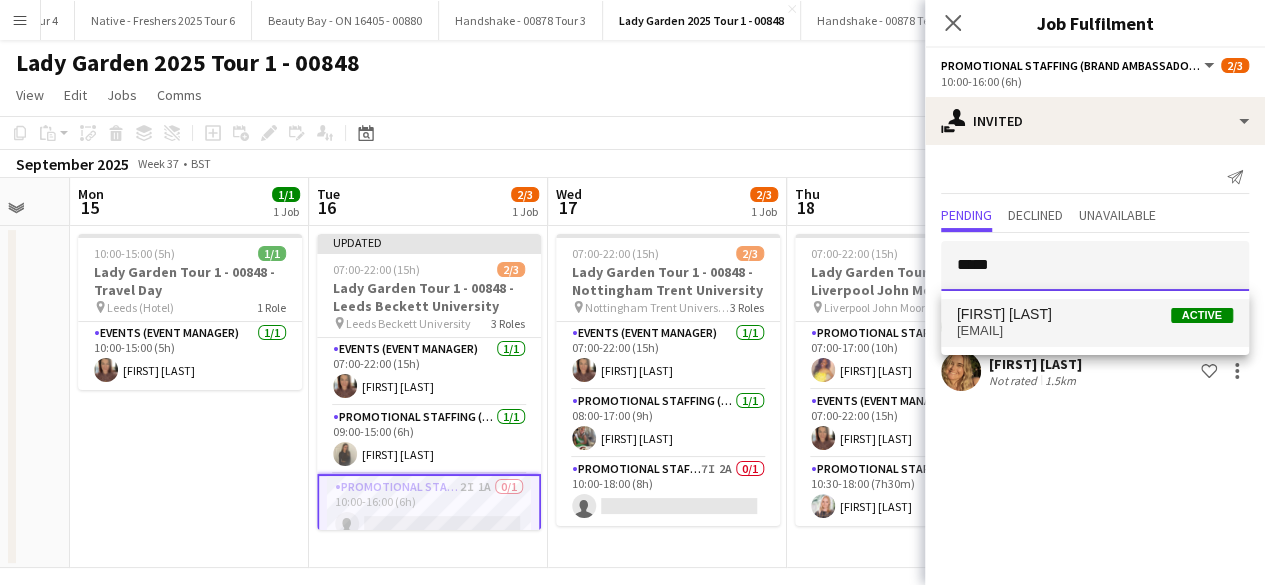 type 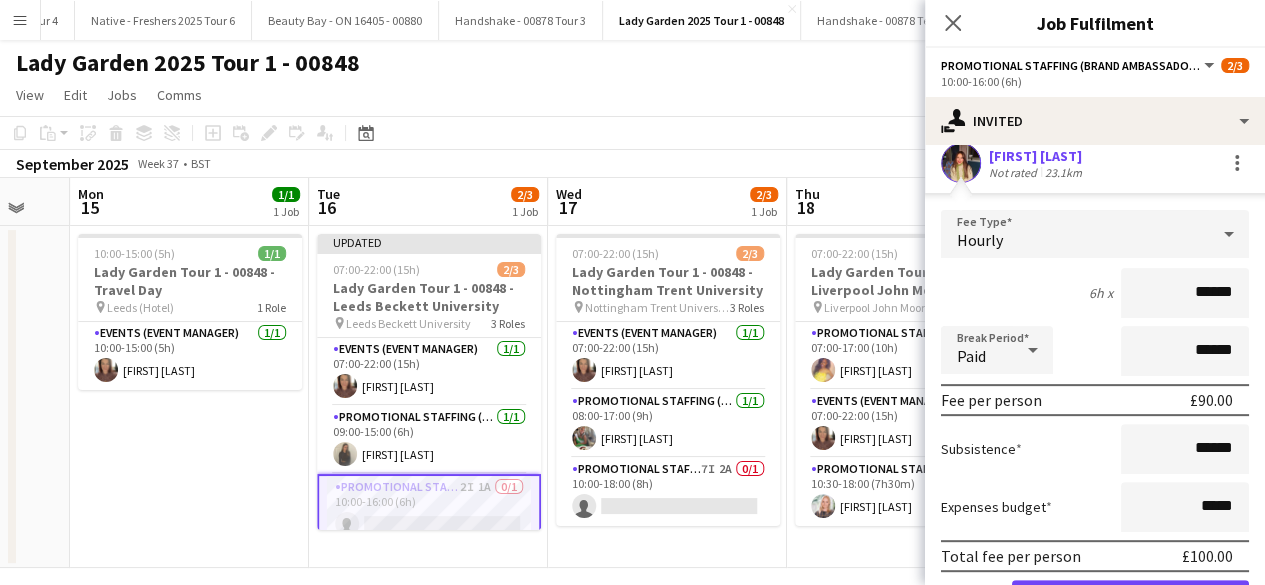 scroll, scrollTop: 322, scrollLeft: 0, axis: vertical 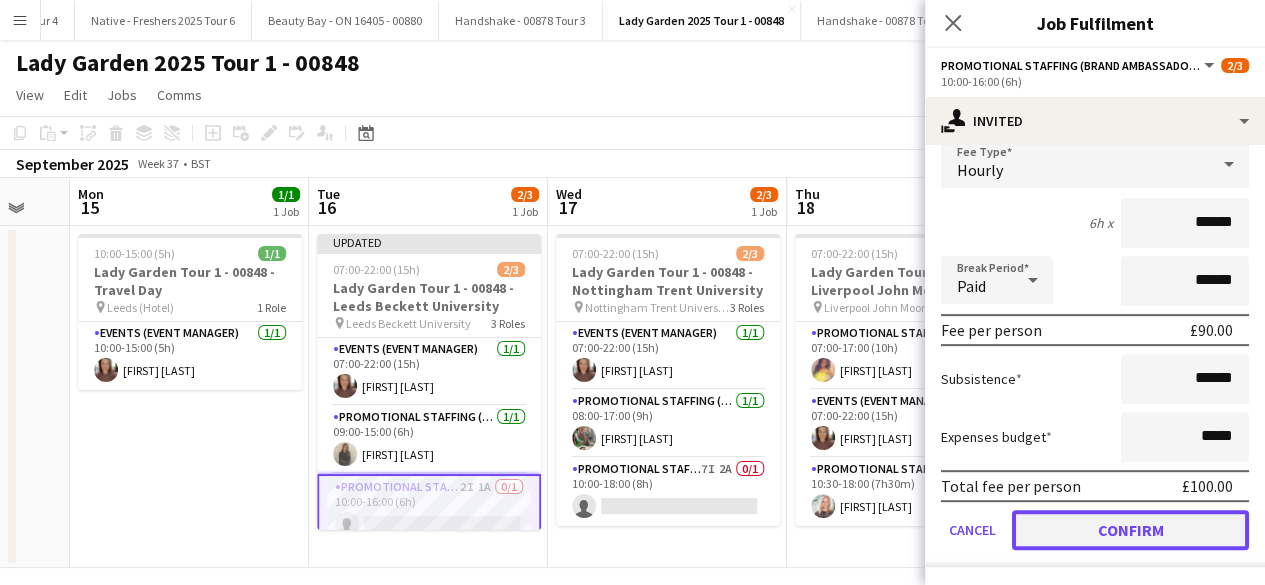 click on "Confirm" 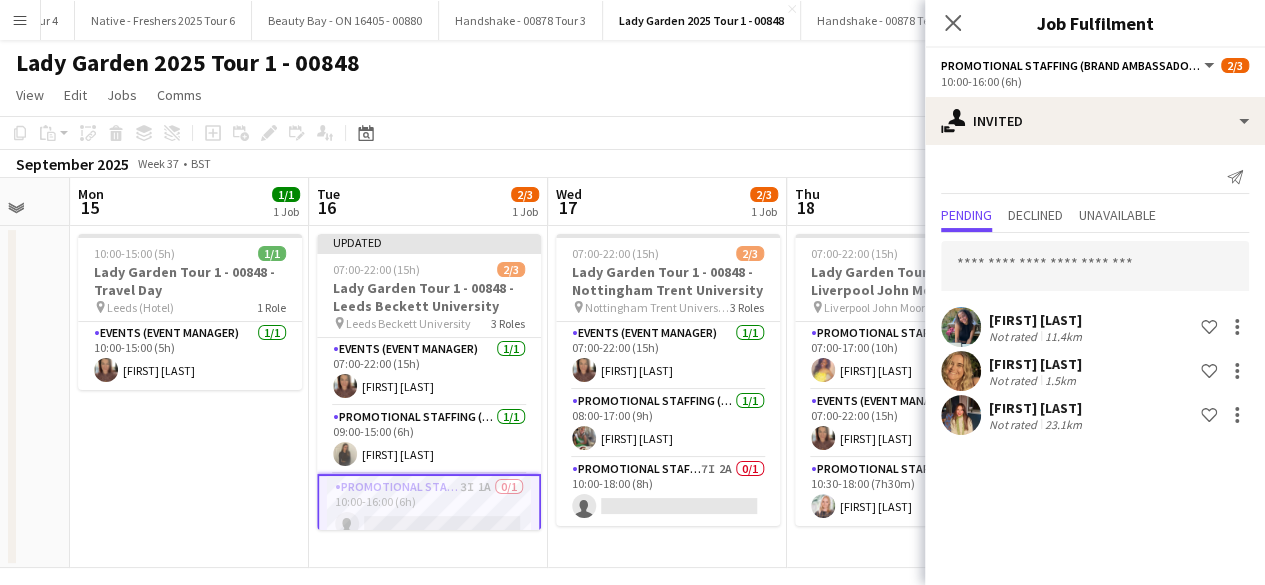 scroll, scrollTop: 0, scrollLeft: 0, axis: both 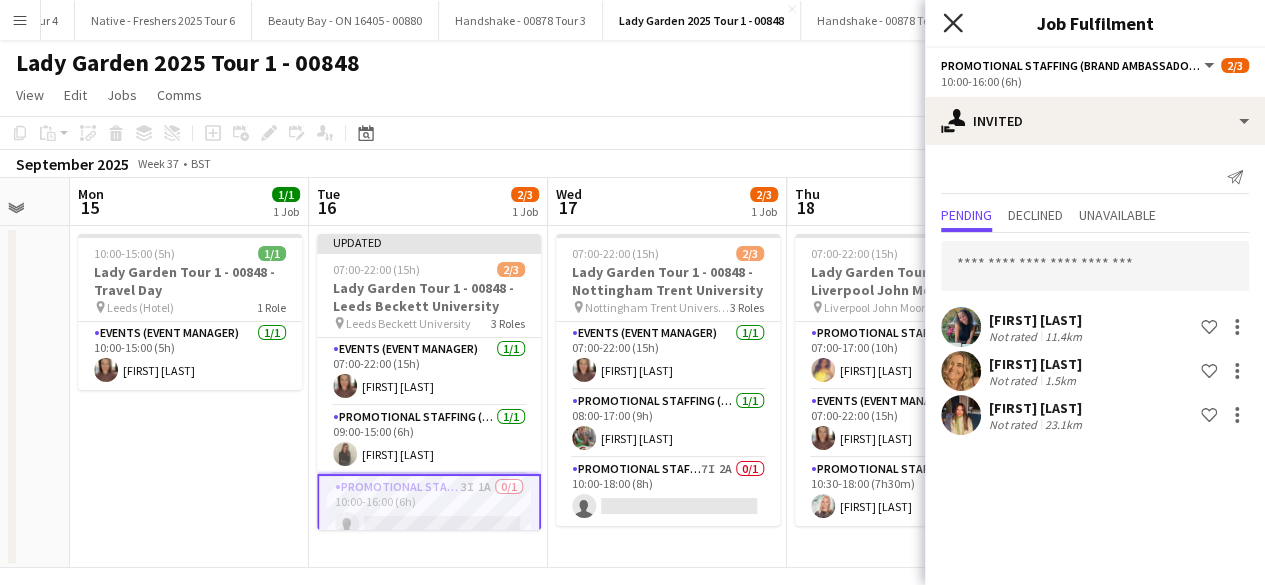click 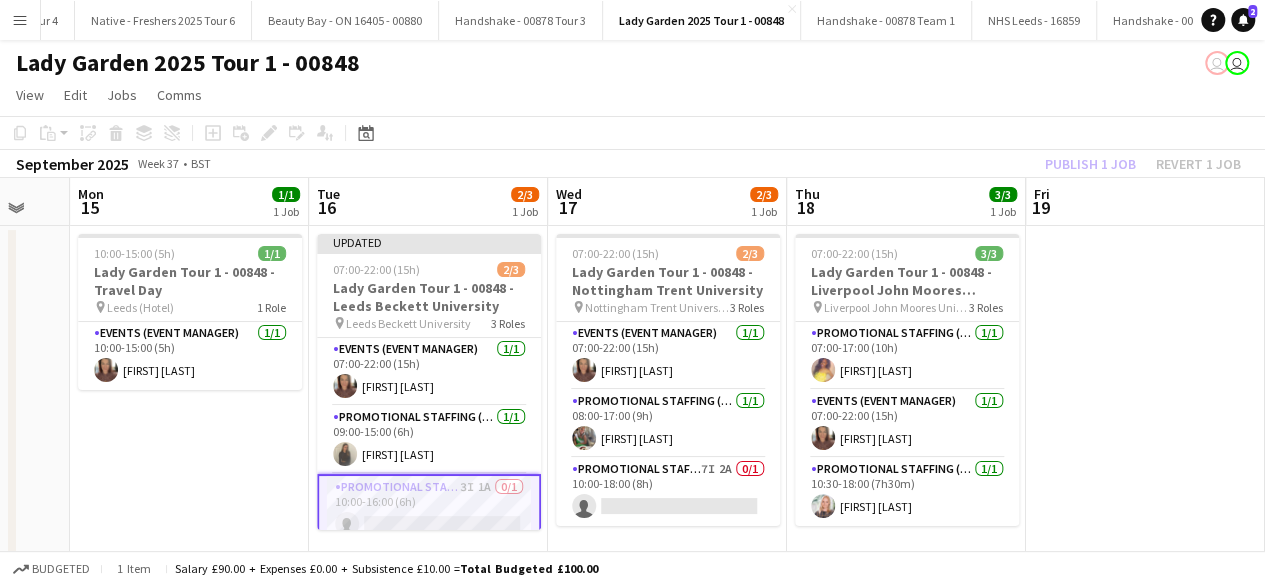 click at bounding box center [1145, 397] 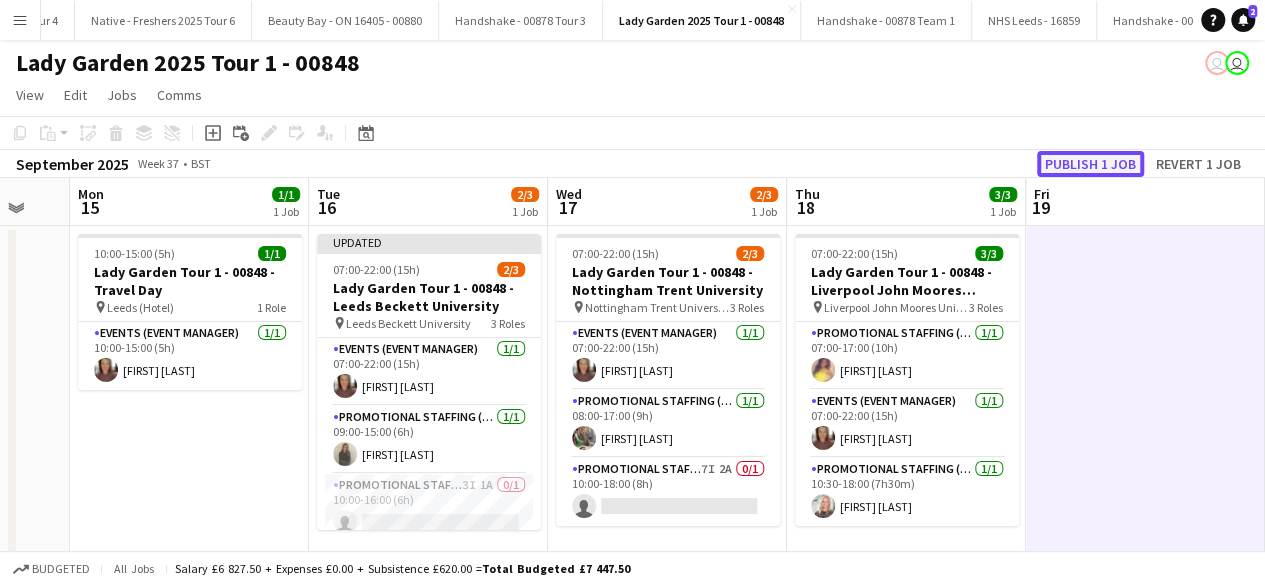 click on "Publish 1 job" 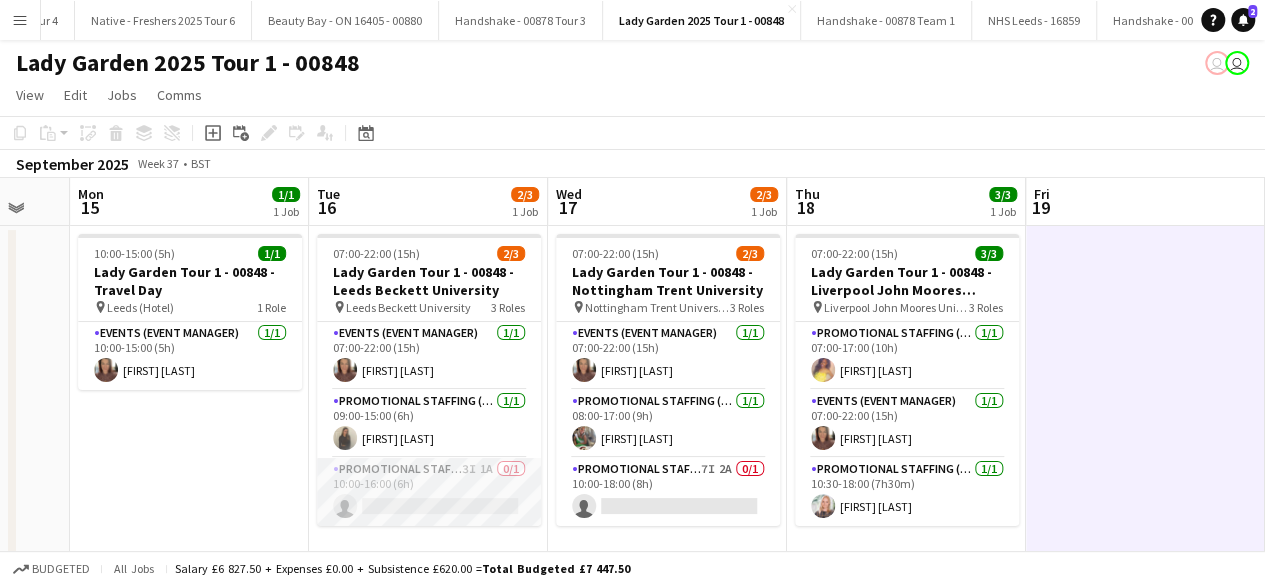 click on "Promotional Staffing (Brand Ambassadors)   3I   1A   0/1   10:00-16:00 (6h)
single-neutral-actions" at bounding box center (429, 492) 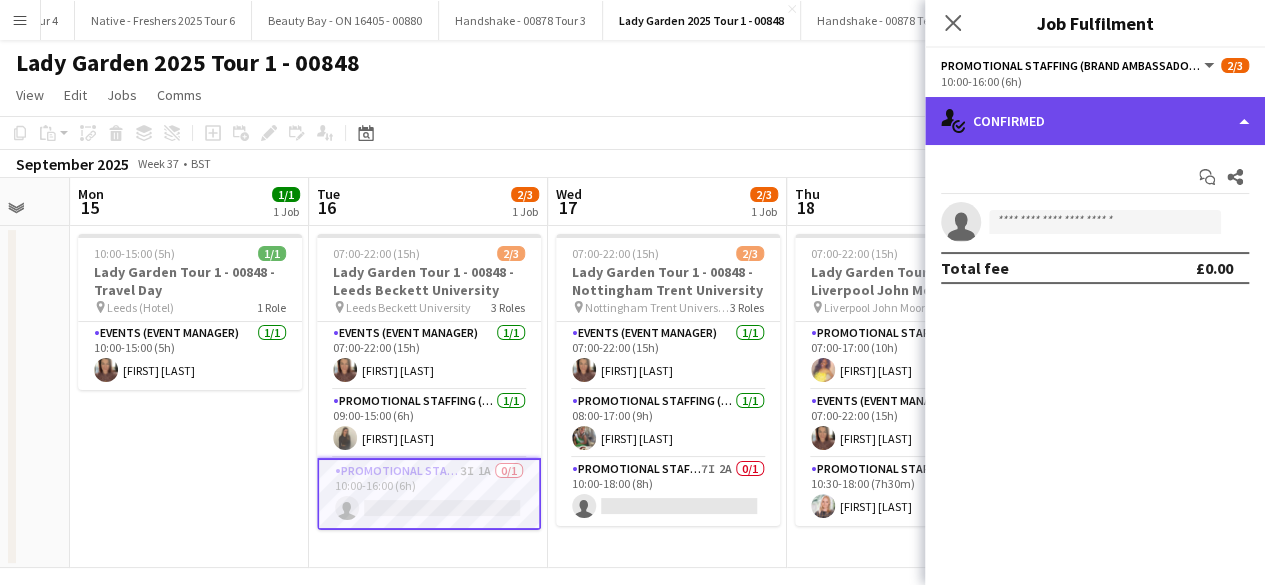 click on "single-neutral-actions-check-2
Confirmed" 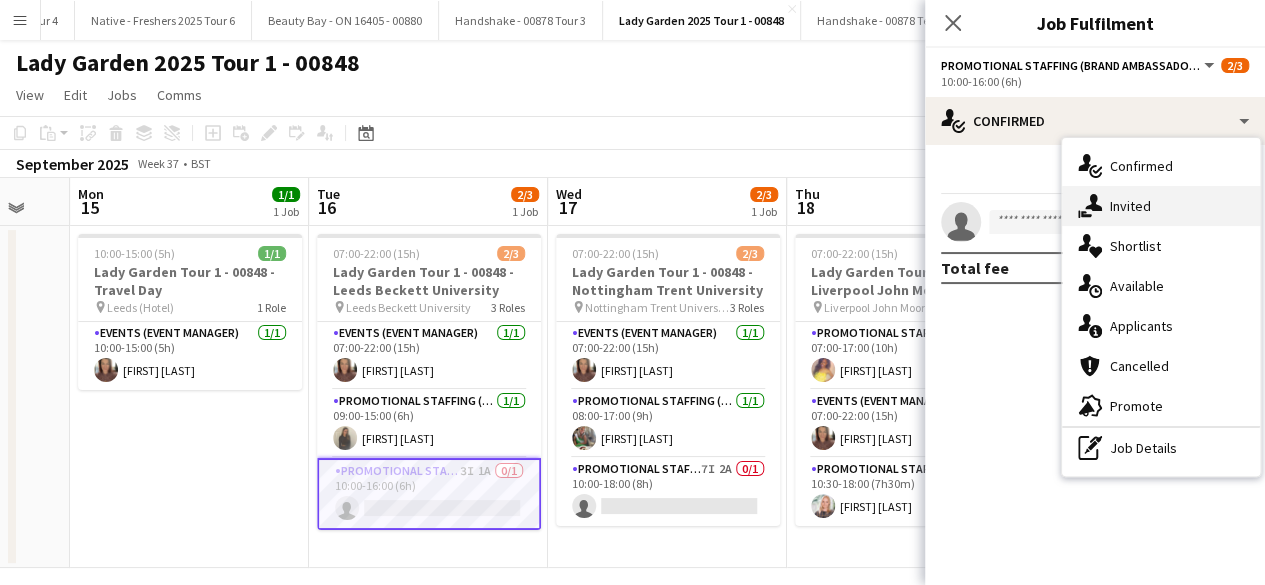 click on "single-neutral-actions-share-1
Invited" at bounding box center (1161, 206) 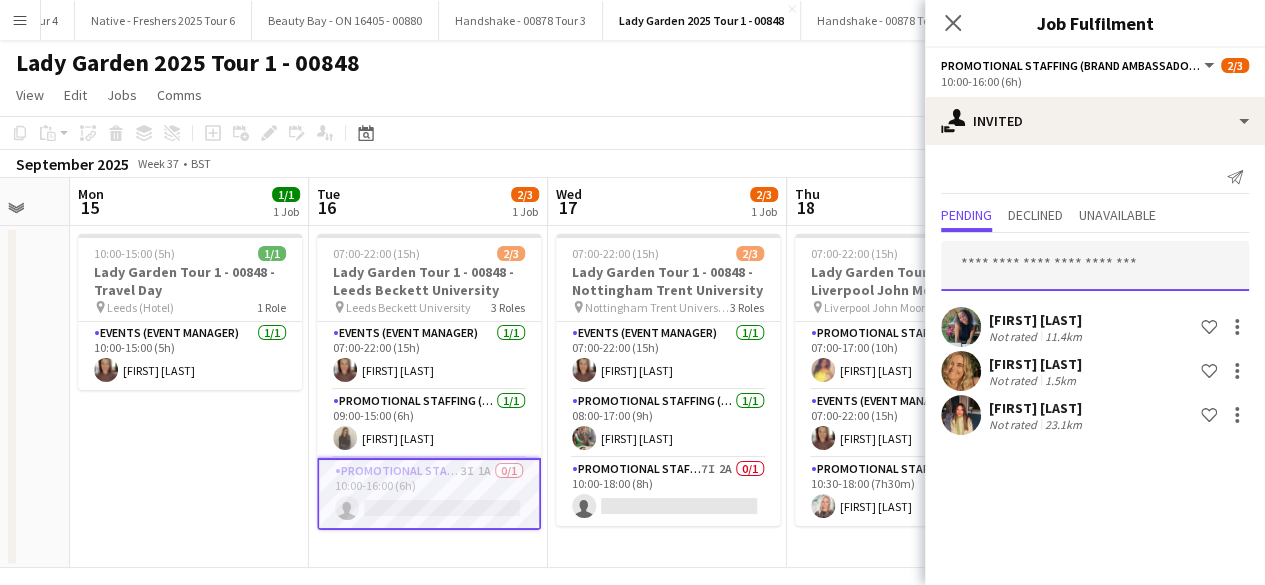 click at bounding box center (1095, 266) 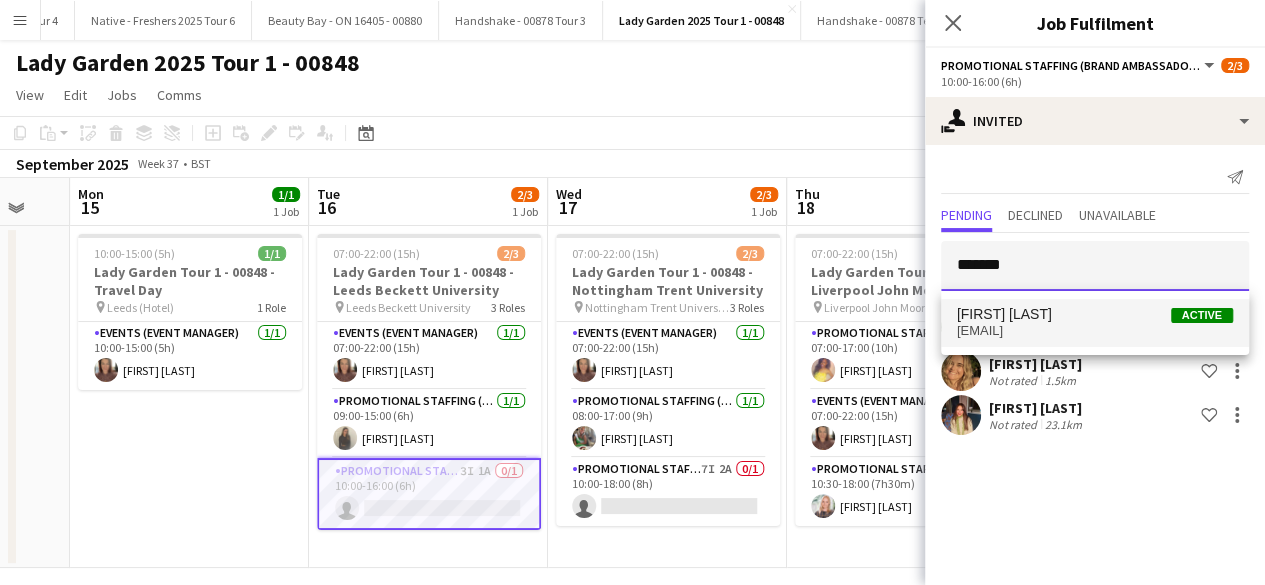 type on "*******" 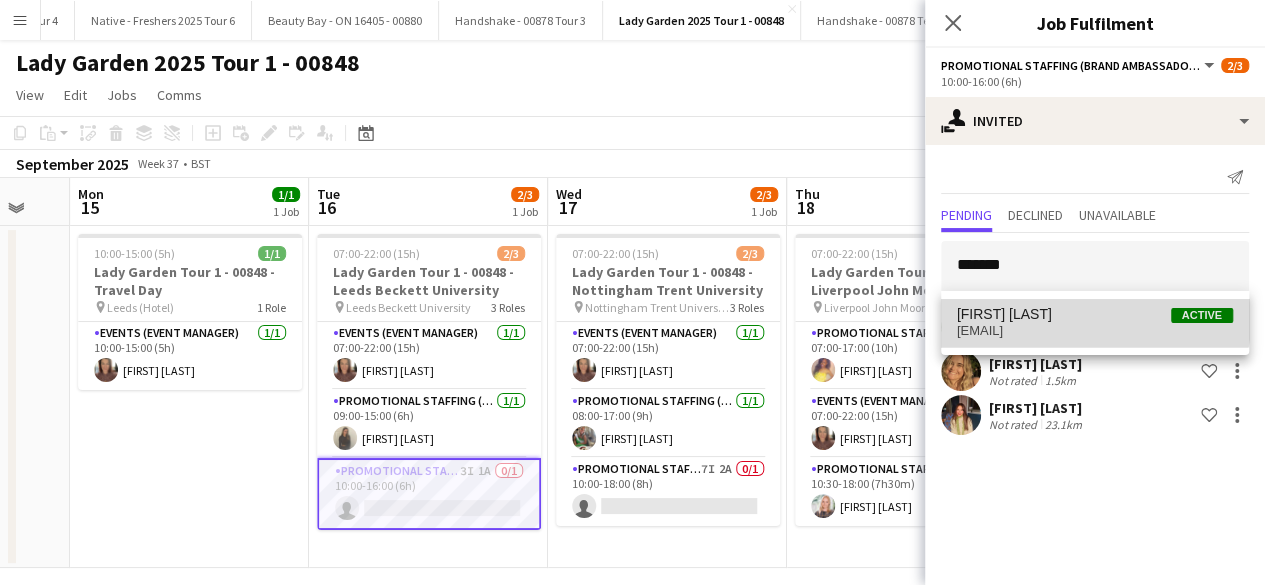 click on "[FIRST] [LAST]  Active" at bounding box center (1095, 314) 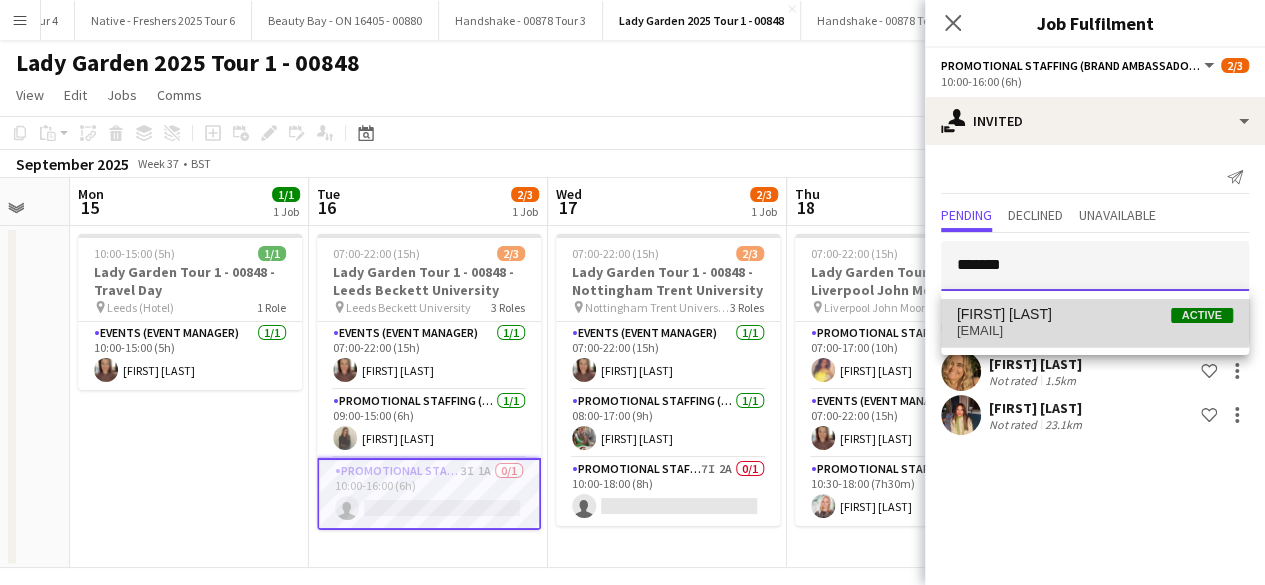type 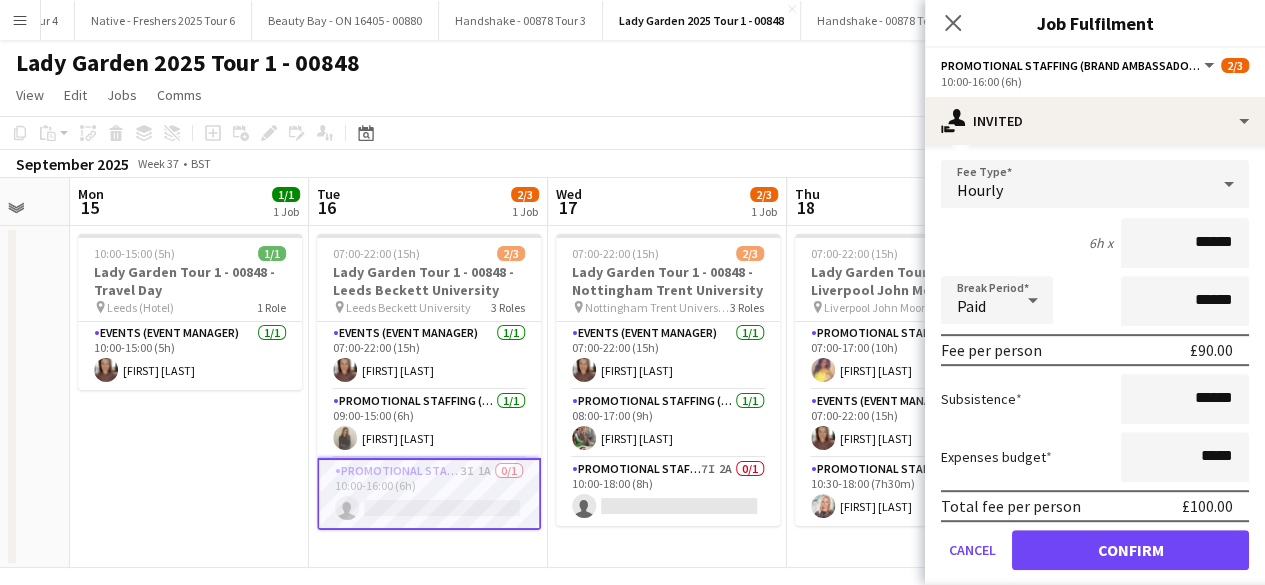 scroll, scrollTop: 346, scrollLeft: 0, axis: vertical 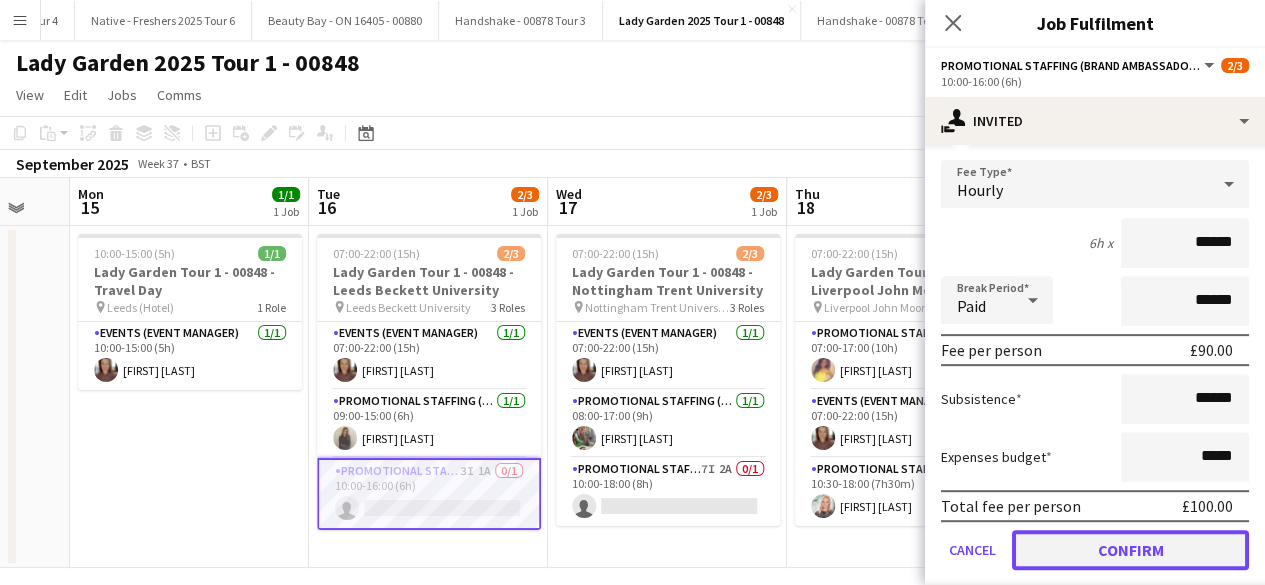 click on "Confirm" 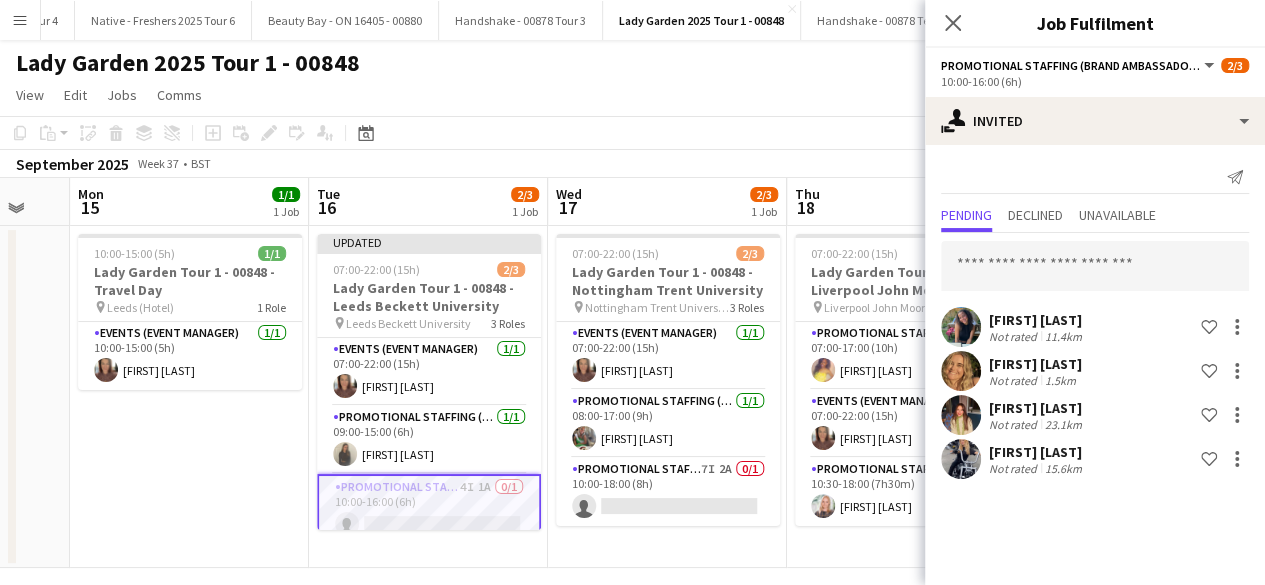 scroll, scrollTop: 0, scrollLeft: 0, axis: both 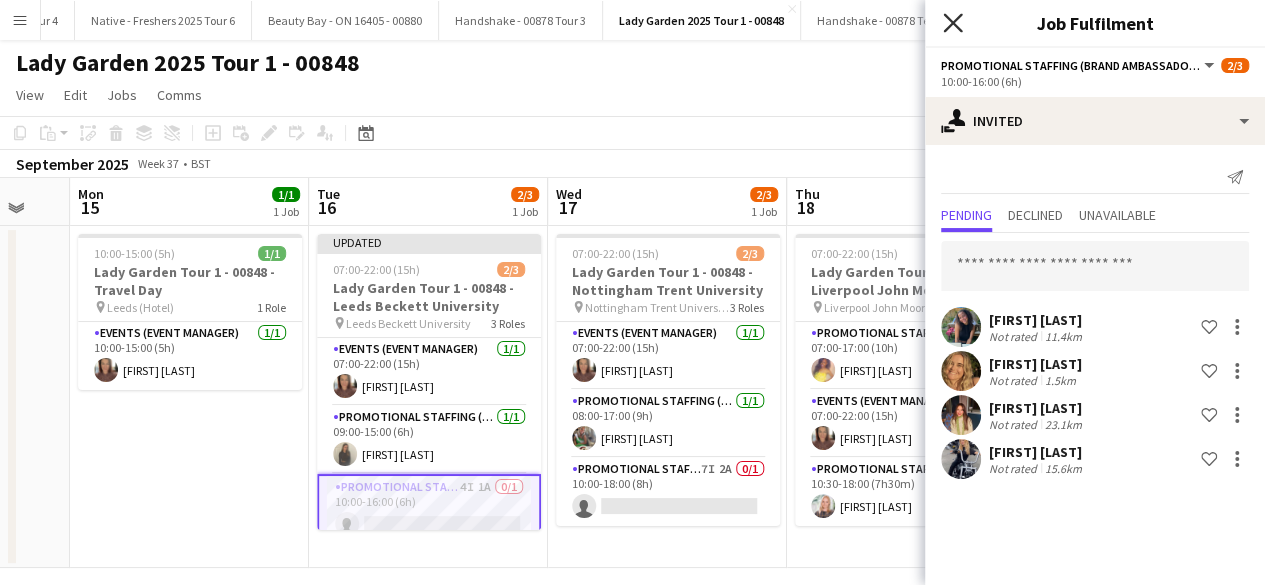 click 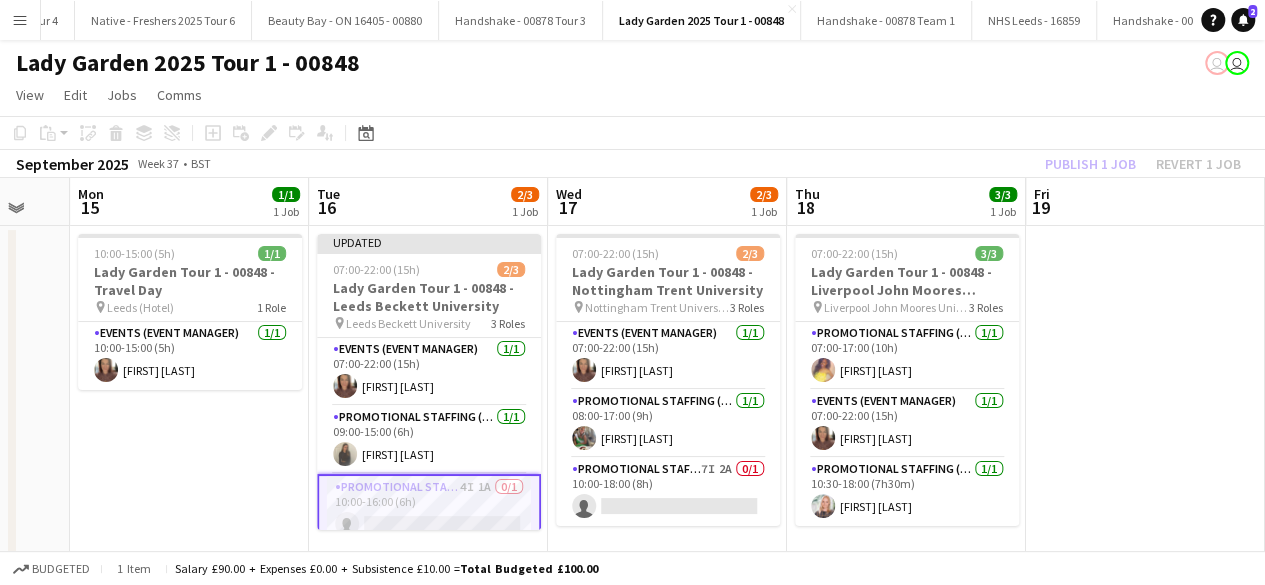 click at bounding box center [1145, 397] 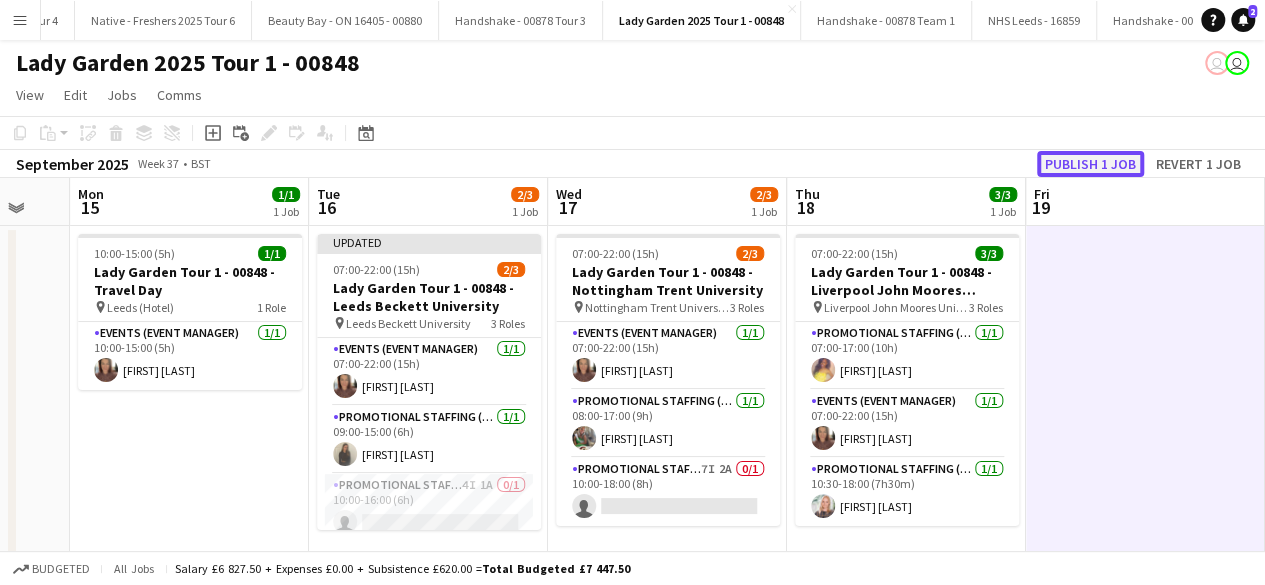 click on "Publish 1 job" 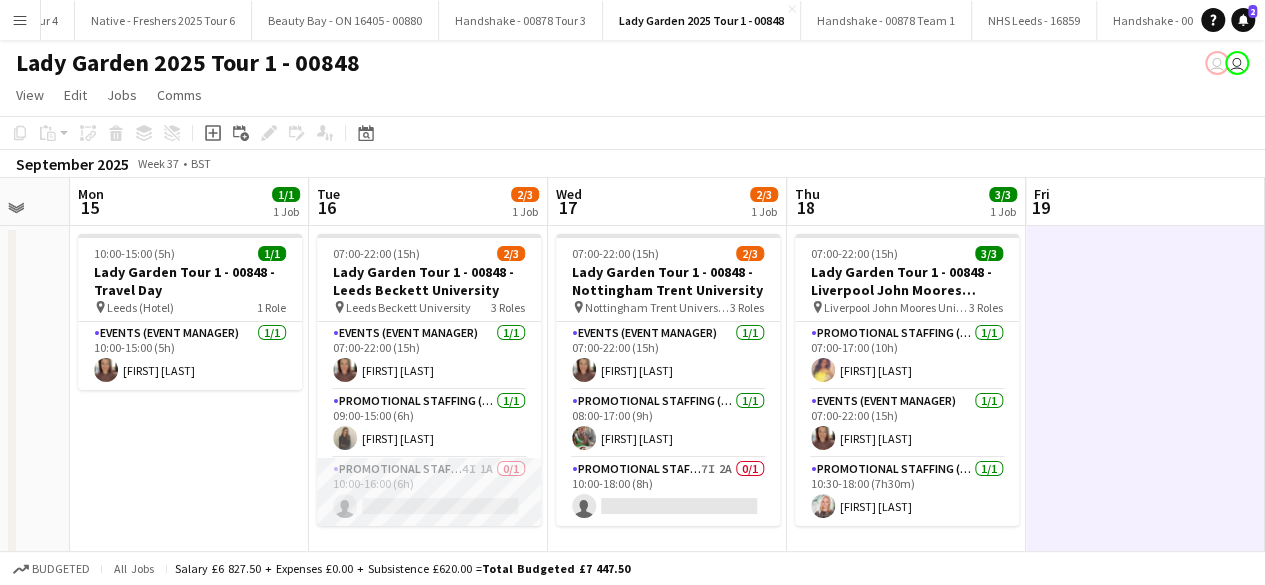 click on "Promotional Staffing (Brand Ambassadors)   4I   1A   0/1   10:00-16:00 (6h)
single-neutral-actions" at bounding box center [429, 492] 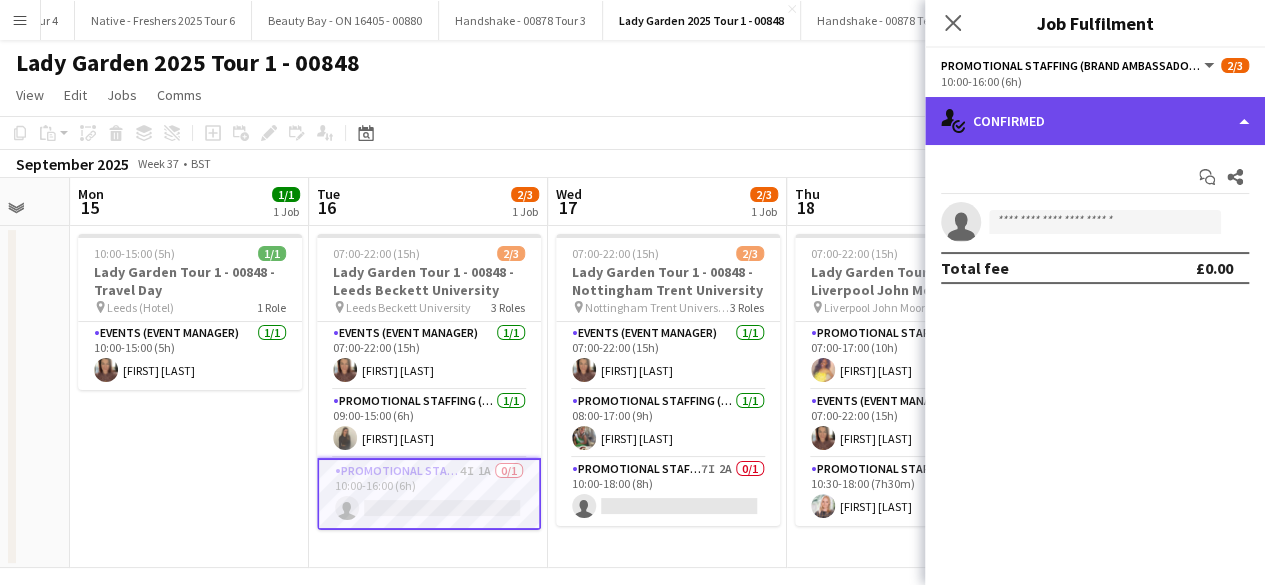 click on "single-neutral-actions-check-2
Confirmed" 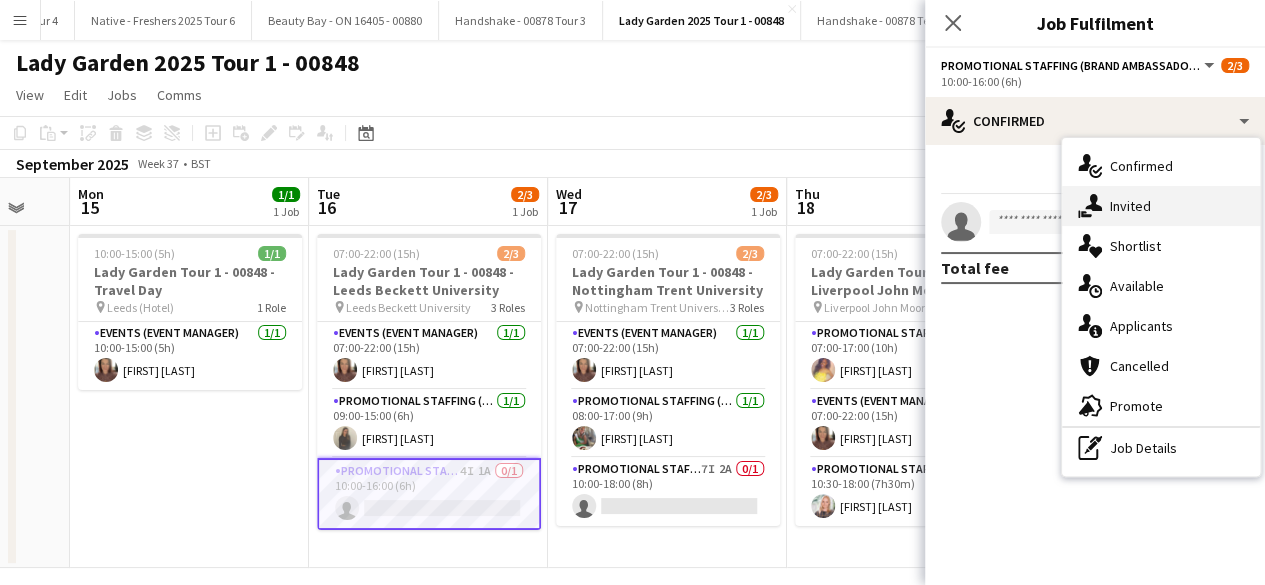 click on "single-neutral-actions-share-1
Invited" at bounding box center [1161, 206] 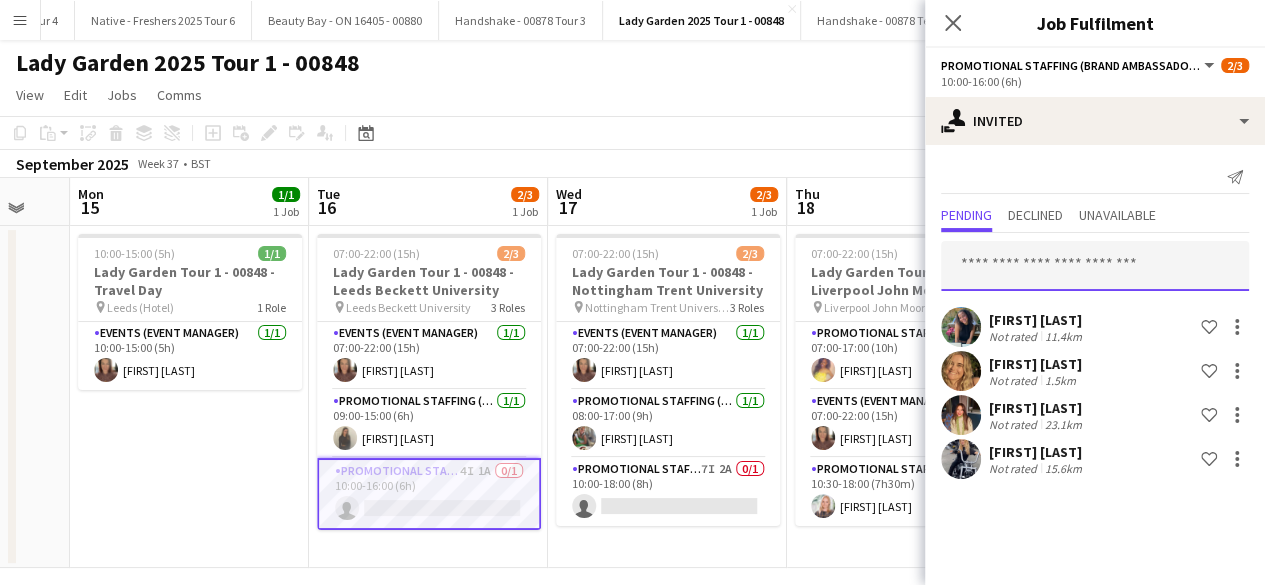 click at bounding box center [1095, 266] 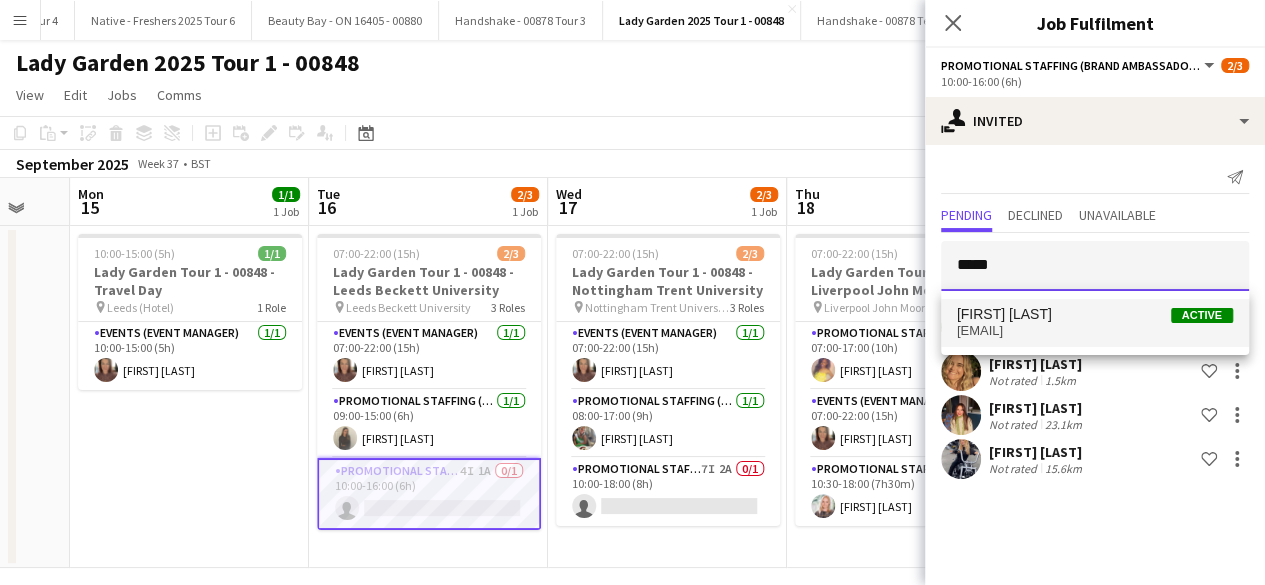type on "*****" 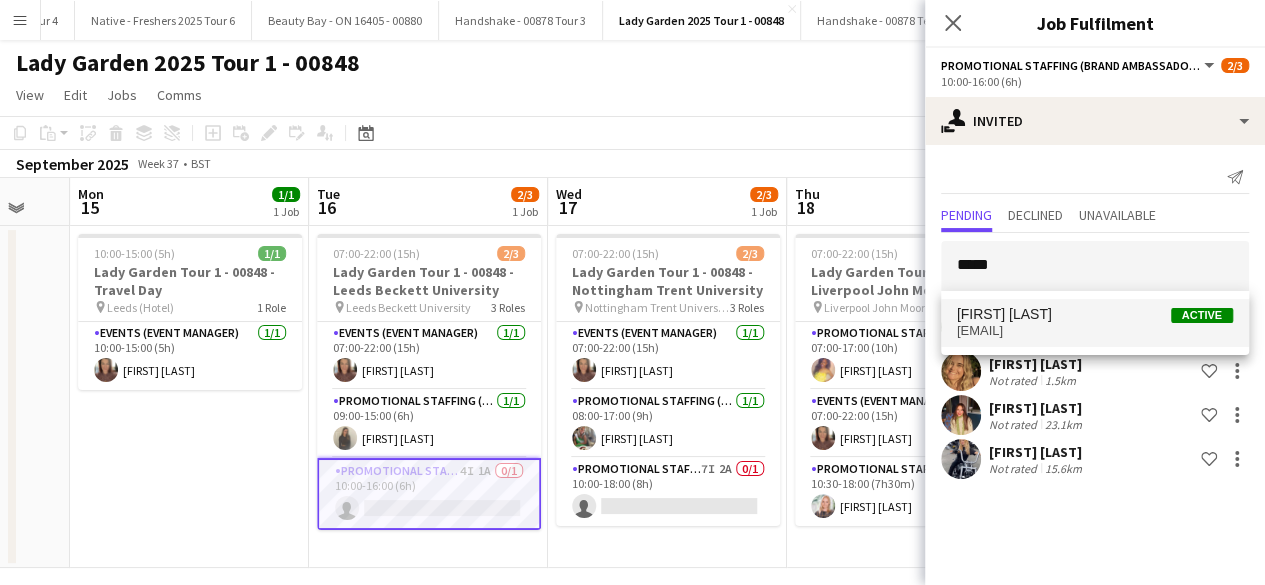 click on "[FIRST] [LAST]" at bounding box center (1004, 314) 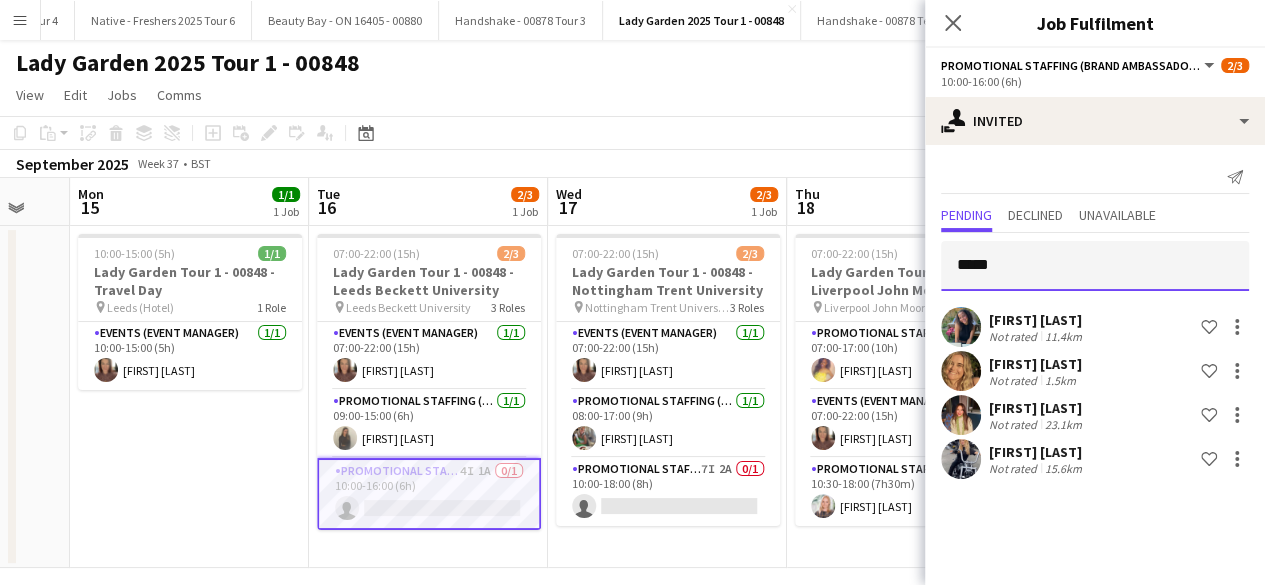 type 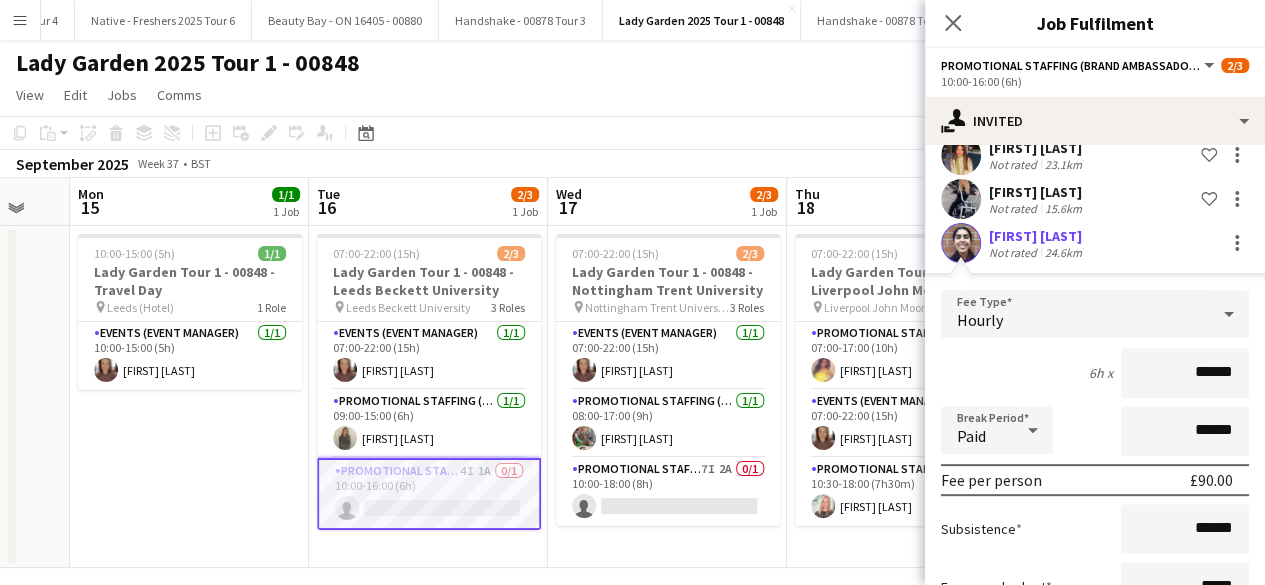 scroll, scrollTop: 410, scrollLeft: 0, axis: vertical 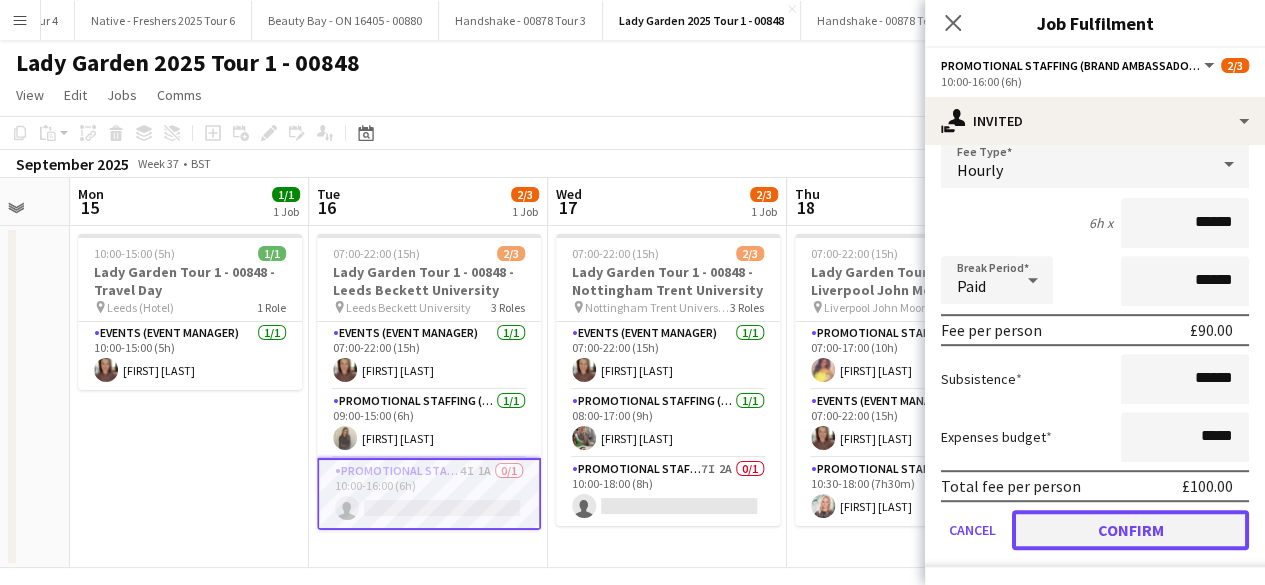 click on "Confirm" 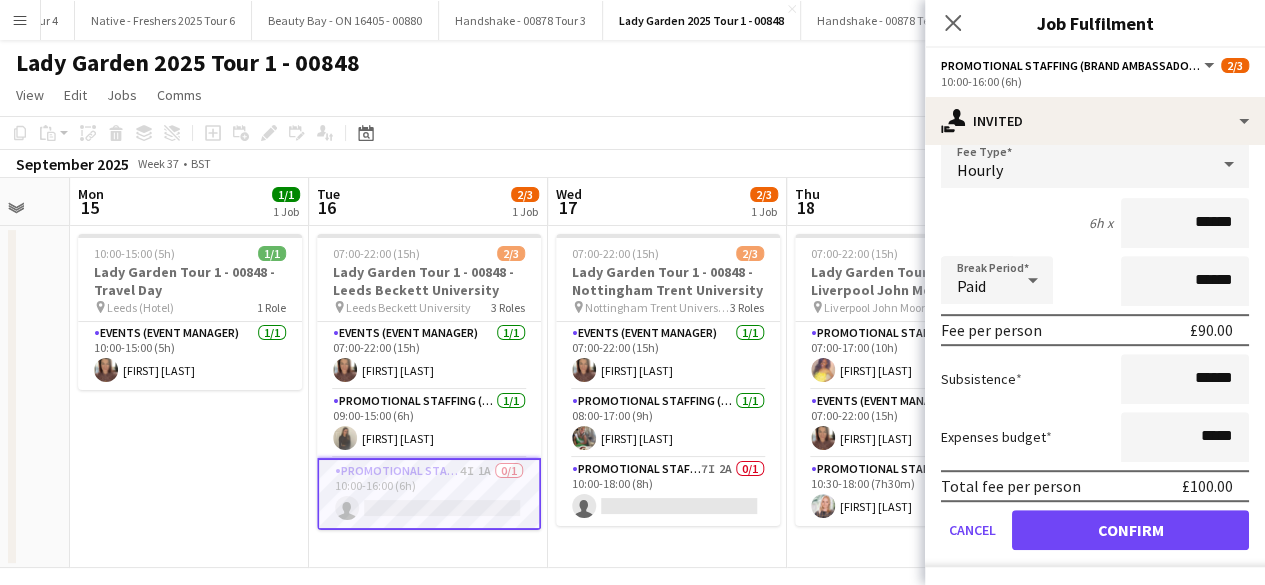 scroll, scrollTop: 0, scrollLeft: 0, axis: both 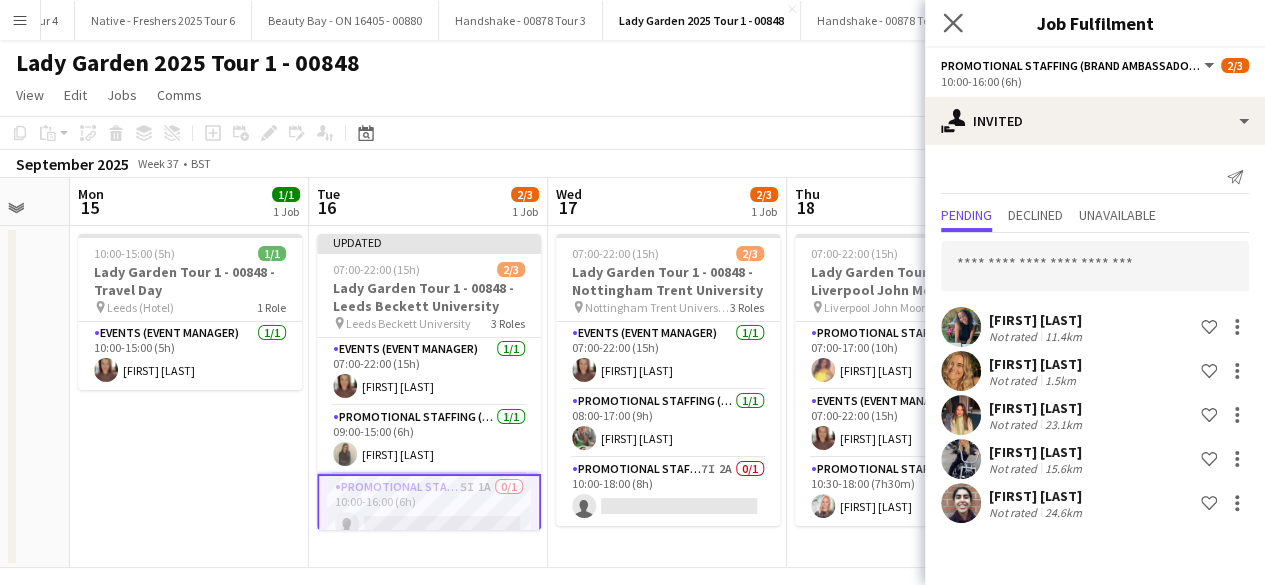 click on "Close pop-in" 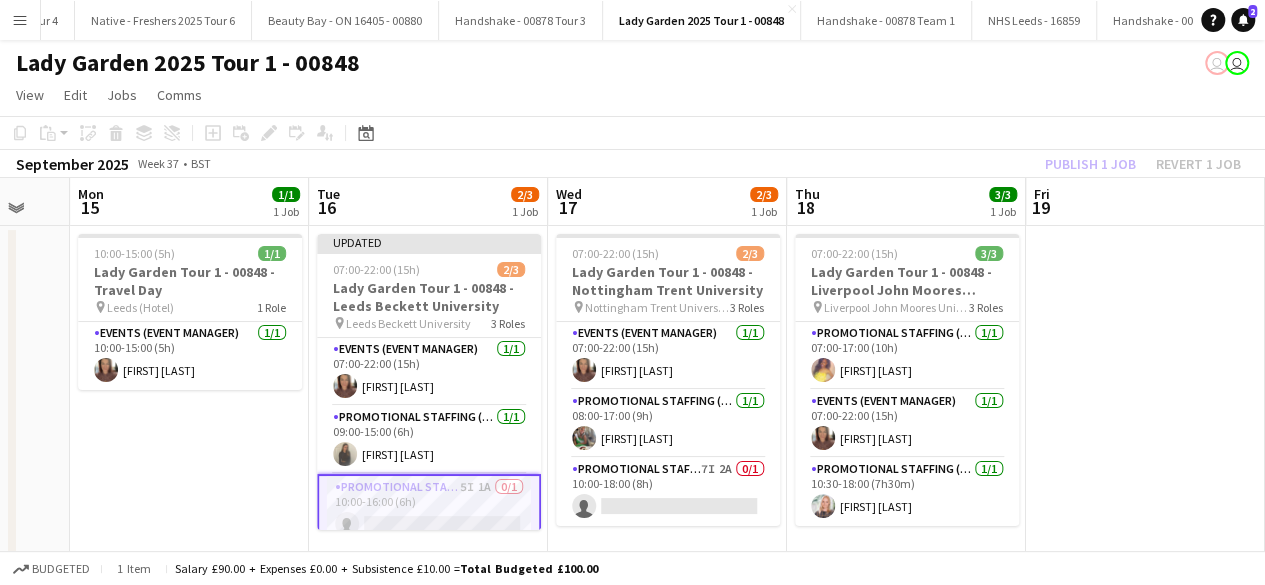 click at bounding box center [1145, 397] 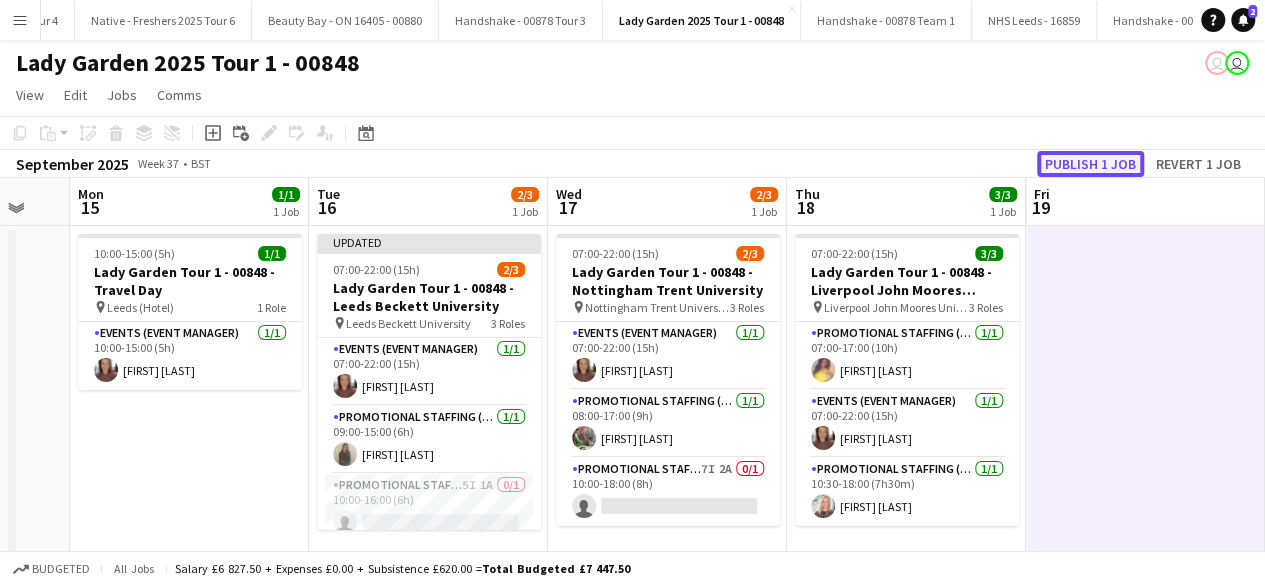 click on "Publish 1 job" 